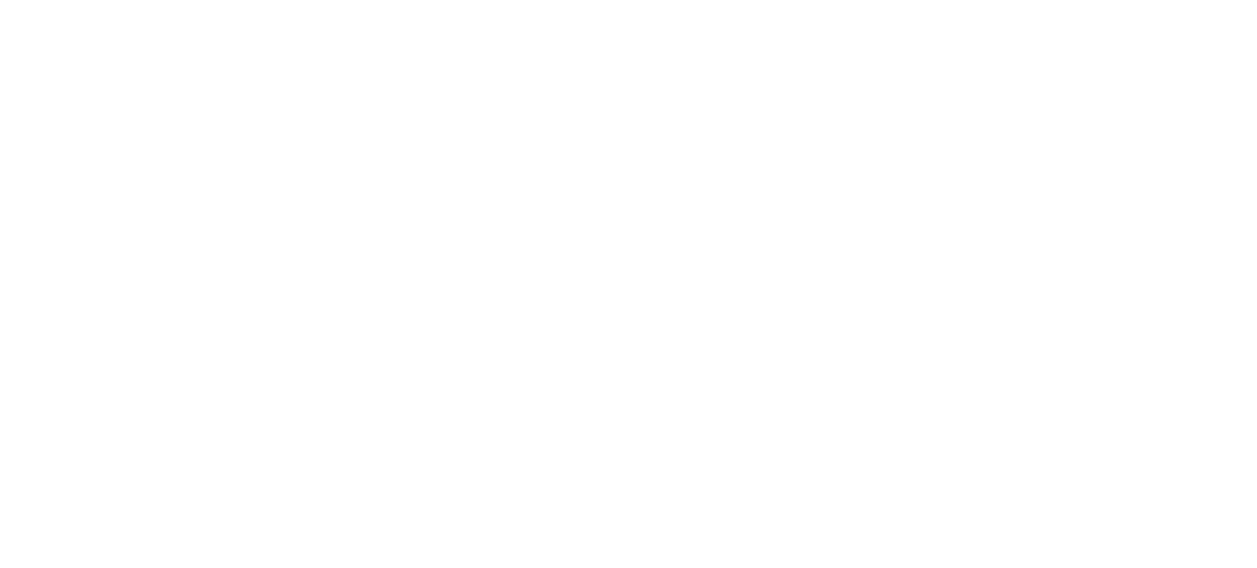 scroll, scrollTop: 0, scrollLeft: 0, axis: both 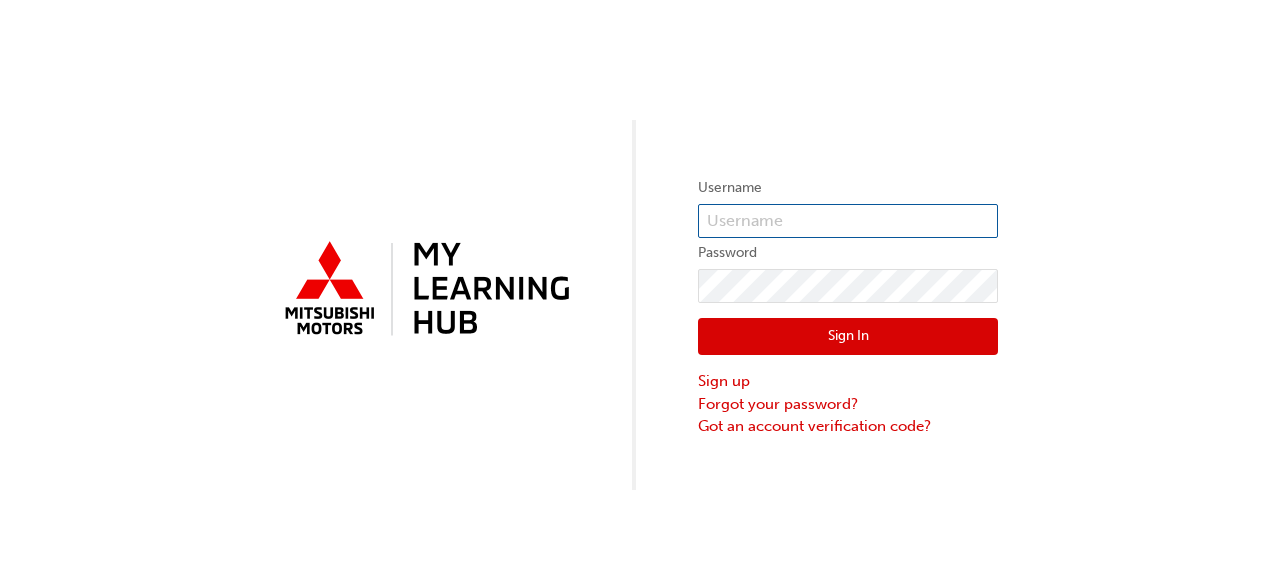 type on "ashf@tropicalauto.com.au" 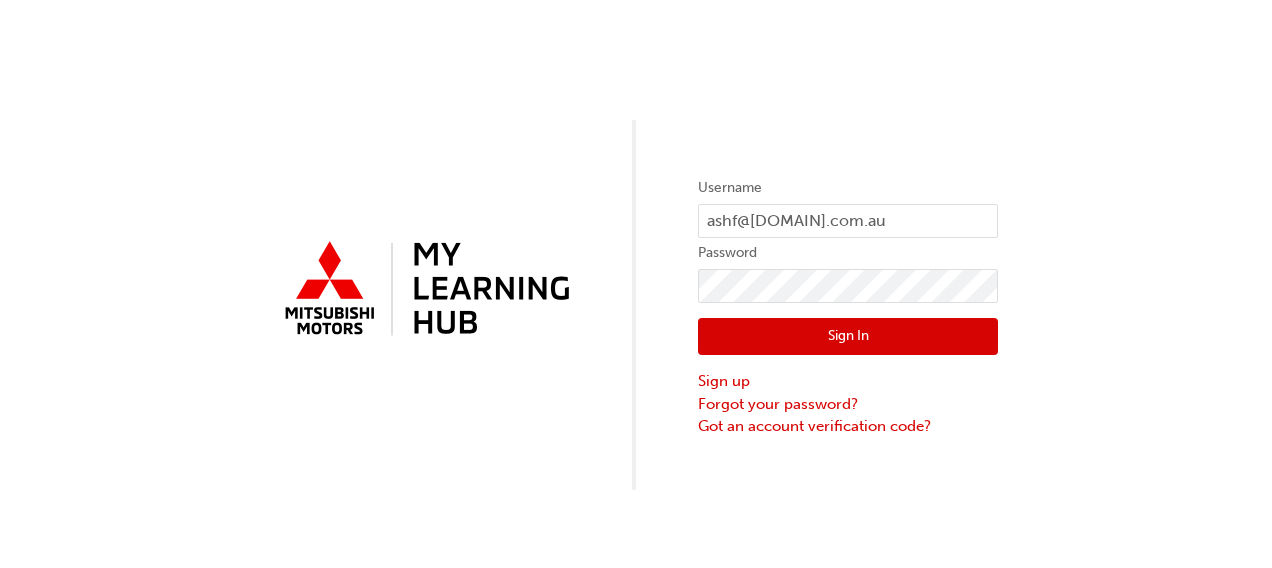 click on "Sign In" at bounding box center [848, 337] 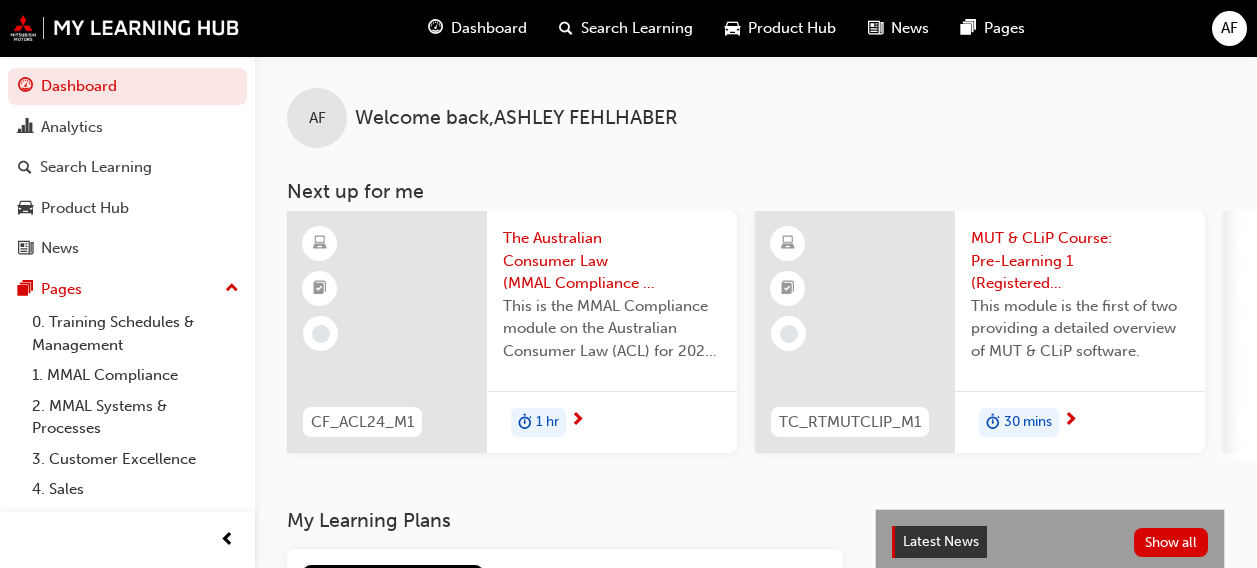 click on "1 hr" at bounding box center [612, 422] 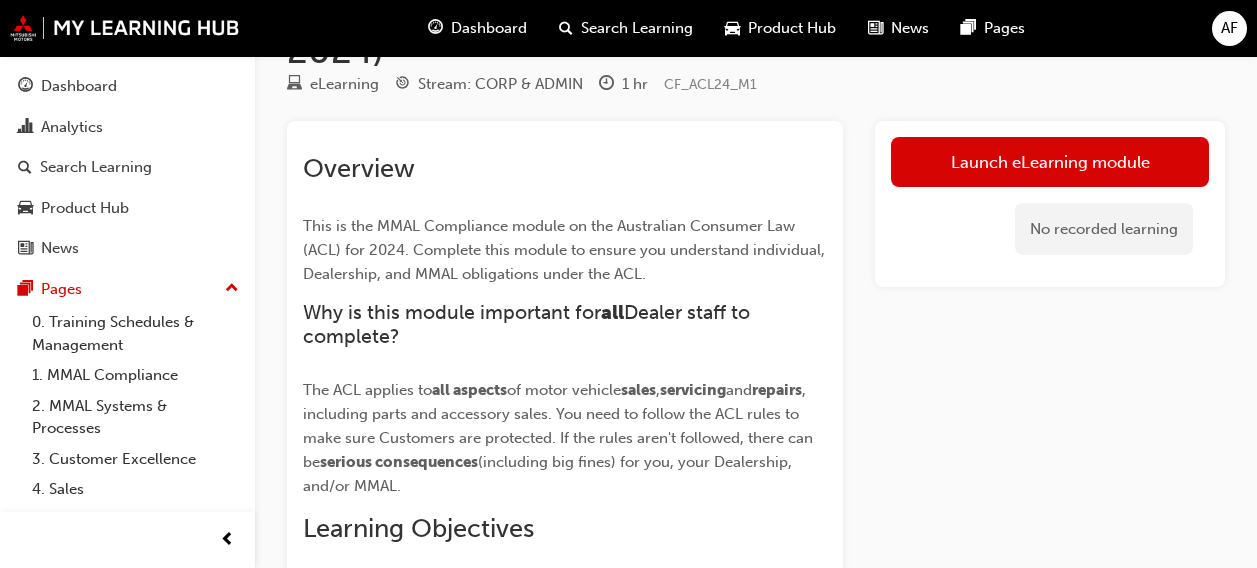 scroll, scrollTop: 100, scrollLeft: 0, axis: vertical 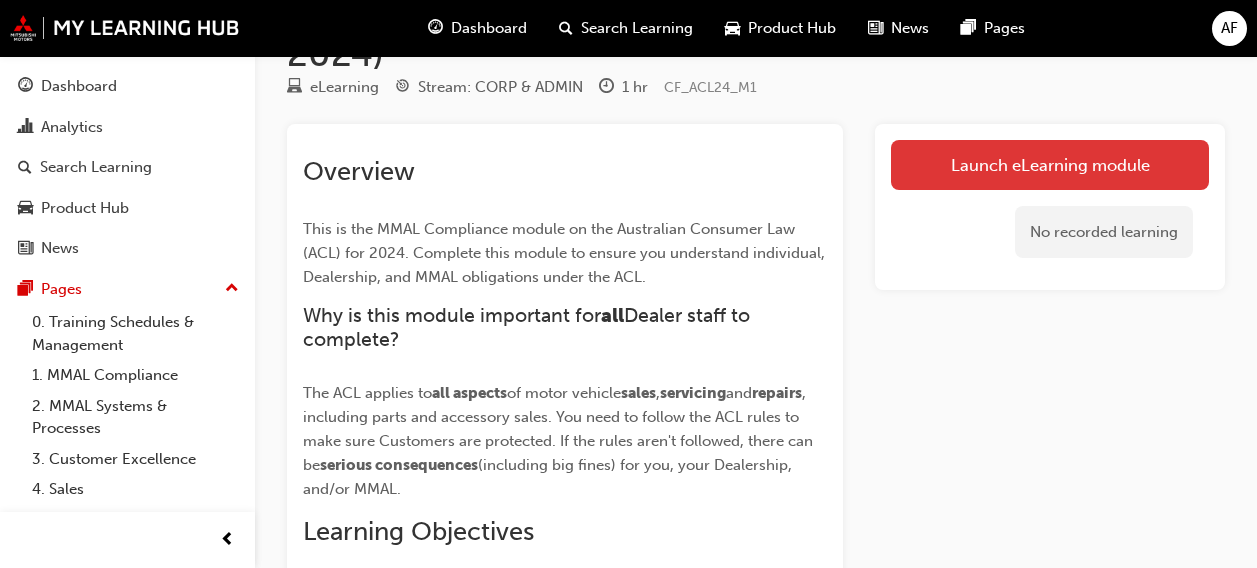 click on "Launch eLearning module" at bounding box center [1050, 165] 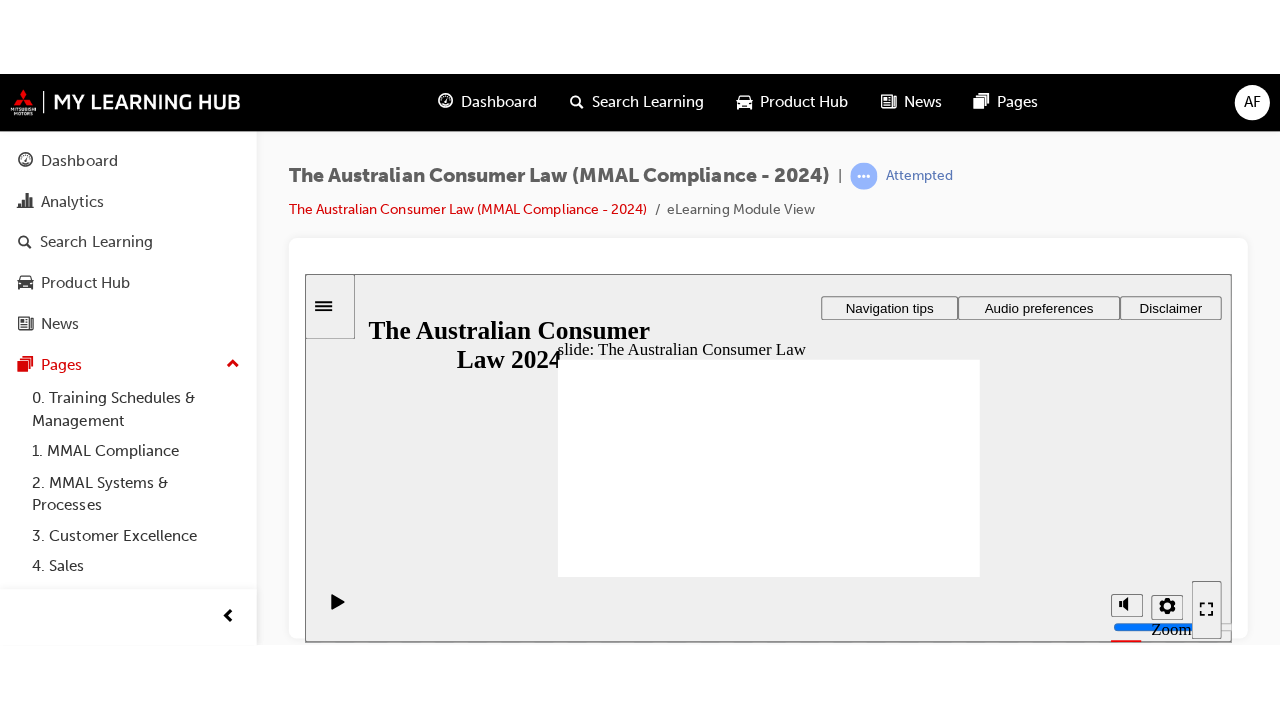scroll, scrollTop: 0, scrollLeft: 0, axis: both 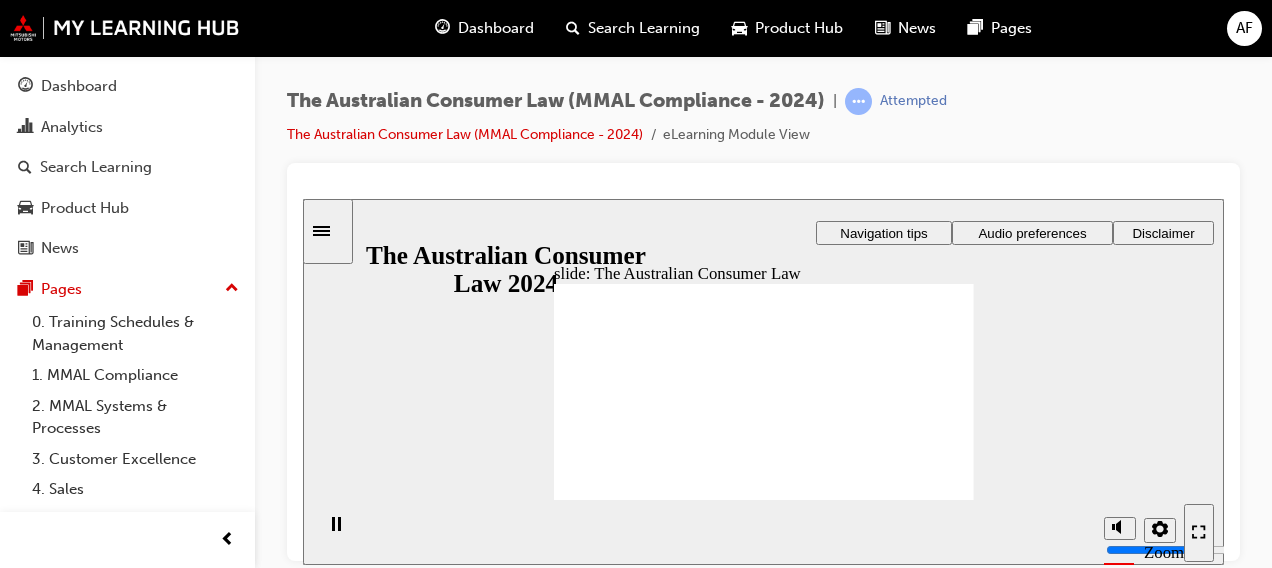 click on "Start Start Start" at bounding box center (908, 2329) 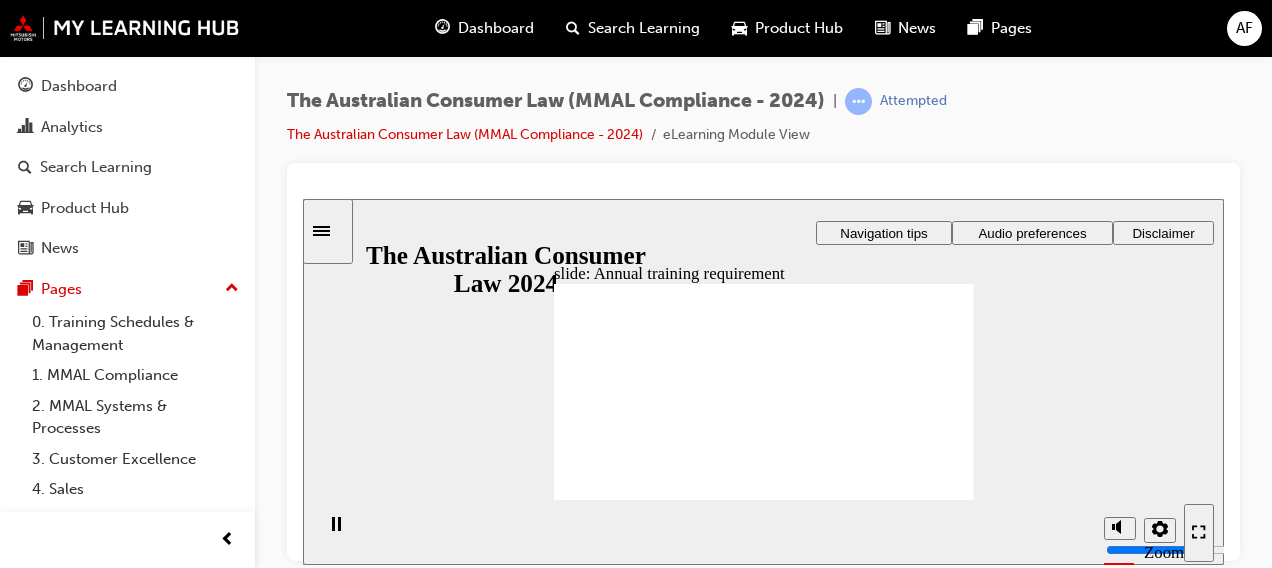 click 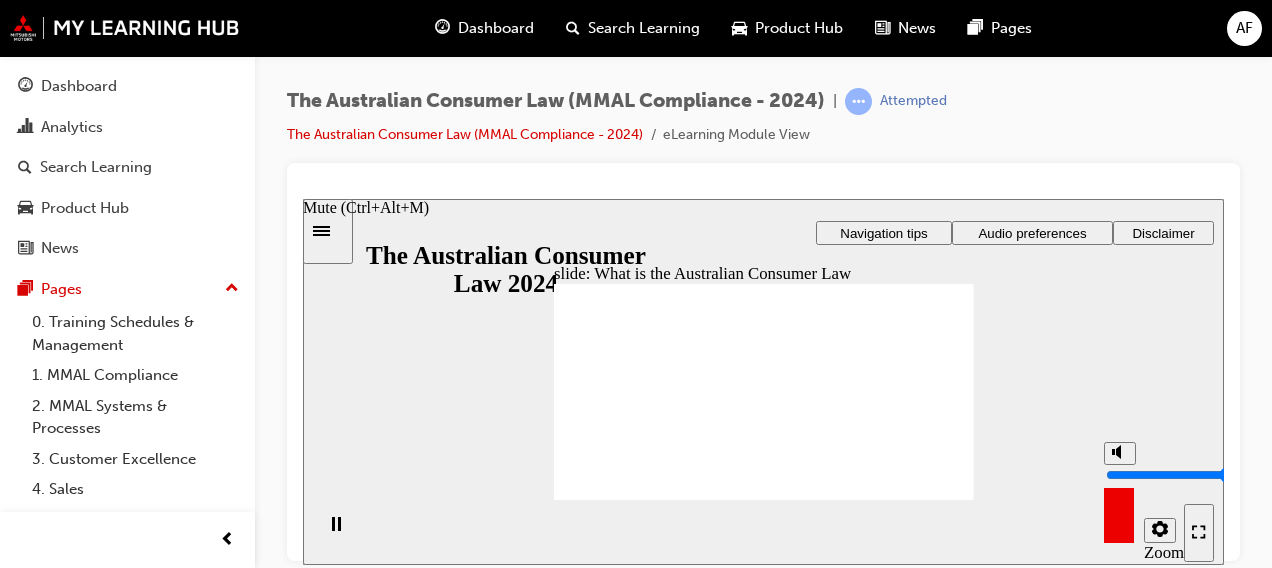drag, startPoint x: 1122, startPoint y: 447, endPoint x: 1123, endPoint y: 404, distance: 43.011627 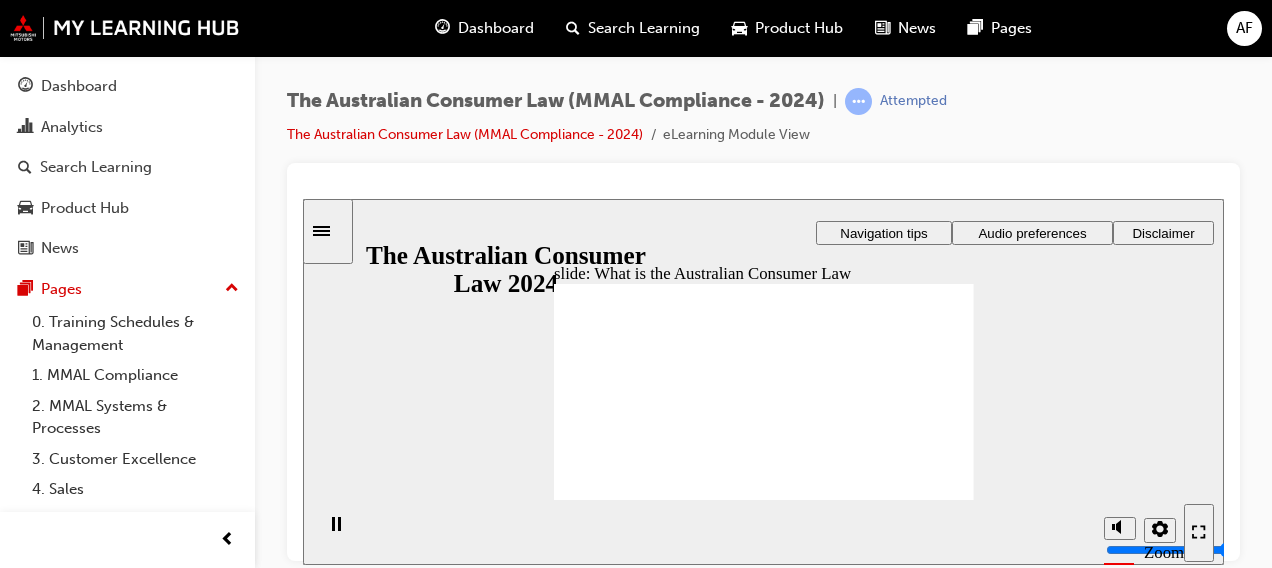 click 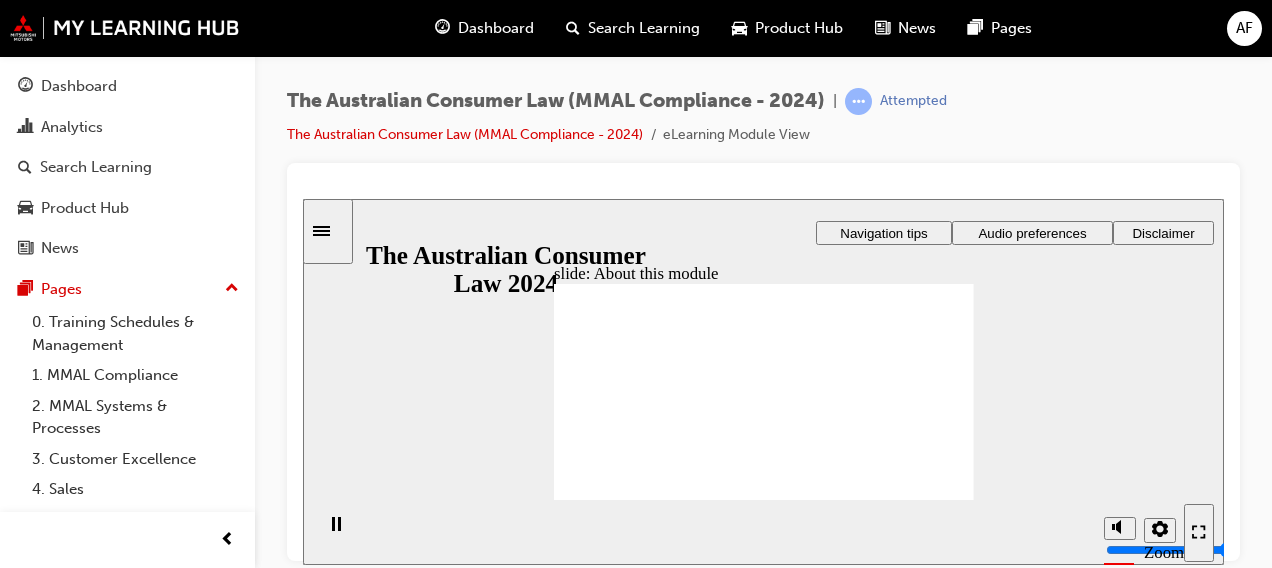 click 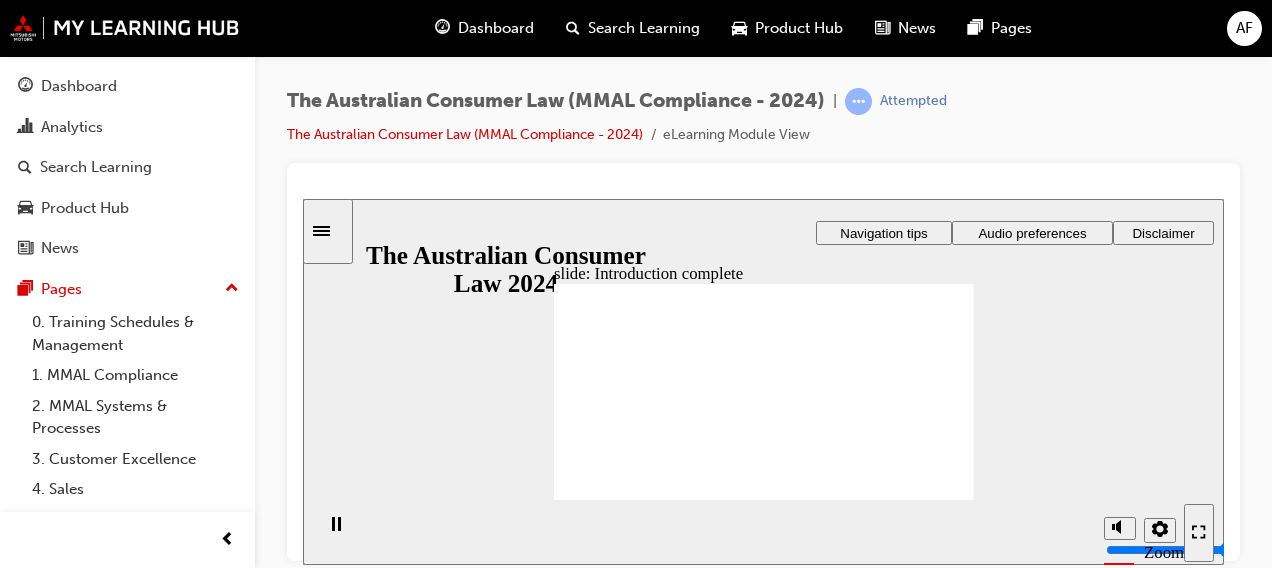 click 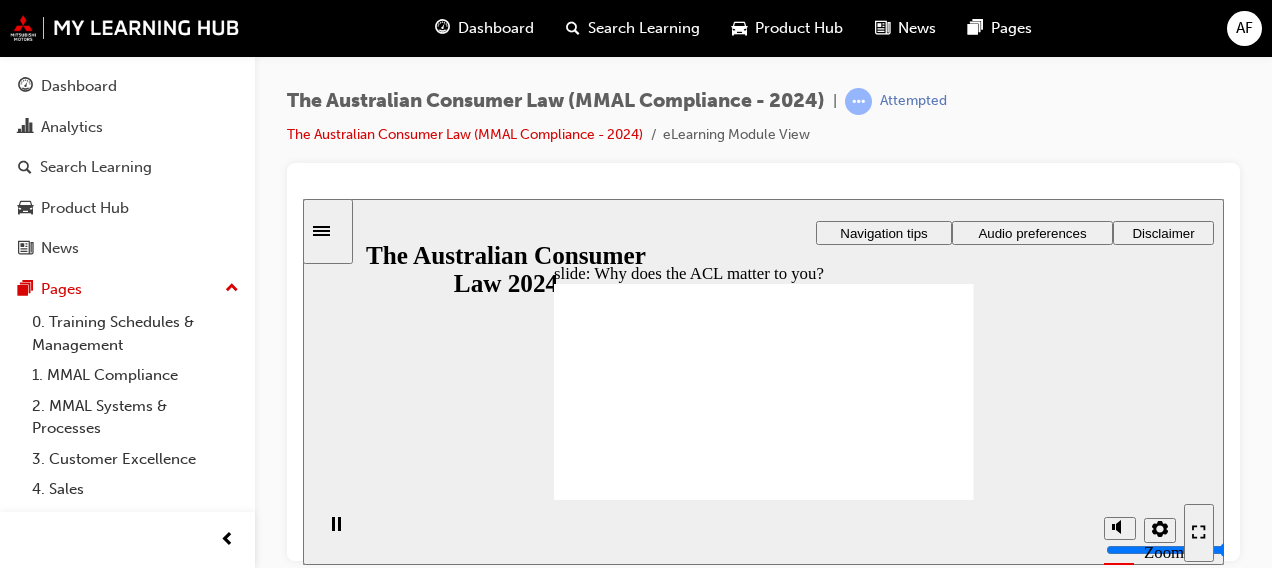click 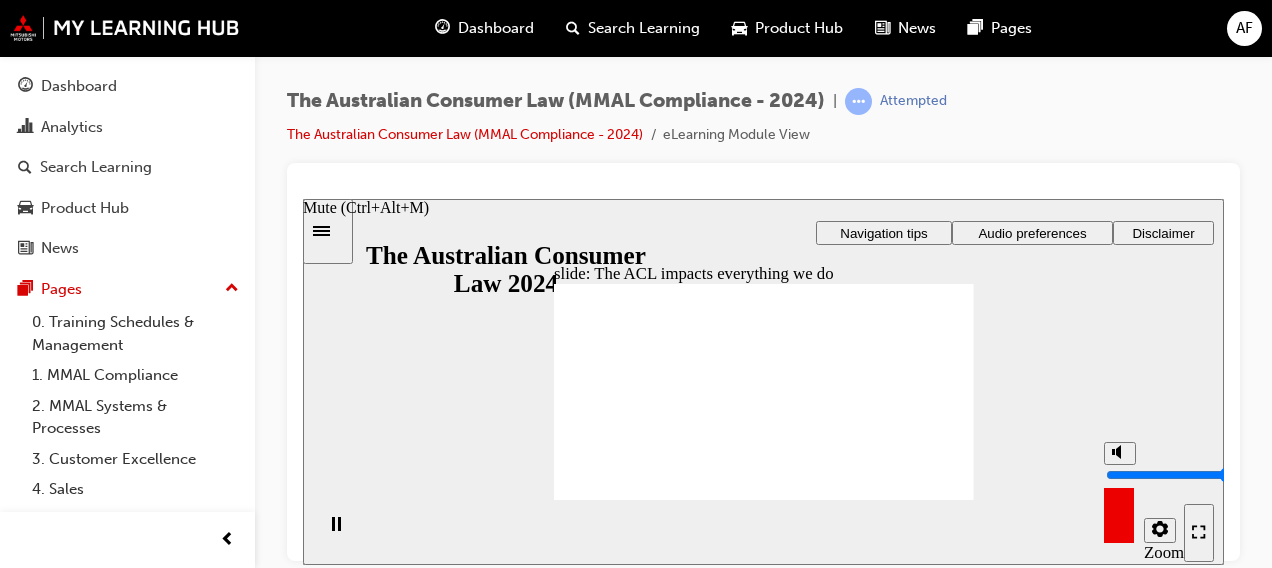 click 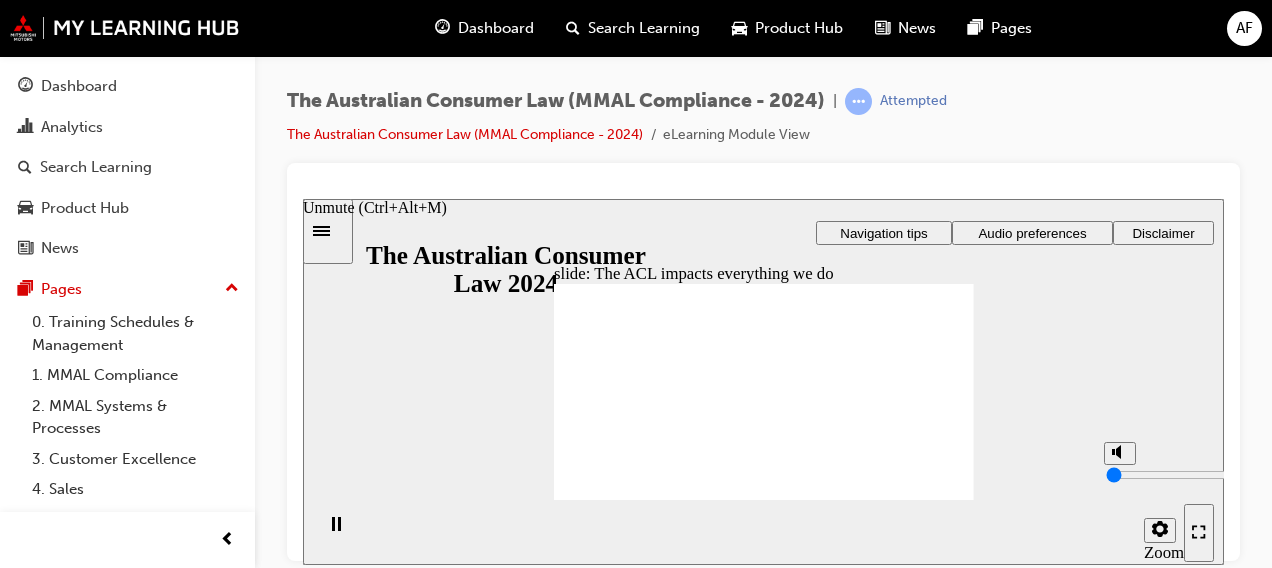 click 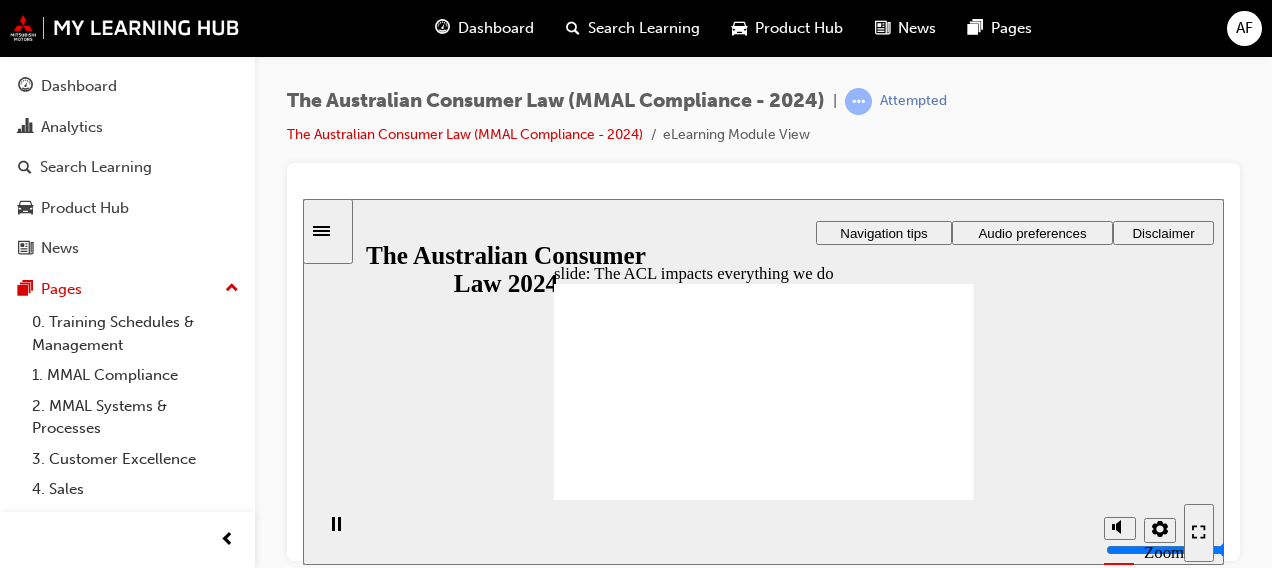 click 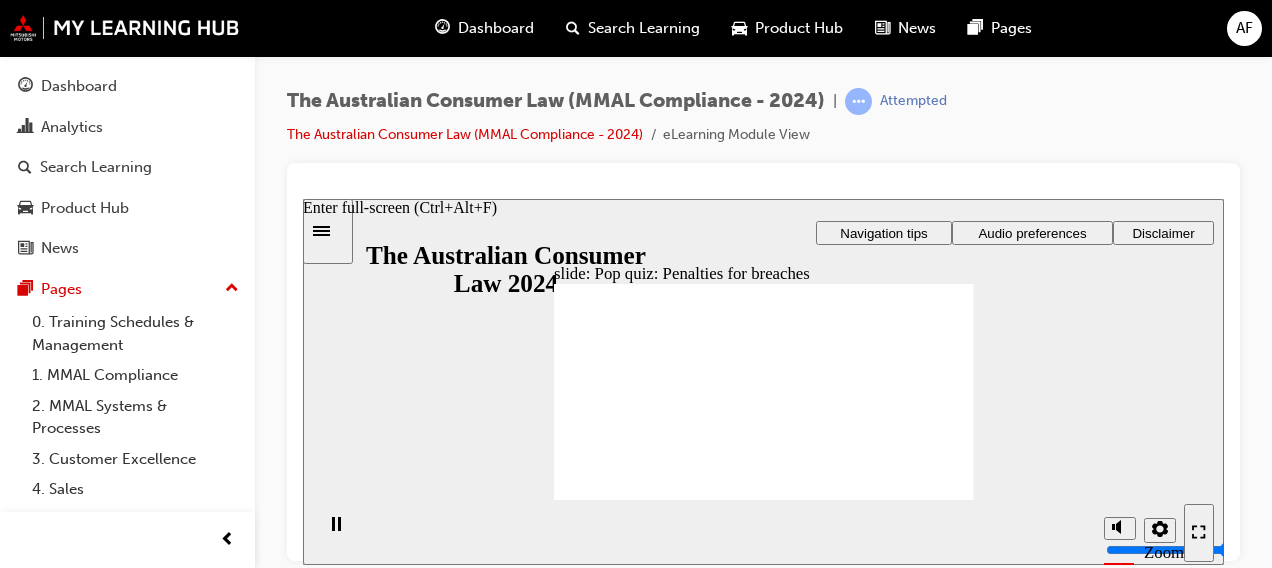 click 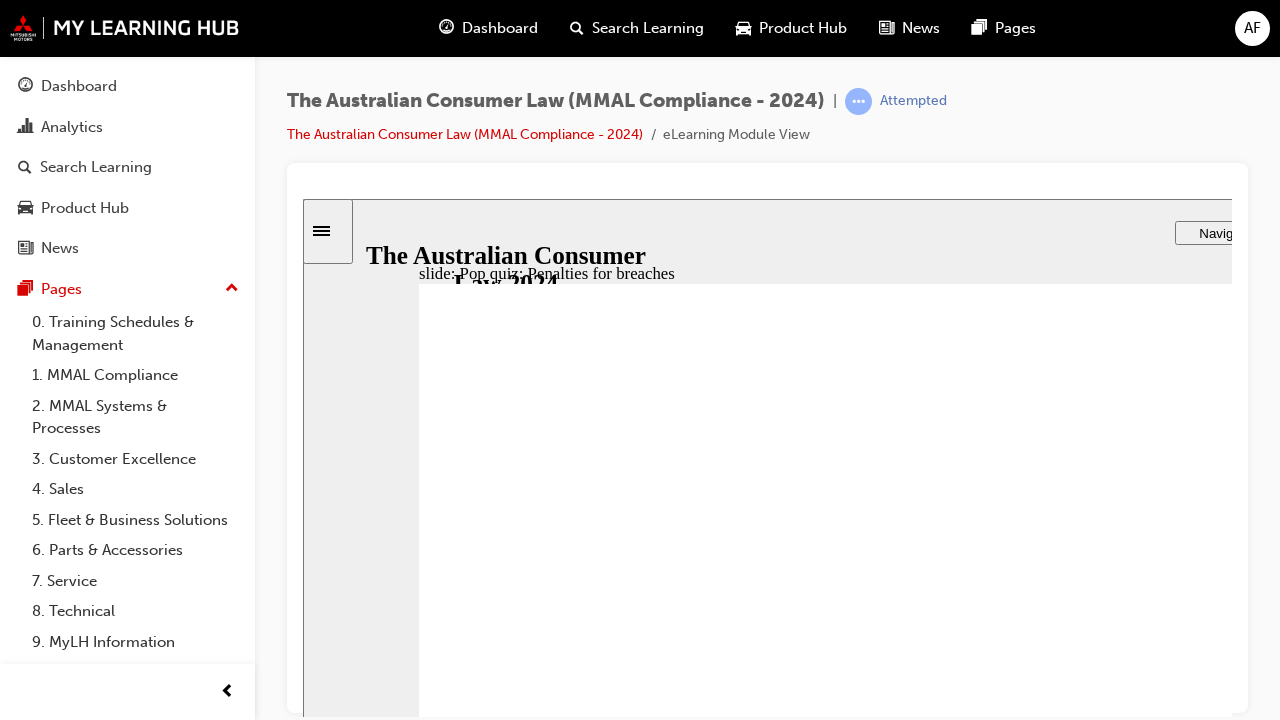 radio on "true" 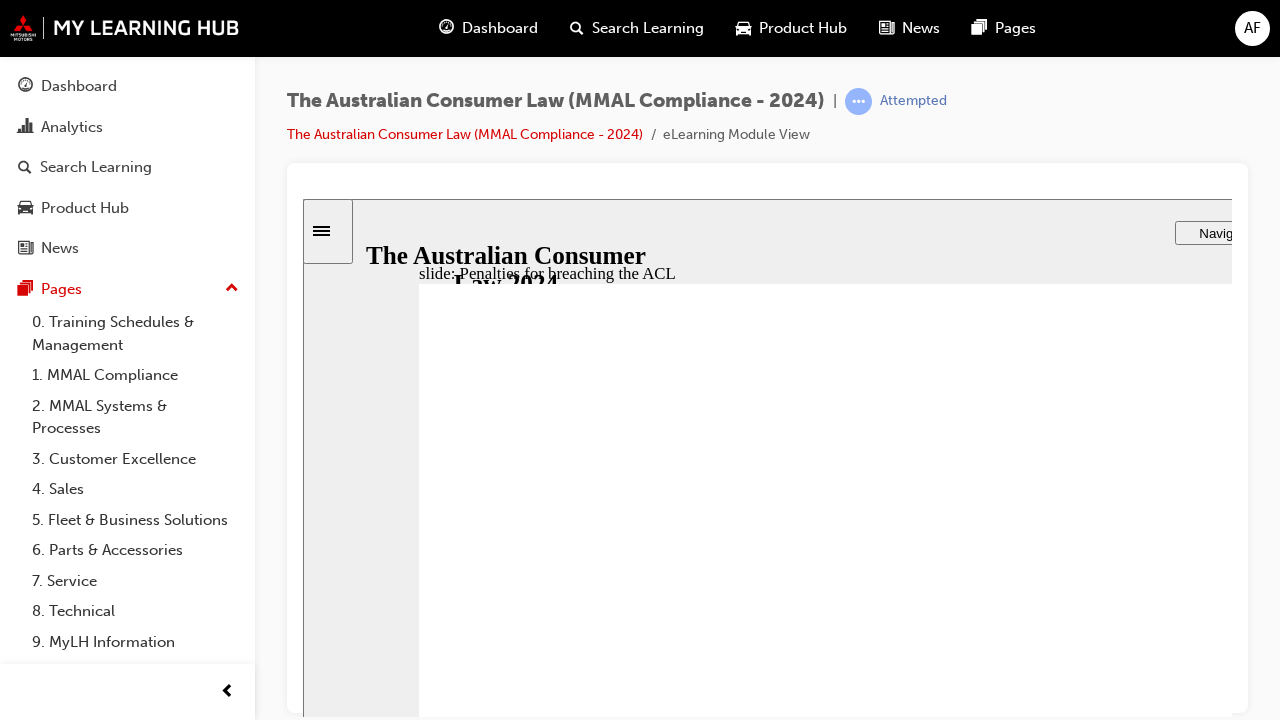 click 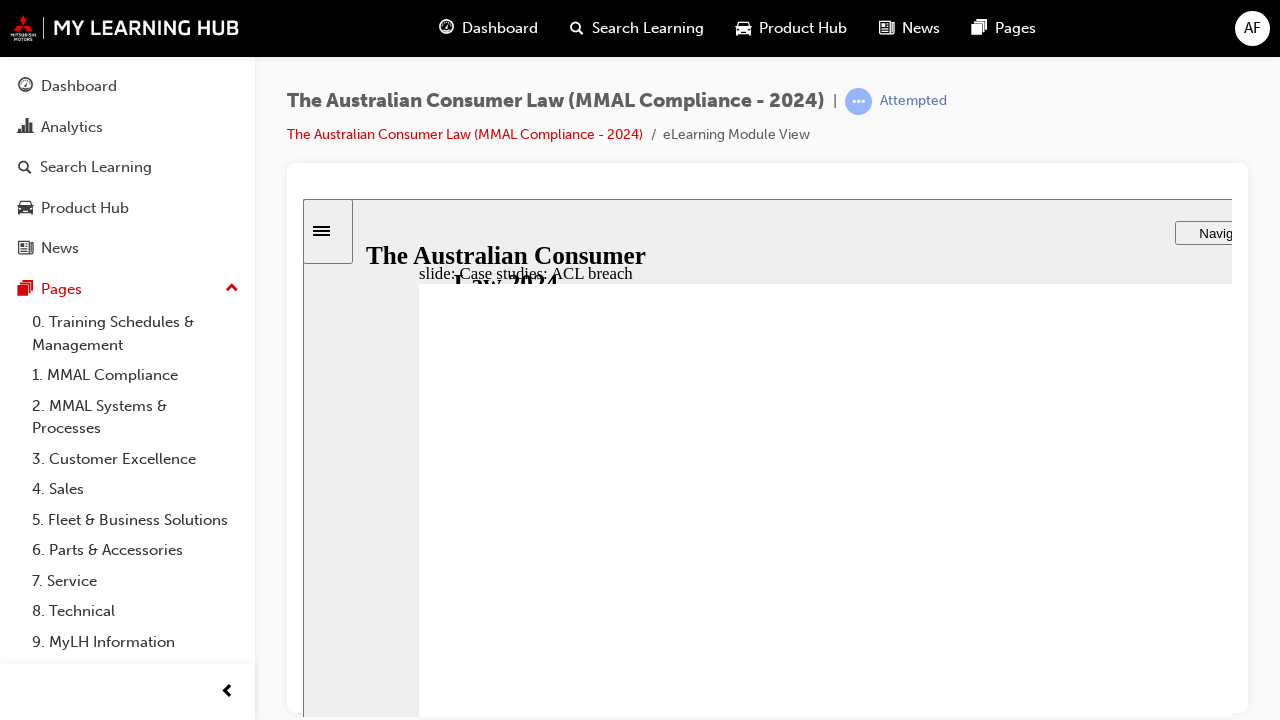 click 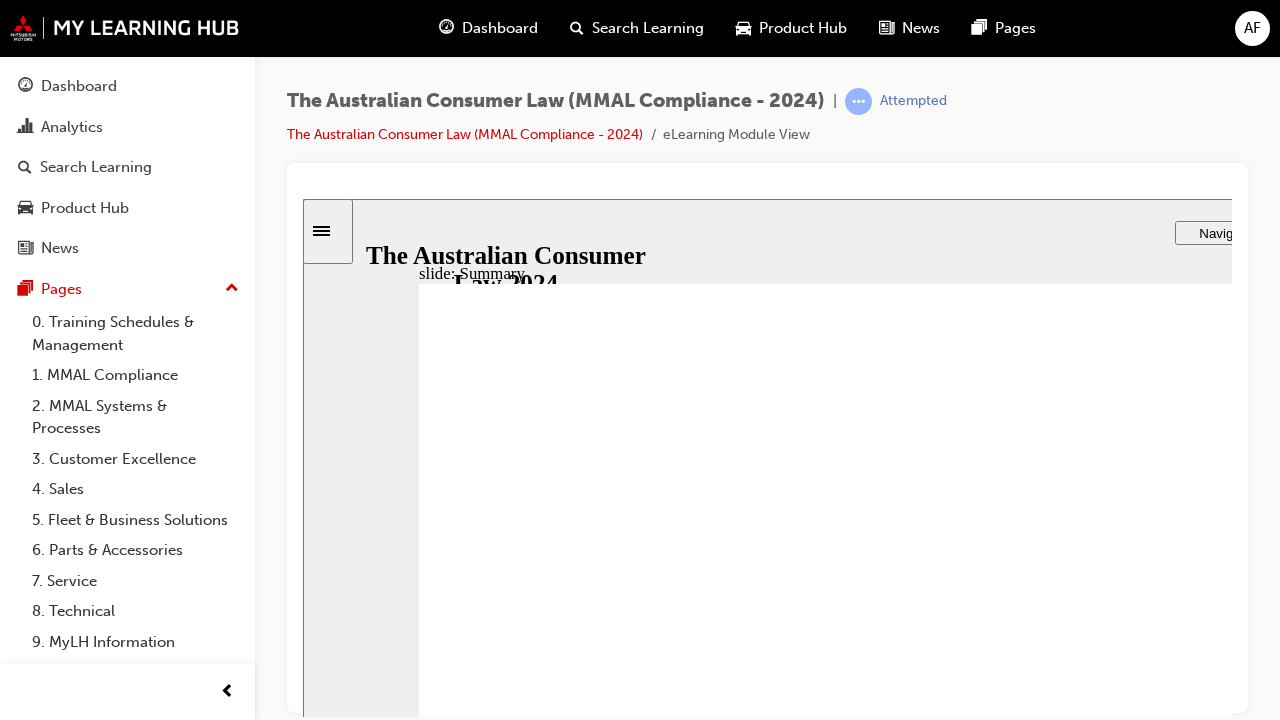 click 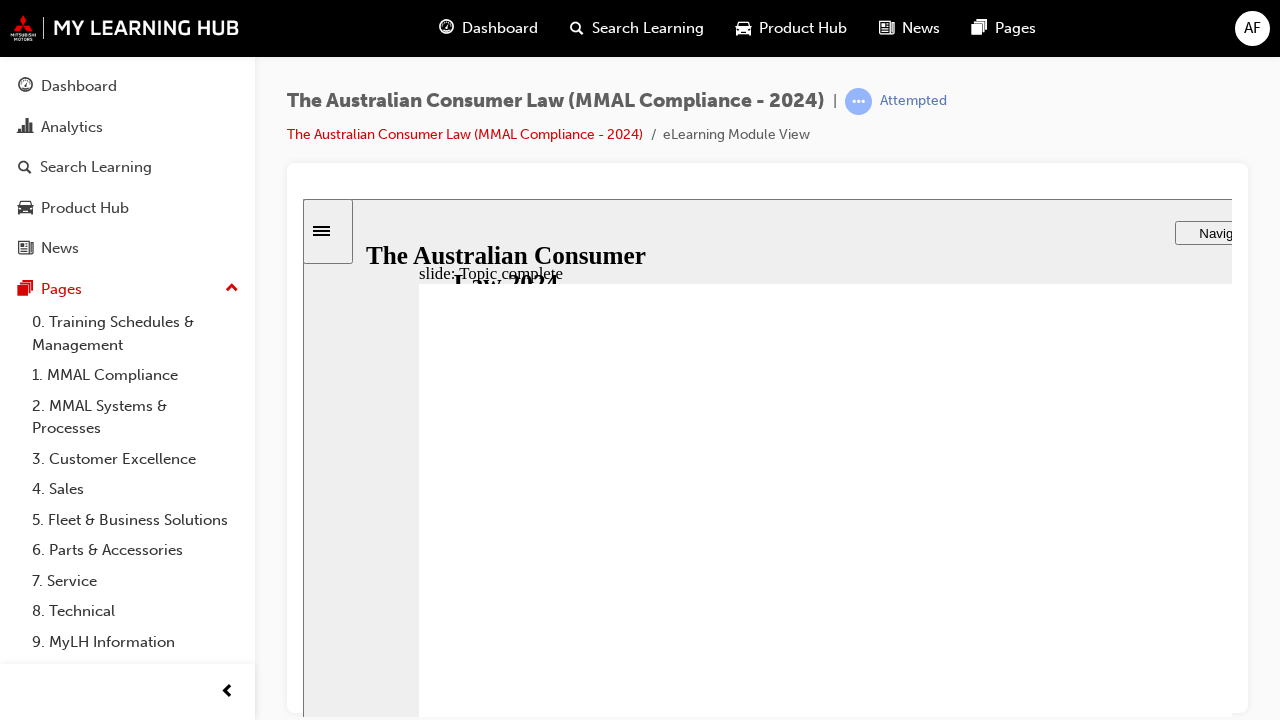 click 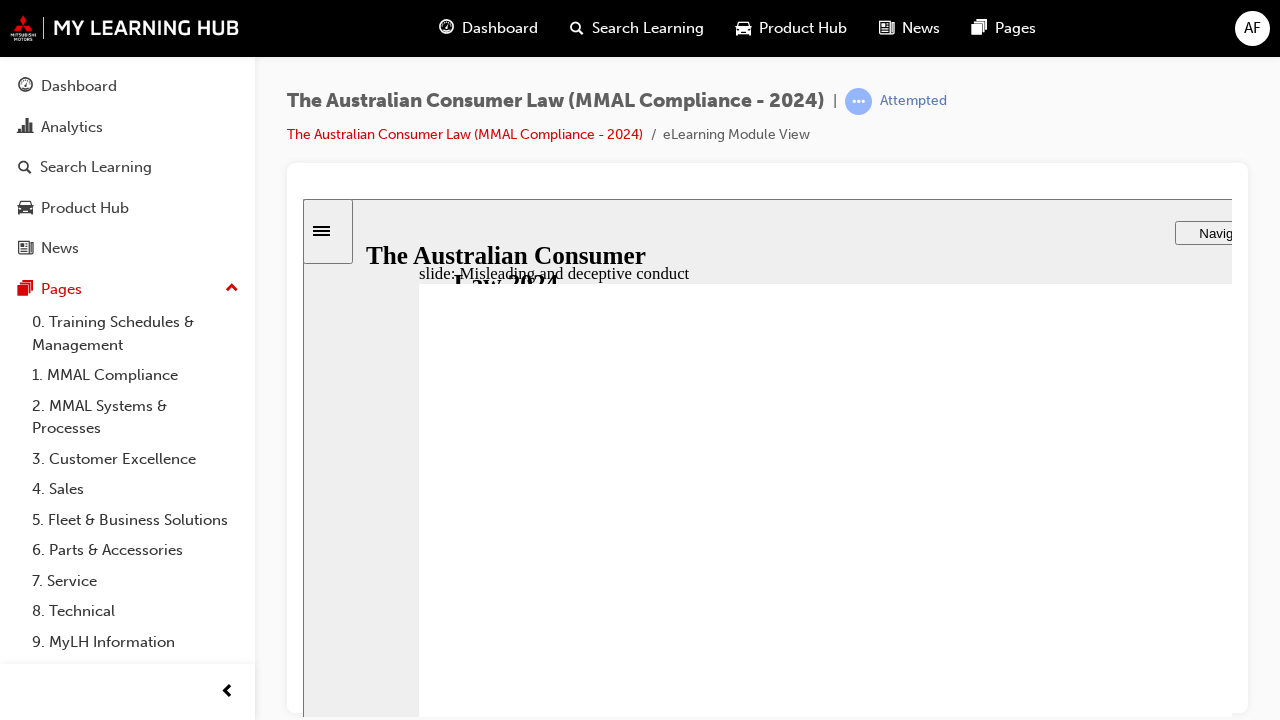 click 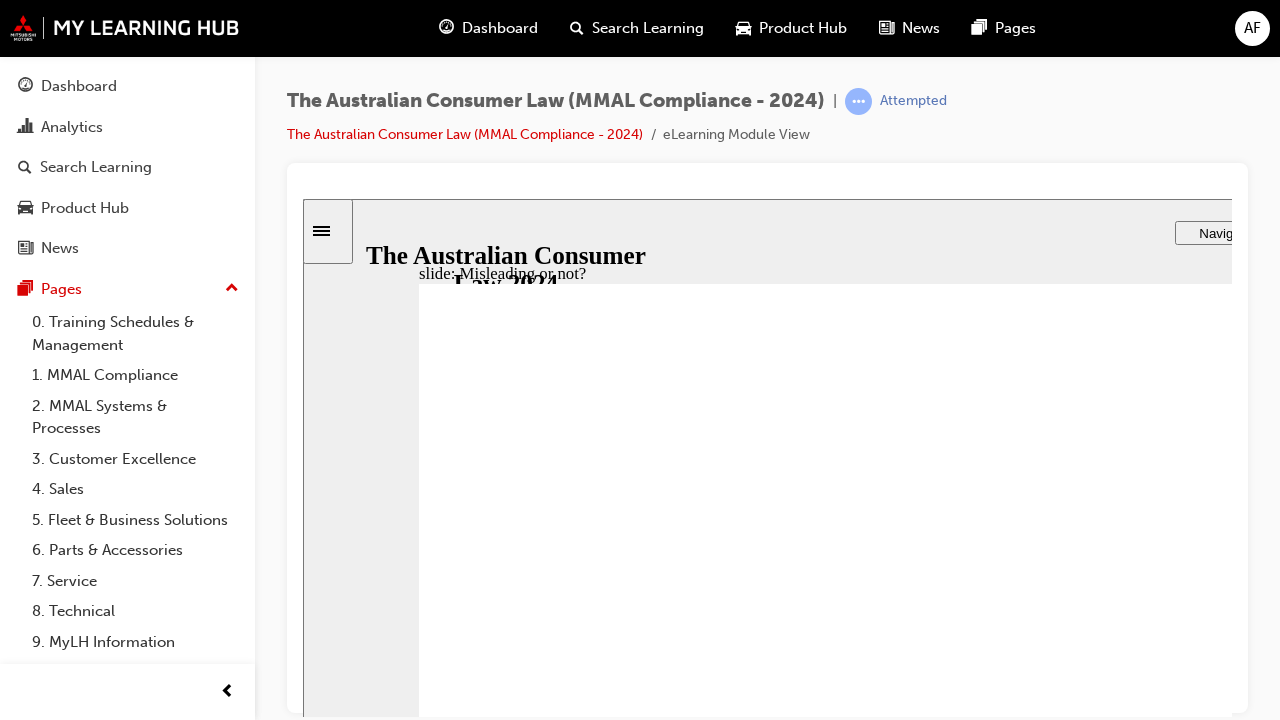 click 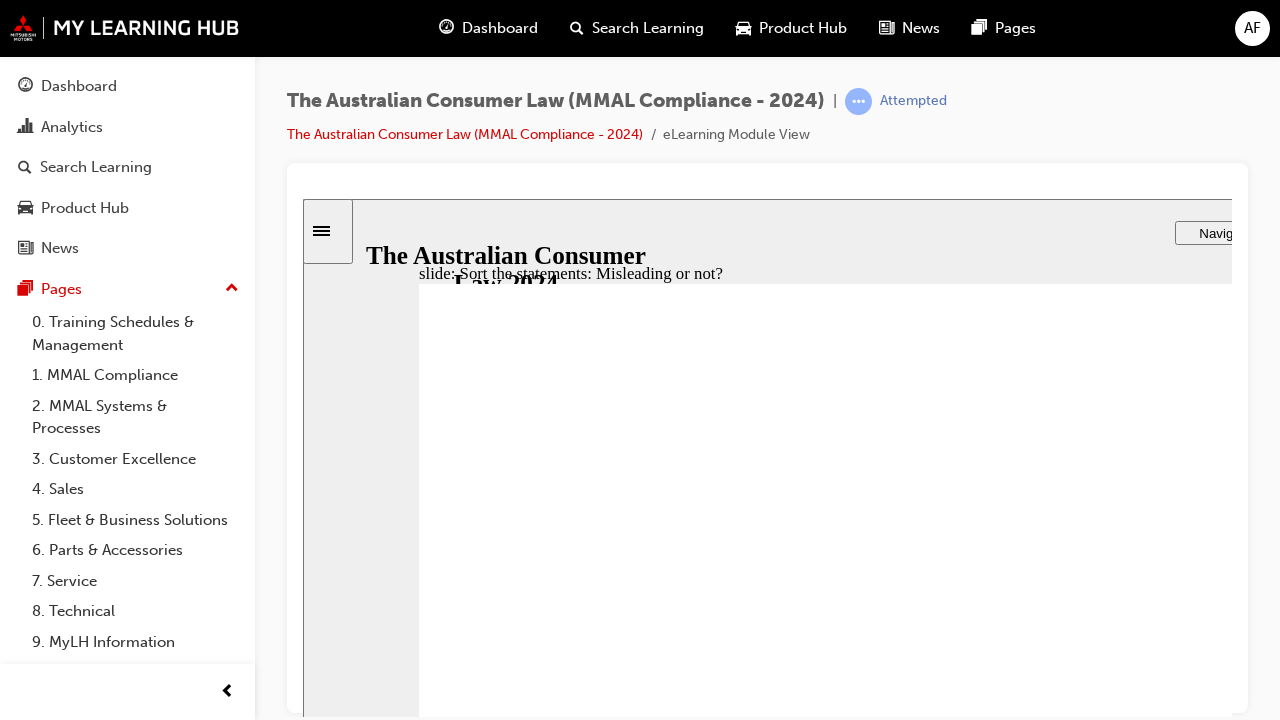 drag, startPoint x: 976, startPoint y: 488, endPoint x: 760, endPoint y: 680, distance: 288.99826 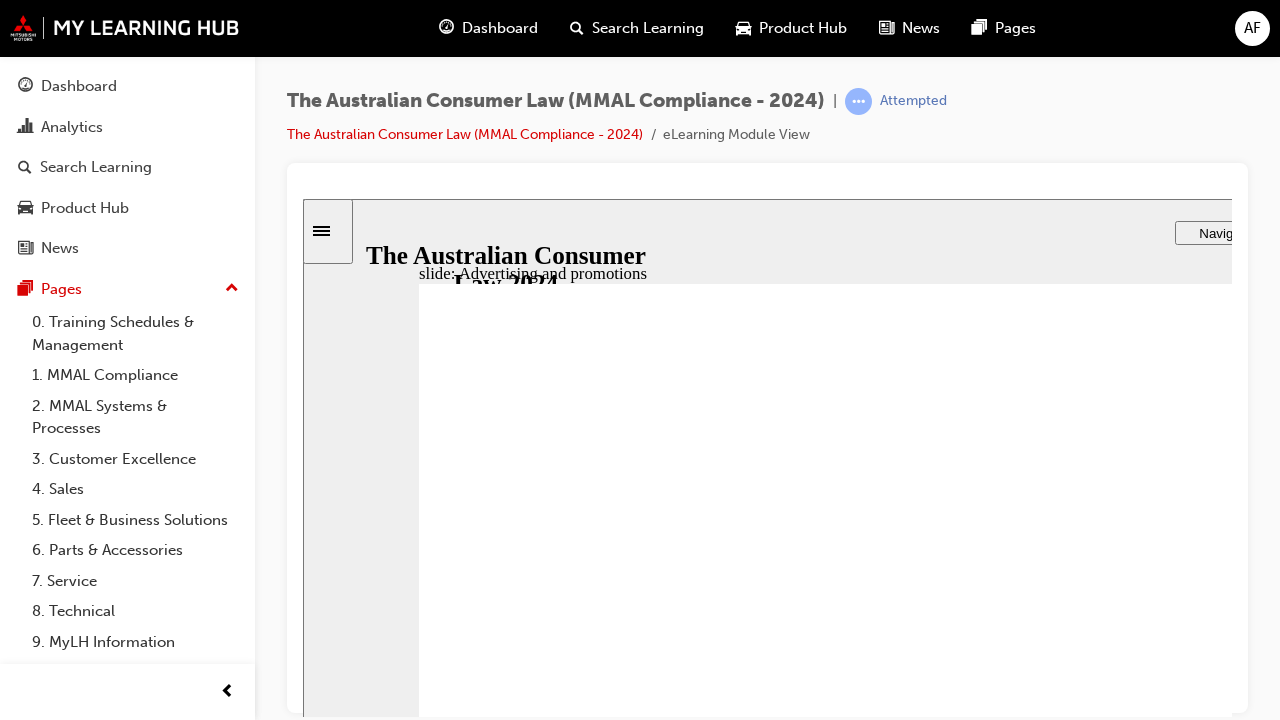 click 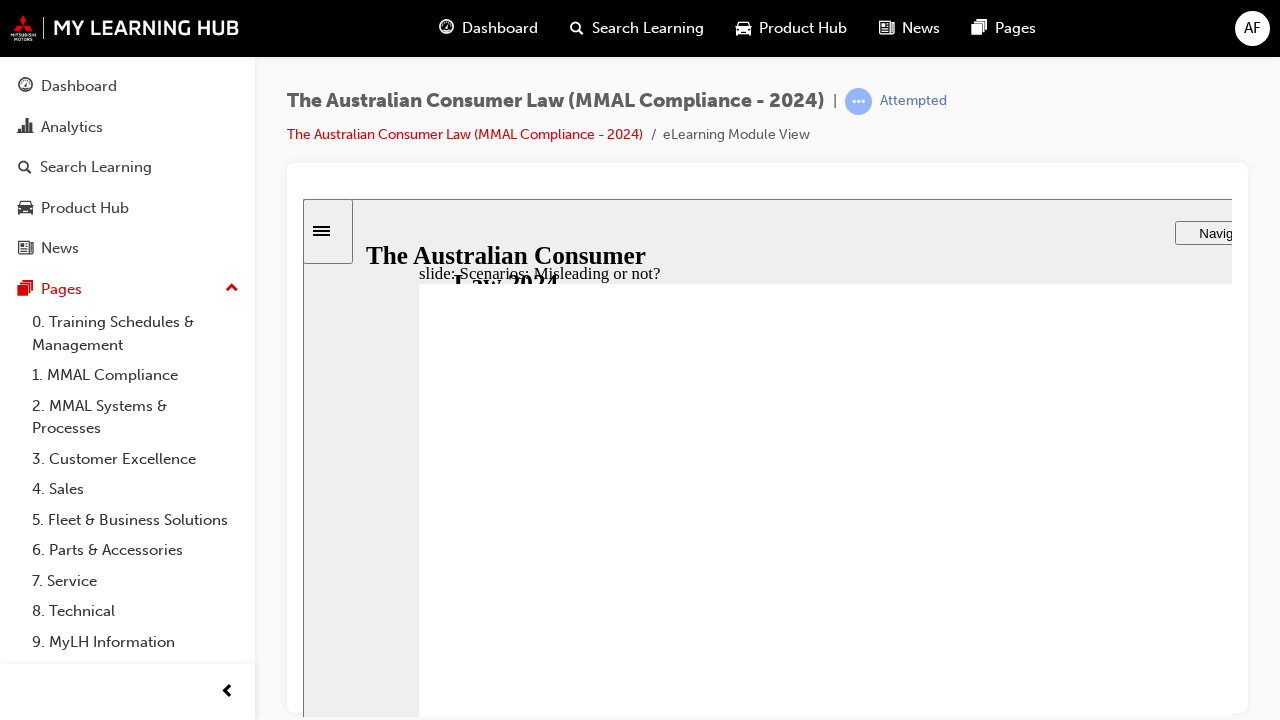 click 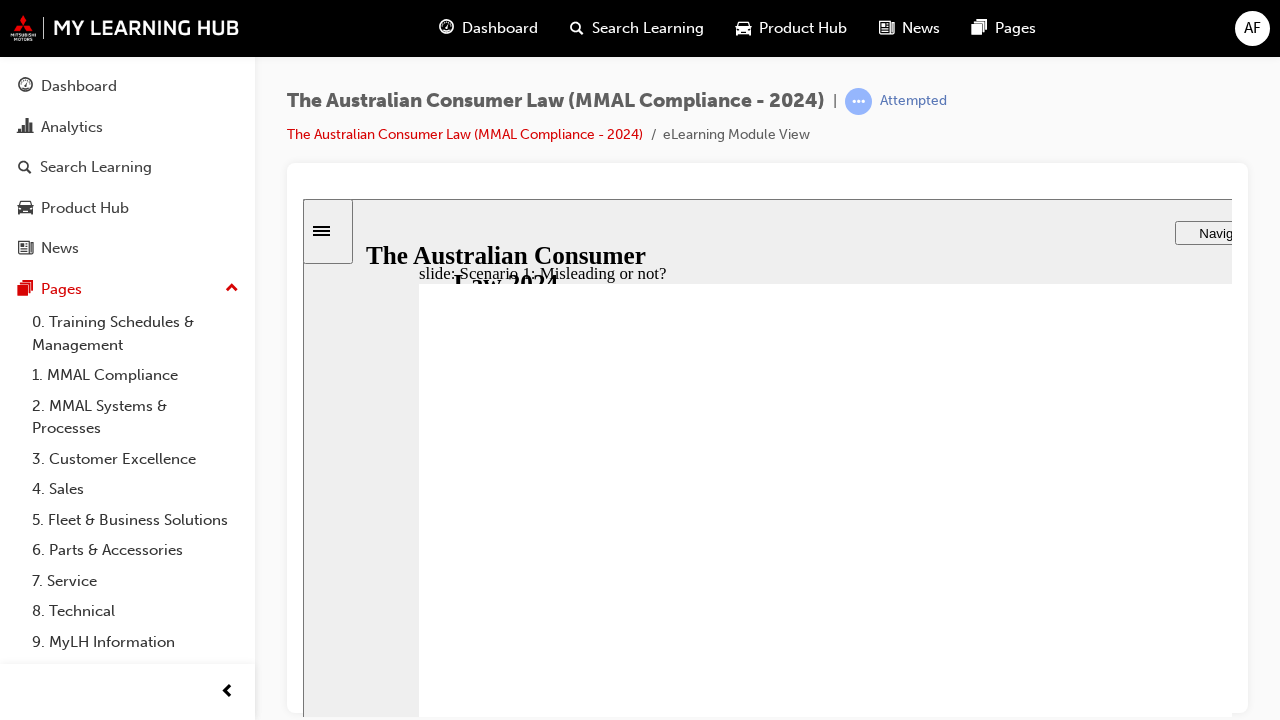 click at bounding box center [943, 1615] 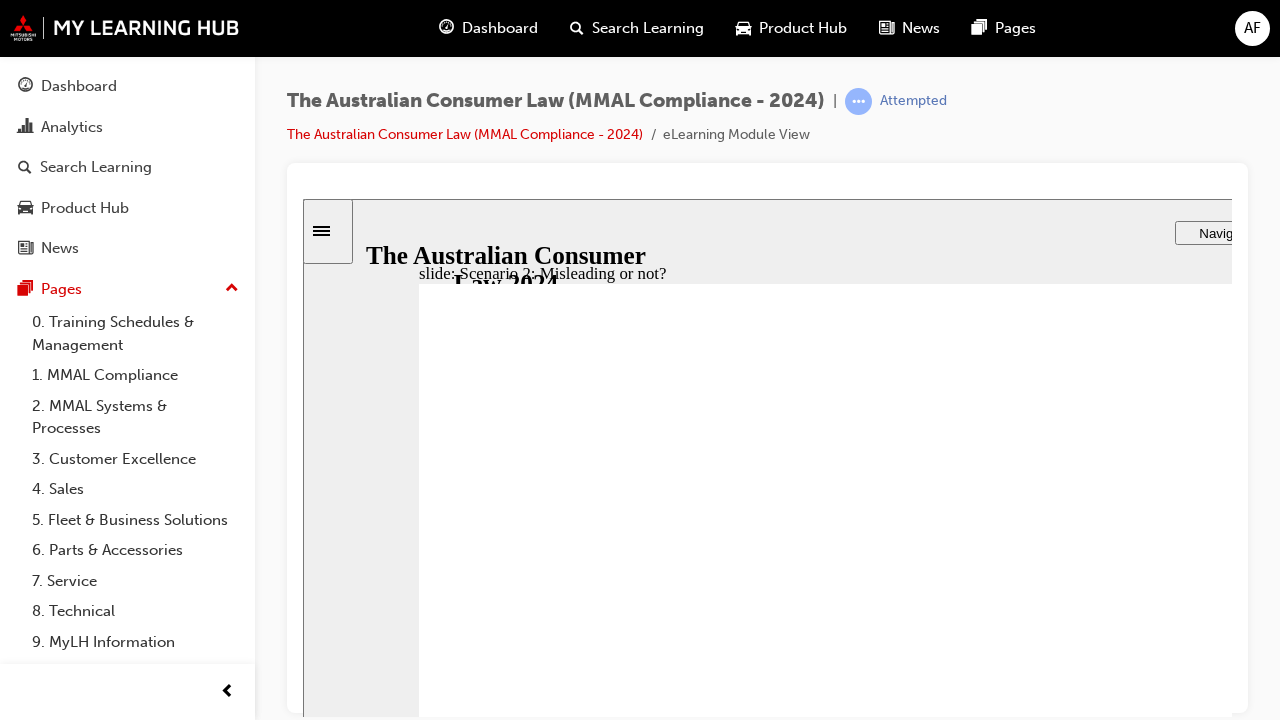 click 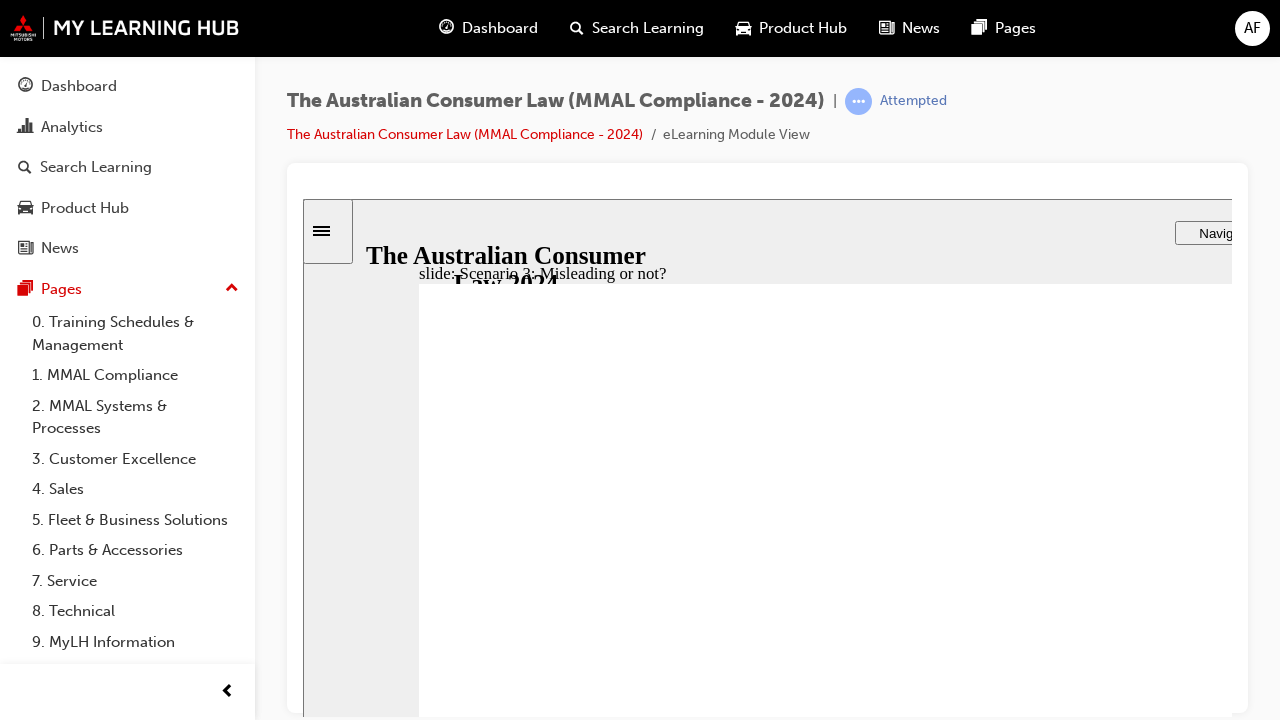 click 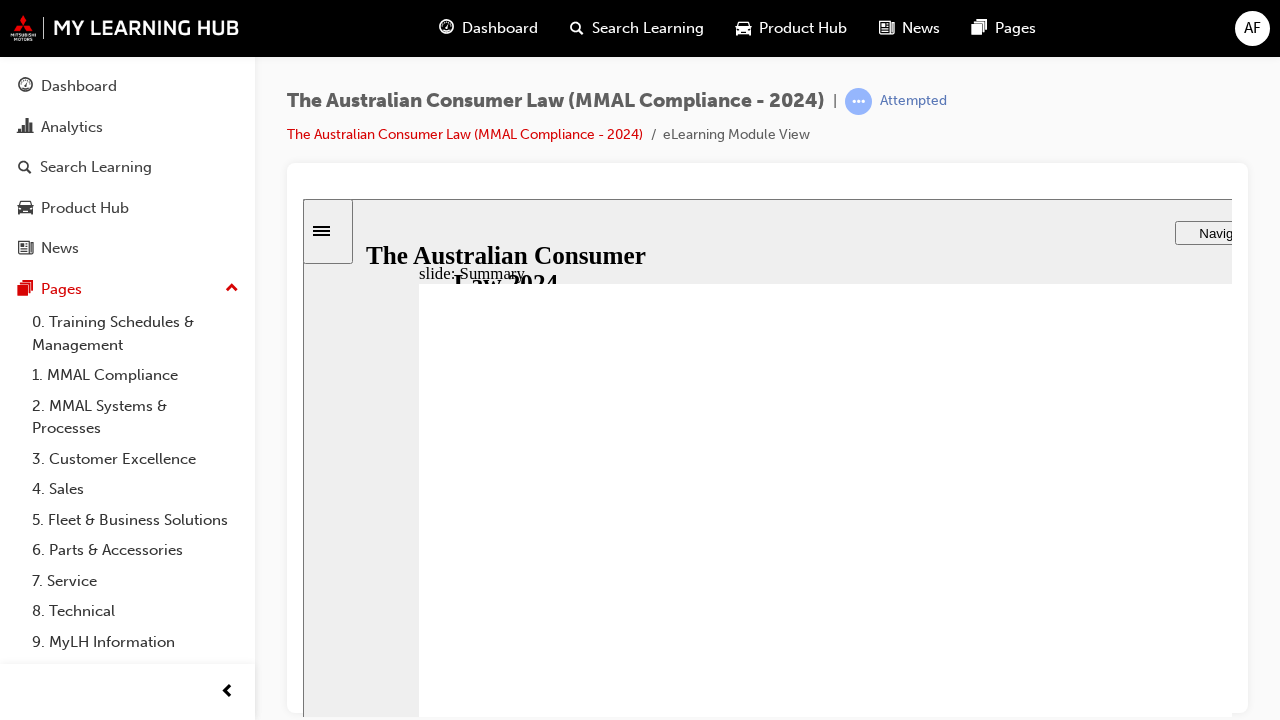 click 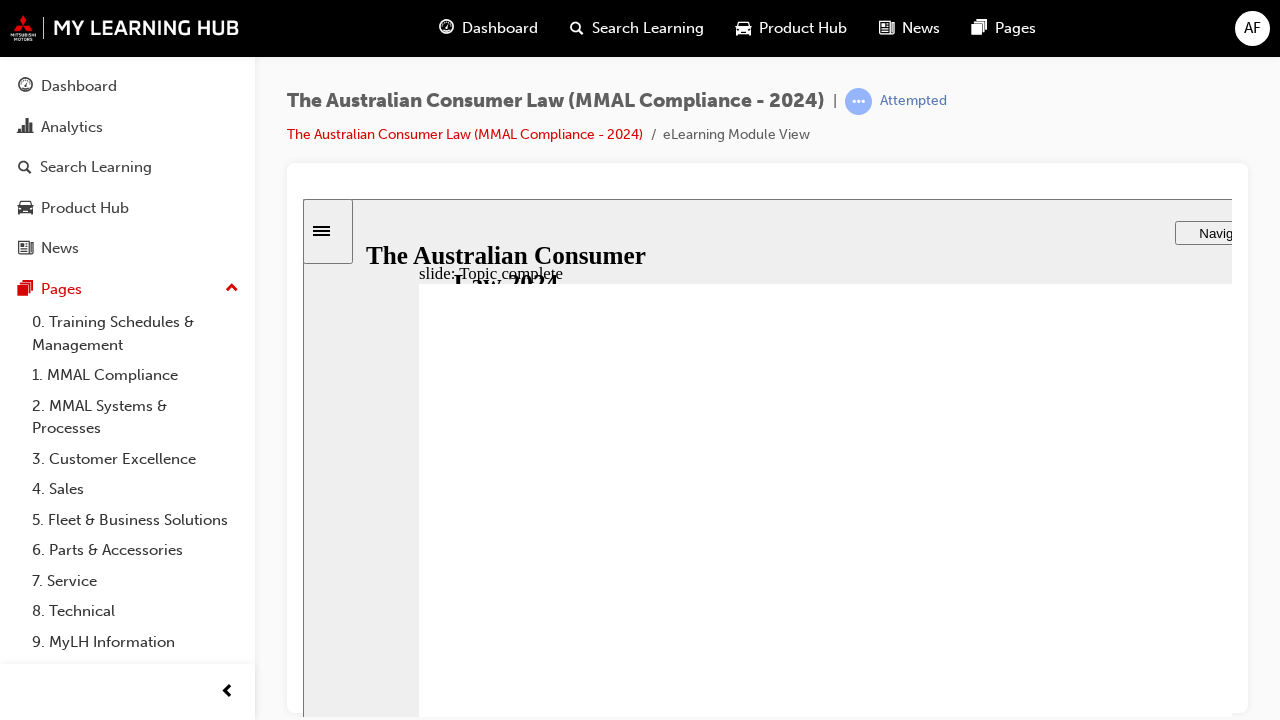 click 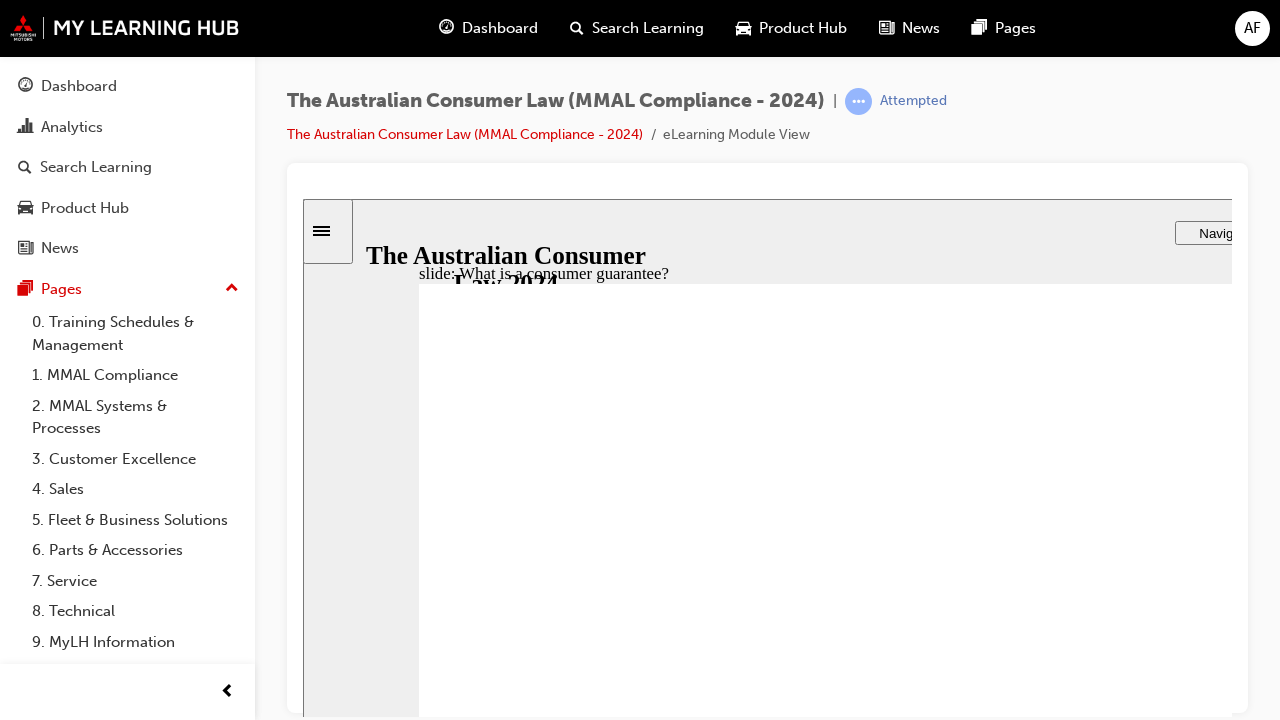 click 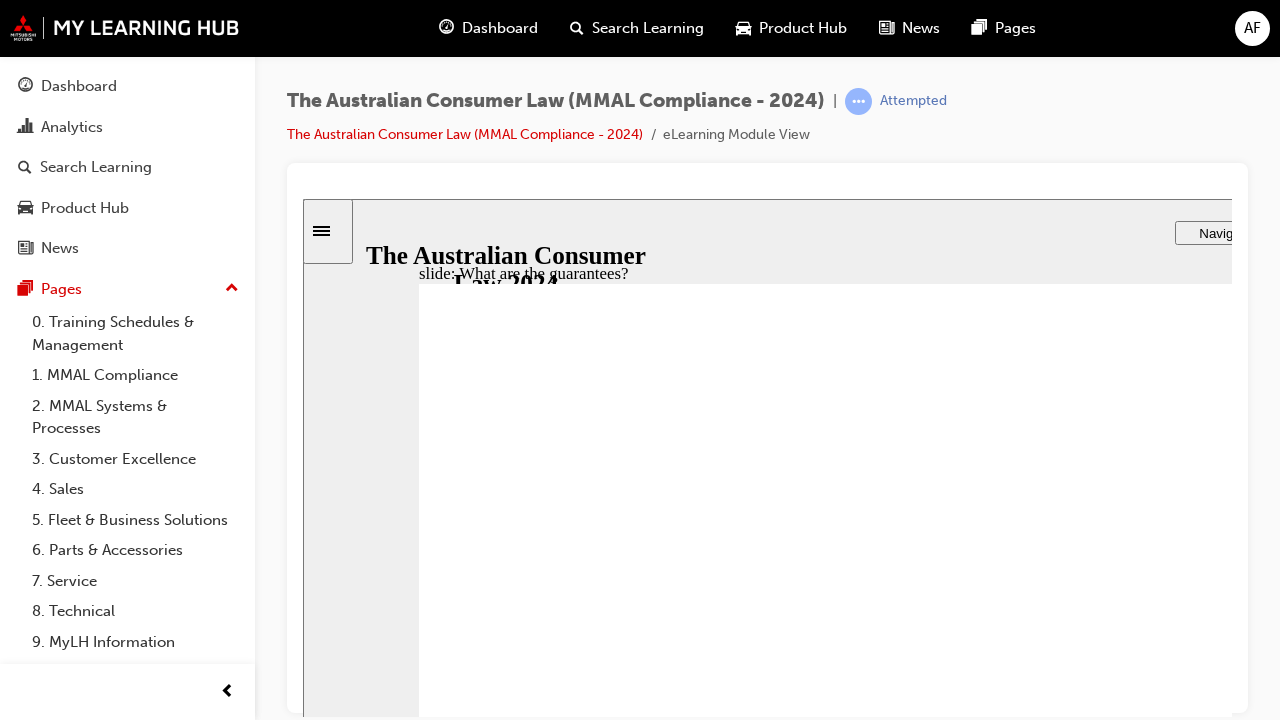 click 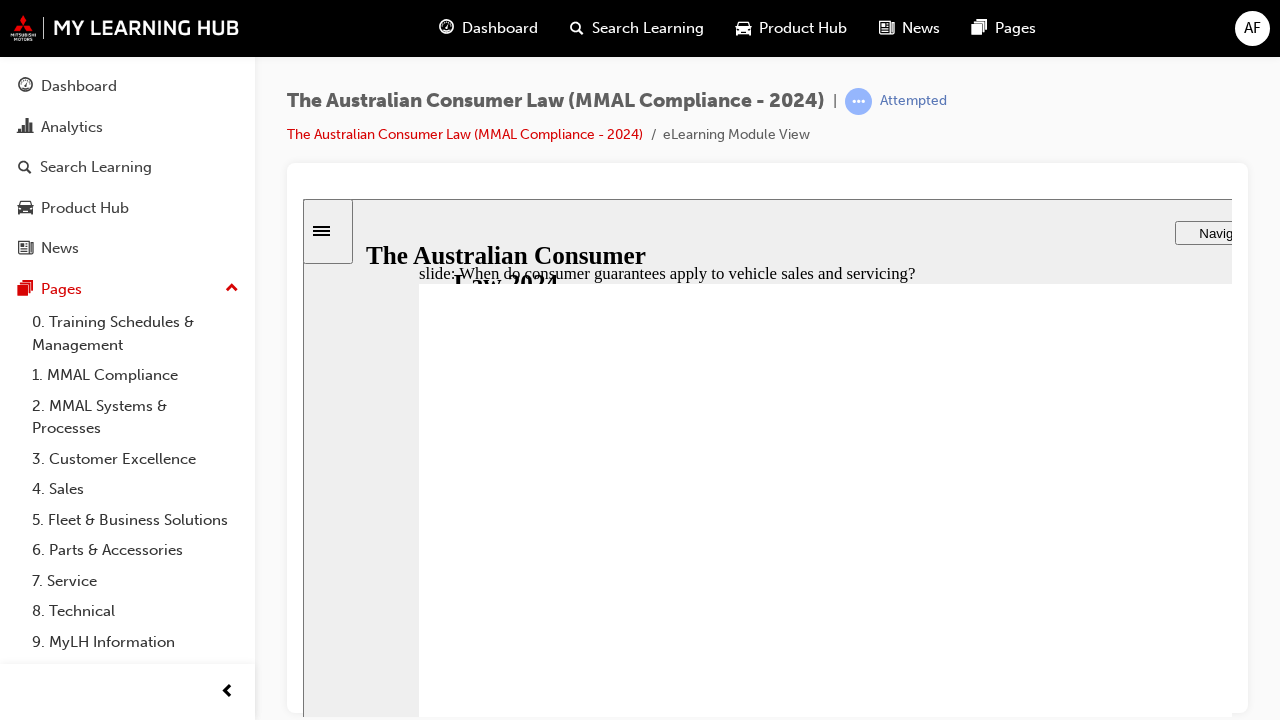 click 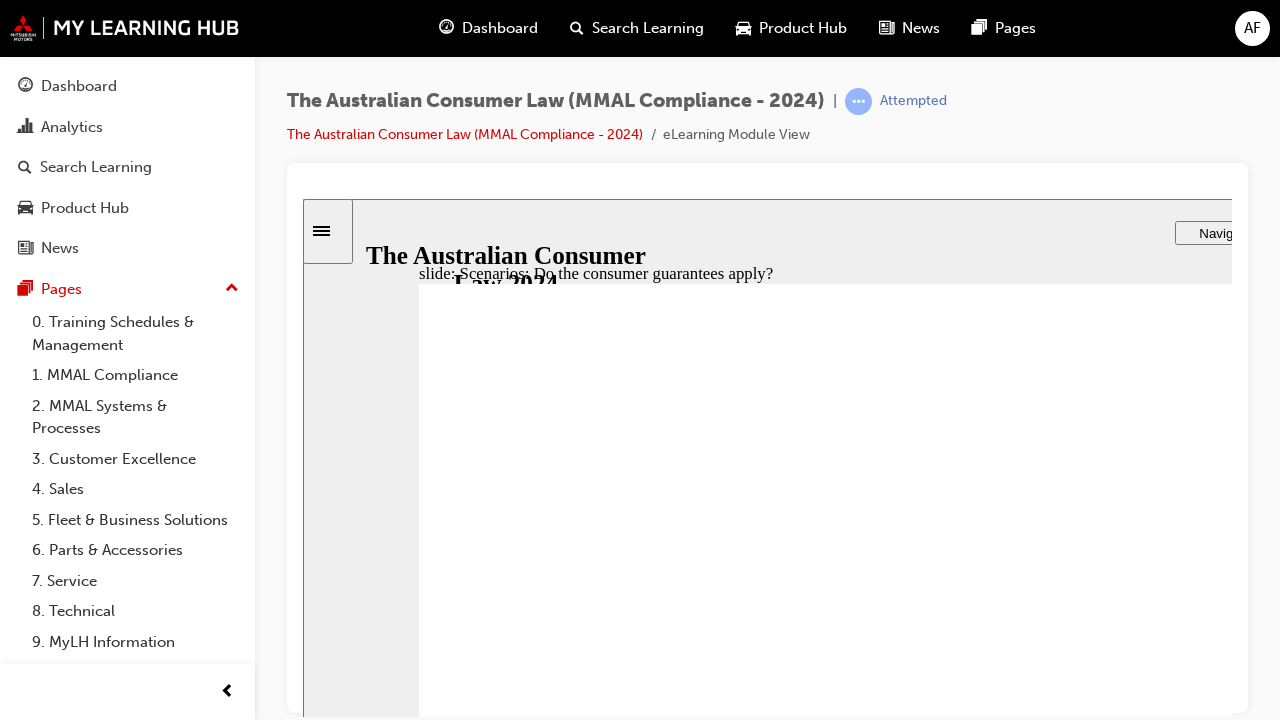 click 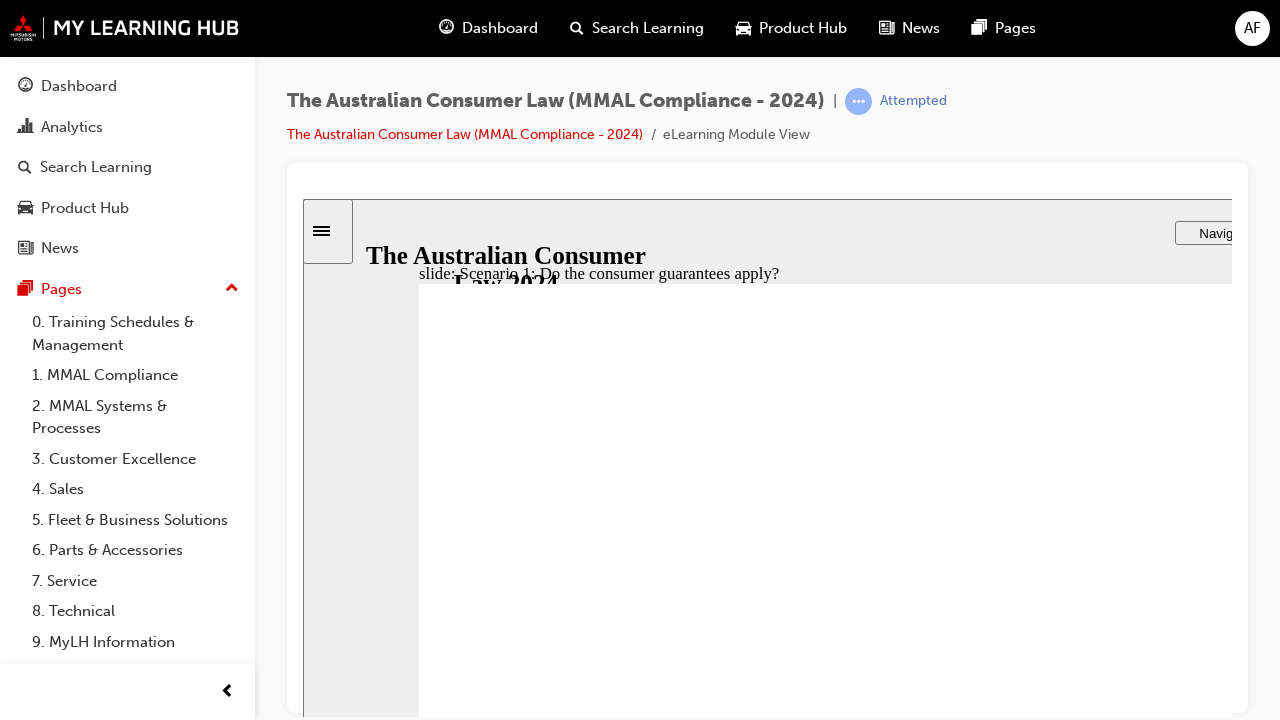 click 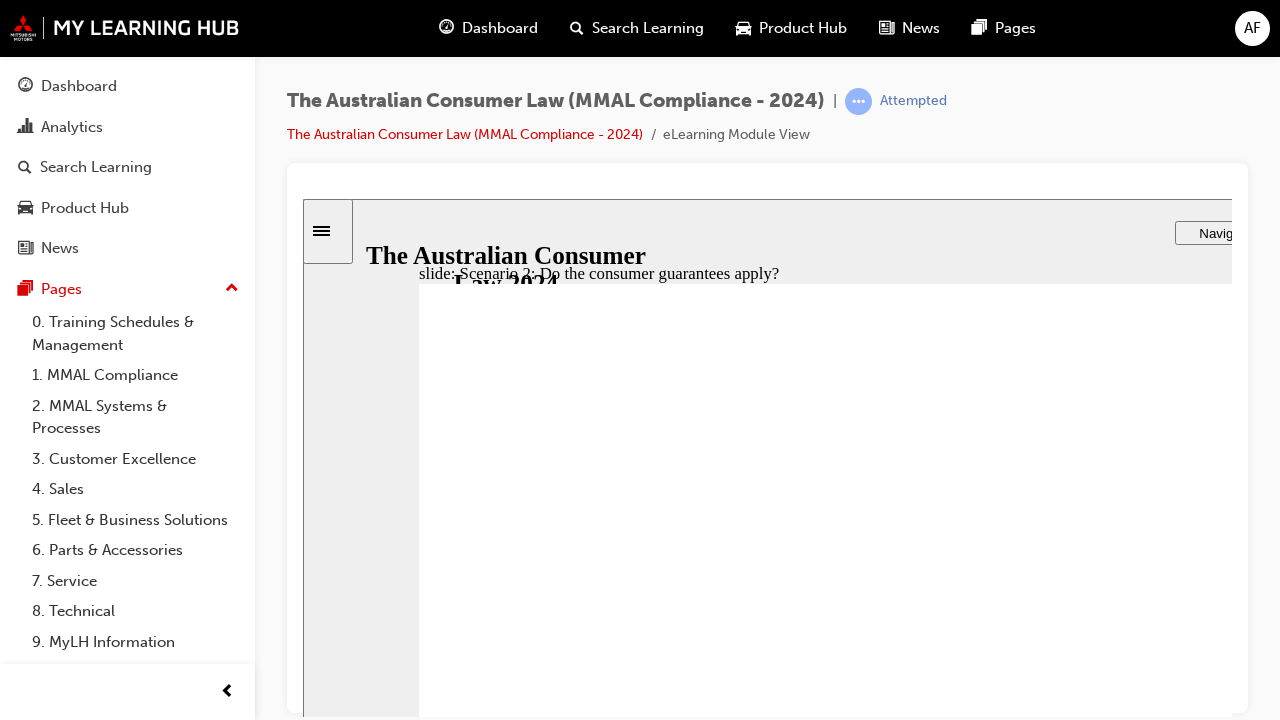 click 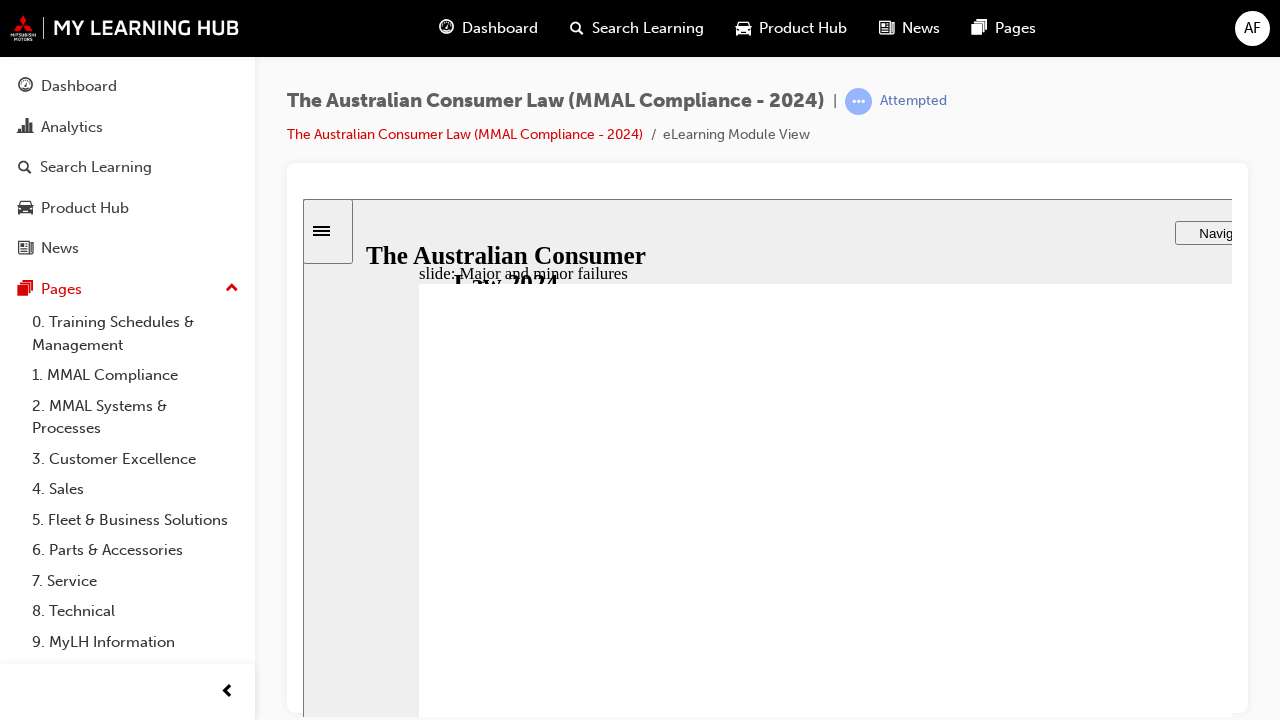click 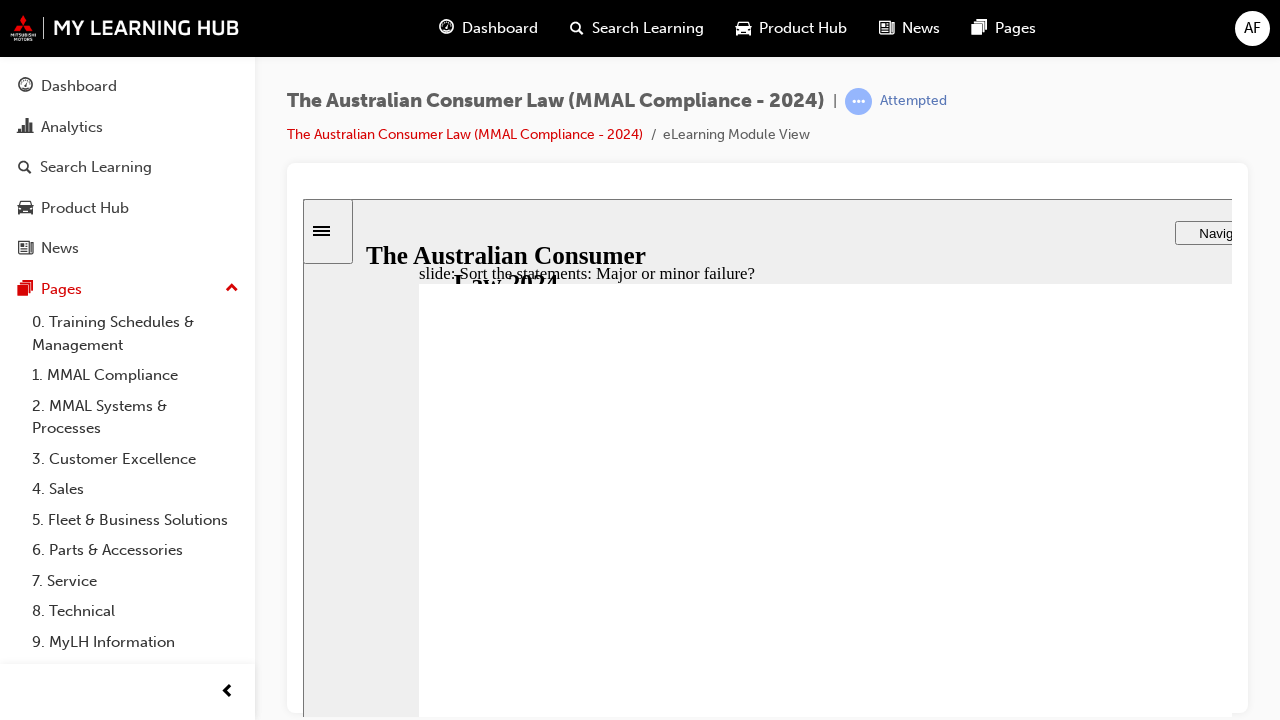 drag, startPoint x: 940, startPoint y: 465, endPoint x: 1255, endPoint y: 661, distance: 371 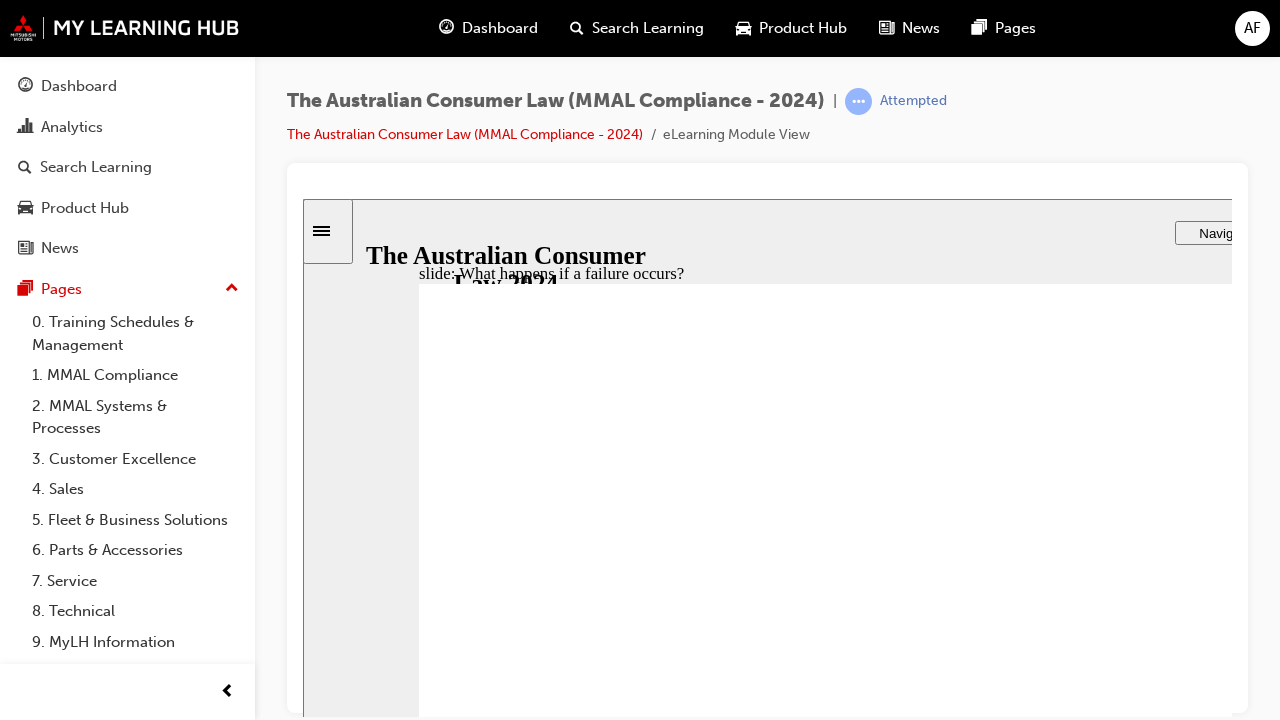 click 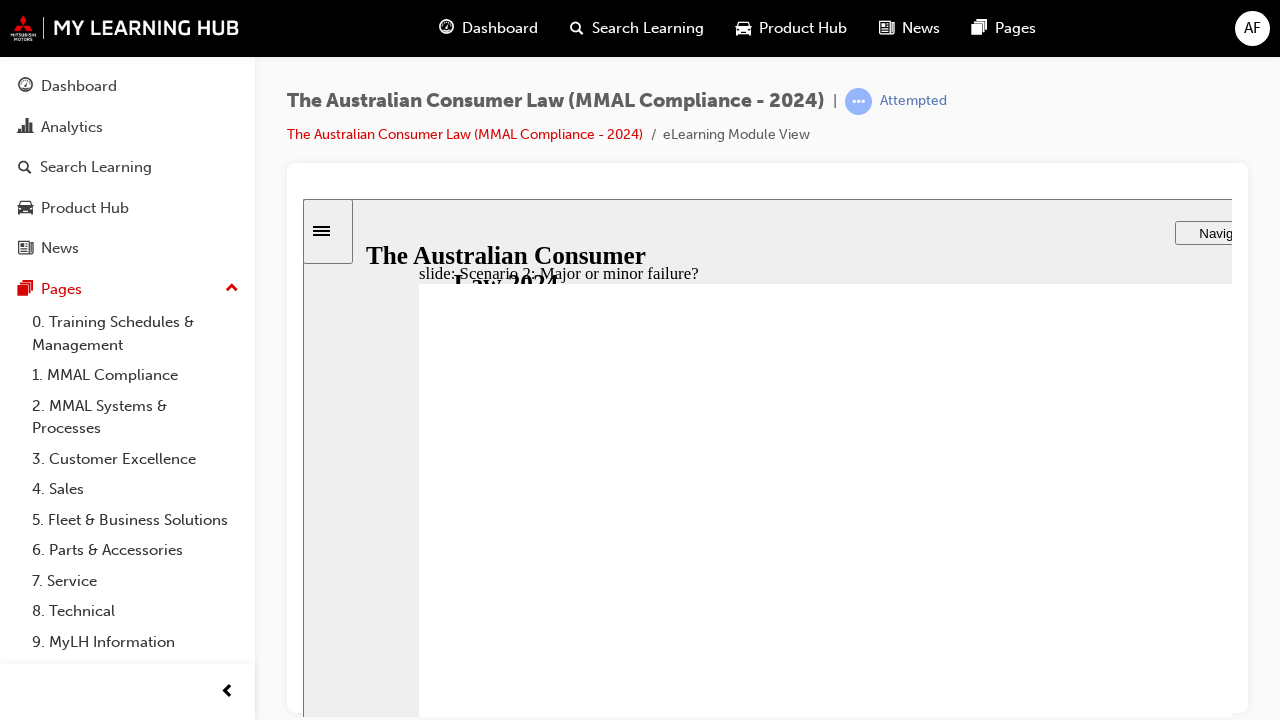click 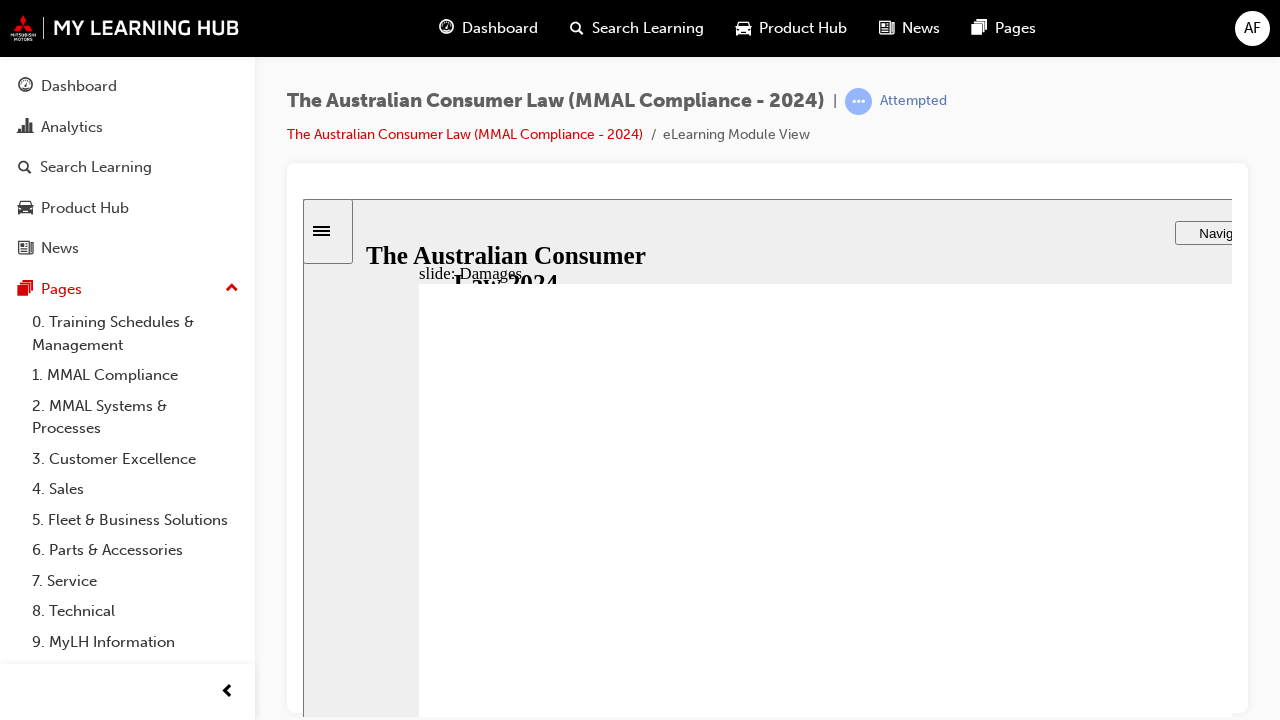 click 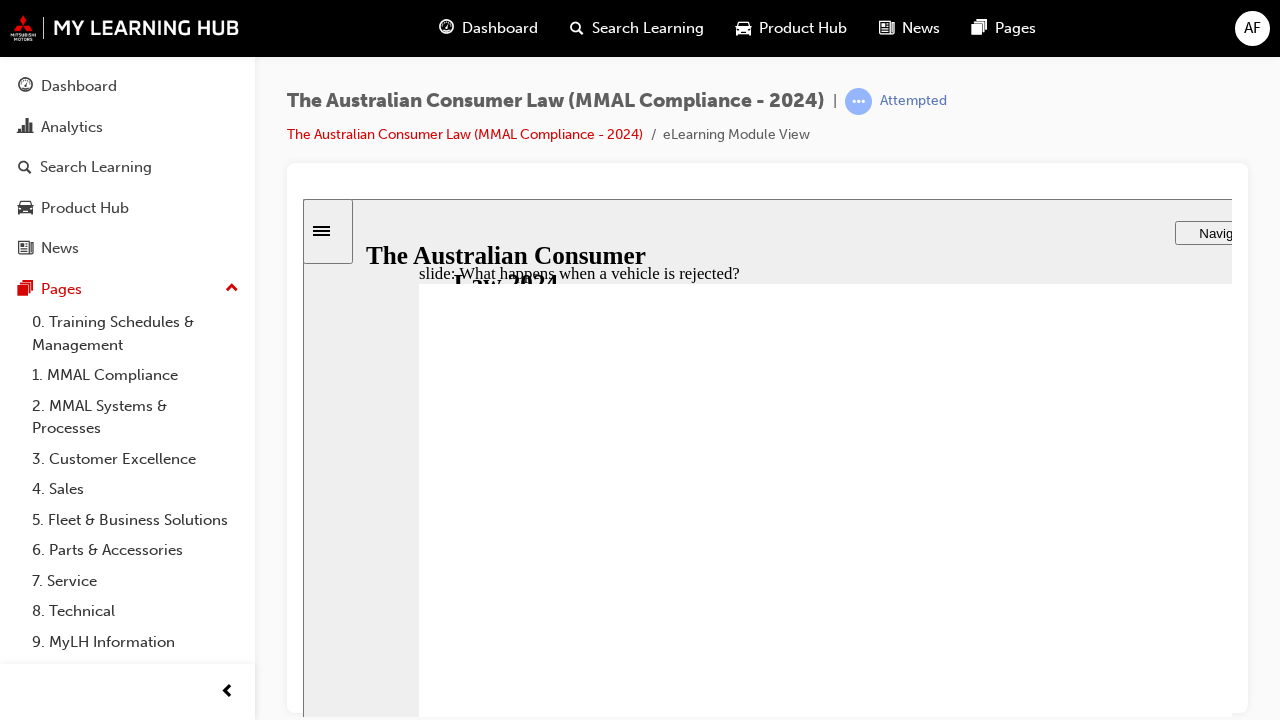 click 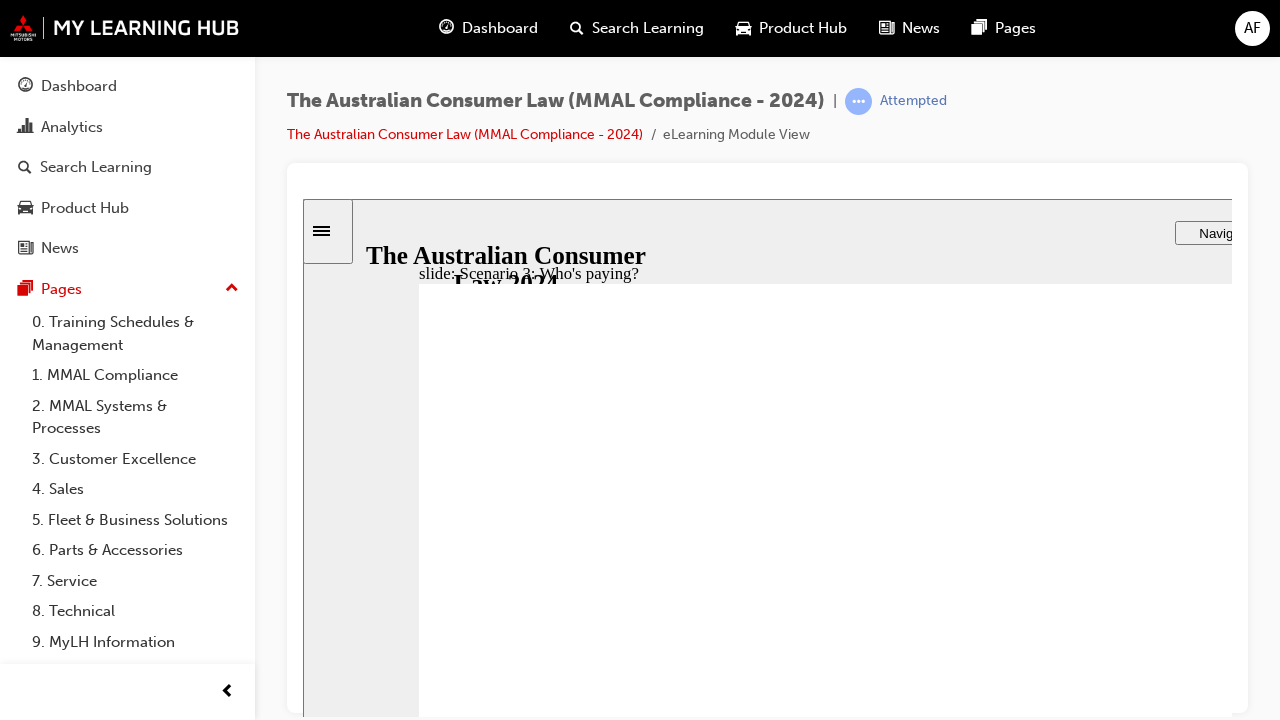 click 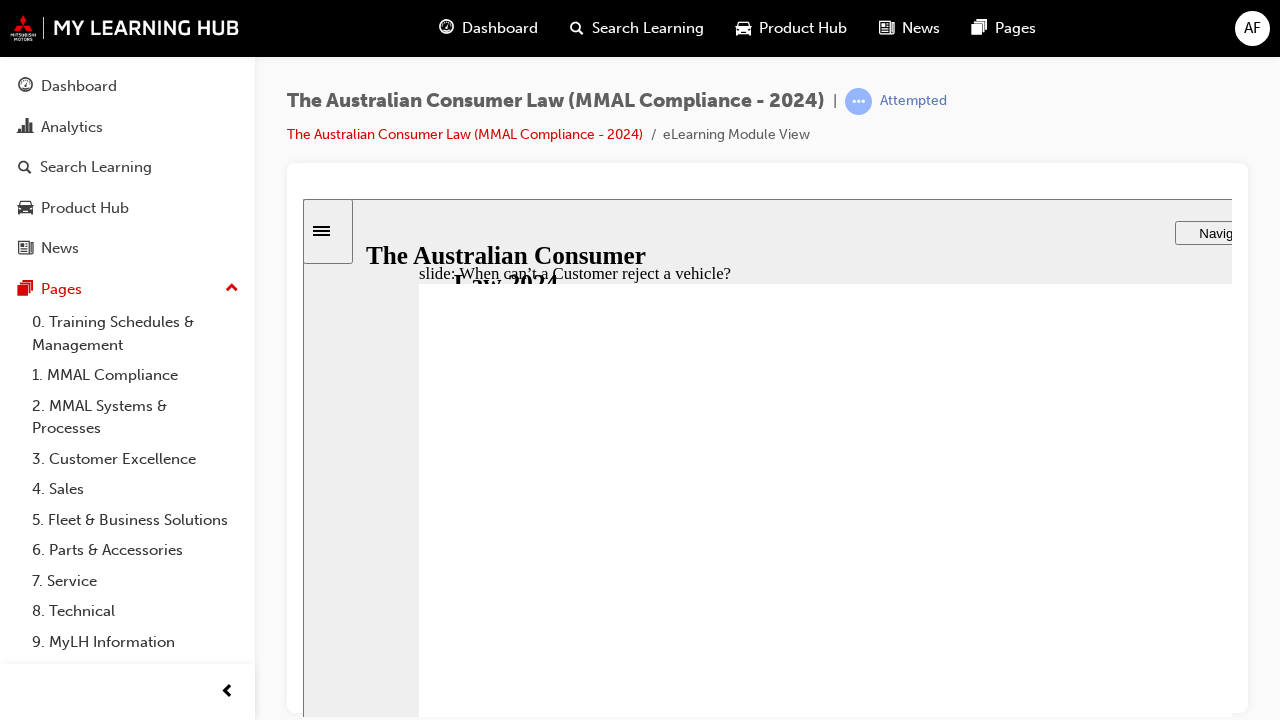 click 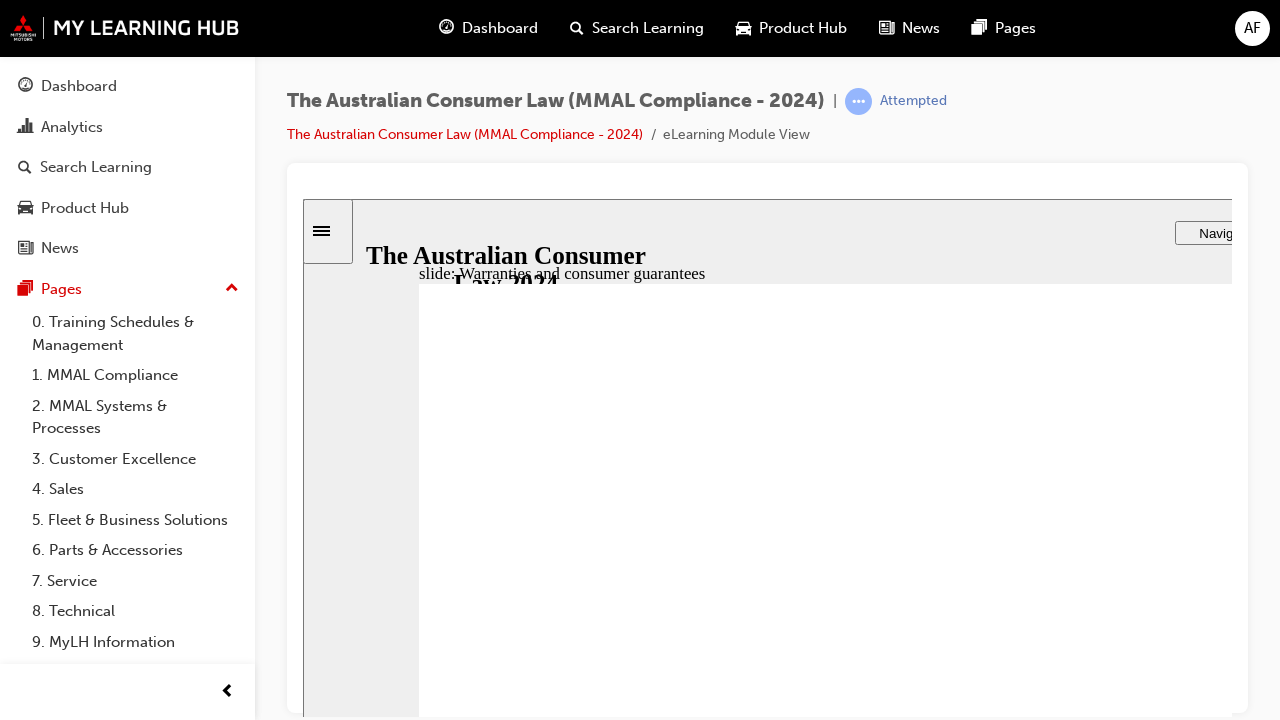 click 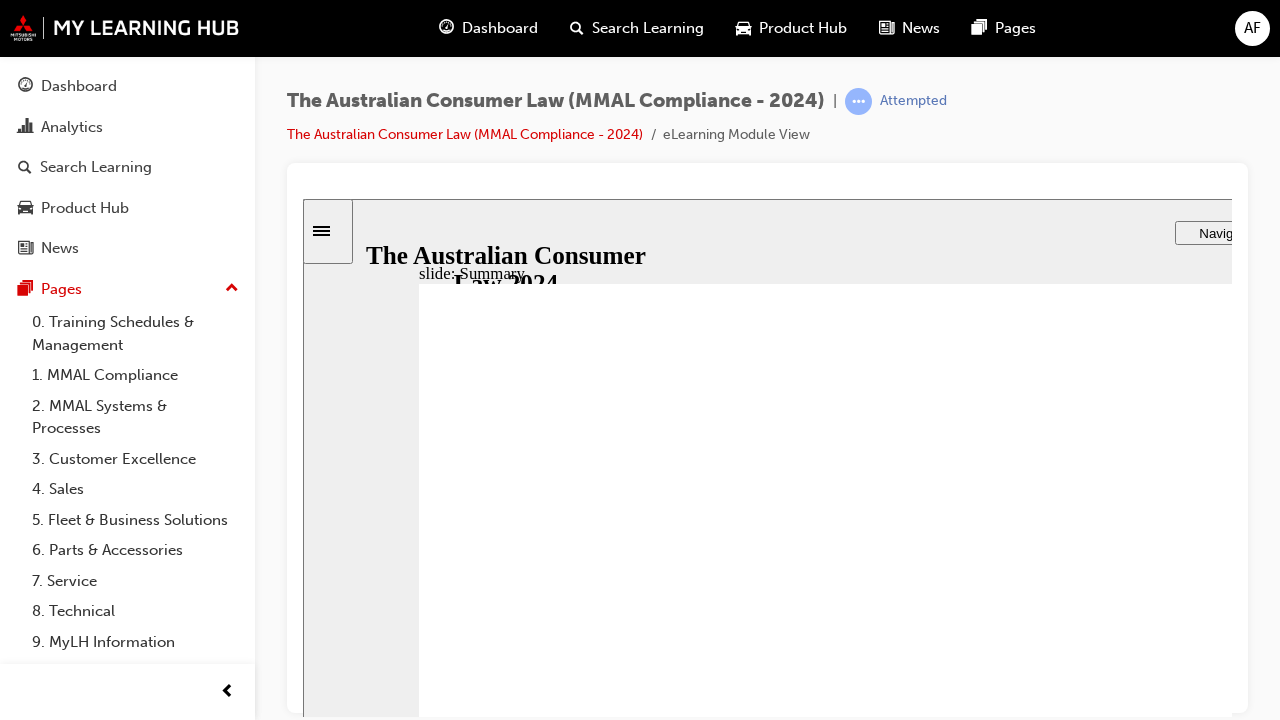 click 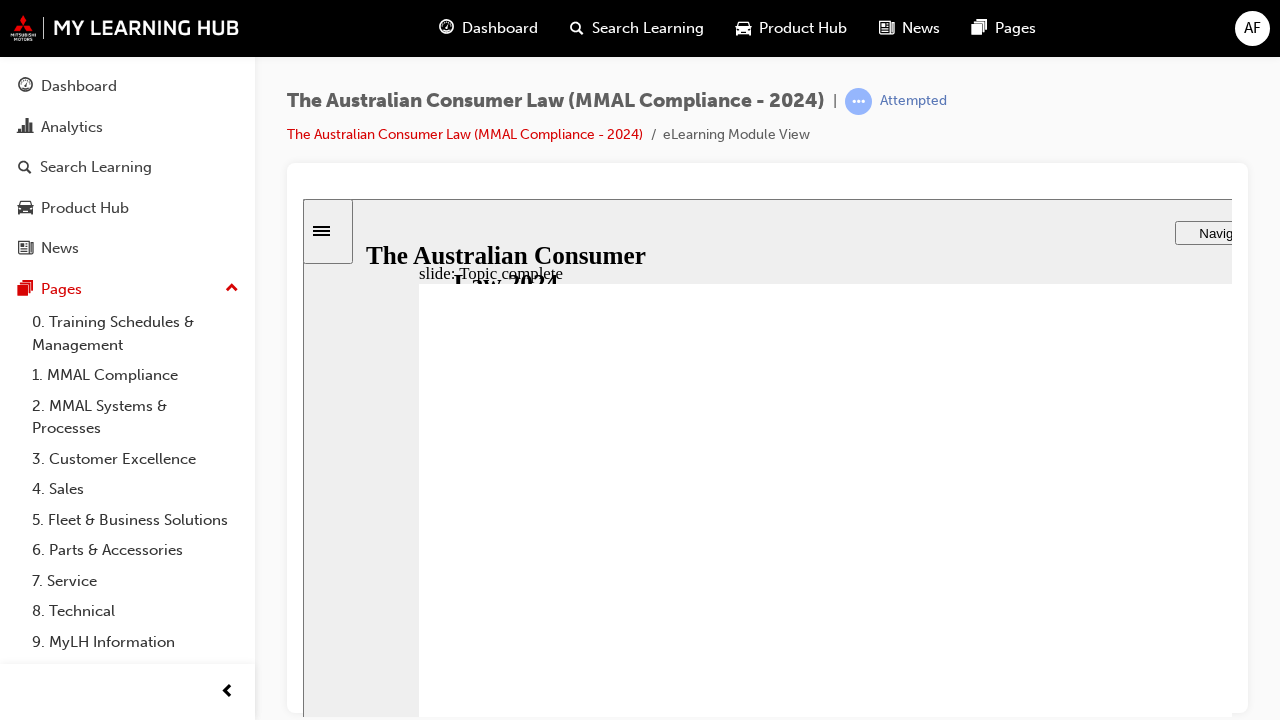 click 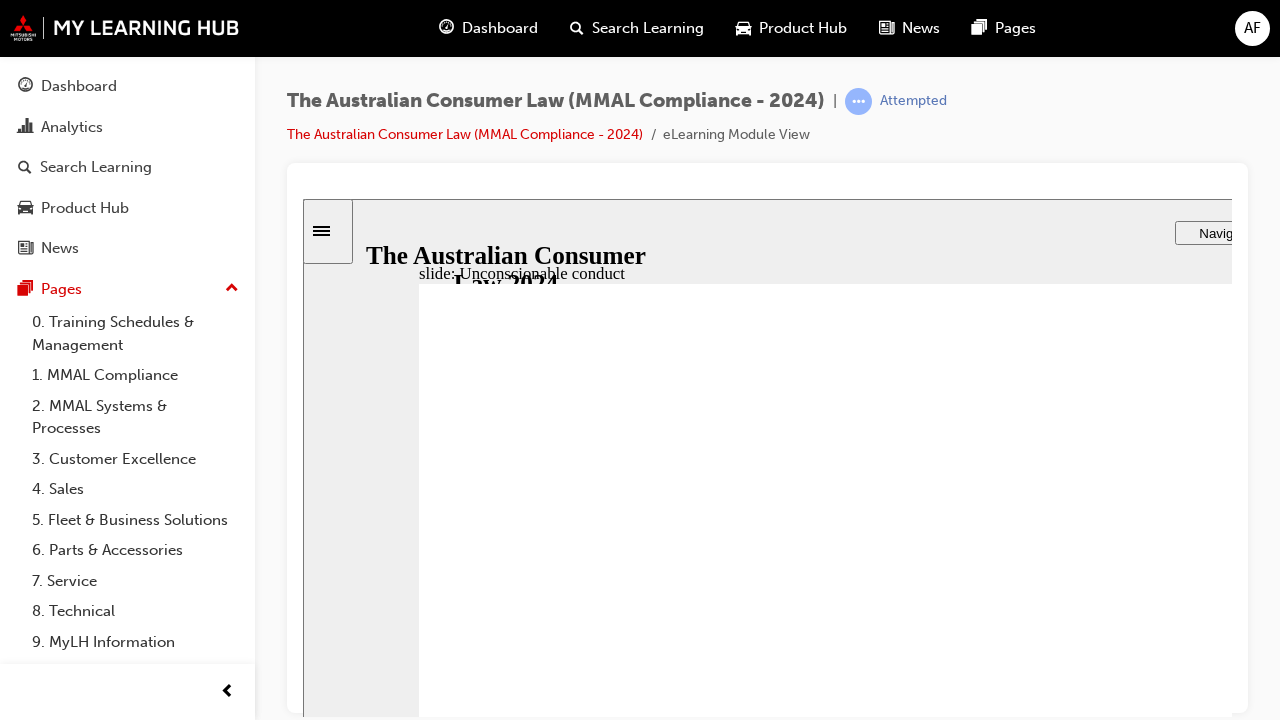 click at bounding box center (943, 1615) 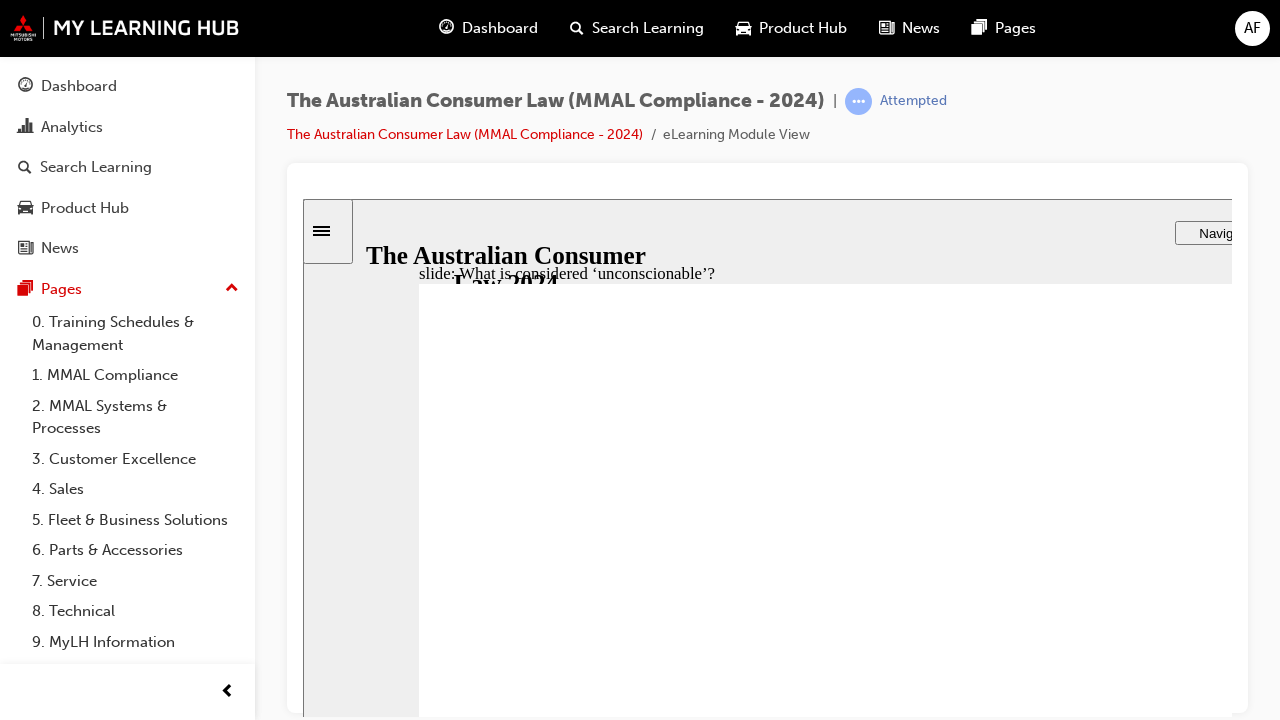 click 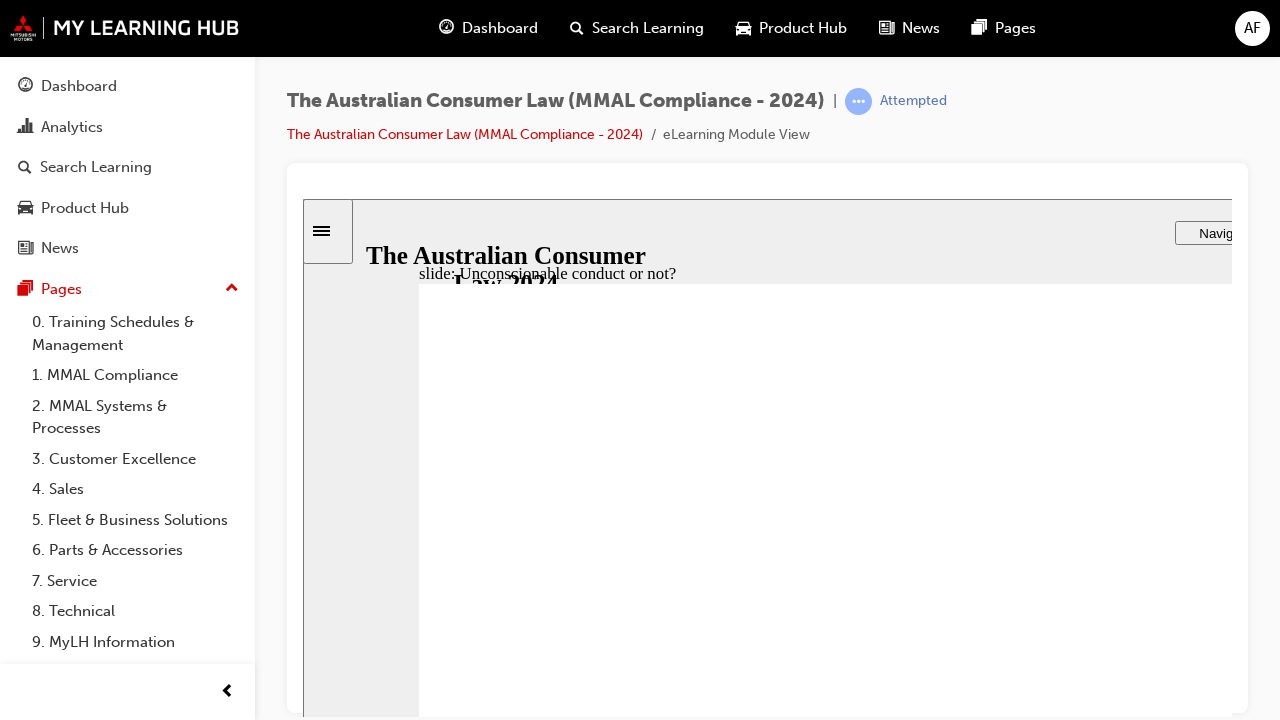 drag, startPoint x: 966, startPoint y: 490, endPoint x: 667, endPoint y: 654, distance: 341.02347 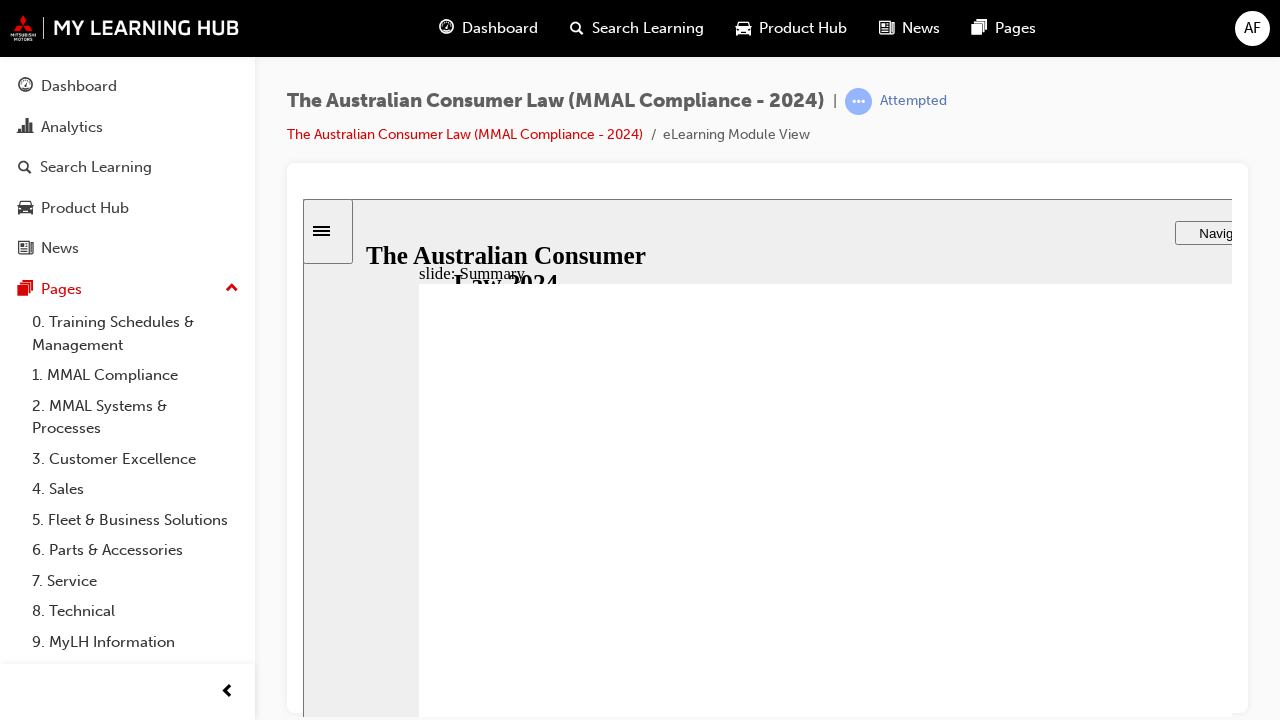 click 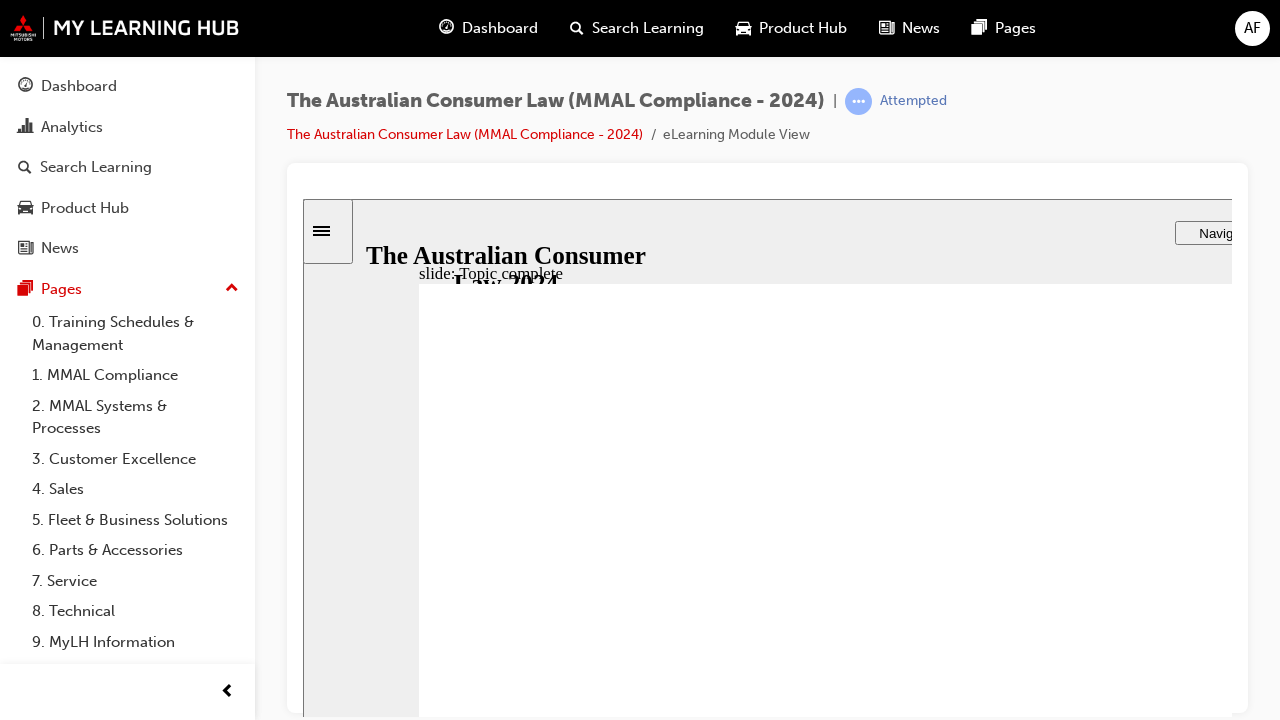 click 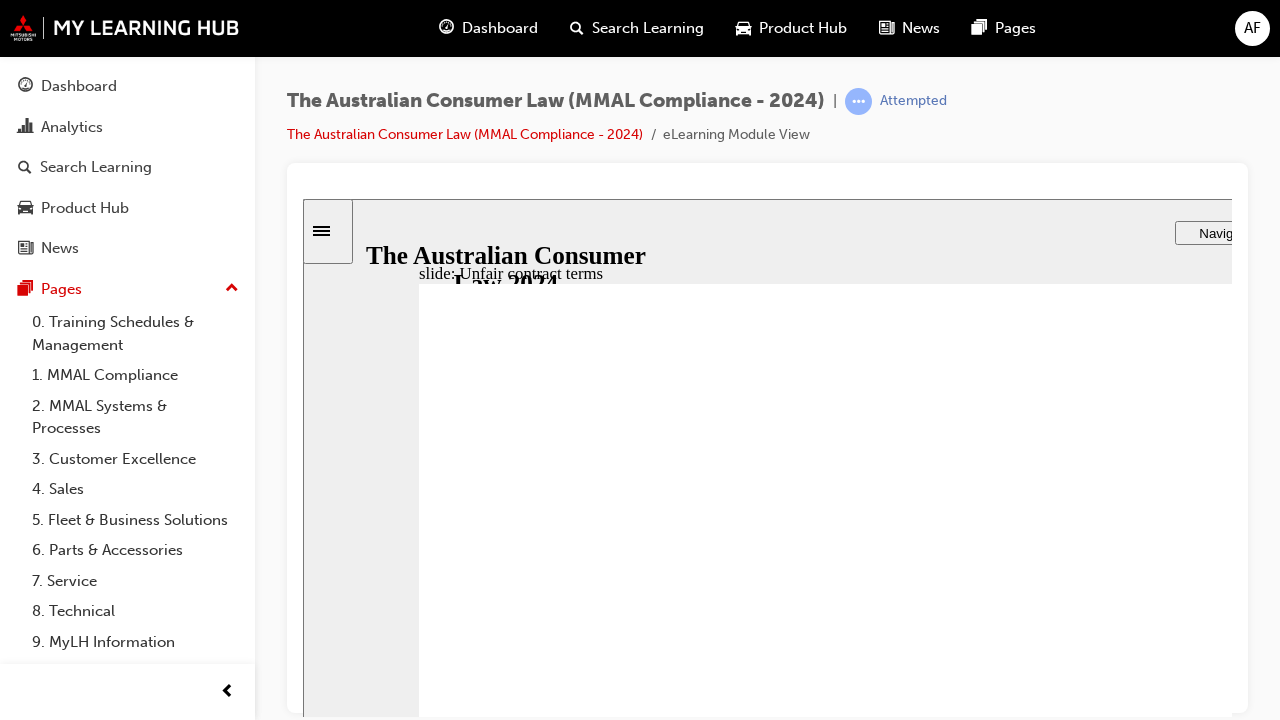 click 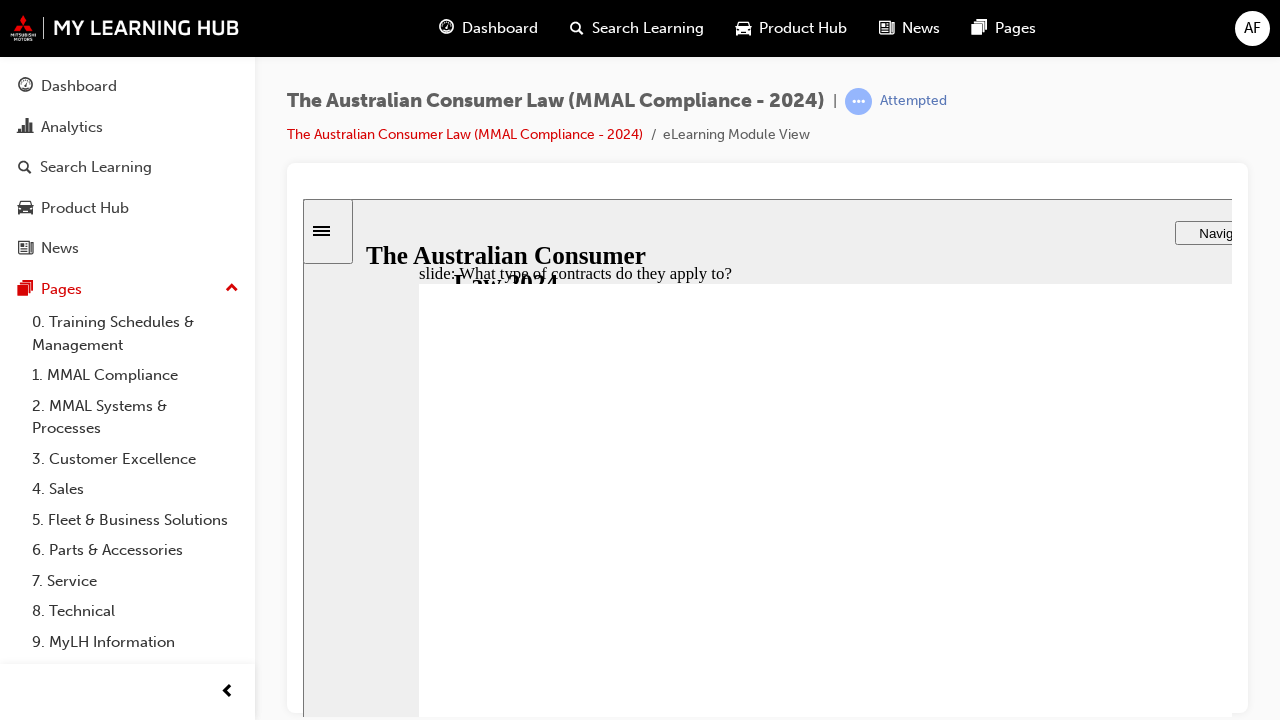 click 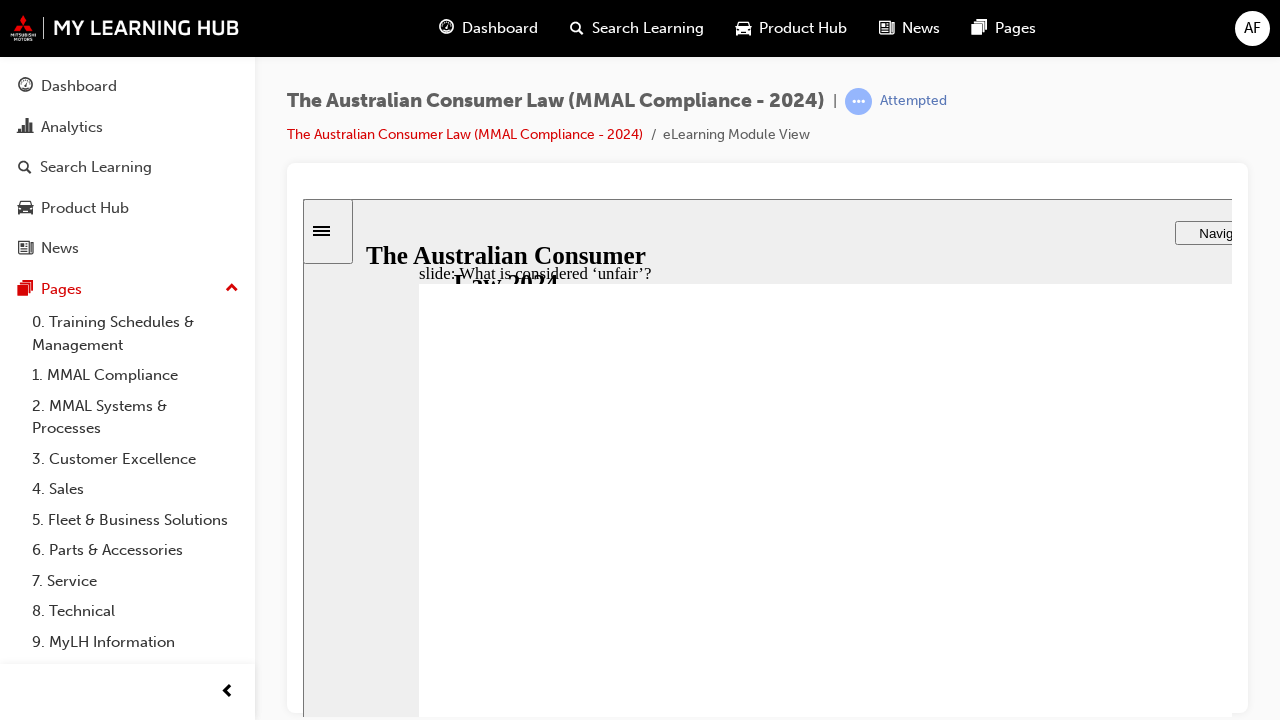 click 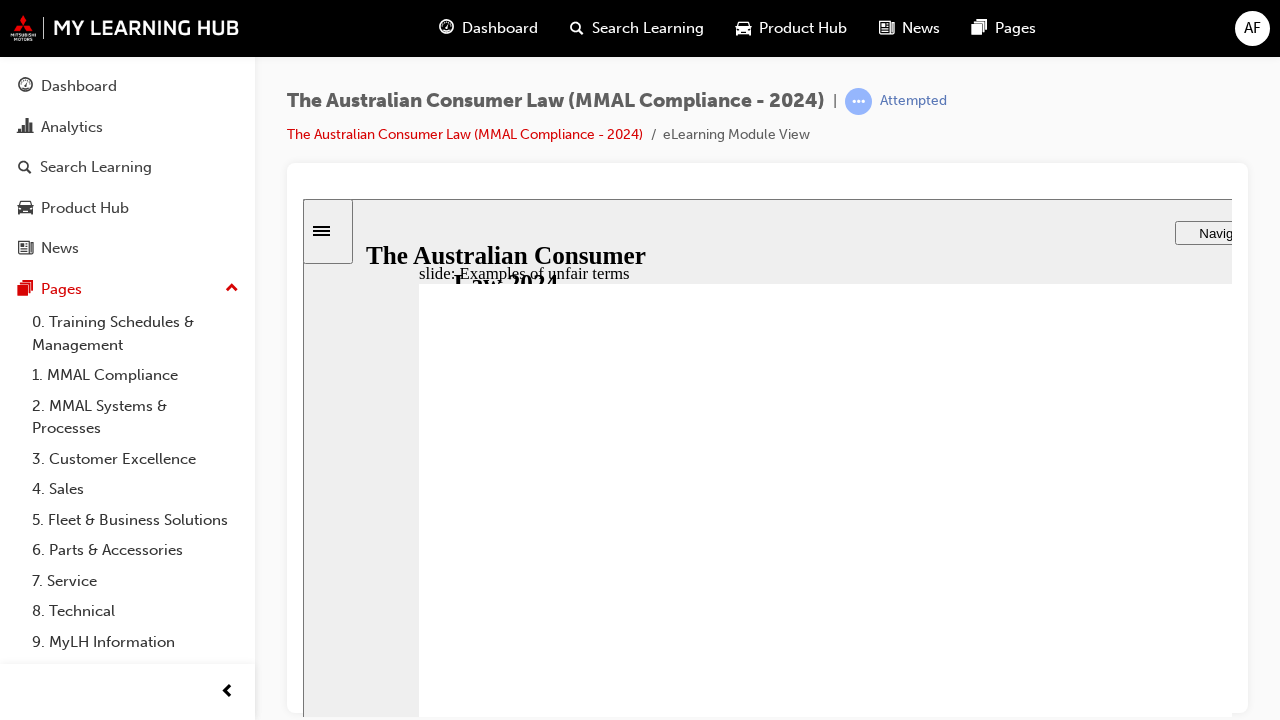 click at bounding box center [943, 1615] 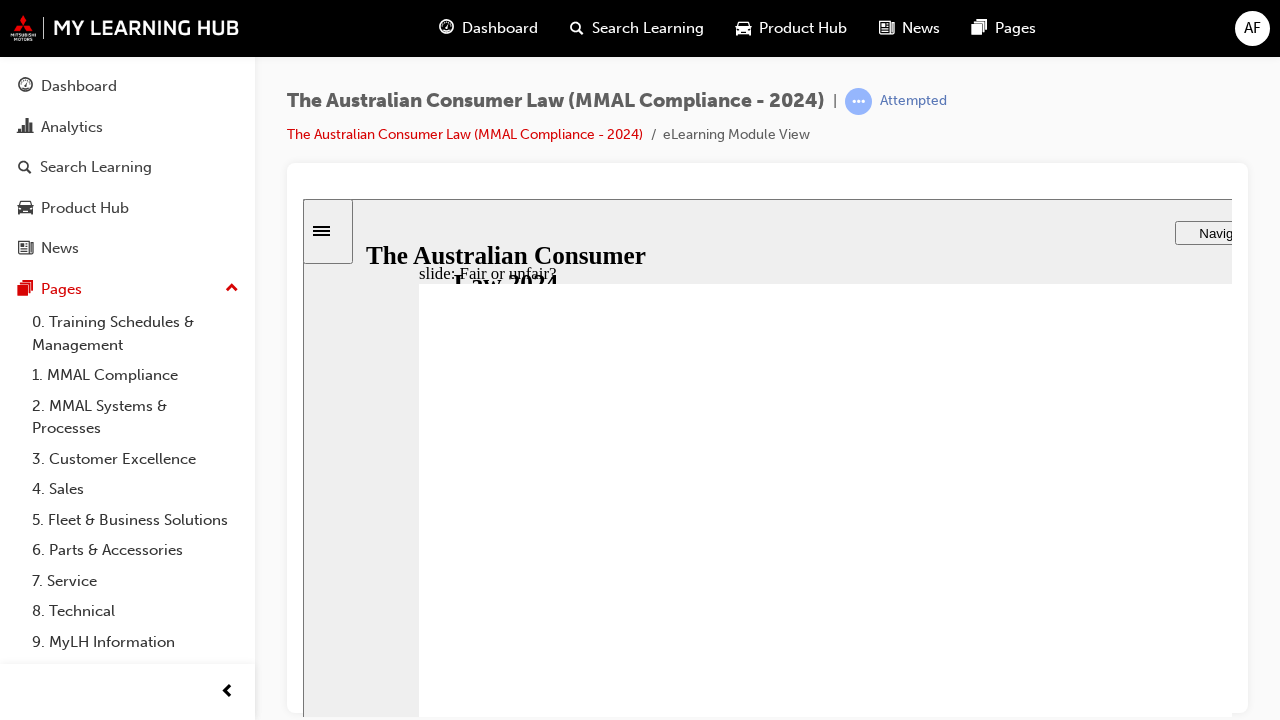 drag, startPoint x: 958, startPoint y: 477, endPoint x: 1322, endPoint y: 659, distance: 406.9644 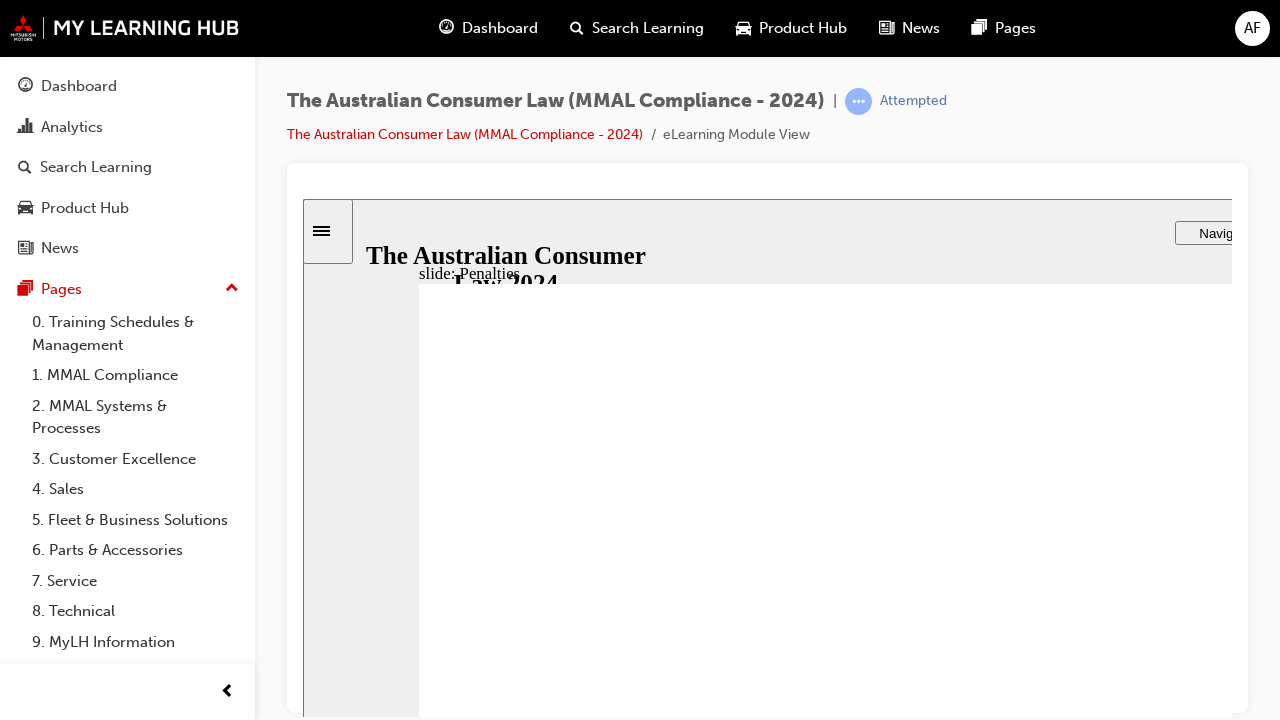 click 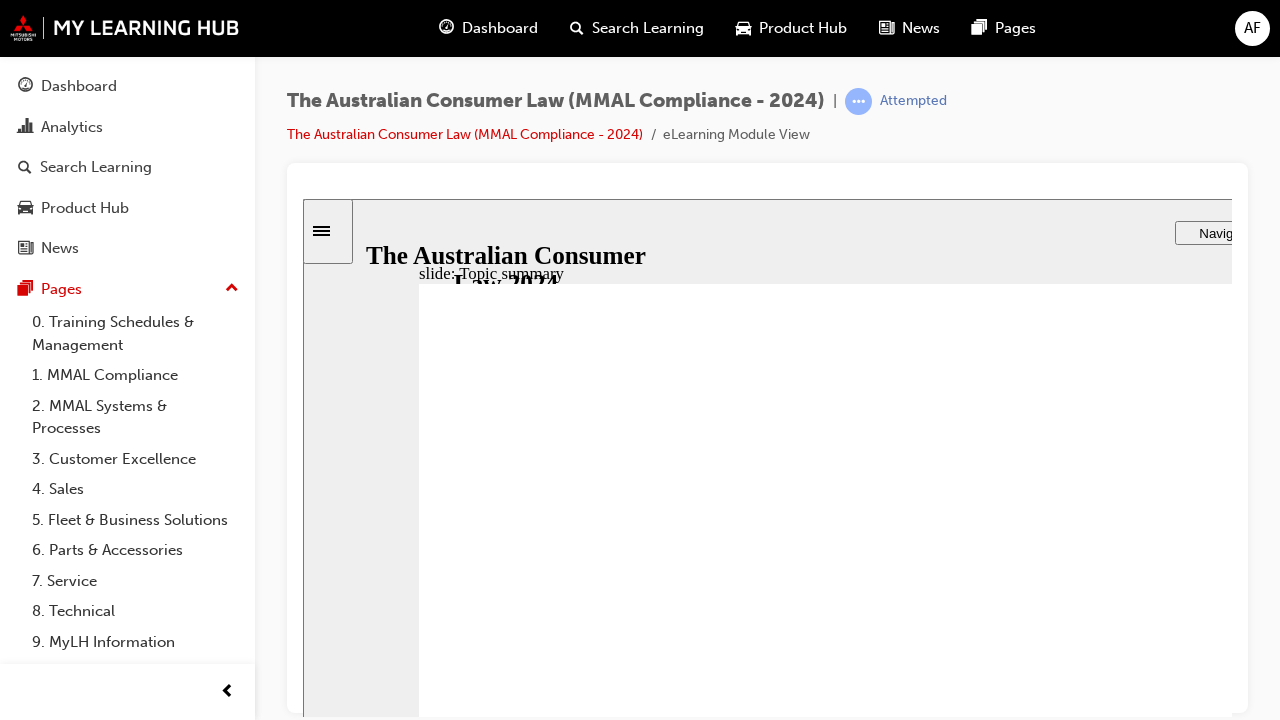 click 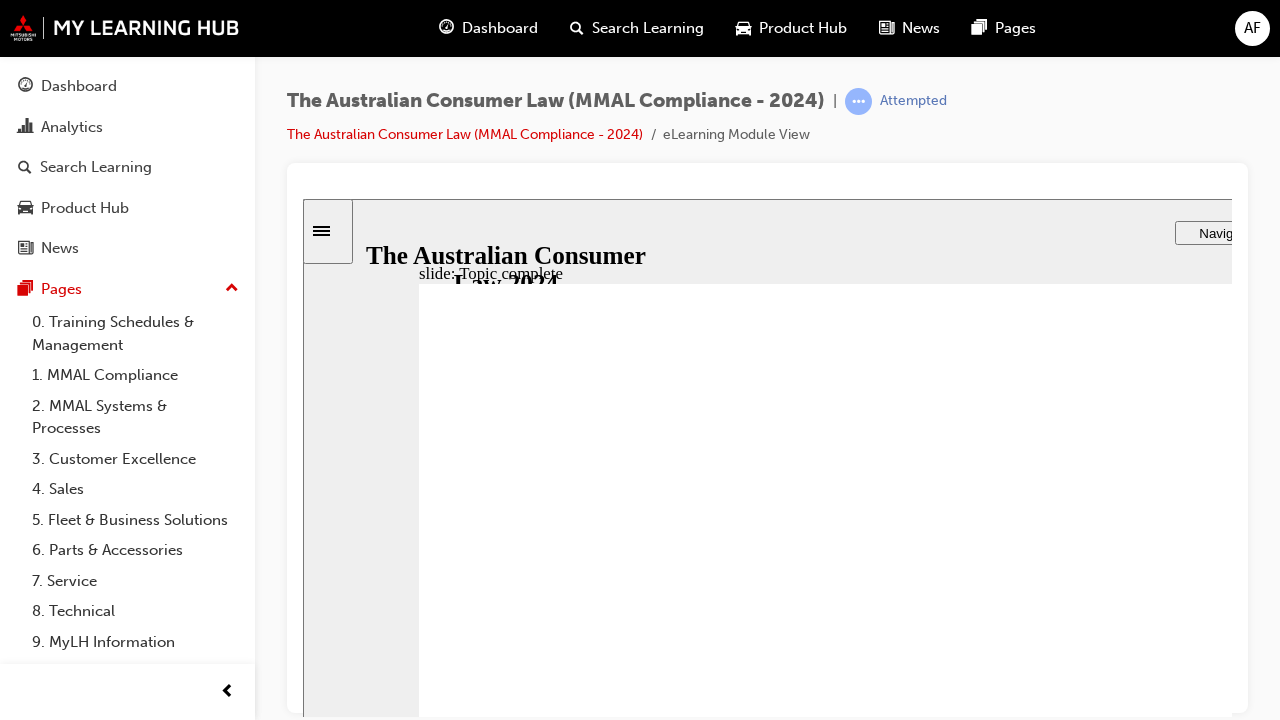click 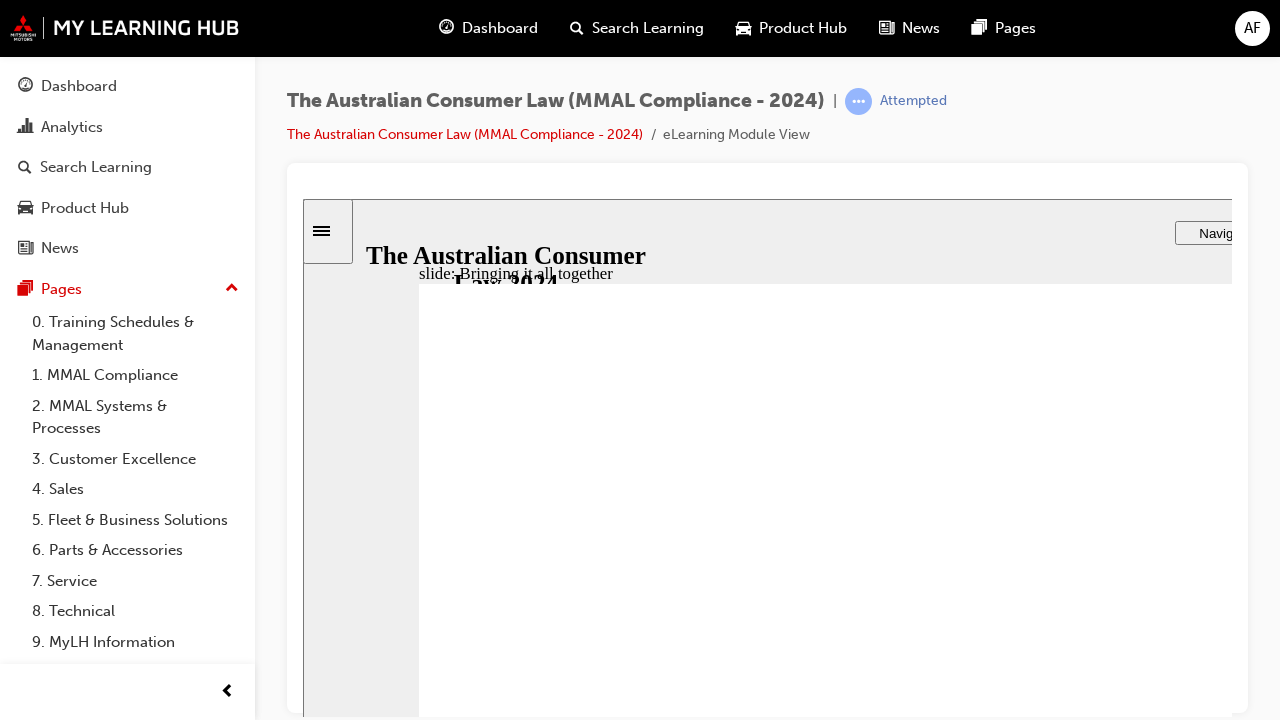 click 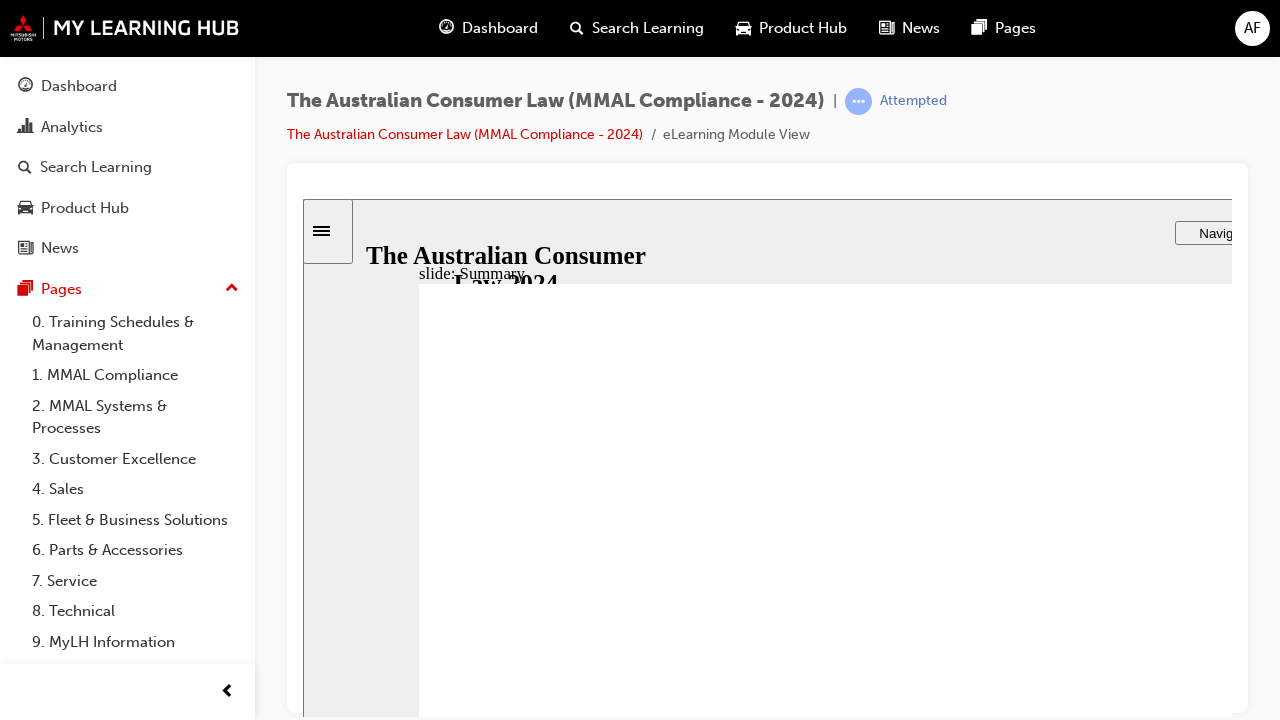 click 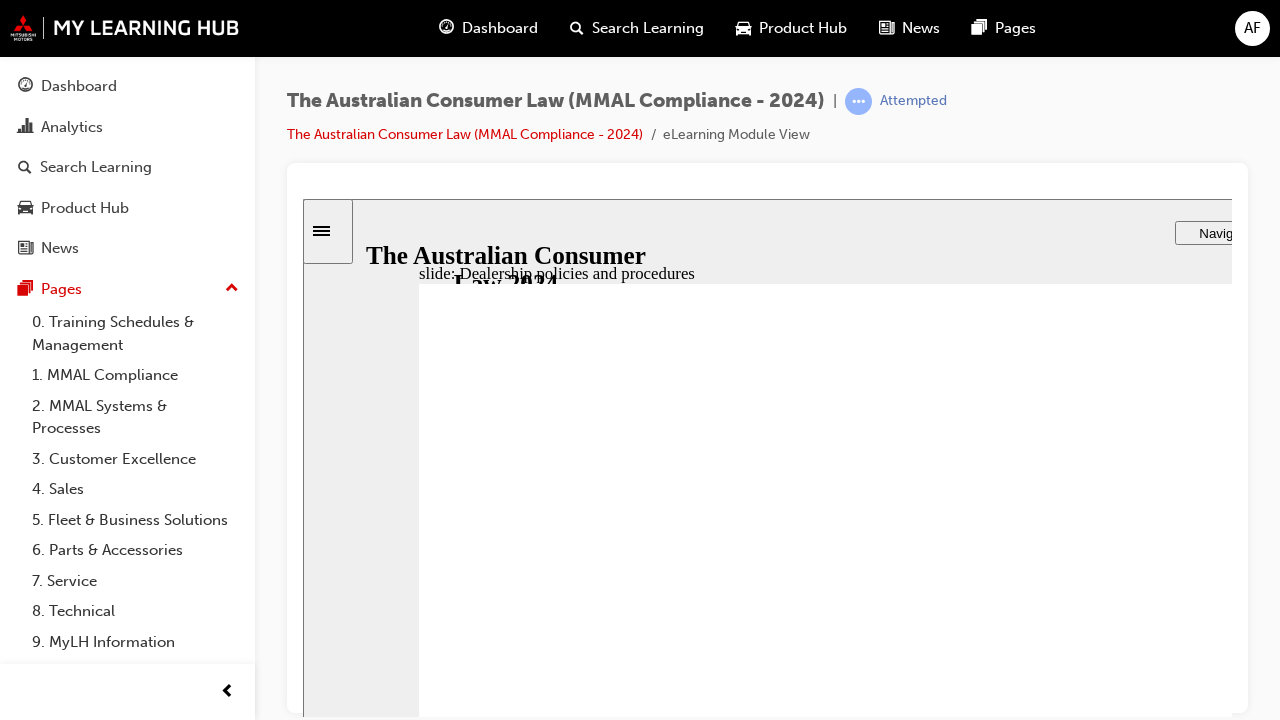 click 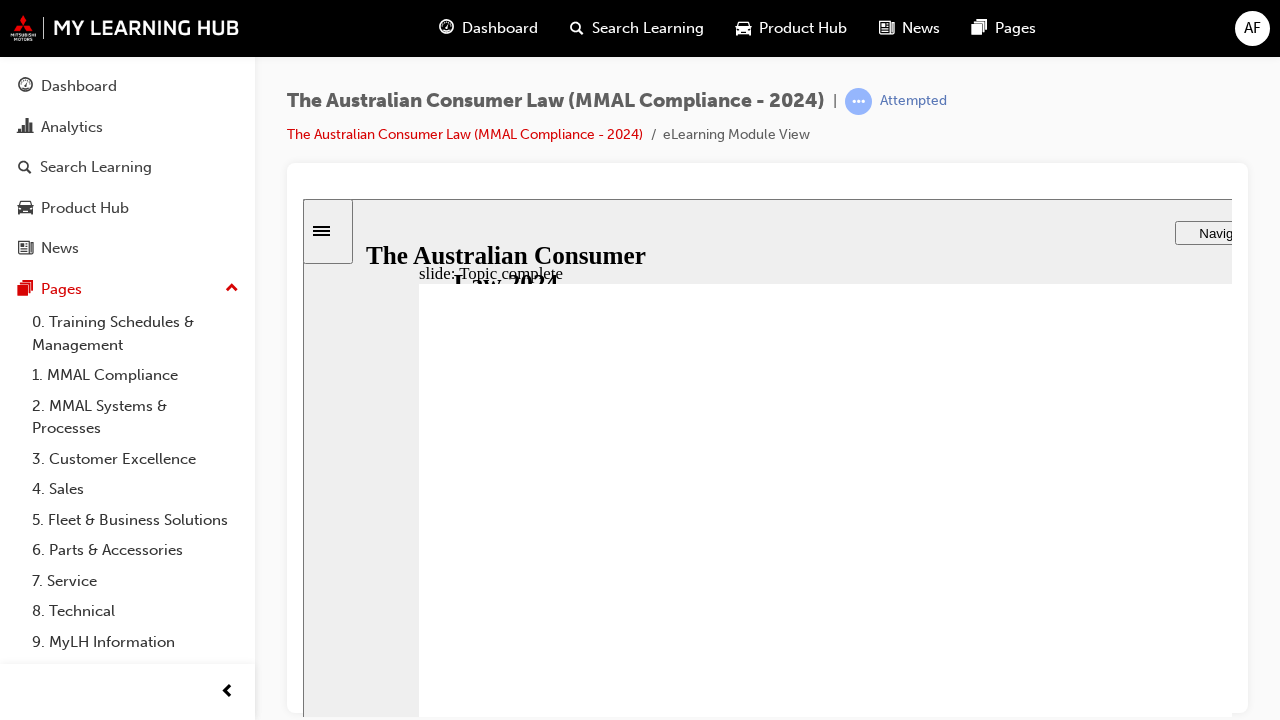 click 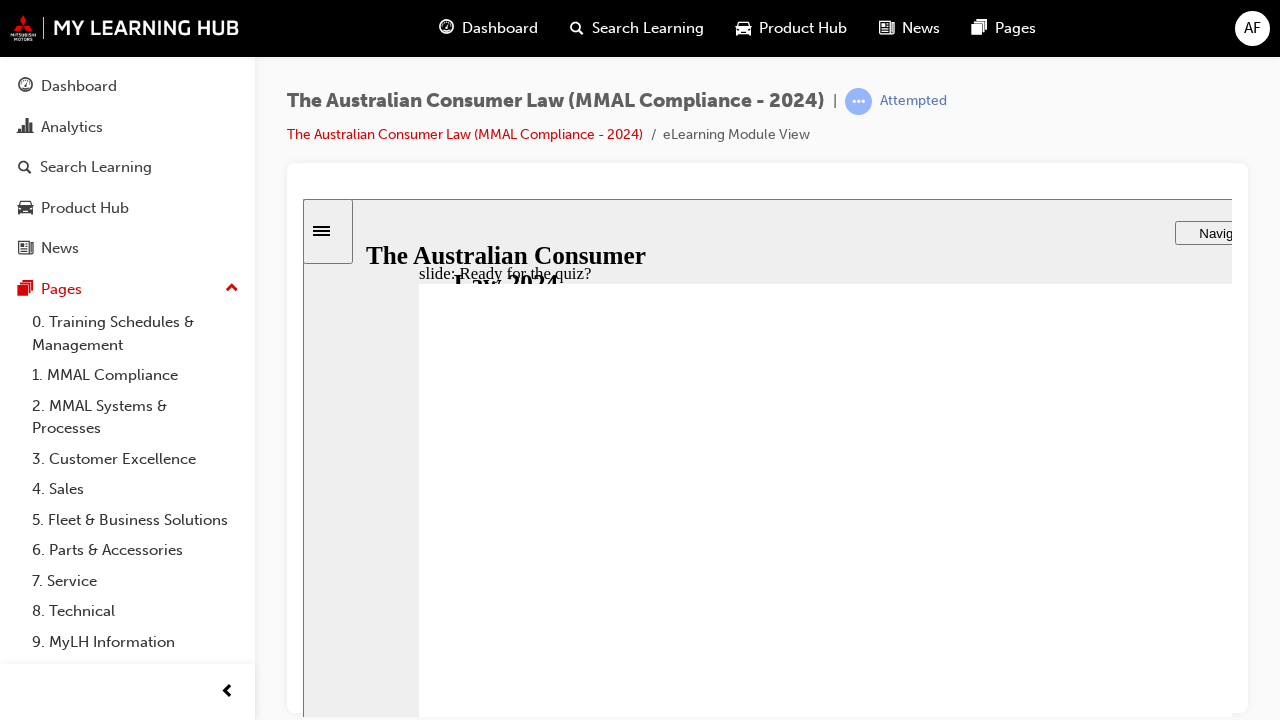 click 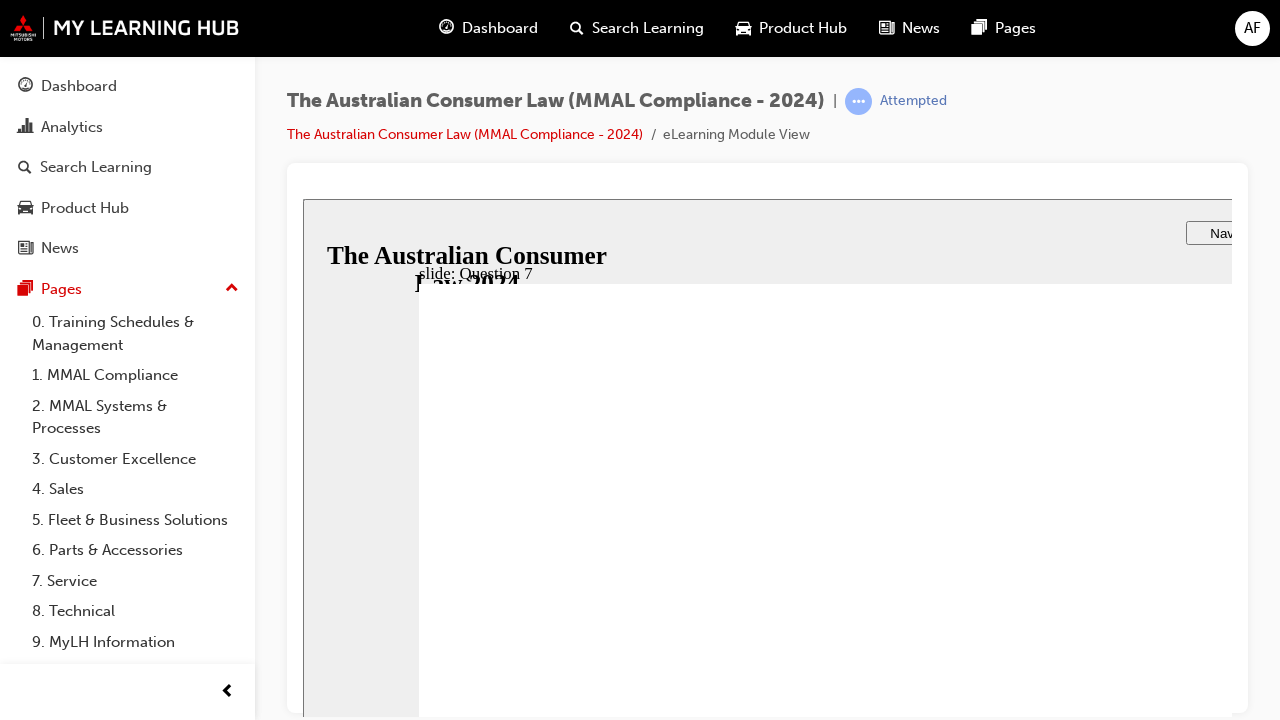 checkbox on "true" 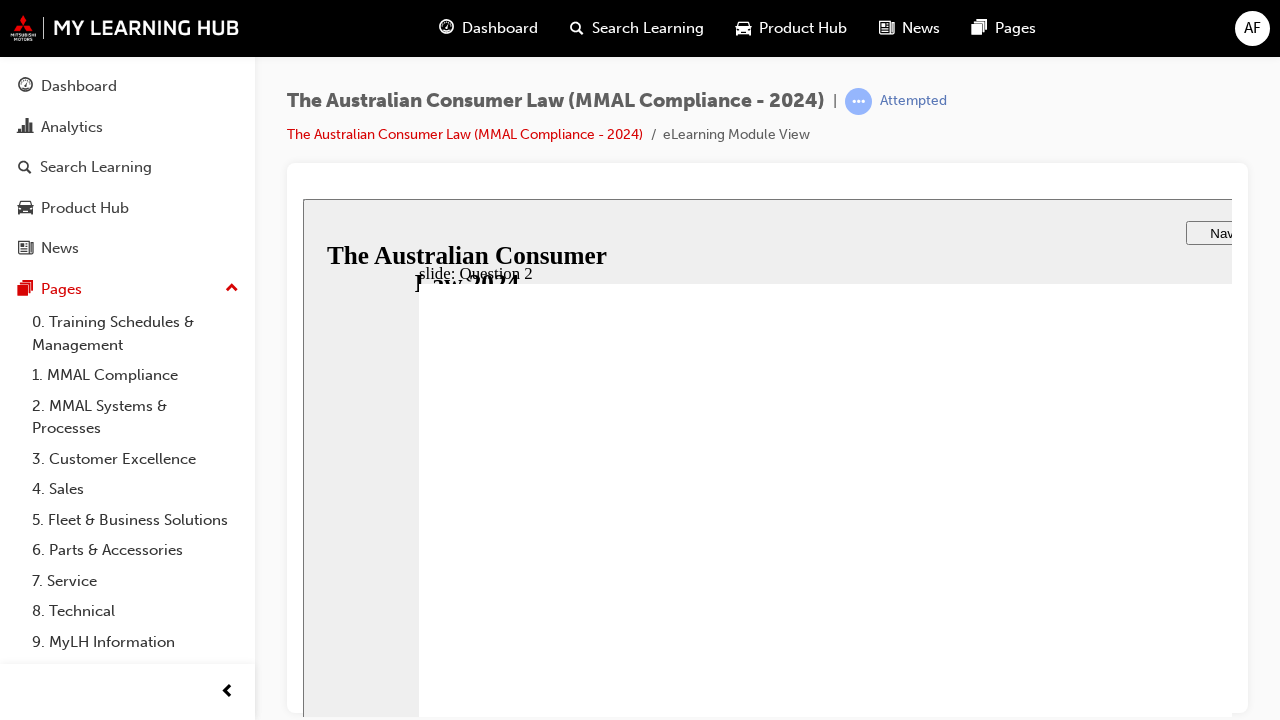 radio on "true" 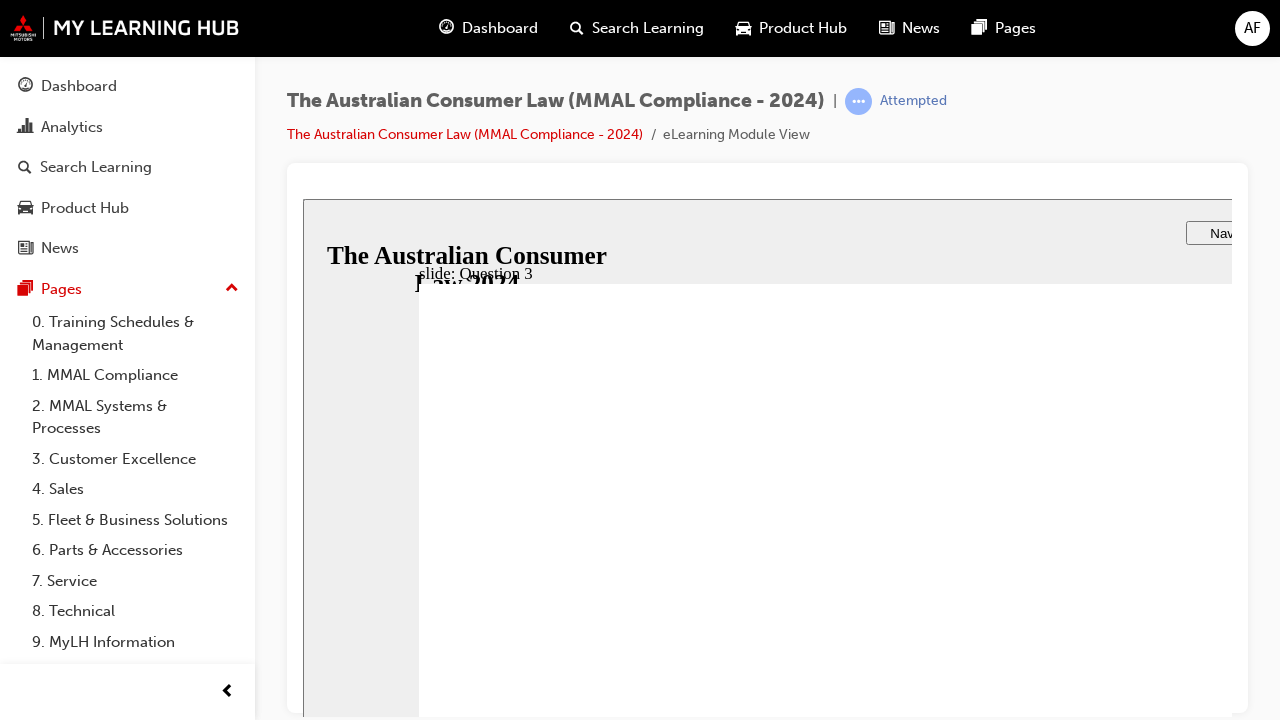 radio on "true" 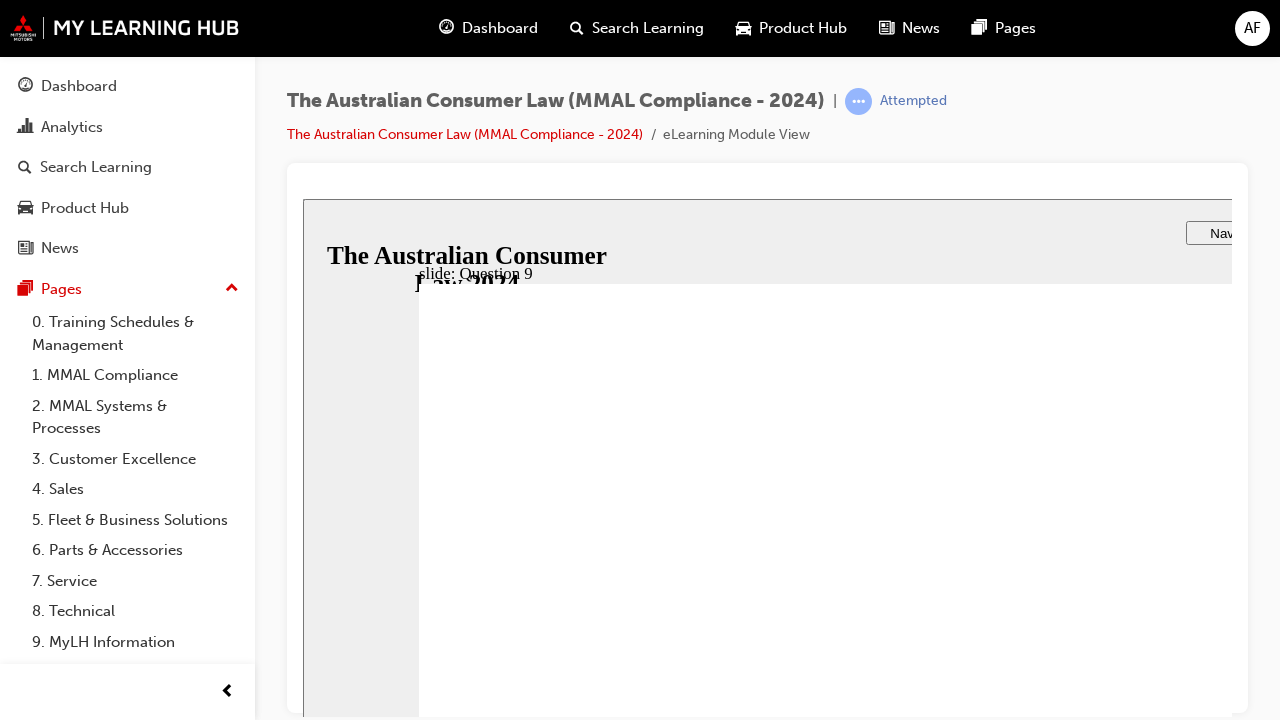 checkbox on "true" 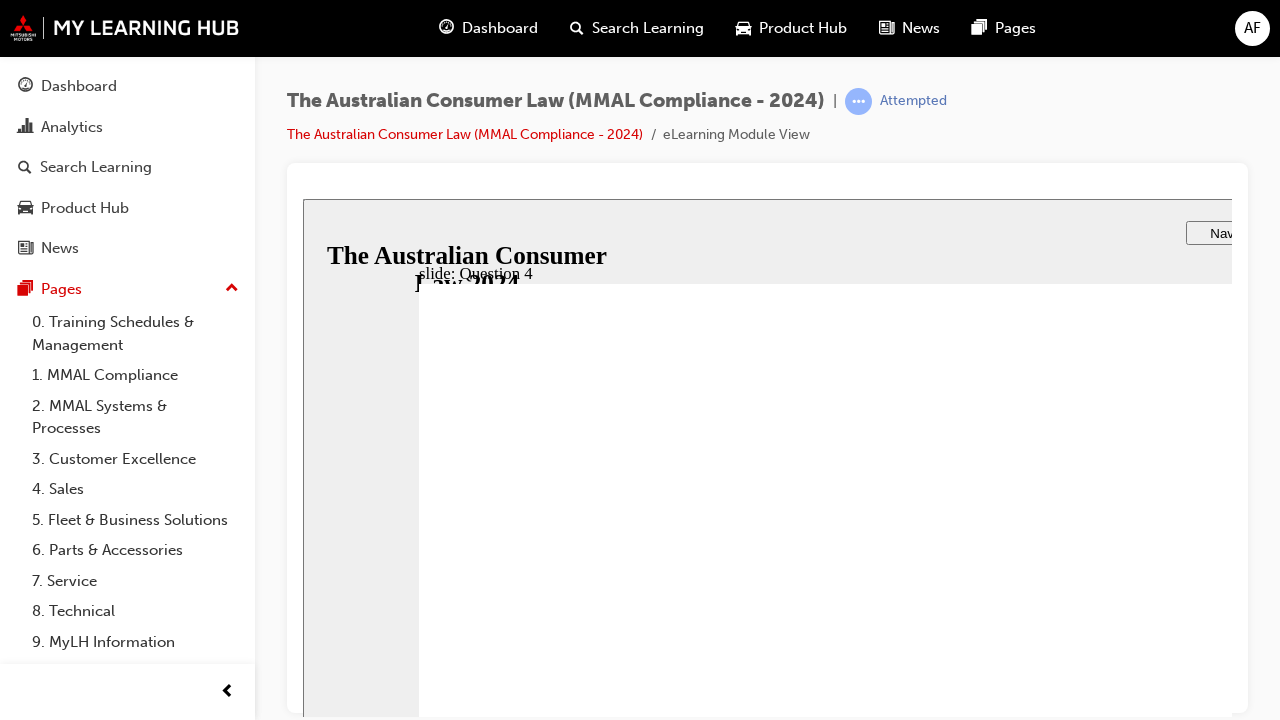 checkbox on "true" 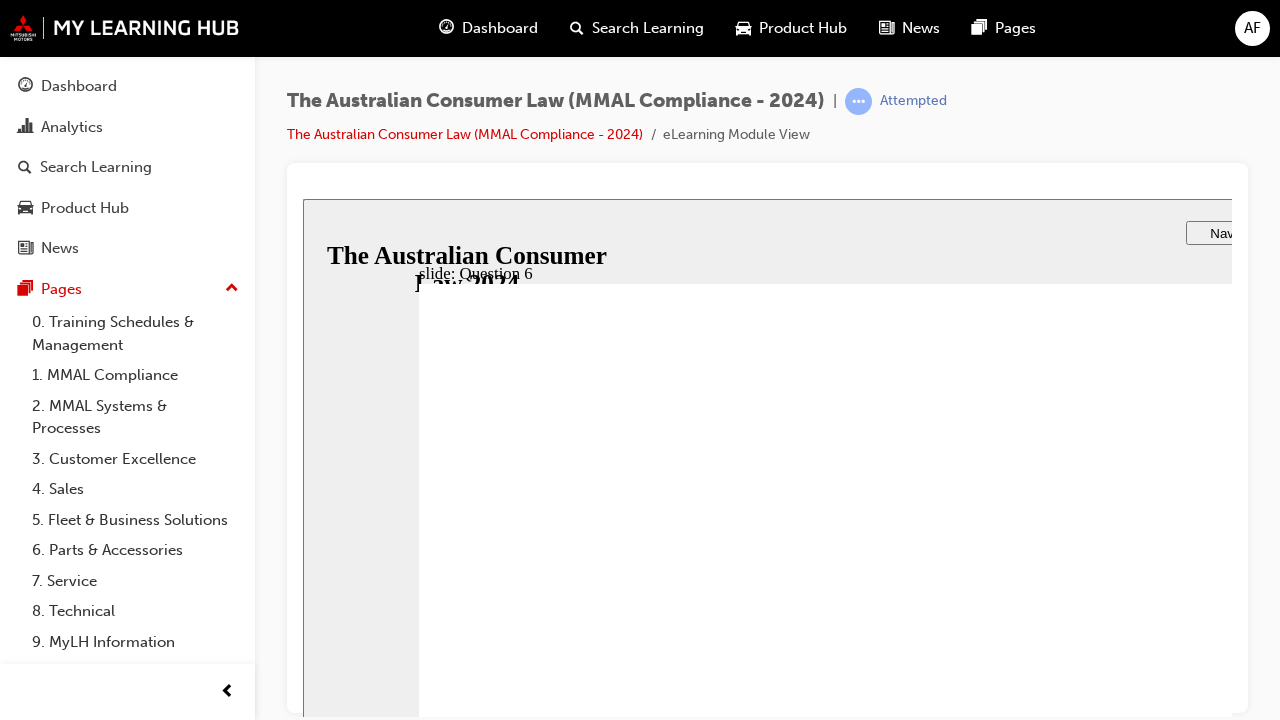 radio on "true" 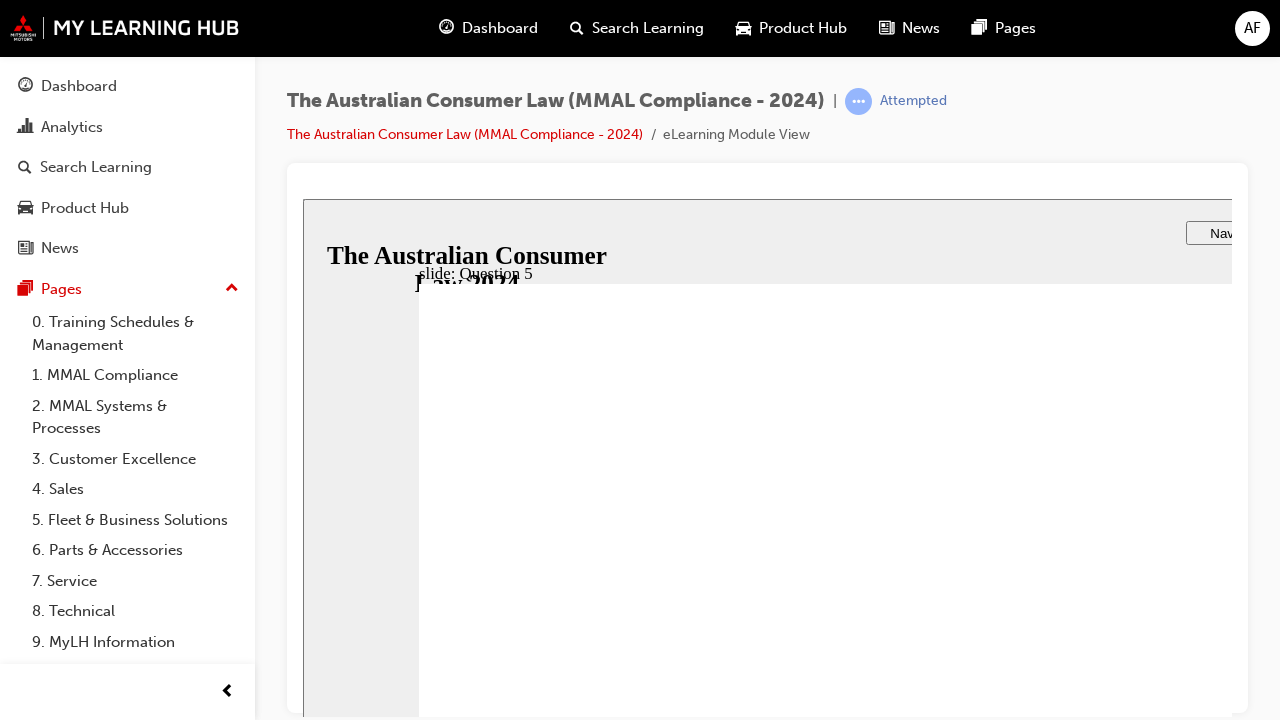 radio on "true" 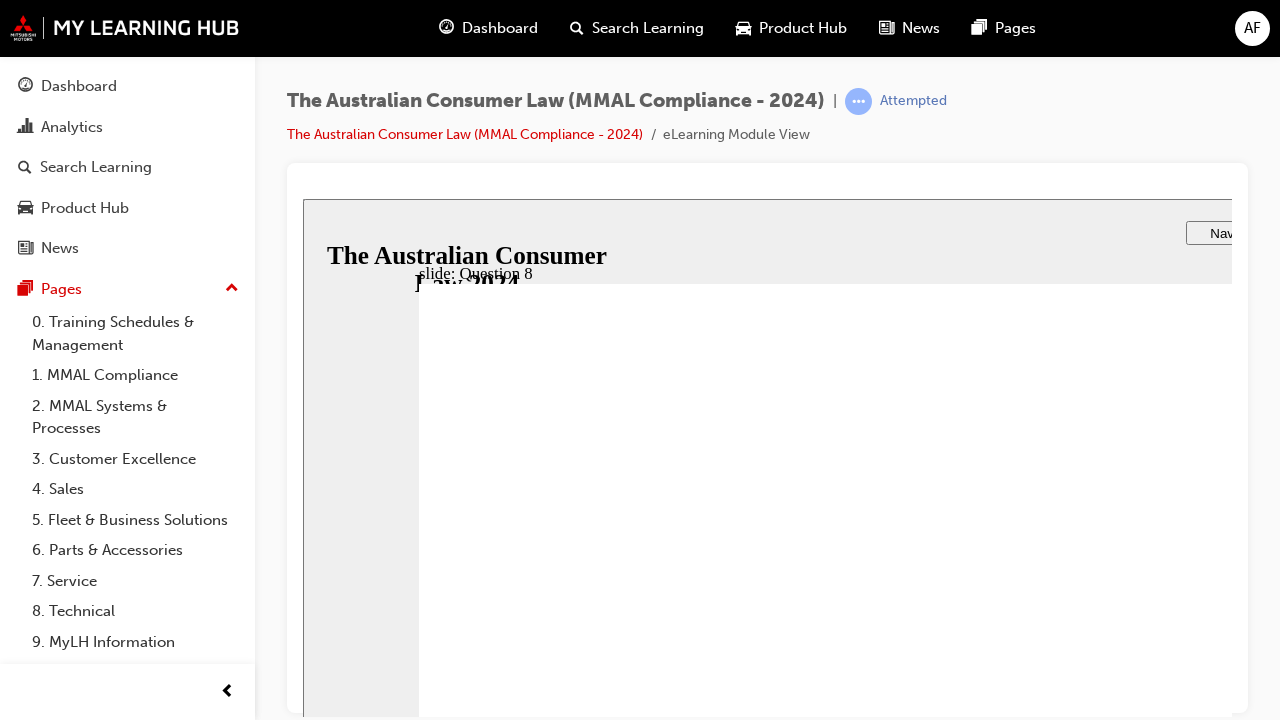 radio on "true" 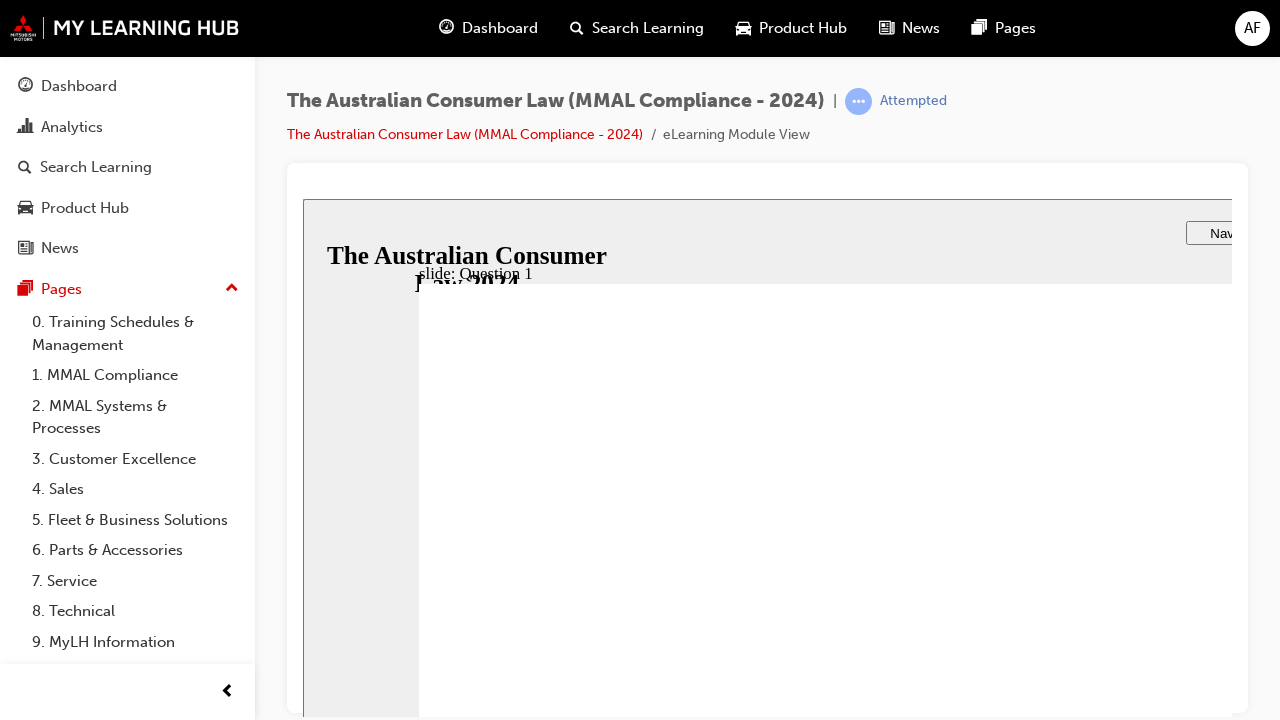 radio on "true" 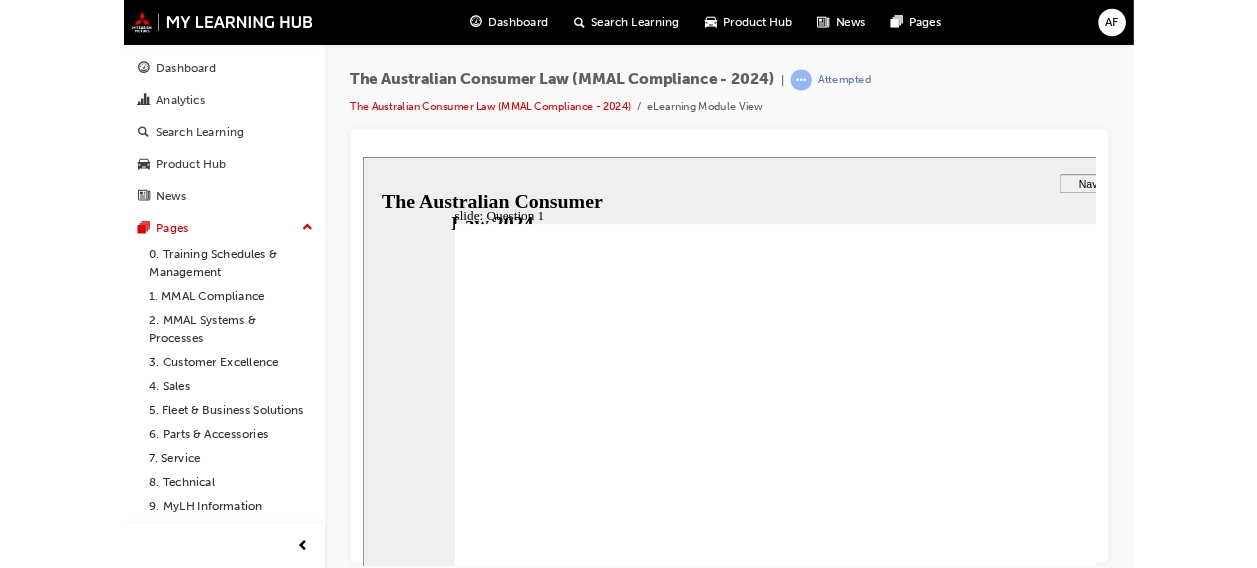 scroll, scrollTop: 0, scrollLeft: 0, axis: both 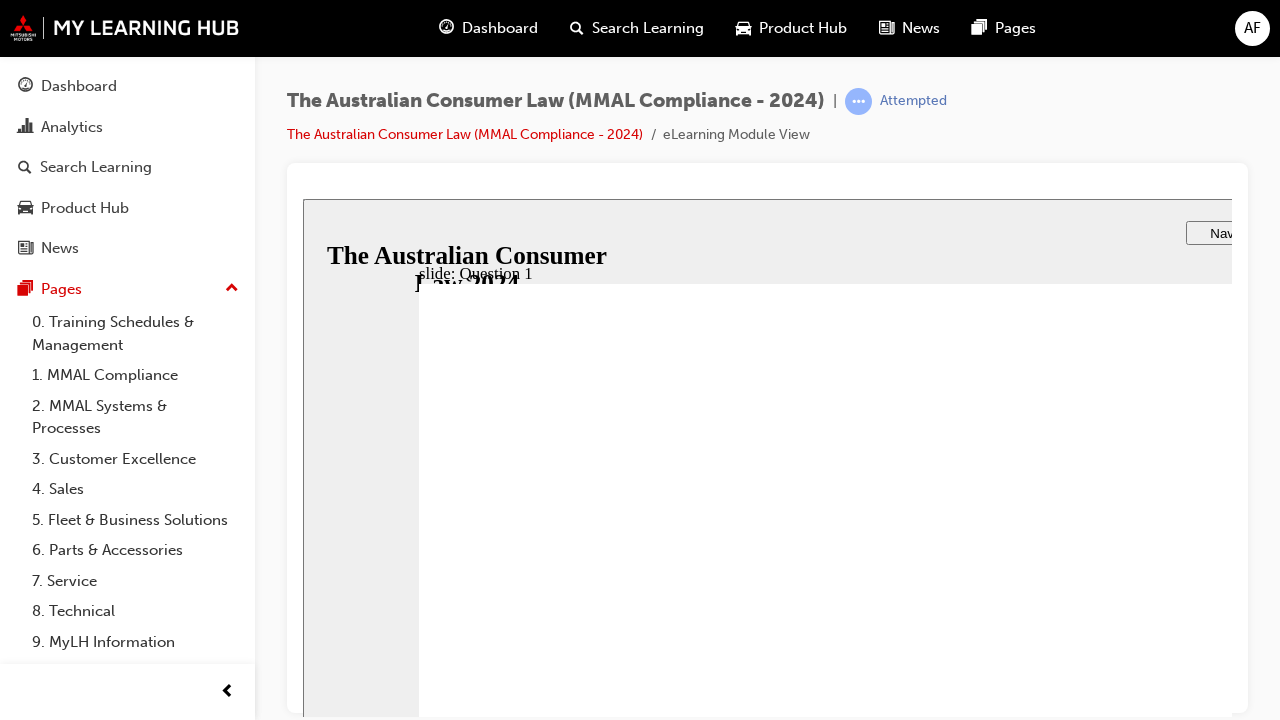 radio on "false" 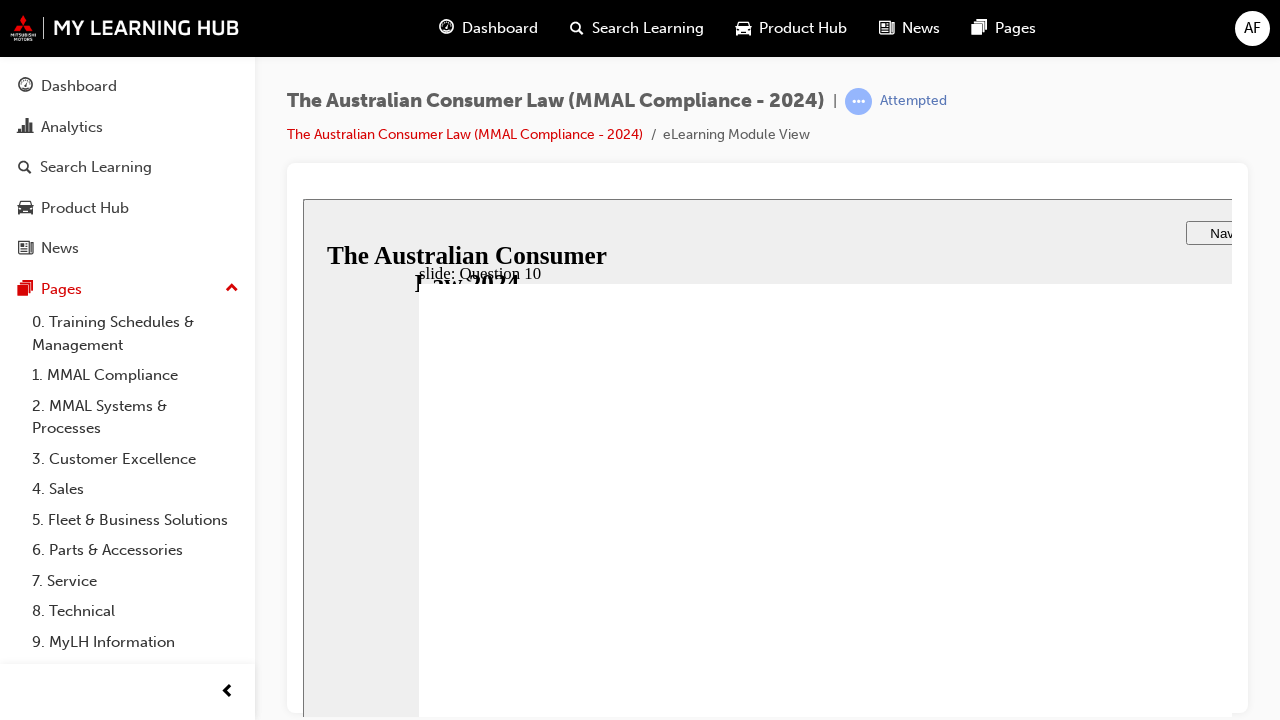 checkbox on "true" 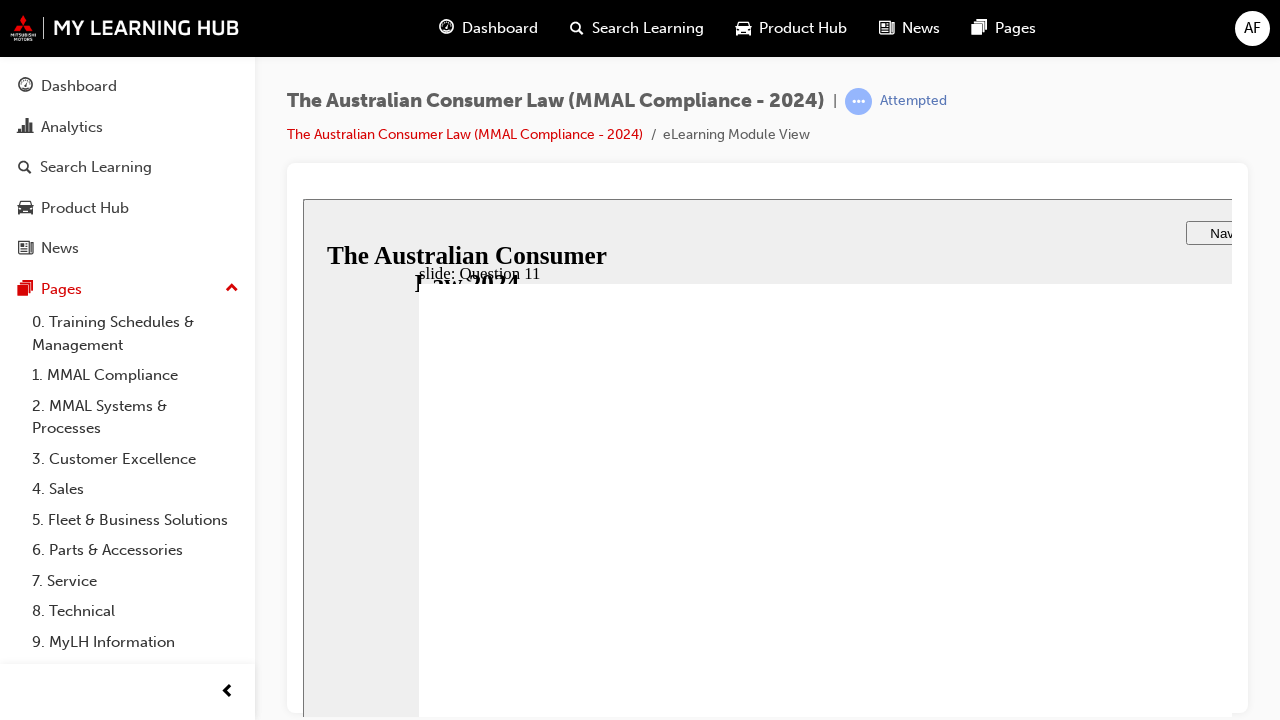 checkbox on "true" 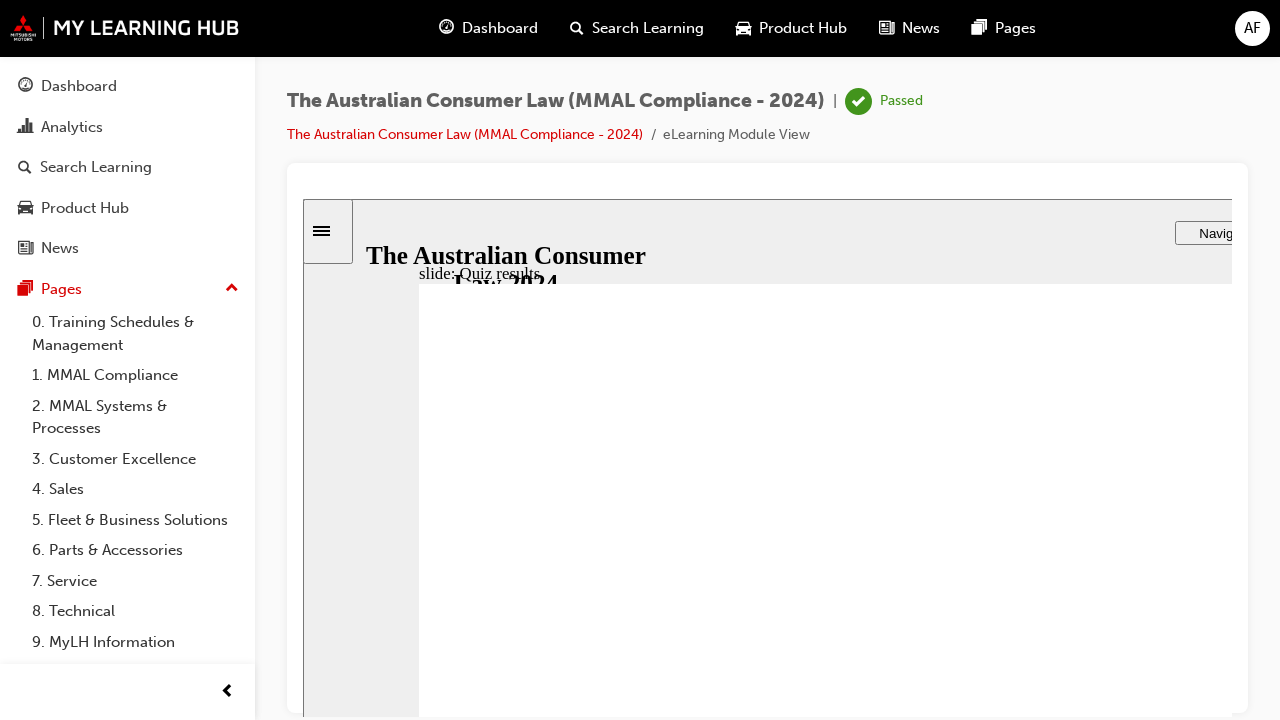click 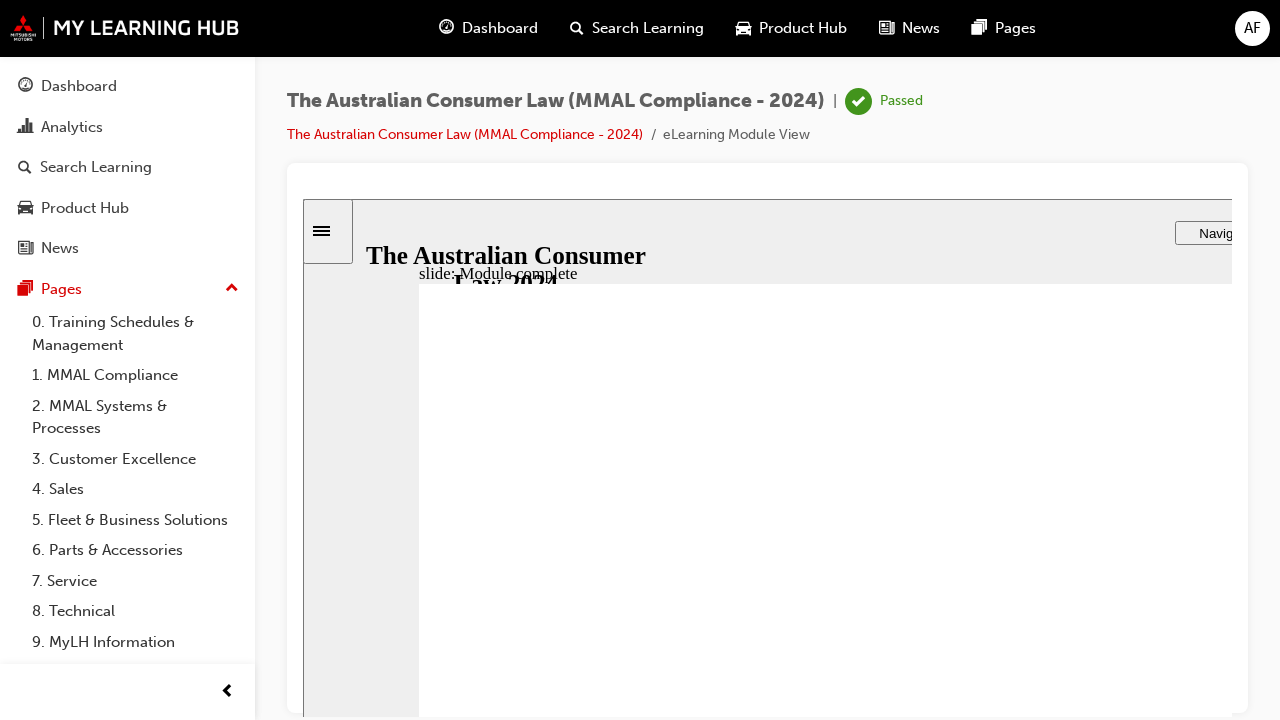 click on "Exit Exit Exit" at bounding box center (1064, 3173) 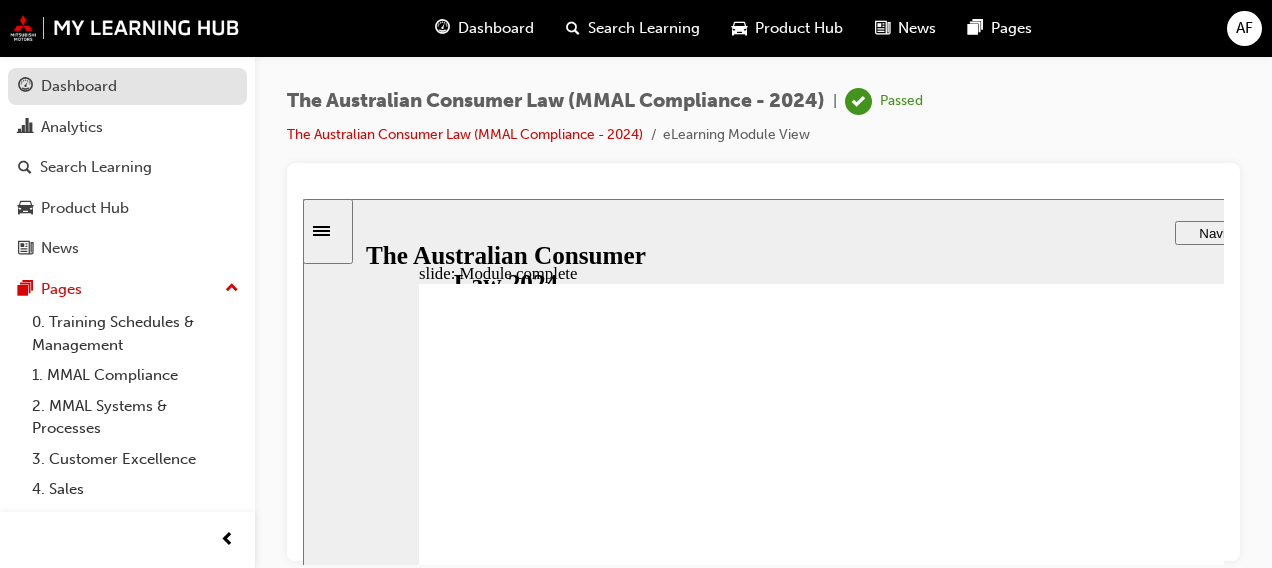 click on "Dashboard" at bounding box center (127, 86) 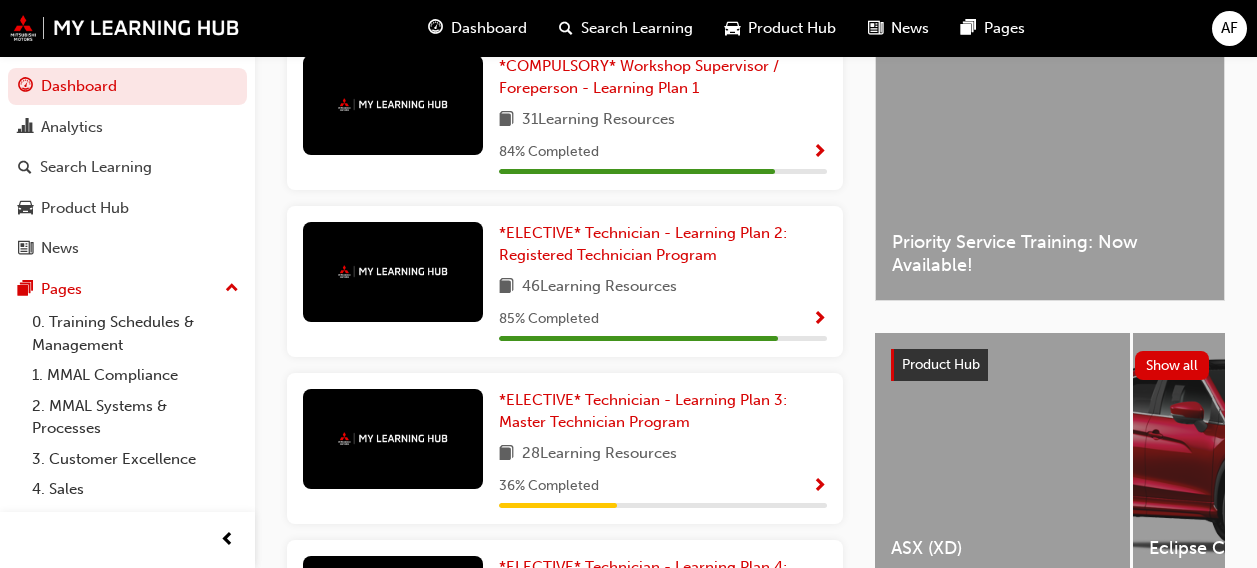 scroll, scrollTop: 454, scrollLeft: 0, axis: vertical 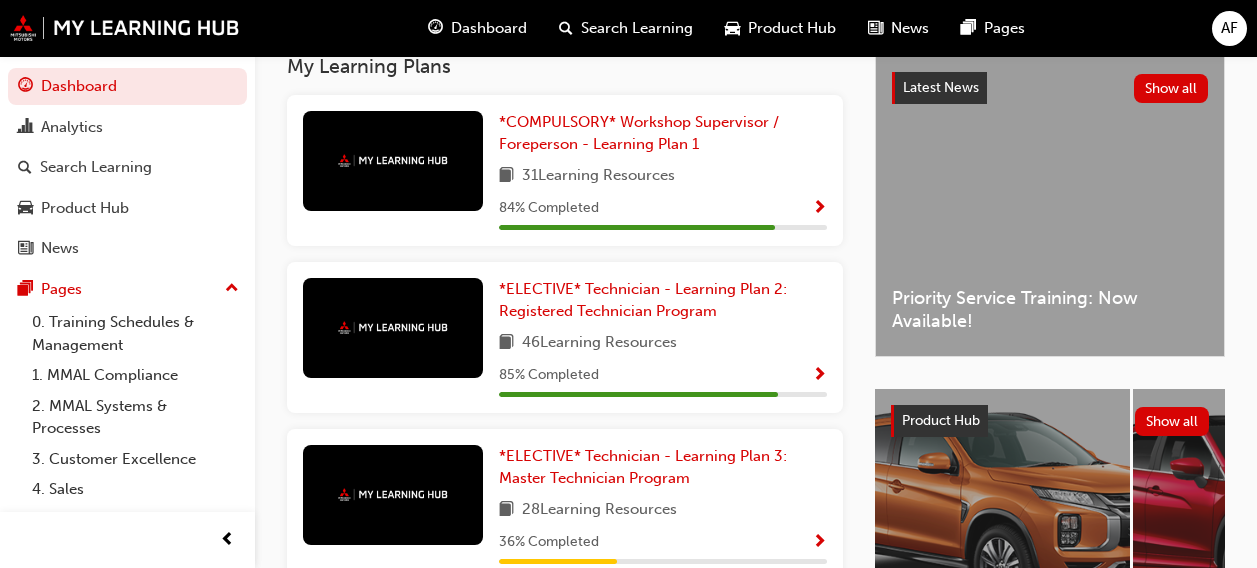 click at bounding box center (819, 209) 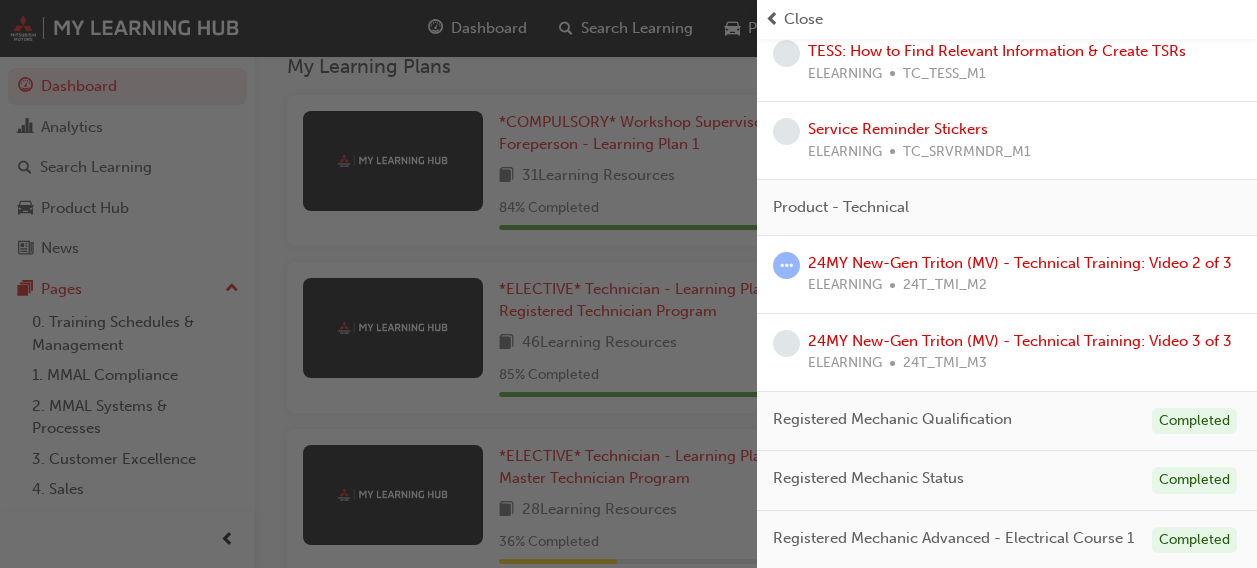 scroll, scrollTop: 300, scrollLeft: 0, axis: vertical 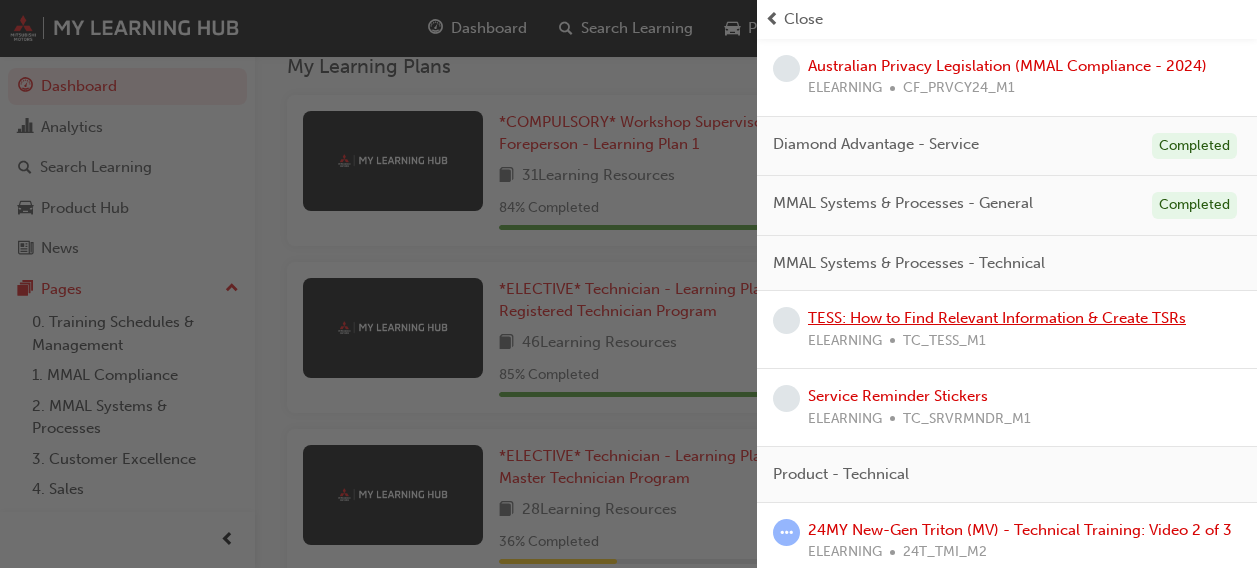 click on "TESS: How to Find Relevant Information & Create TSRs" at bounding box center [997, 318] 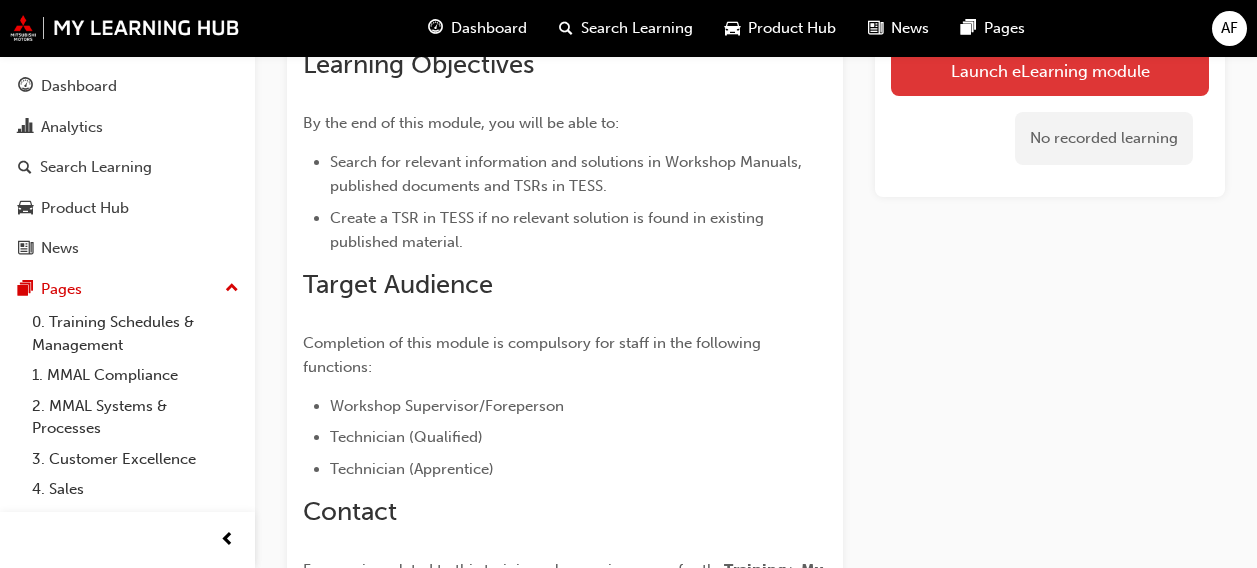 click on "Launch eLearning module" at bounding box center (1050, 71) 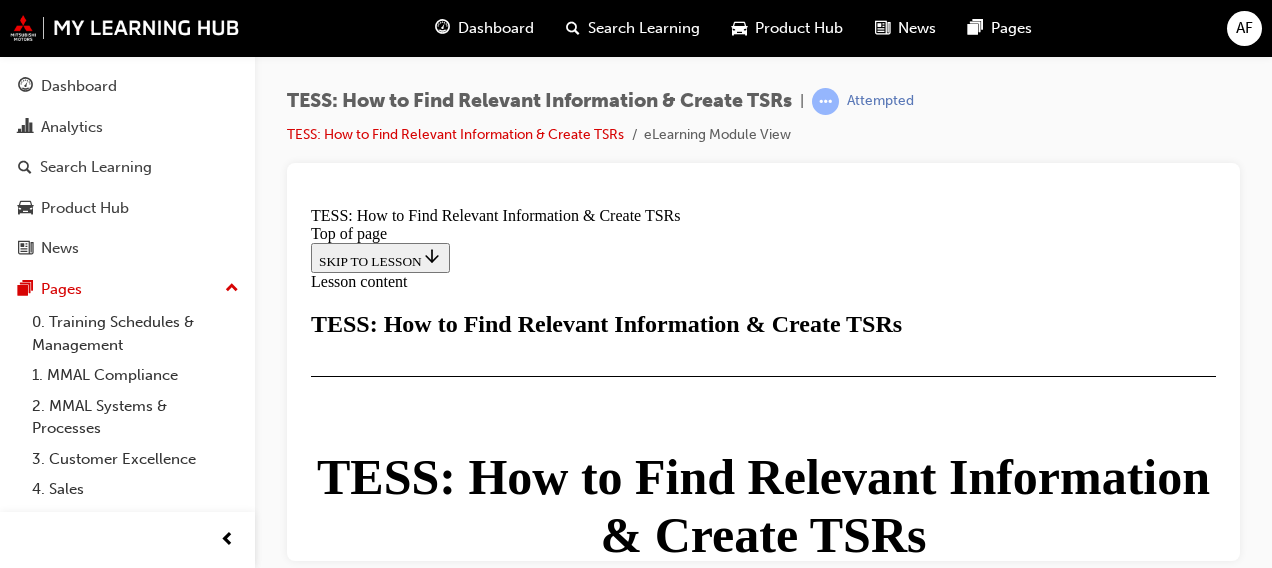 scroll, scrollTop: 0, scrollLeft: 0, axis: both 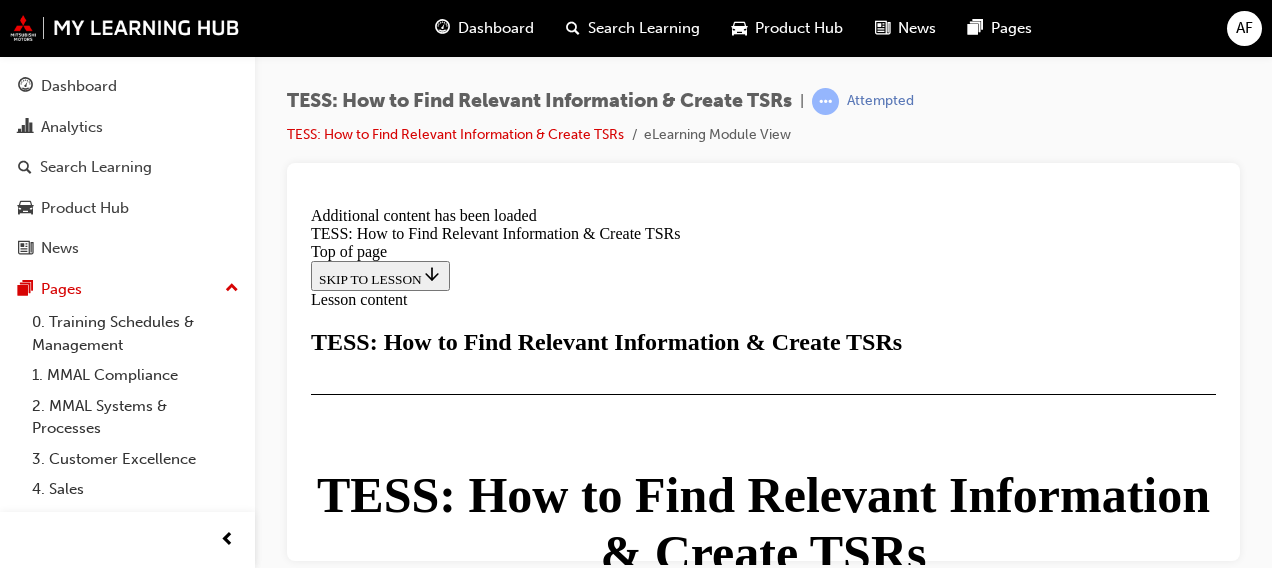 click on "CLOSE MODULE" at bounding box center (372, 3537) 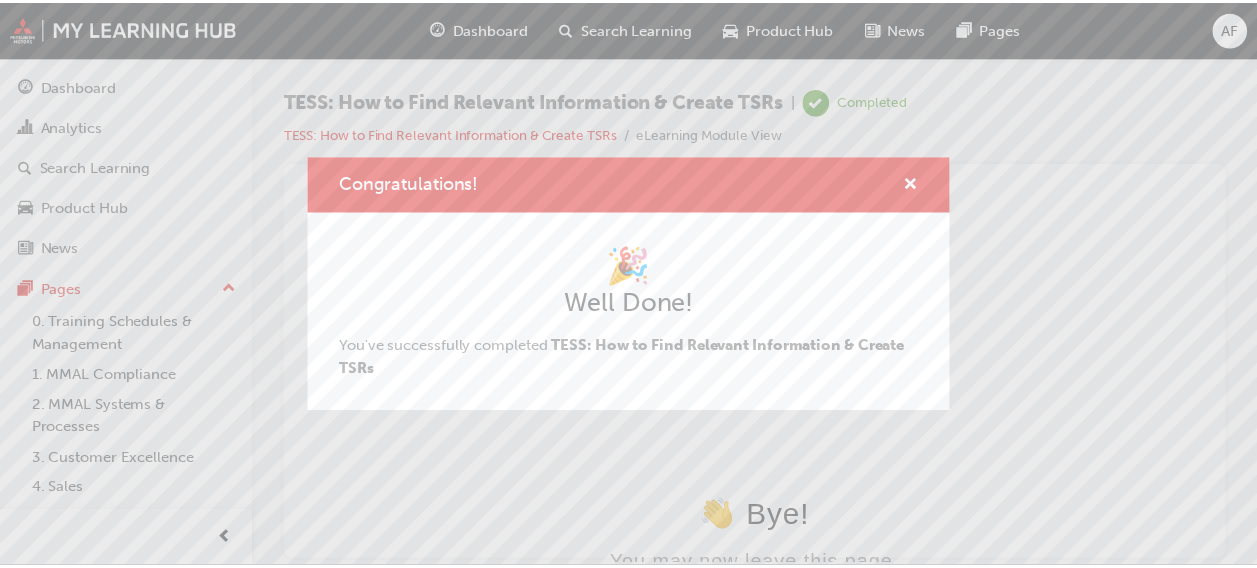 scroll, scrollTop: 0, scrollLeft: 0, axis: both 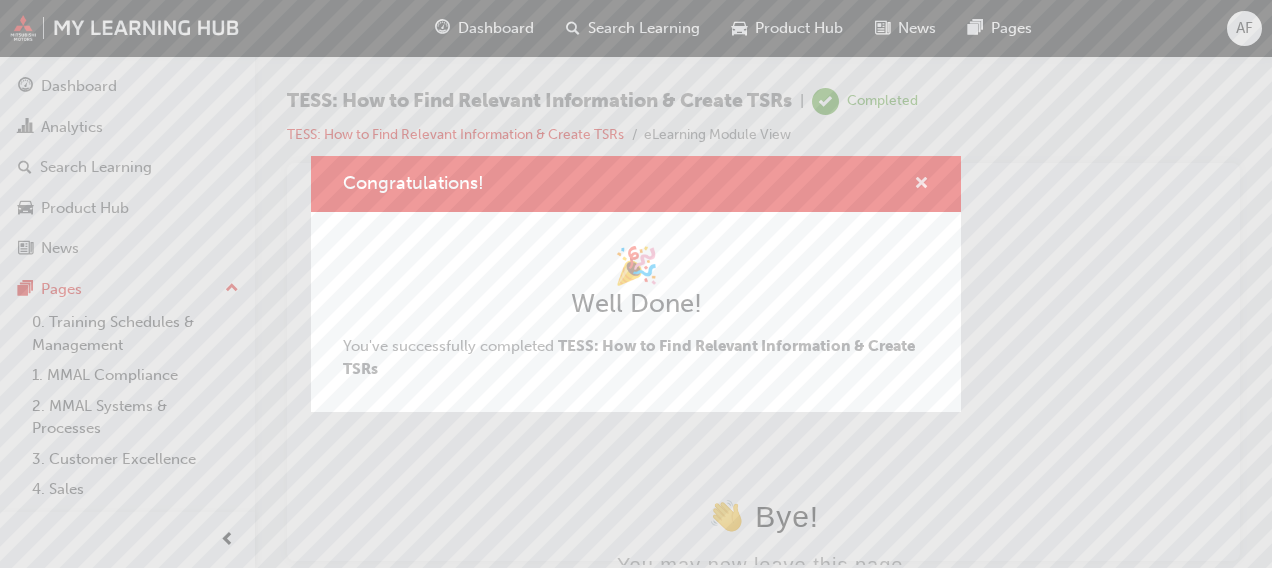click at bounding box center (921, 185) 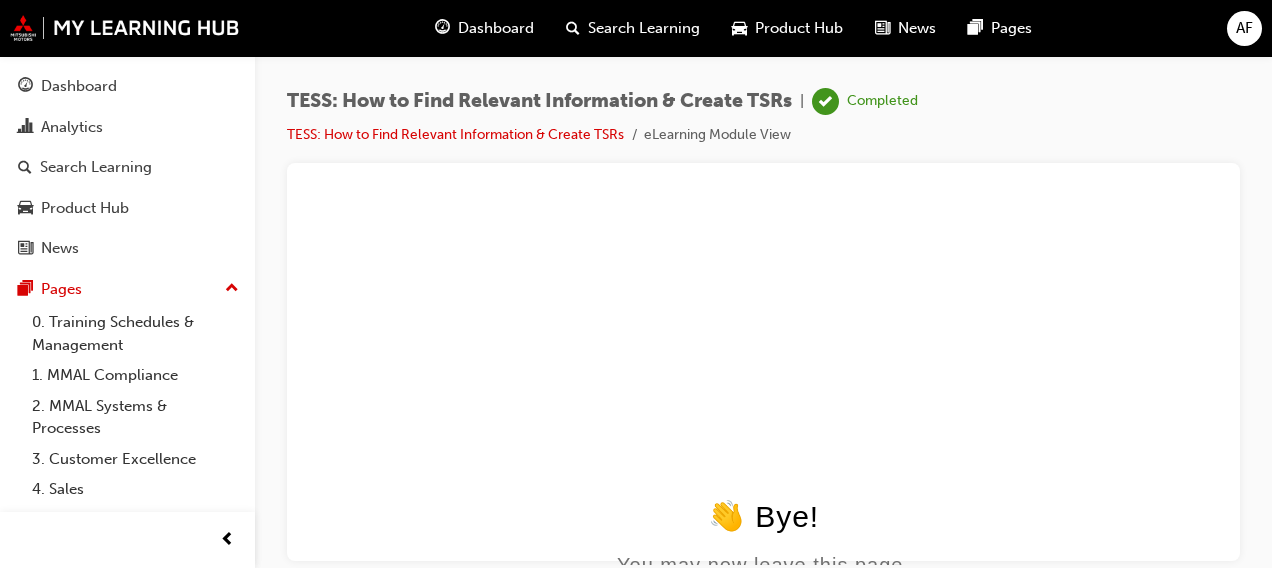 click on "Dashboard" at bounding box center (496, 28) 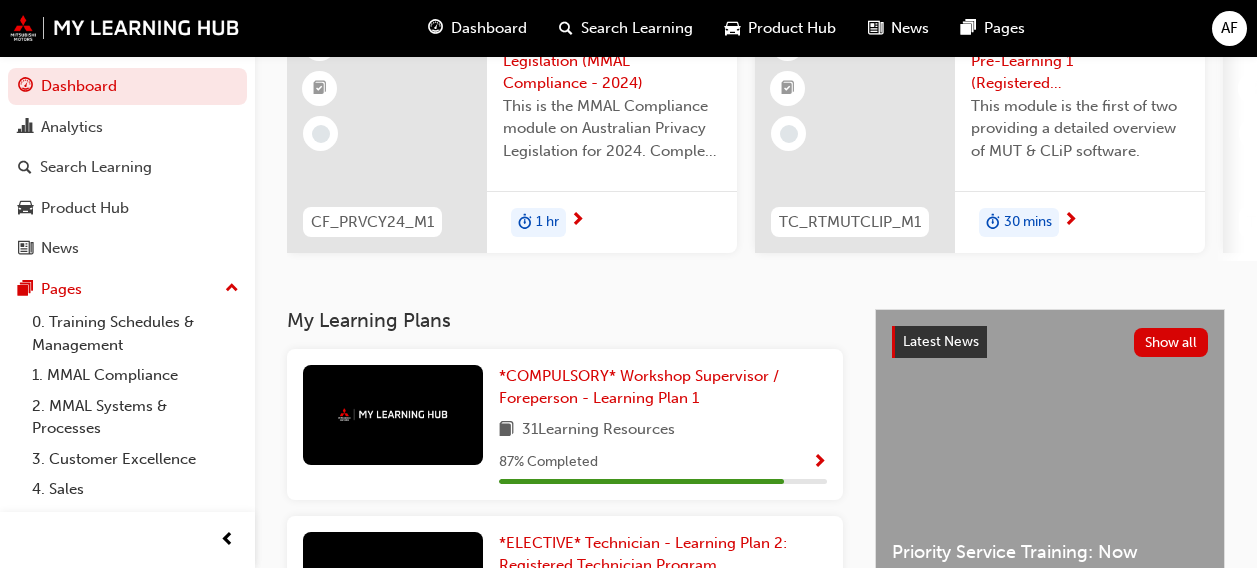 scroll, scrollTop: 300, scrollLeft: 0, axis: vertical 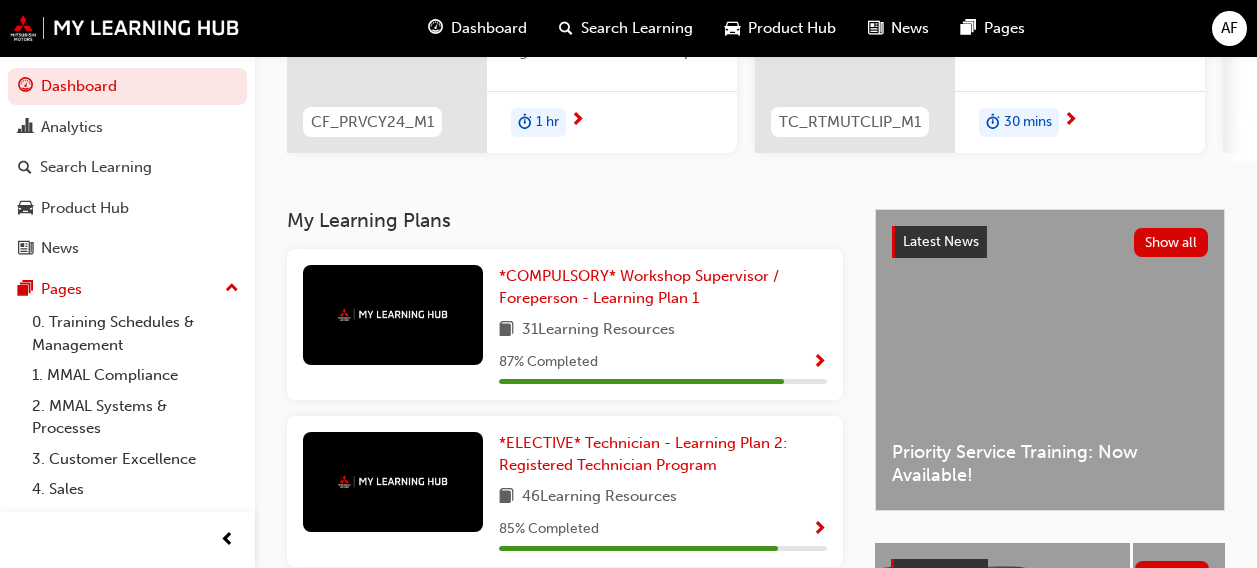 click on "*COMPULSORY* Workshop Supervisor / Foreperson - Learning Plan 1 31  Learning Resources 87 % Completed" at bounding box center (663, 324) 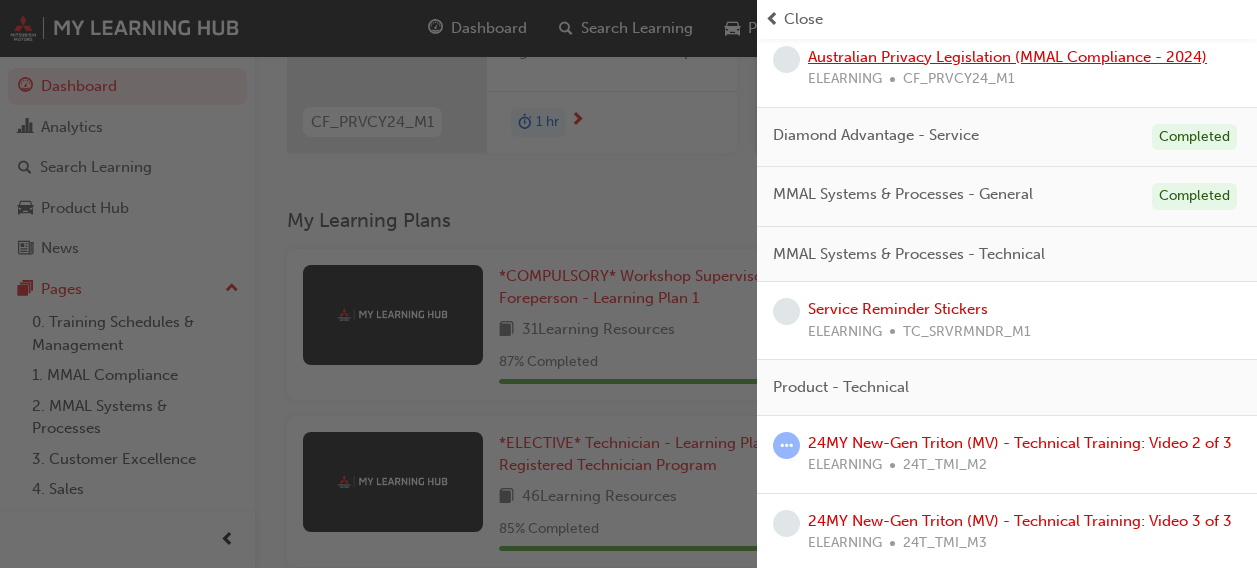 scroll, scrollTop: 300, scrollLeft: 0, axis: vertical 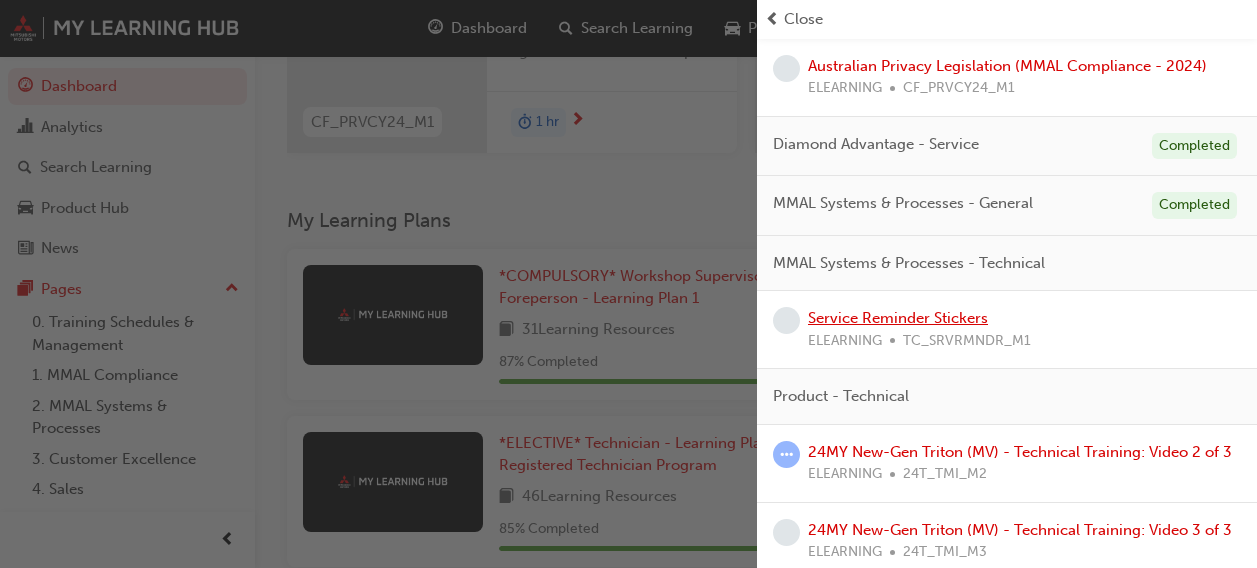 click on "Service Reminder Stickers" at bounding box center (898, 318) 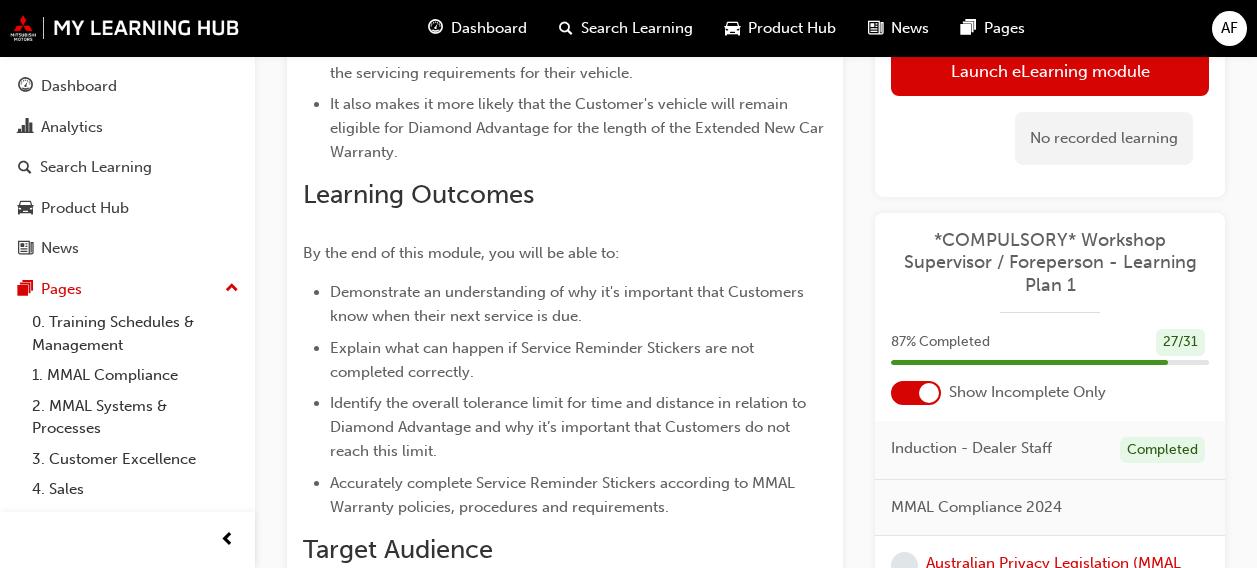 scroll, scrollTop: 0, scrollLeft: 0, axis: both 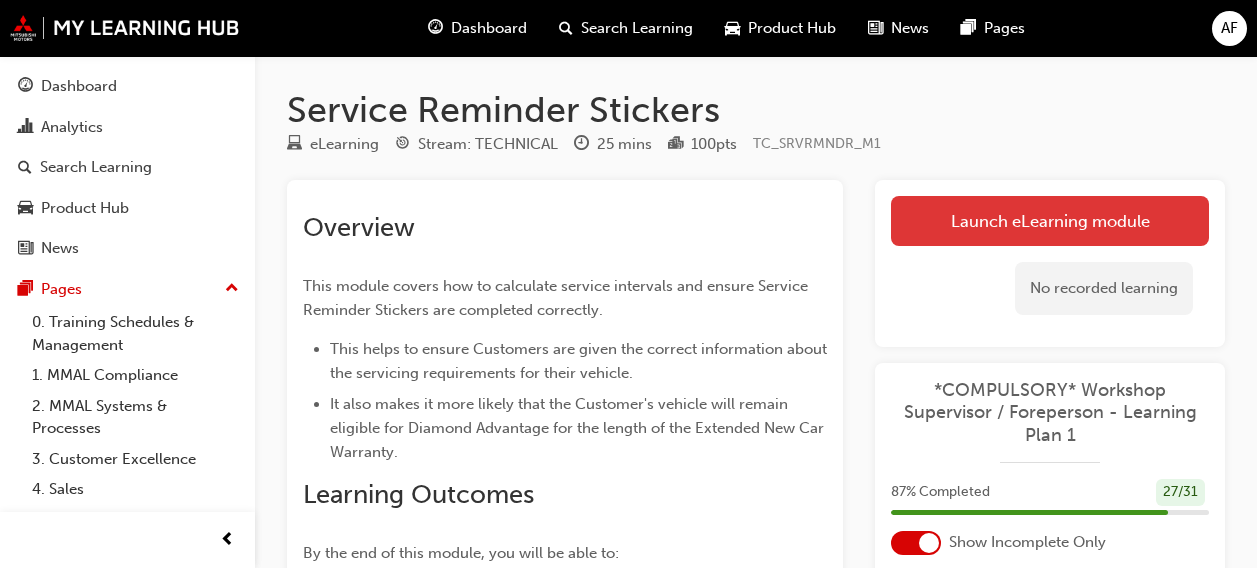 click on "Launch eLearning module" at bounding box center (1050, 221) 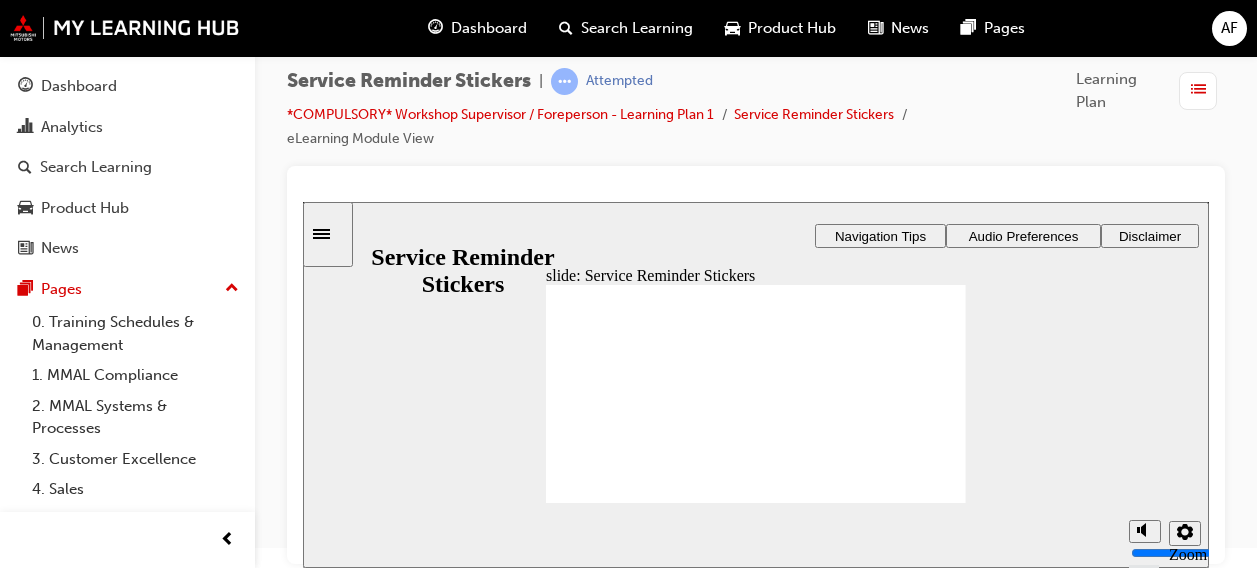 scroll, scrollTop: 0, scrollLeft: 0, axis: both 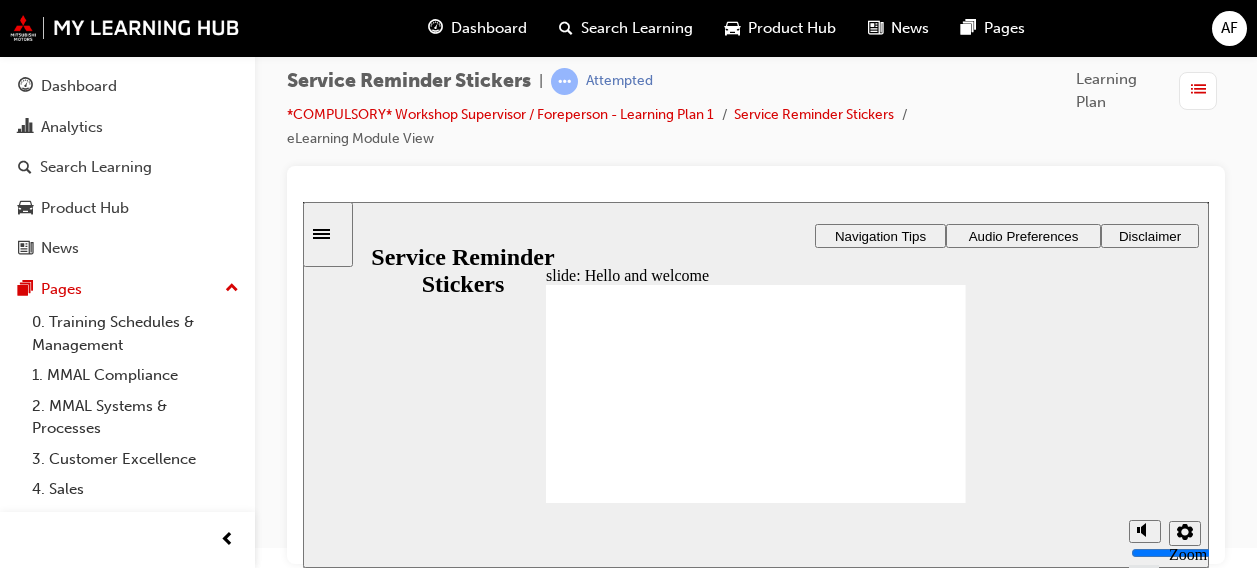 click 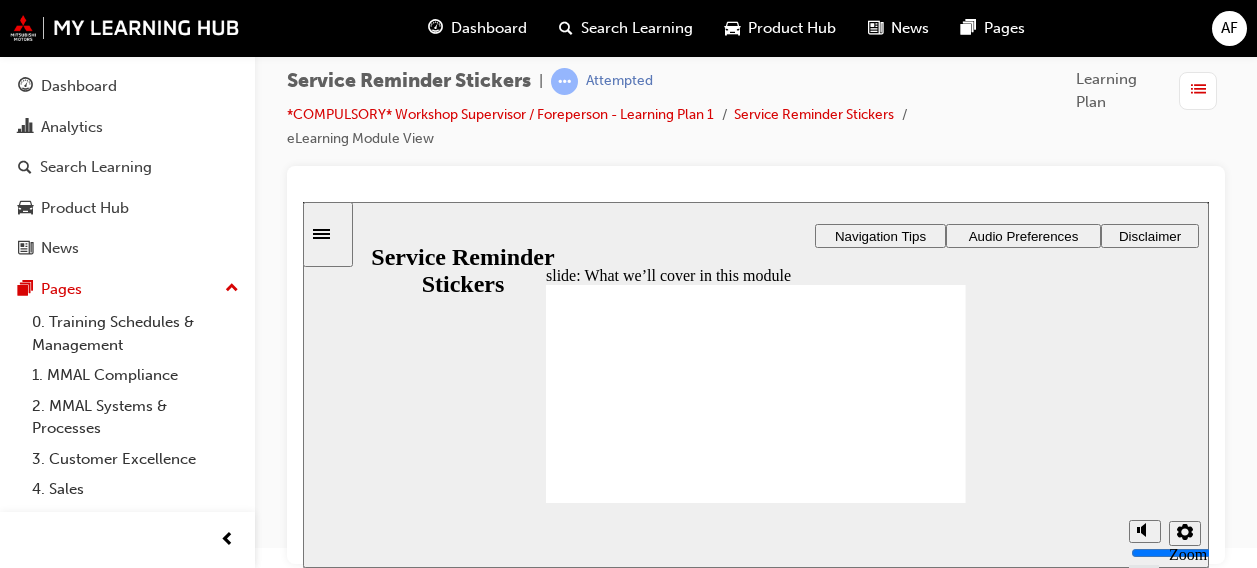 click 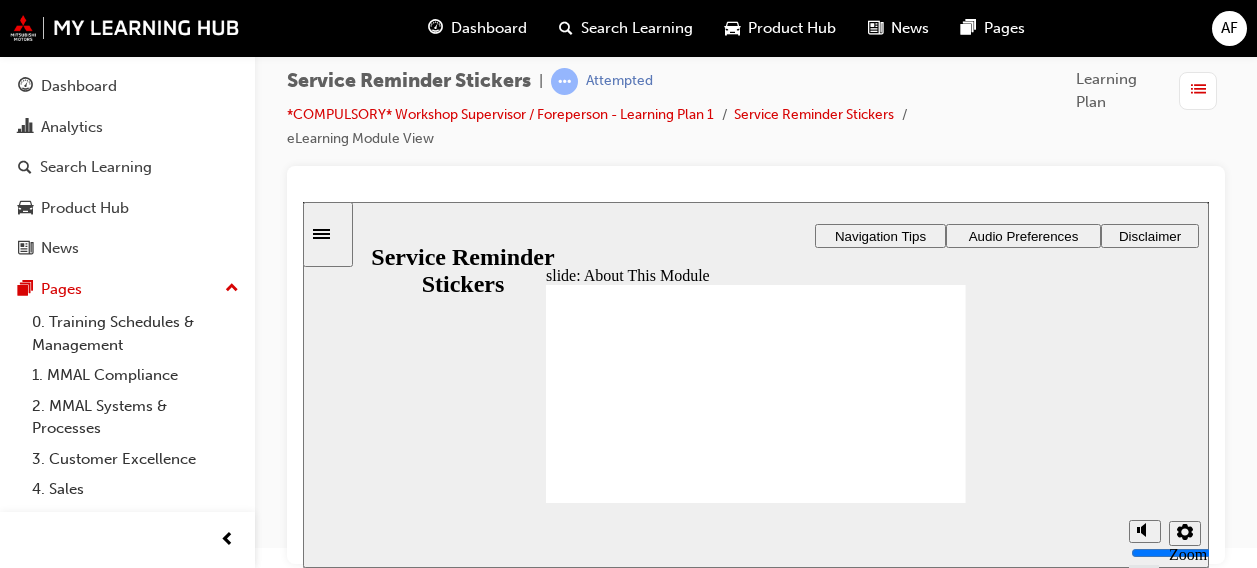 click 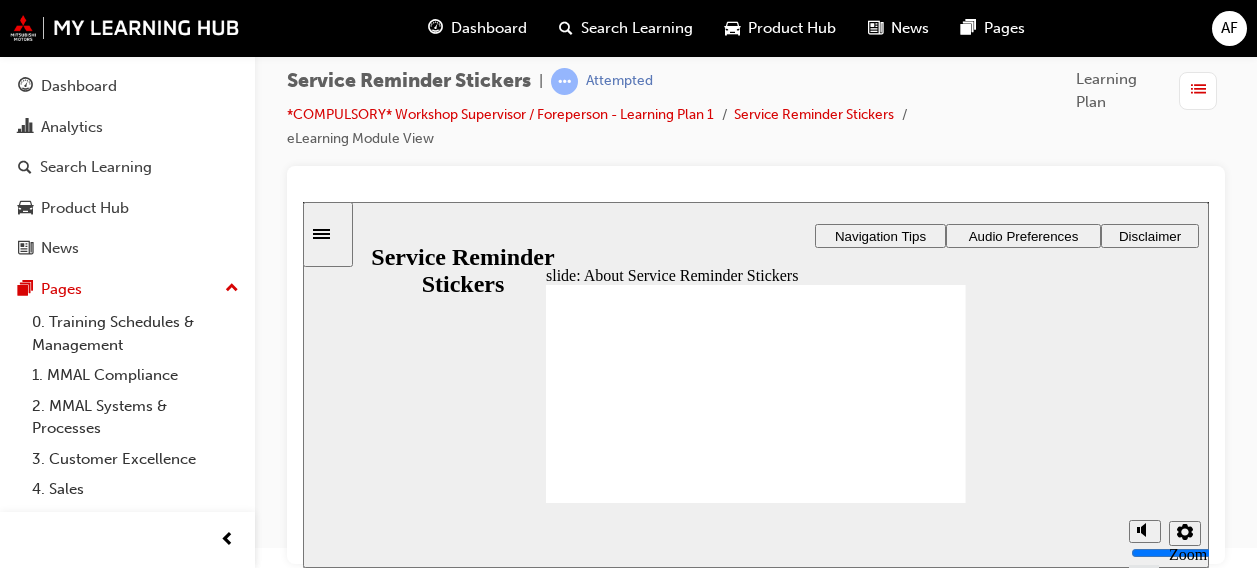 click 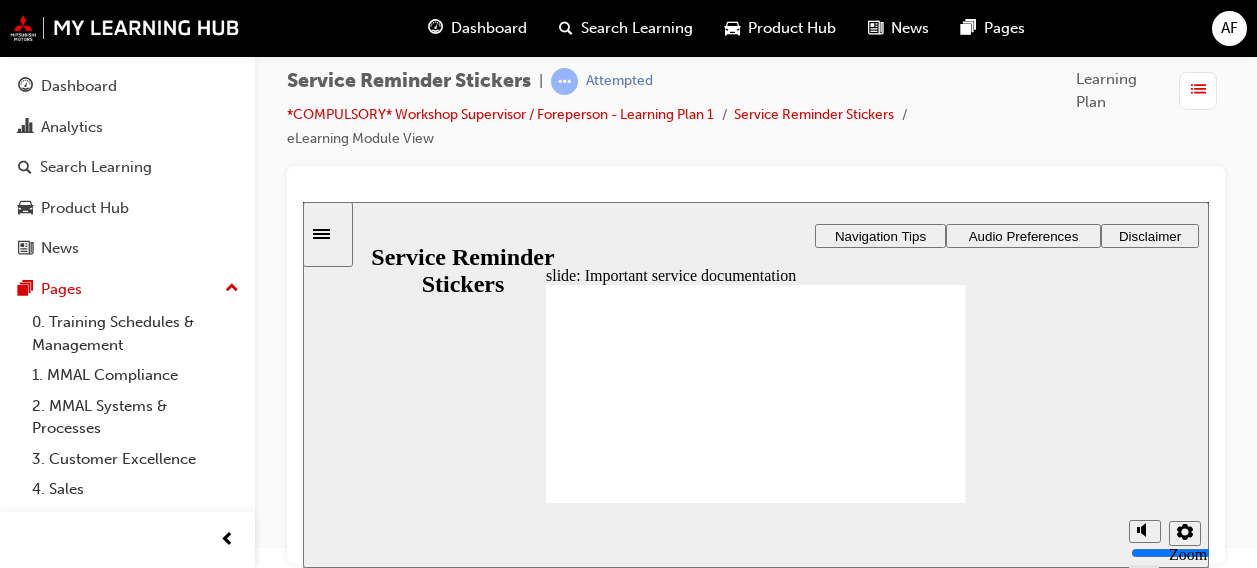 click 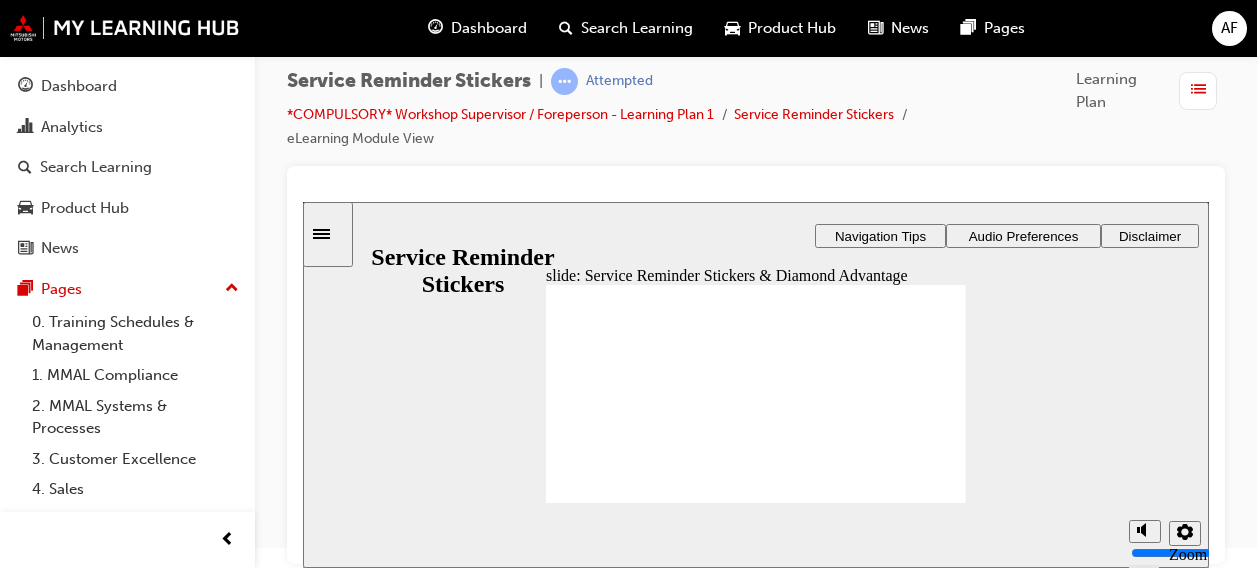 click 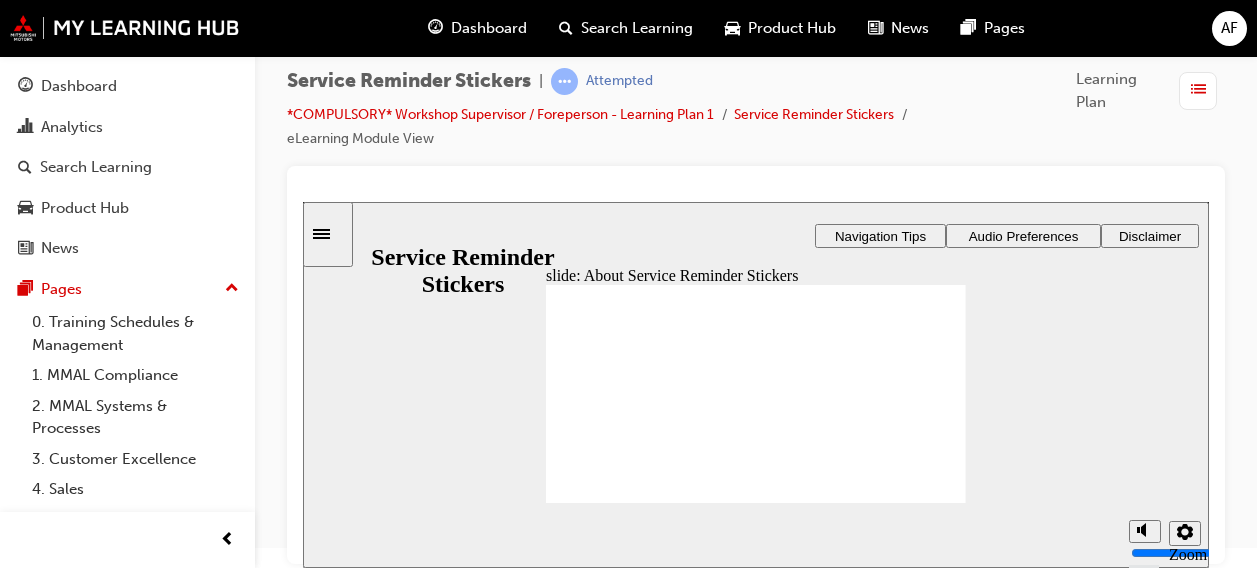 click 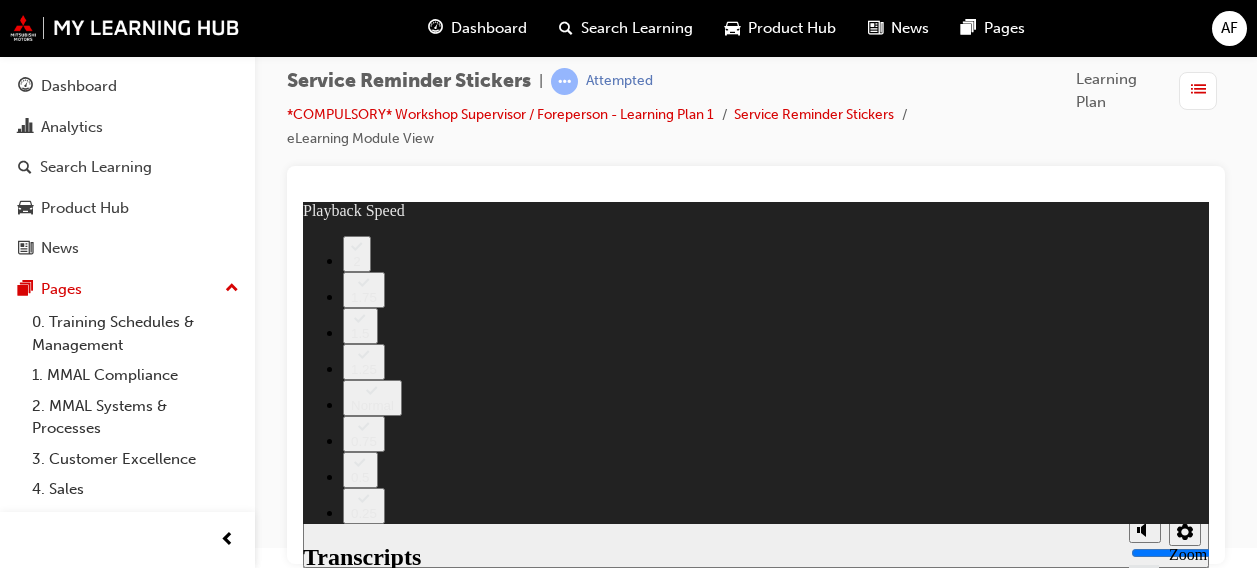 click at bounding box center (617, 3203) 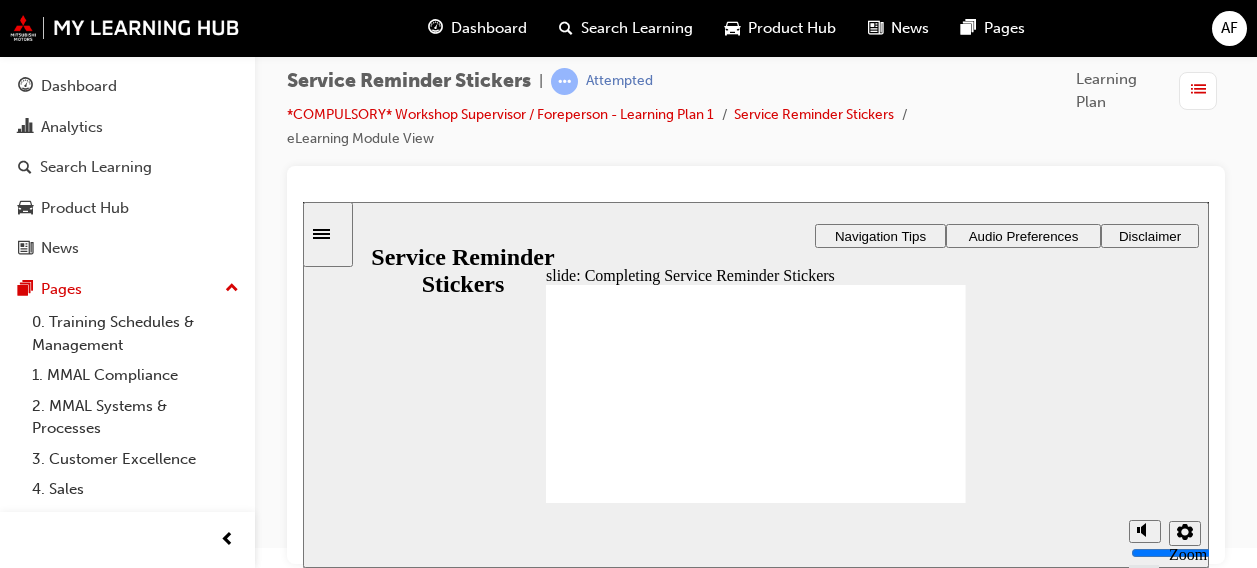 click 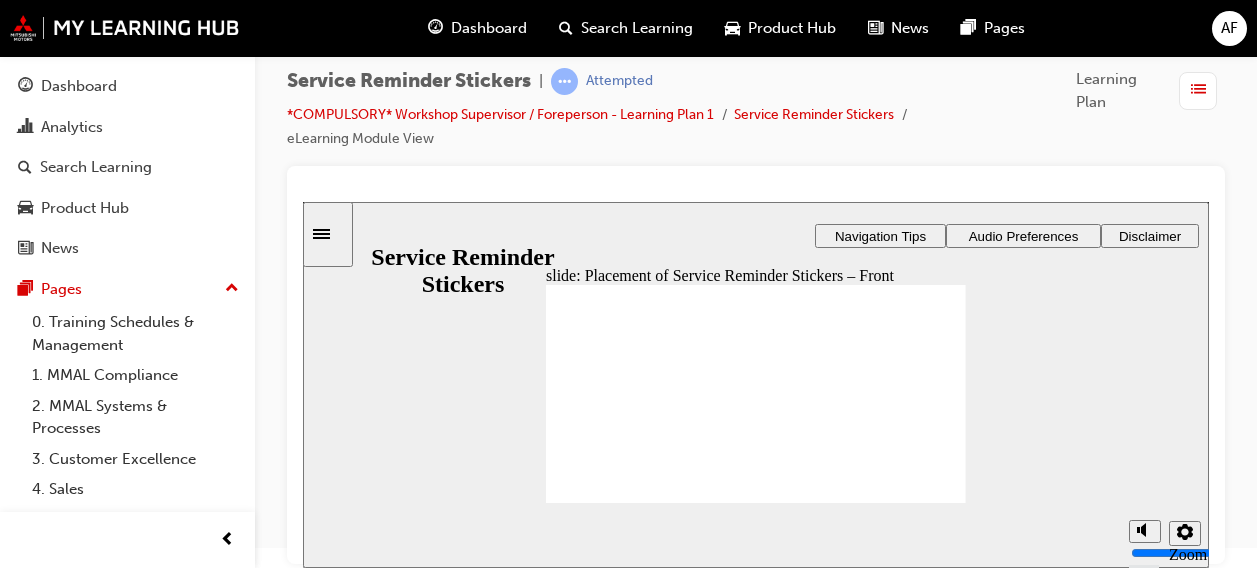 click on "Next" at bounding box center (933, 1648) 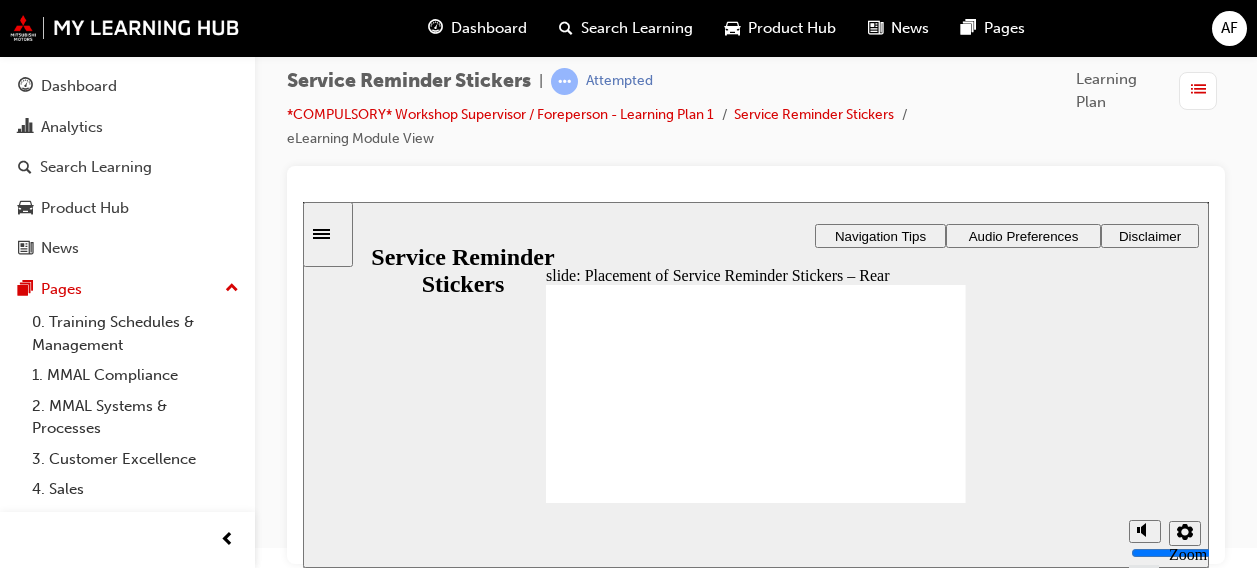 click 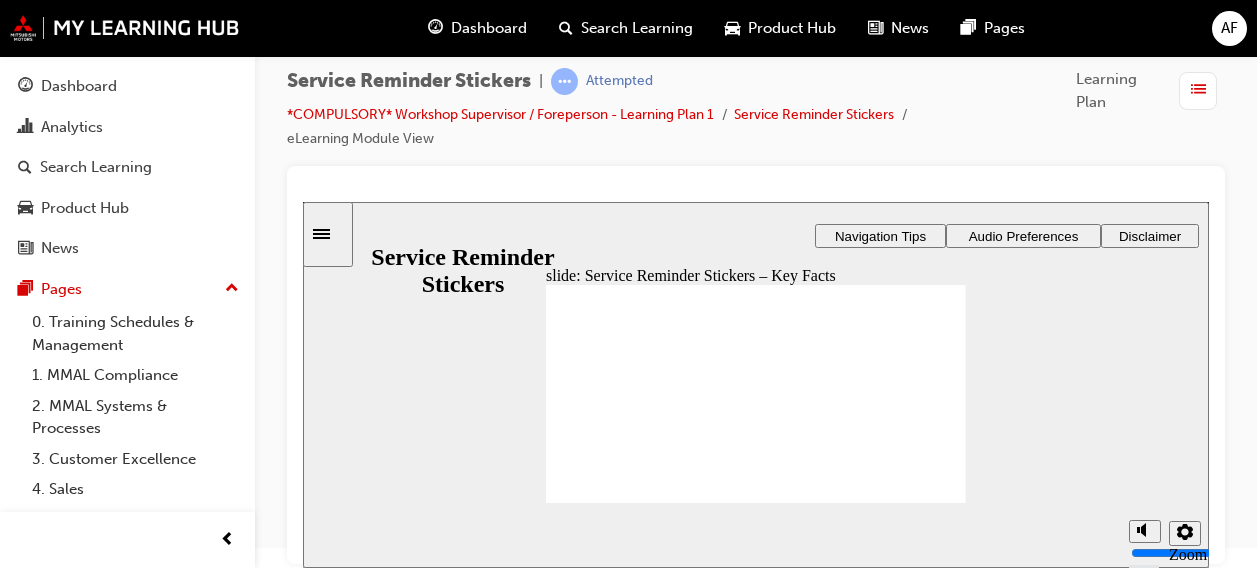 click 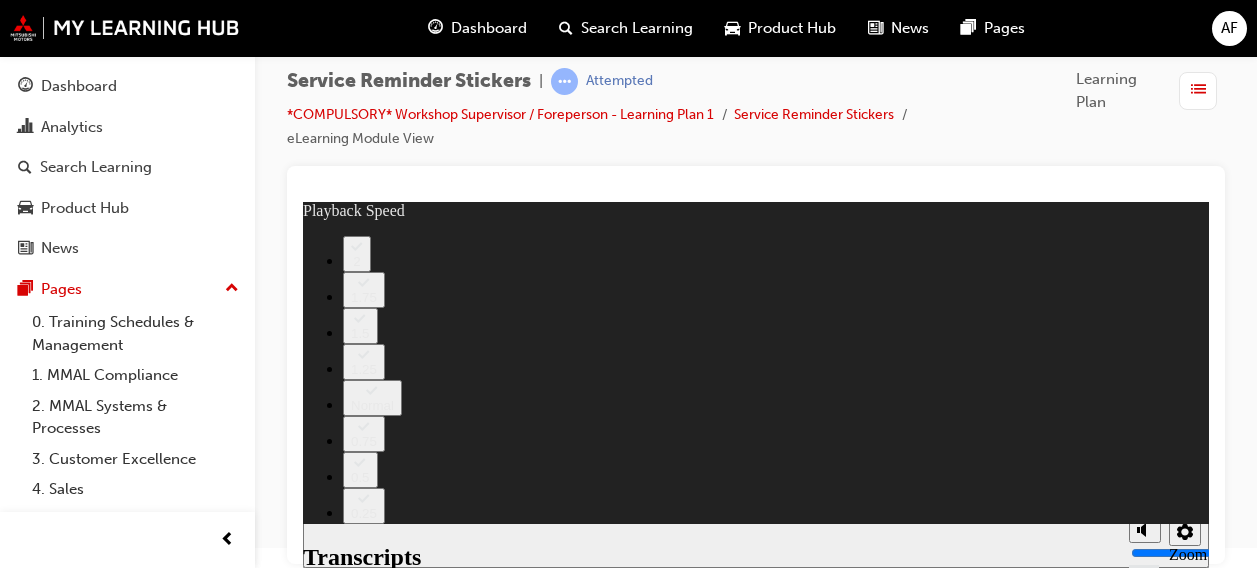 type on "135" 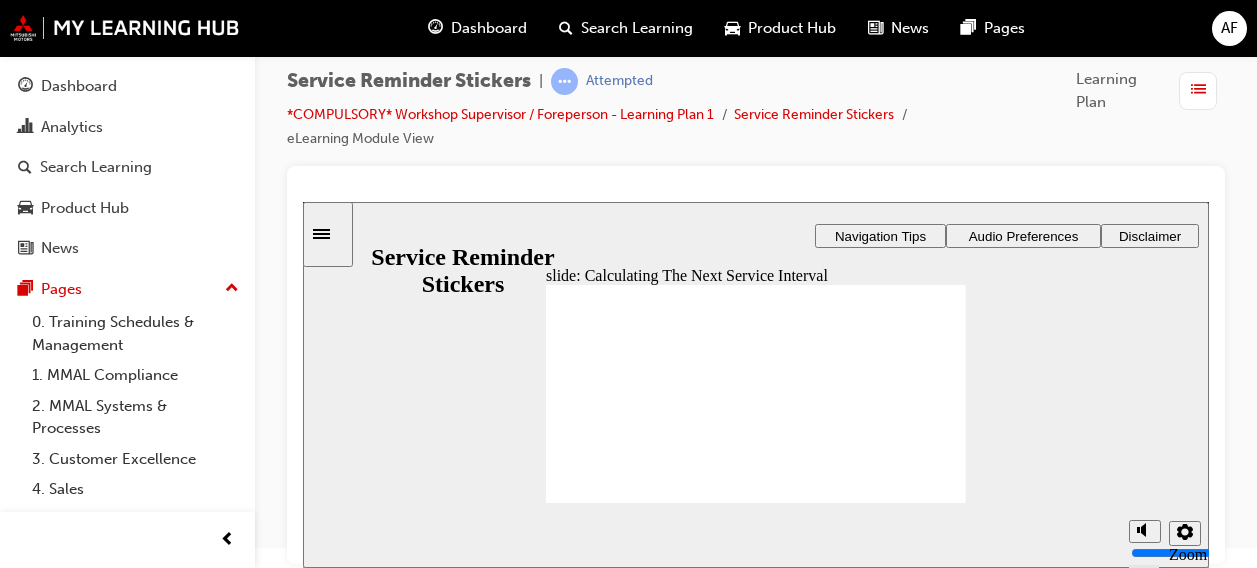 click 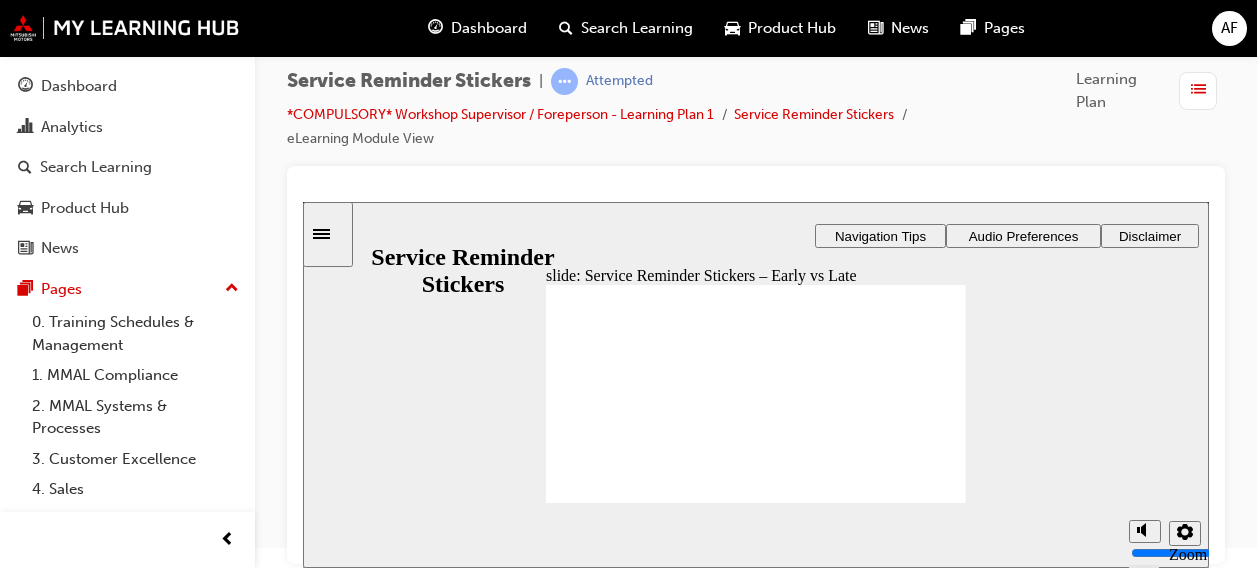 click 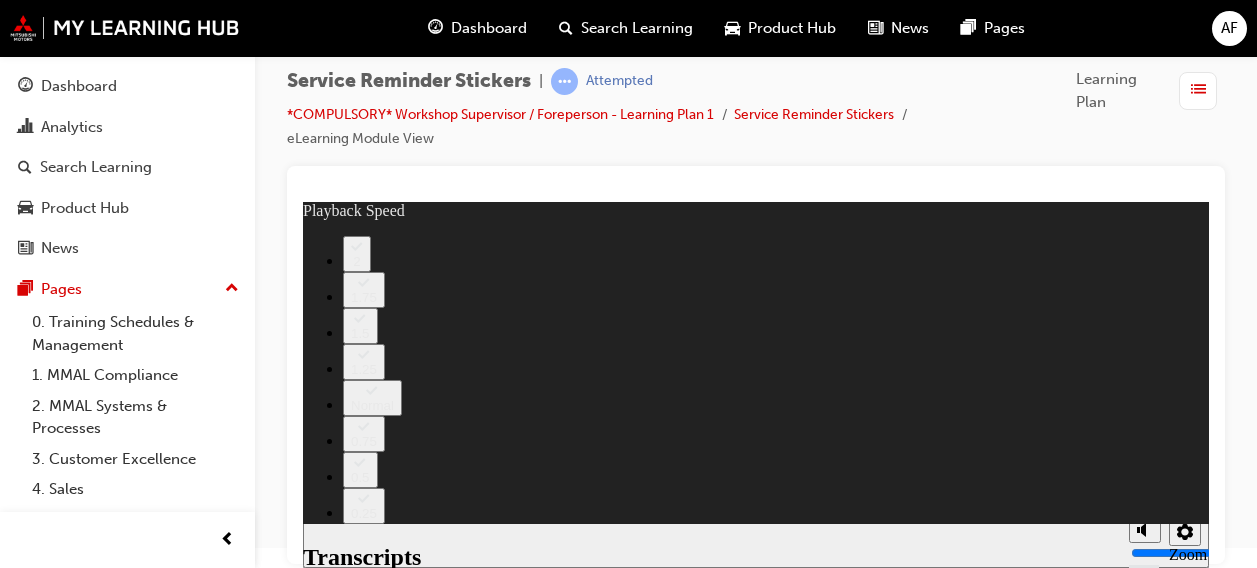 type on "166" 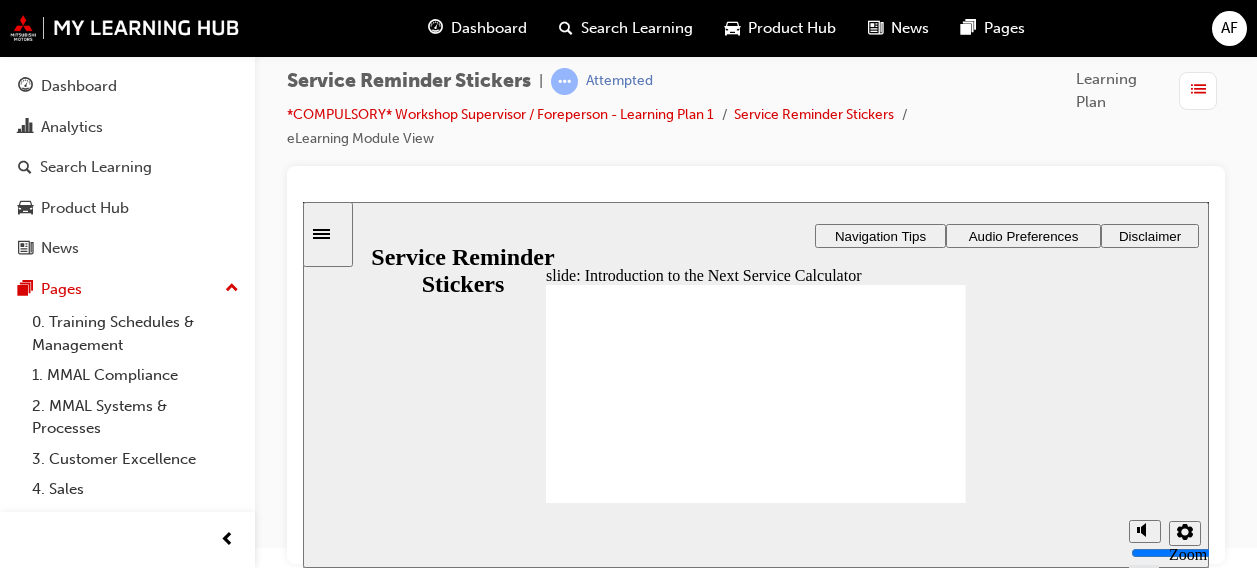 click 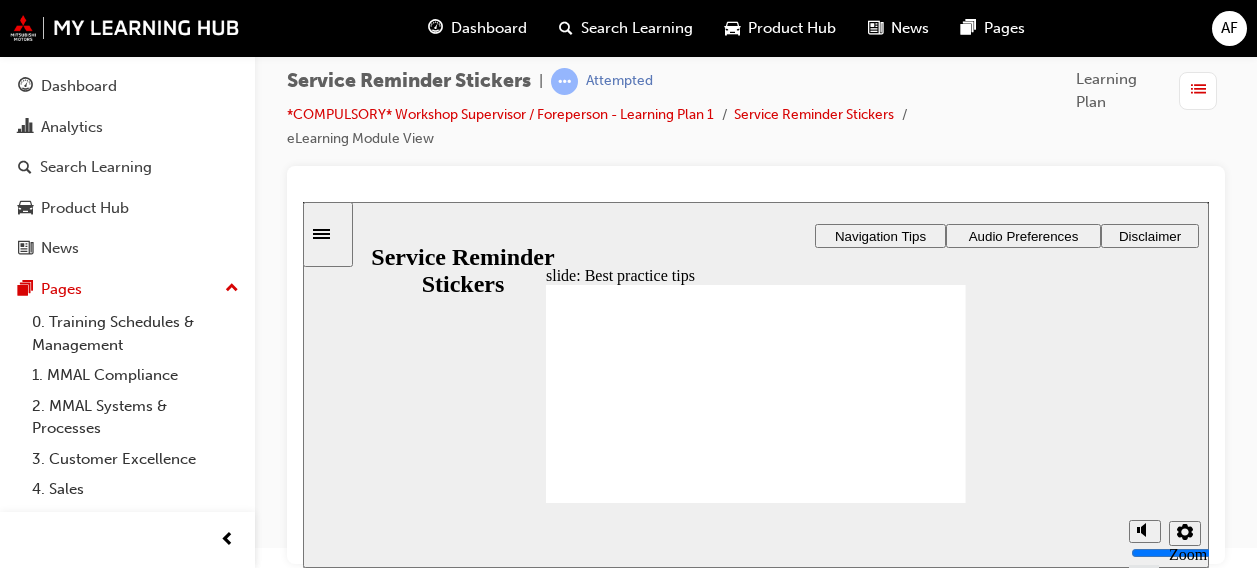 click 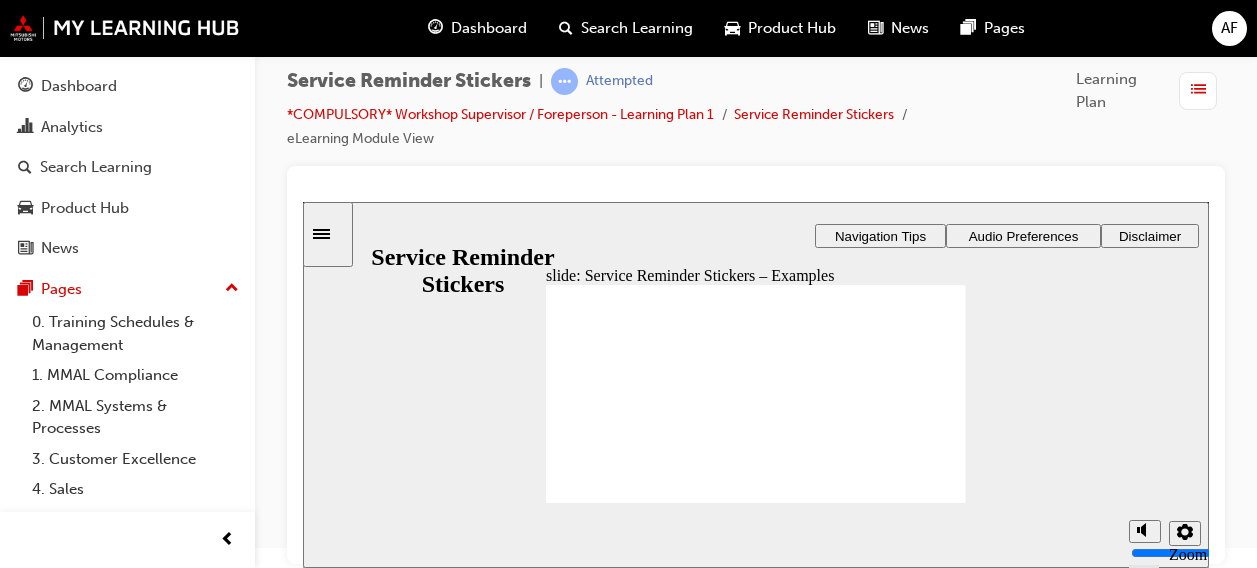click 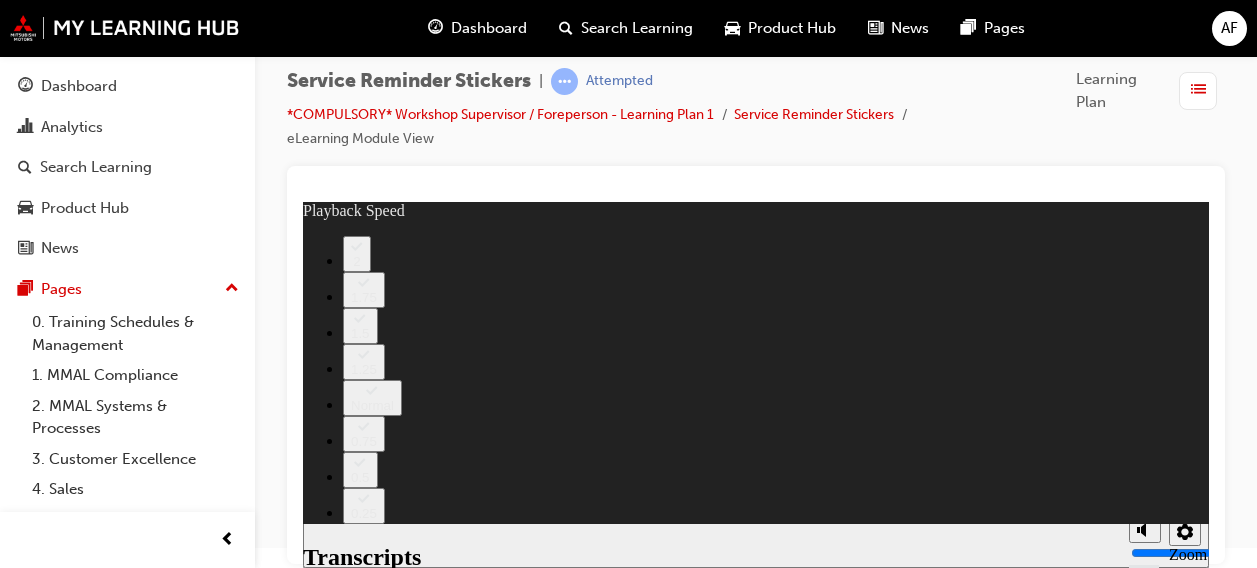 type on "199" 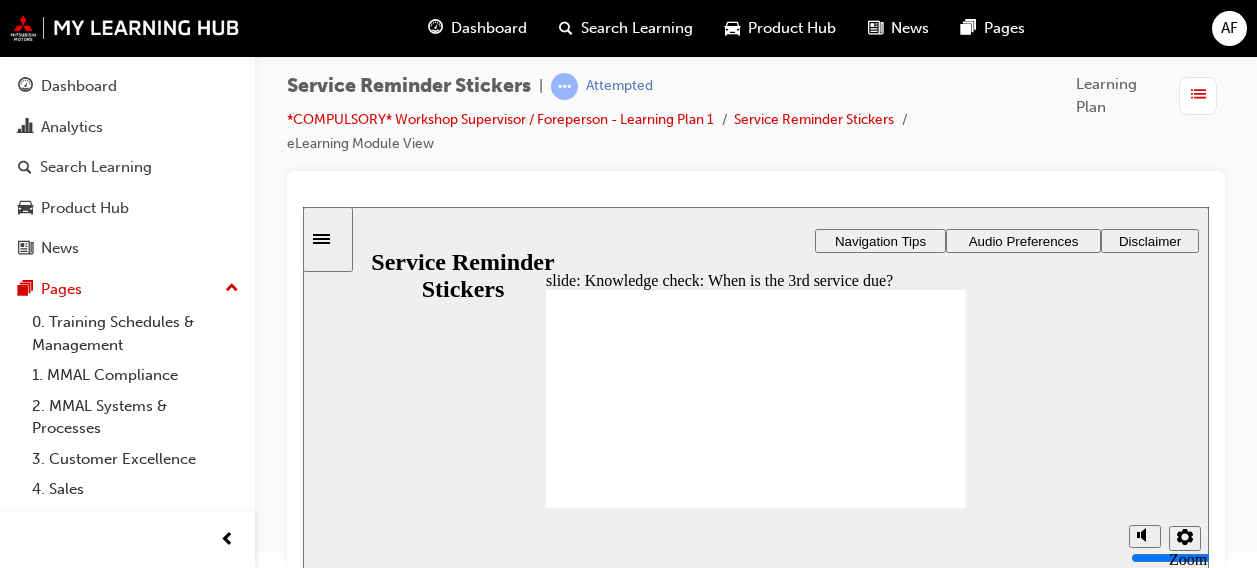 scroll, scrollTop: 20, scrollLeft: 0, axis: vertical 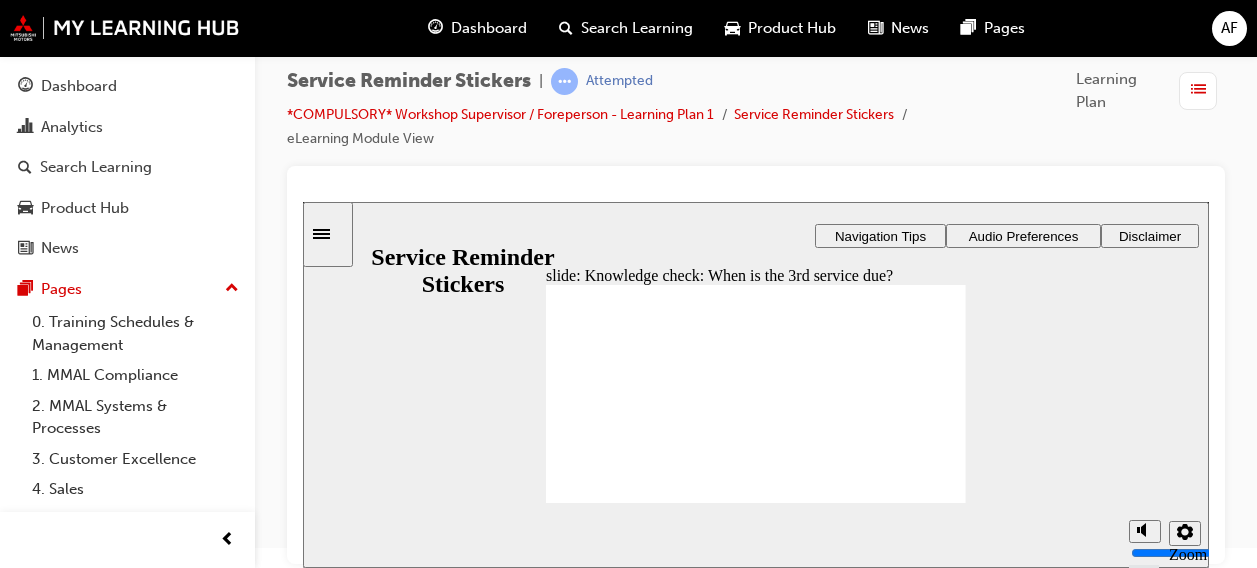 radio on "true" 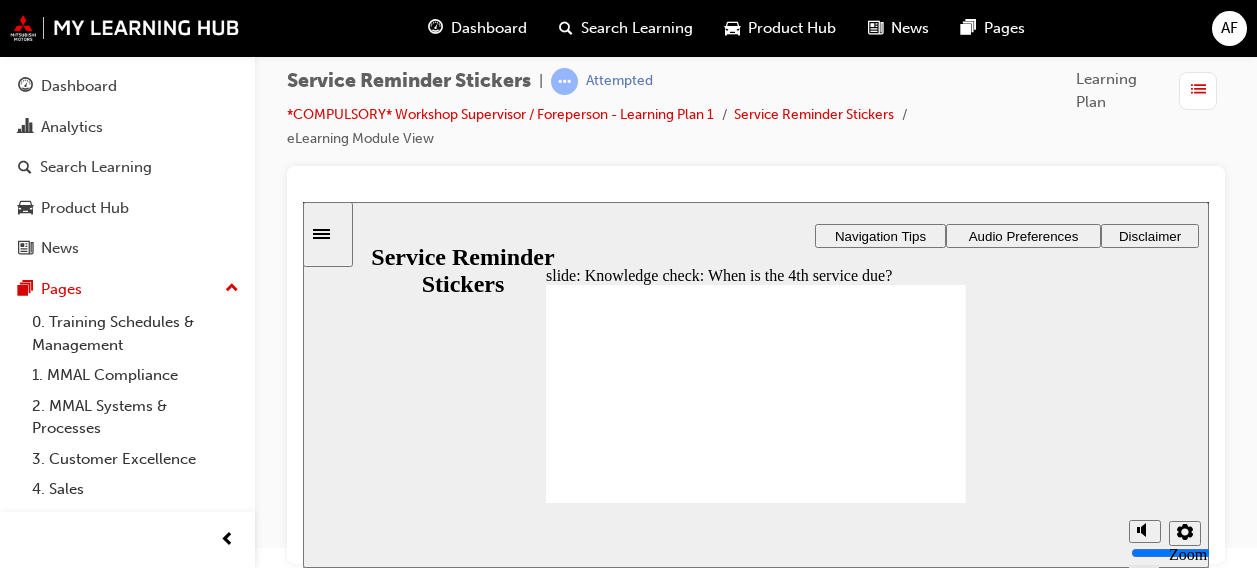 radio on "true" 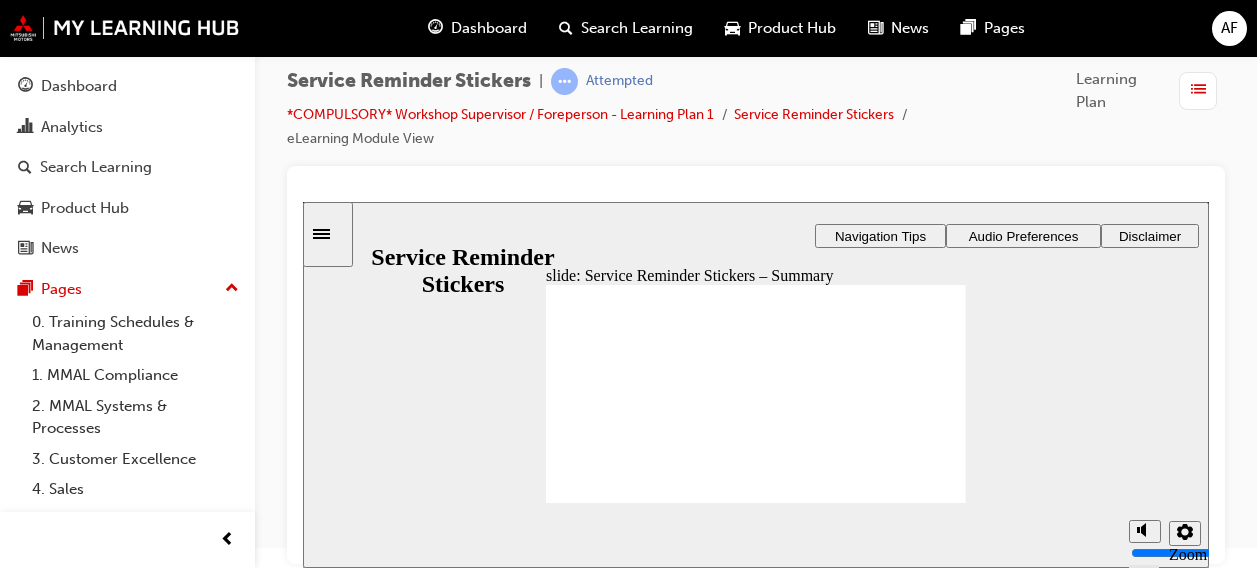 click 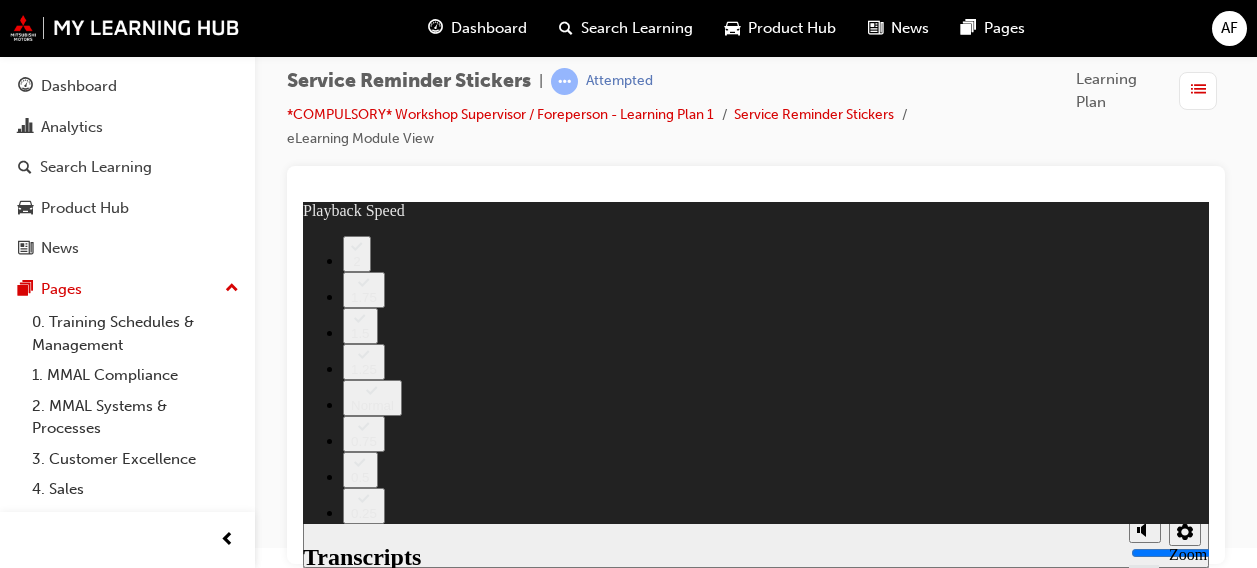 type on "110" 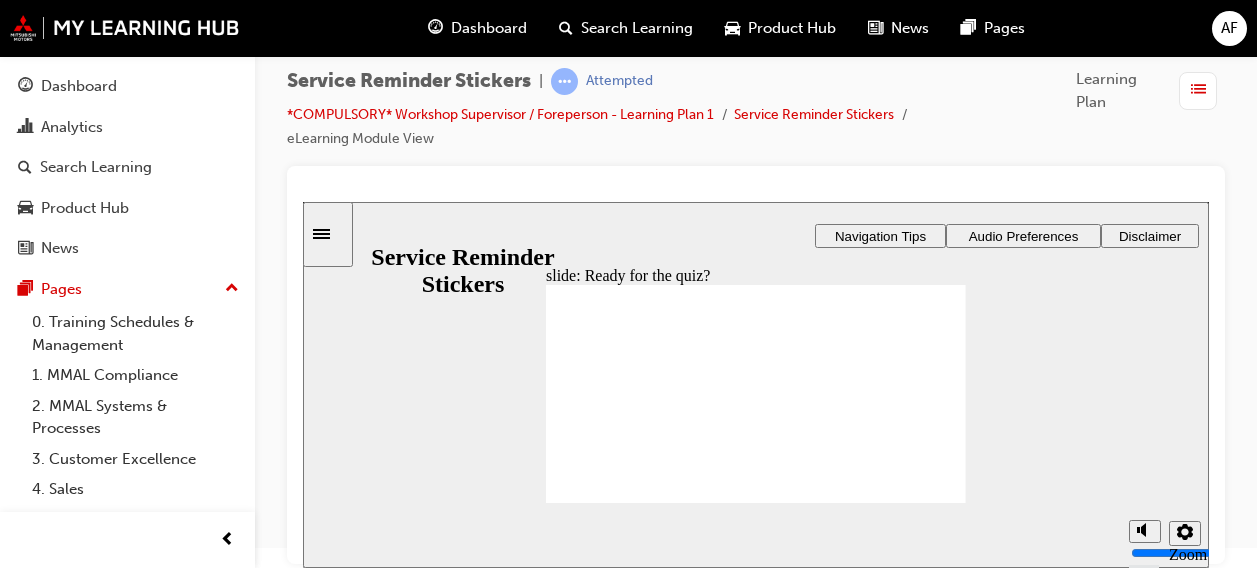 click 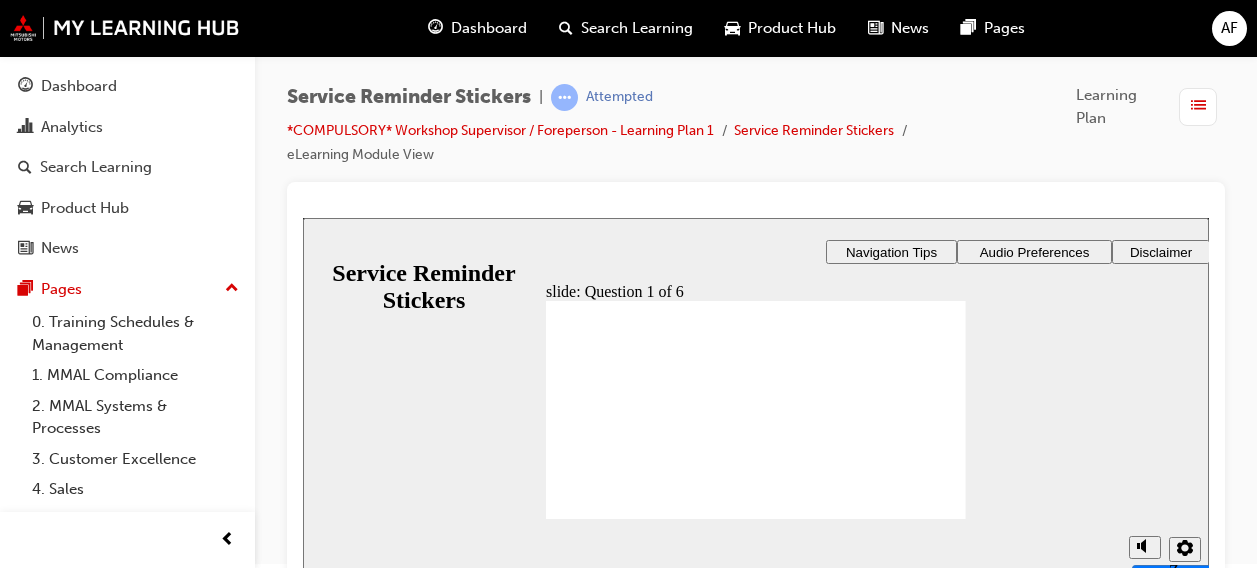 scroll, scrollTop: 0, scrollLeft: 0, axis: both 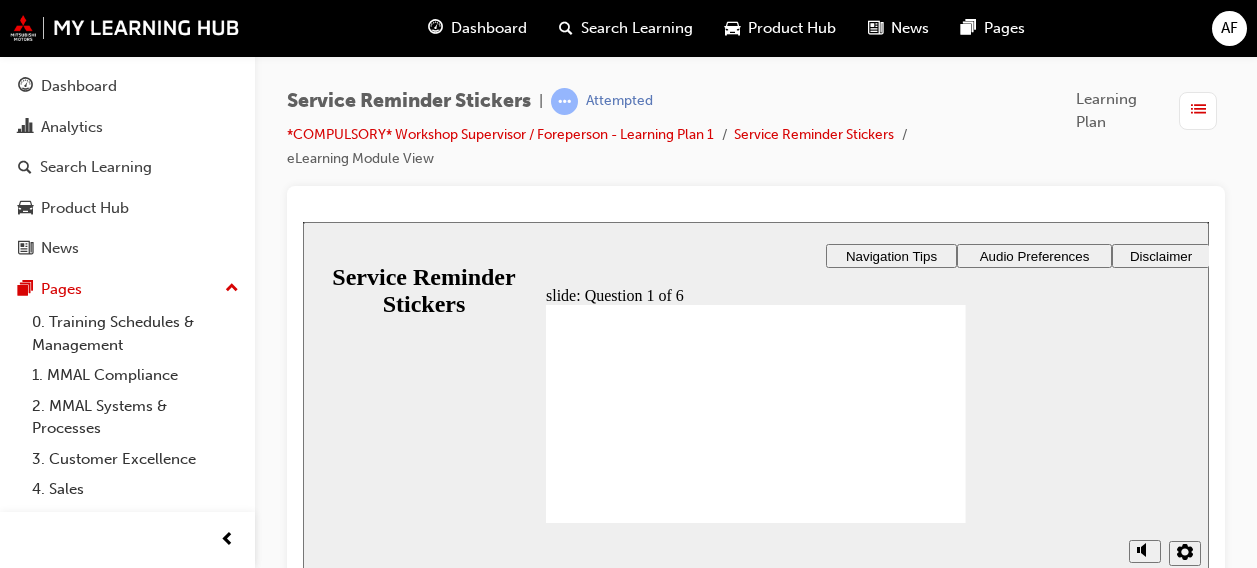 radio on "true" 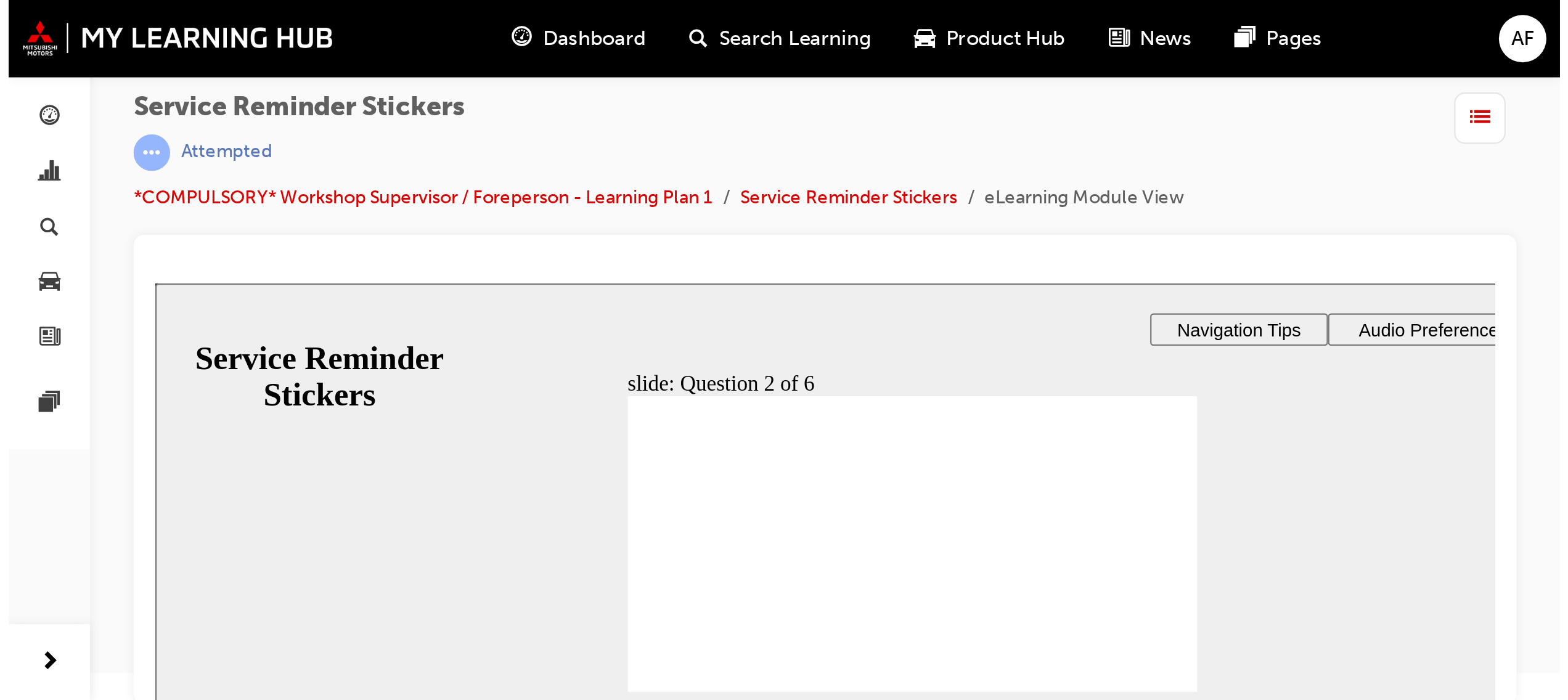 scroll, scrollTop: 0, scrollLeft: 0, axis: both 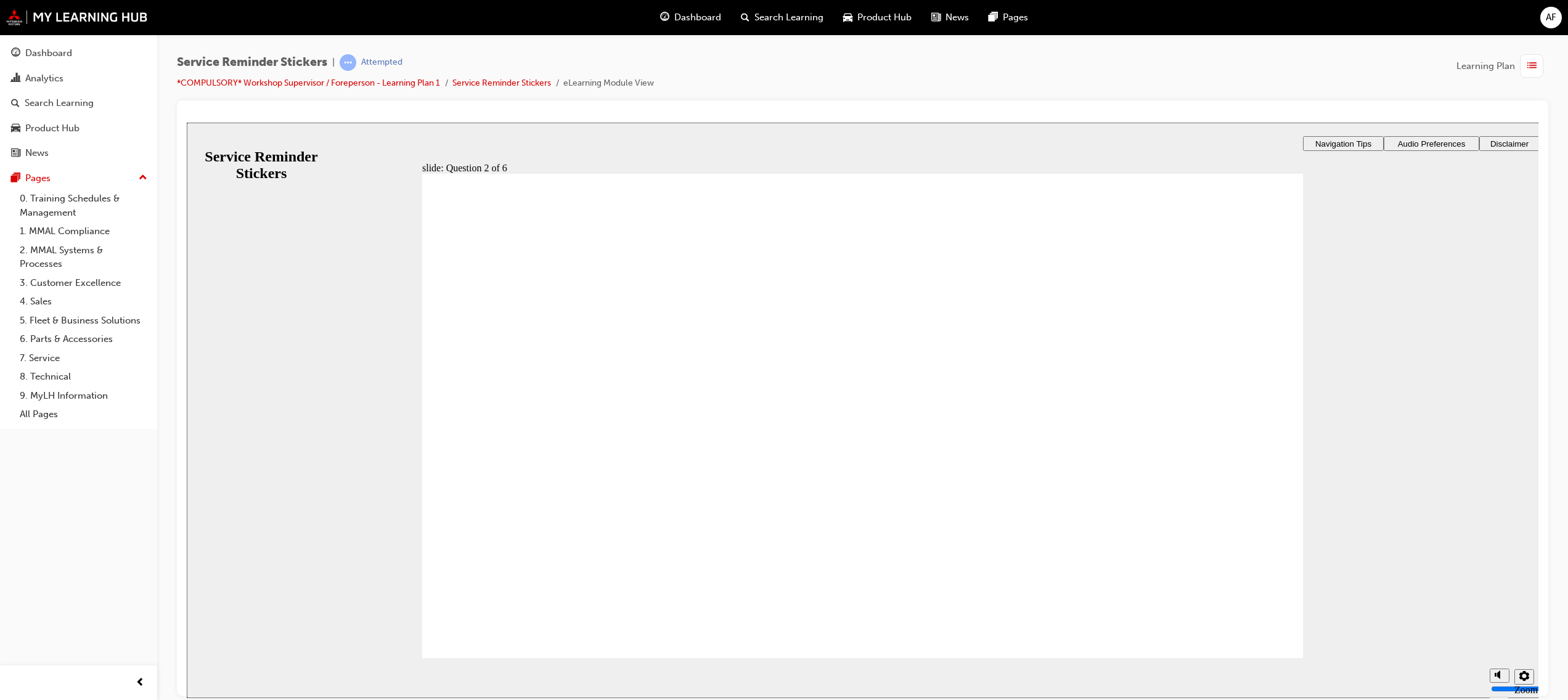 click 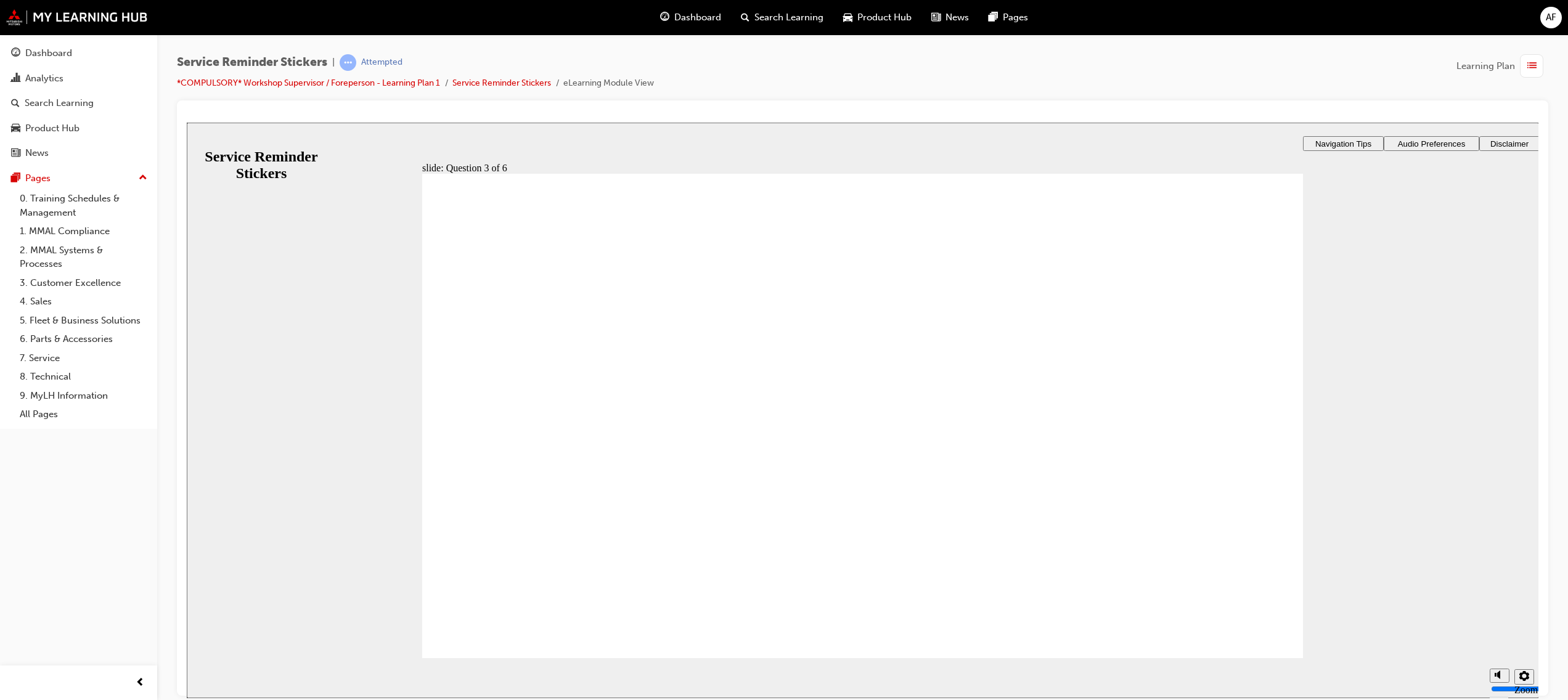 click 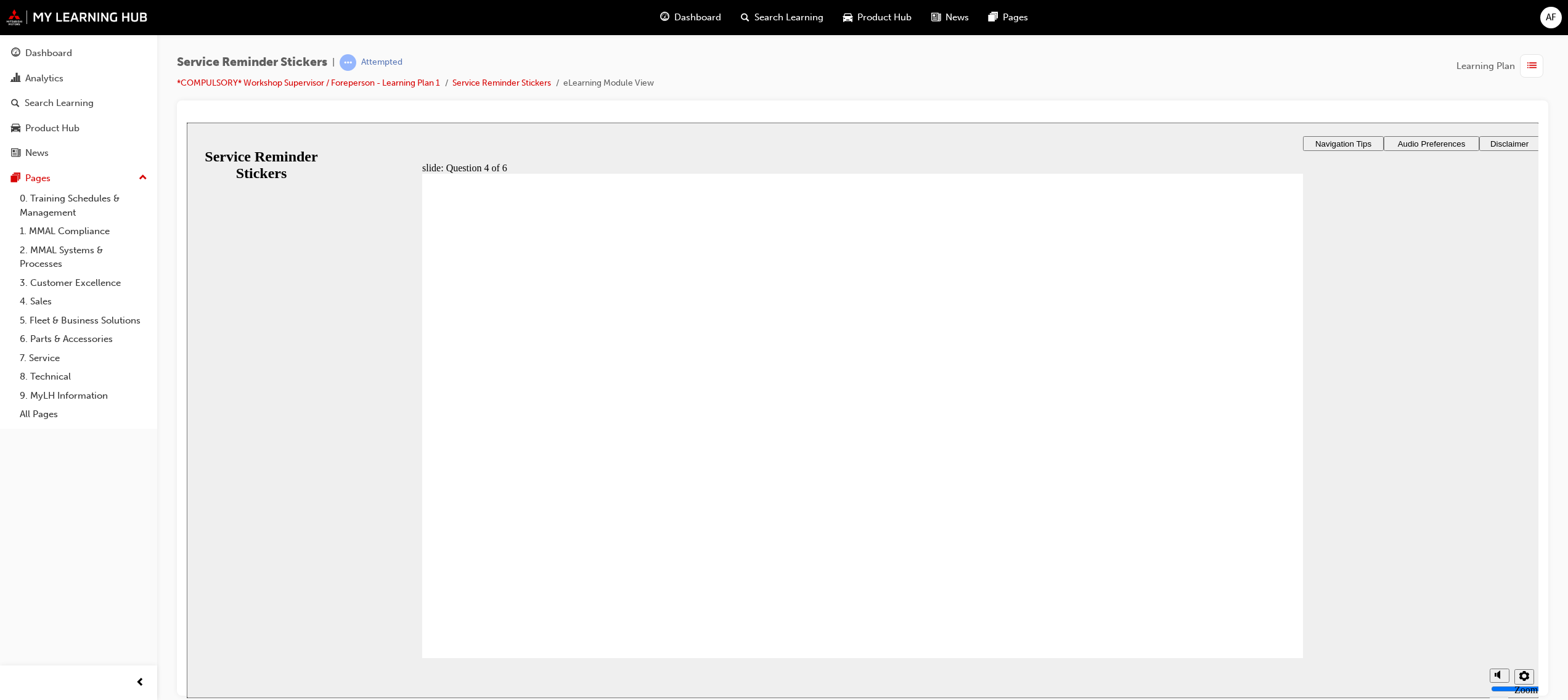 drag, startPoint x: 1047, startPoint y: 414, endPoint x: 746, endPoint y: 357, distance: 306.3495 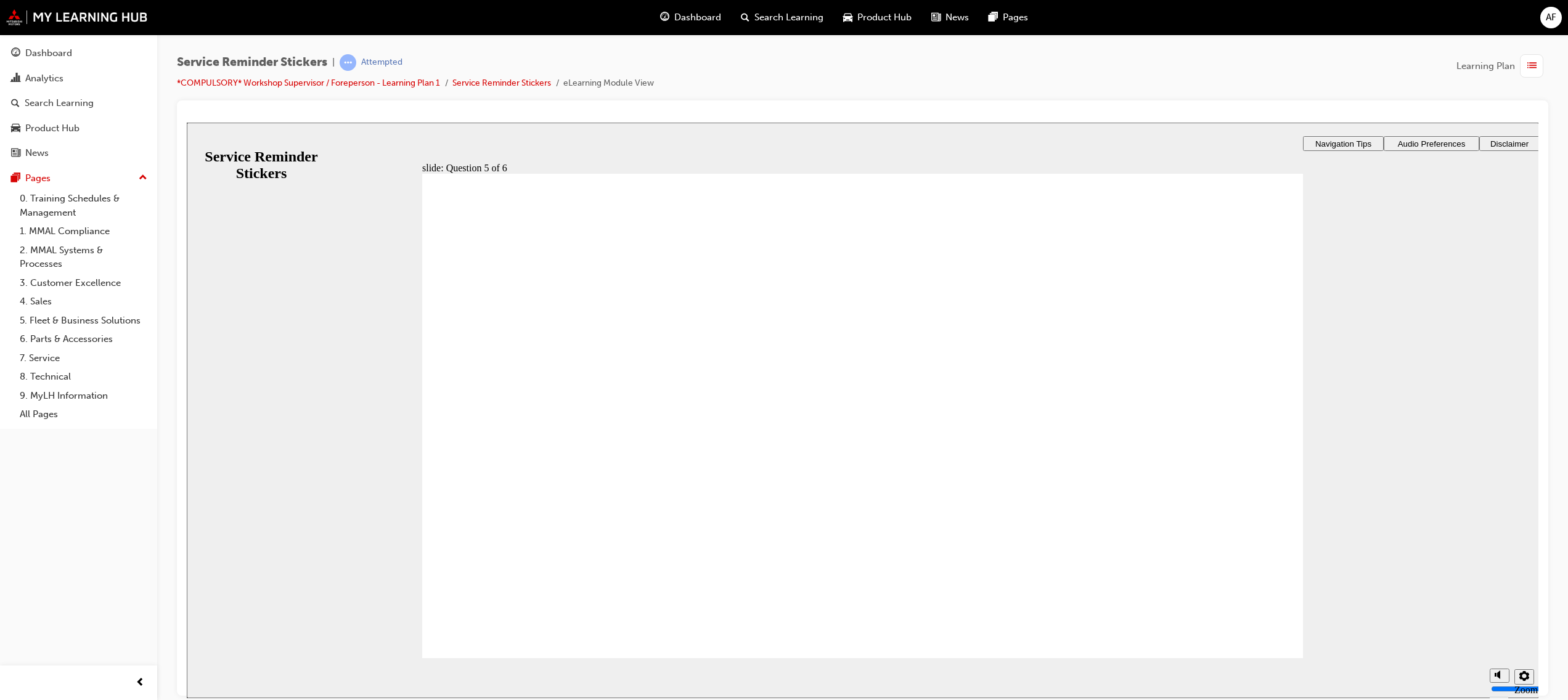 checkbox on "true" 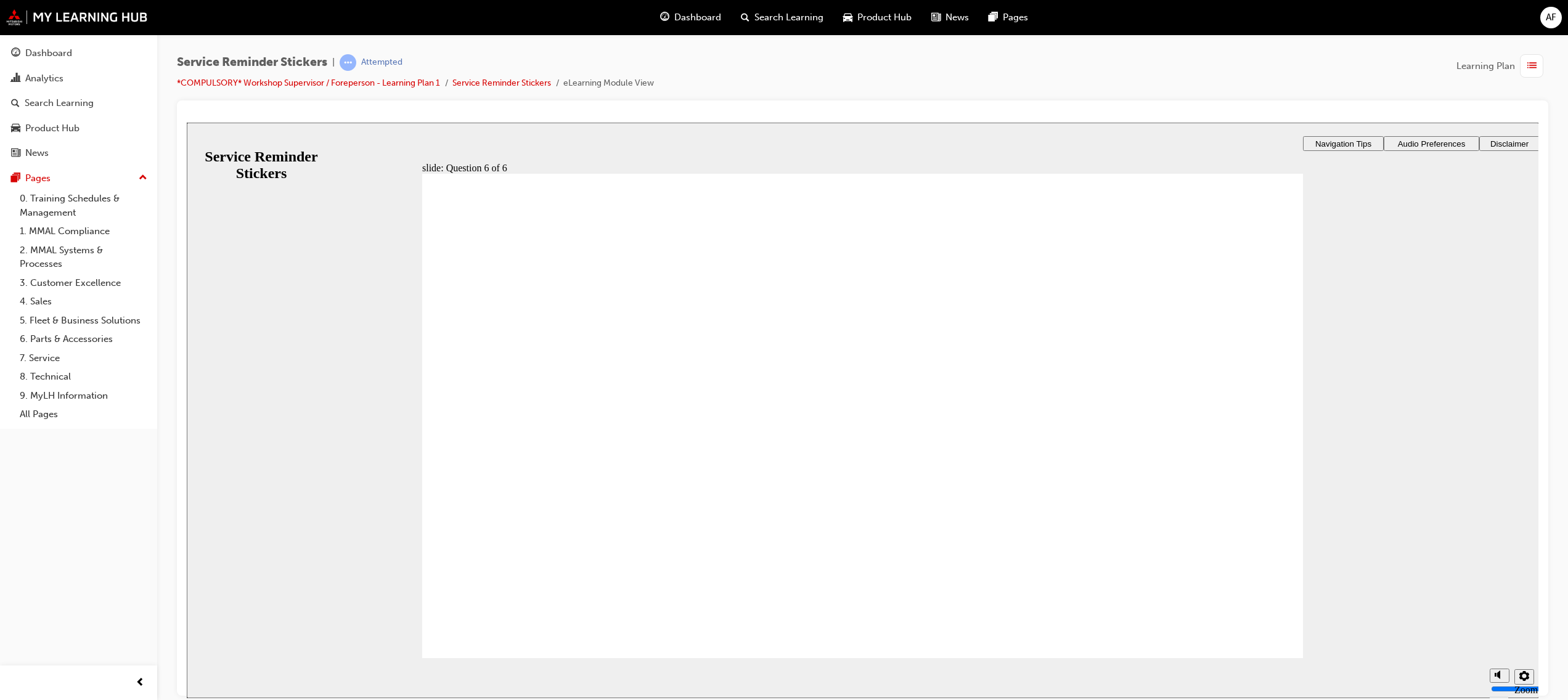 checkbox on "true" 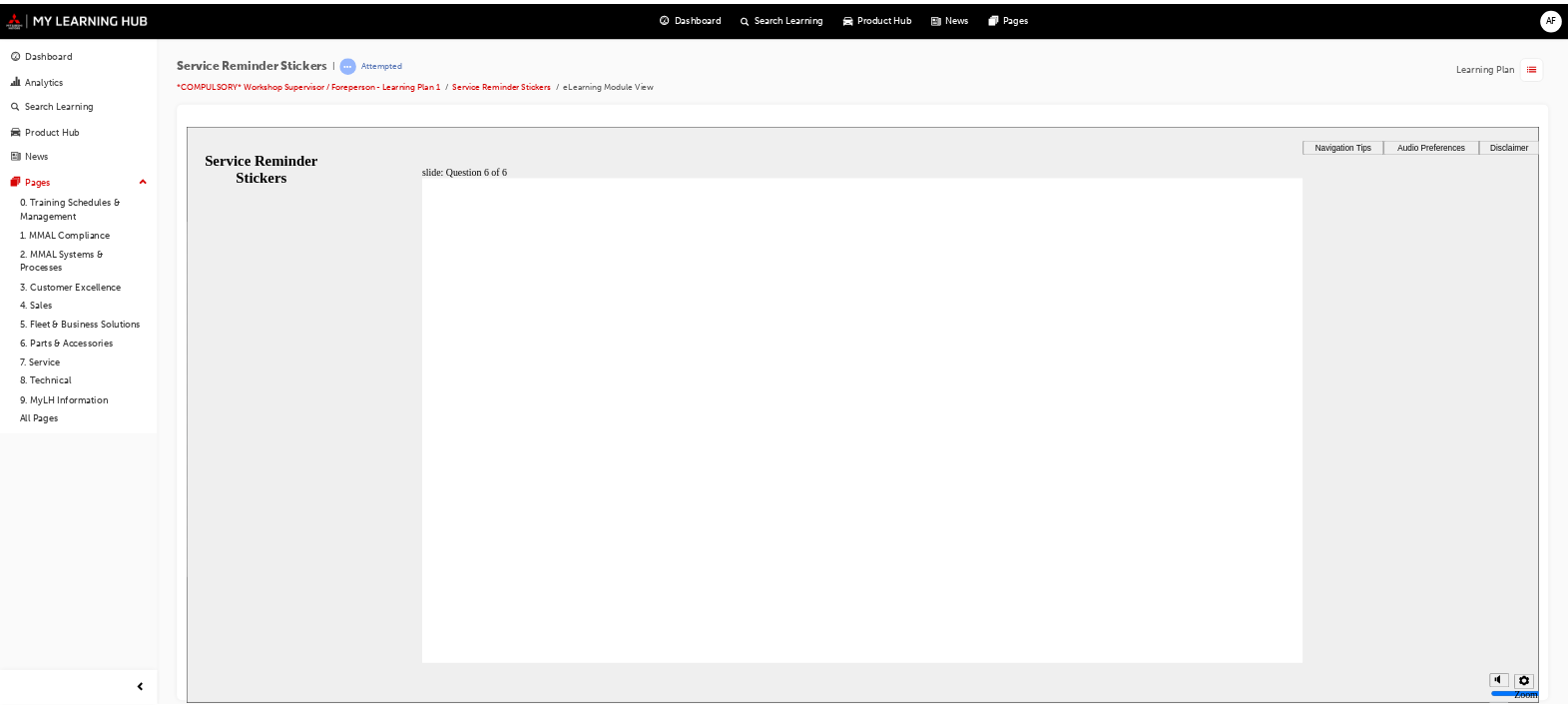 scroll, scrollTop: 0, scrollLeft: 0, axis: both 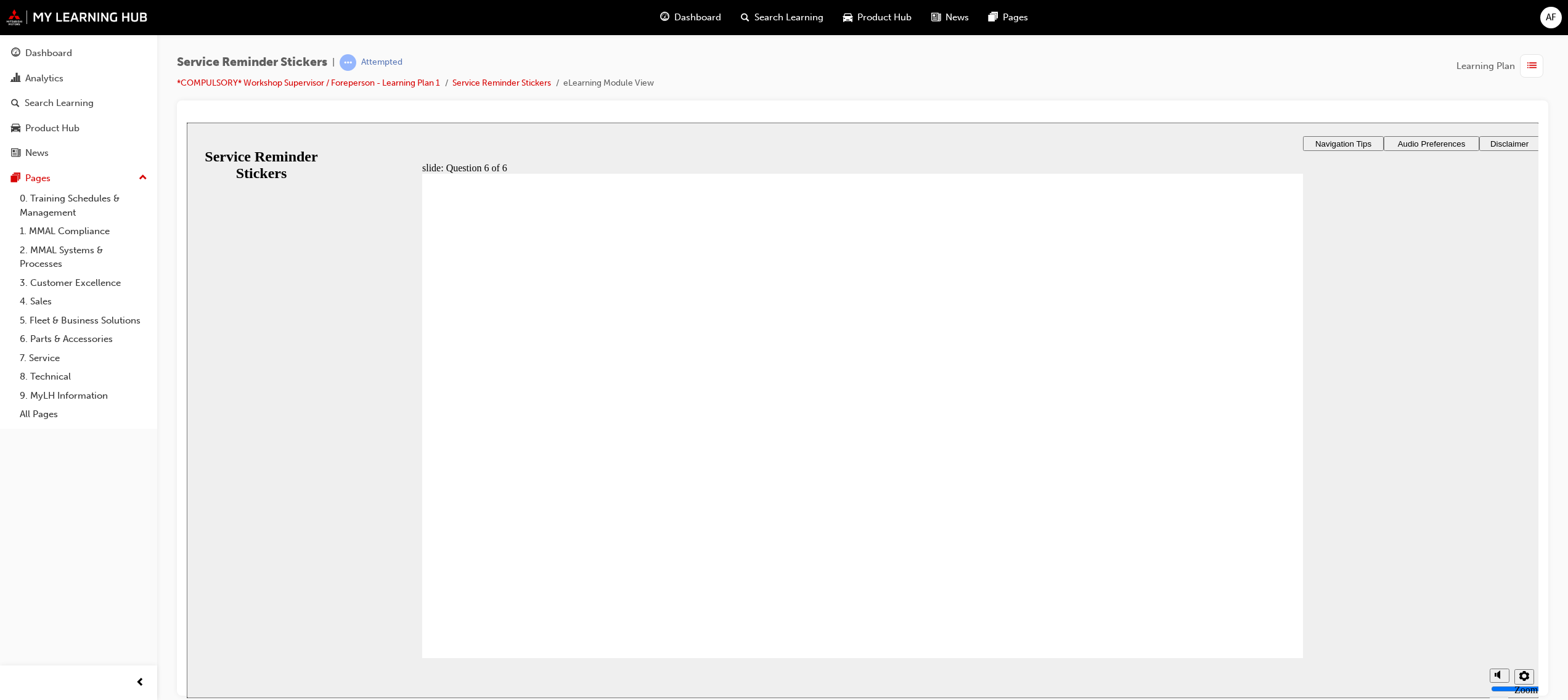 checkbox on "true" 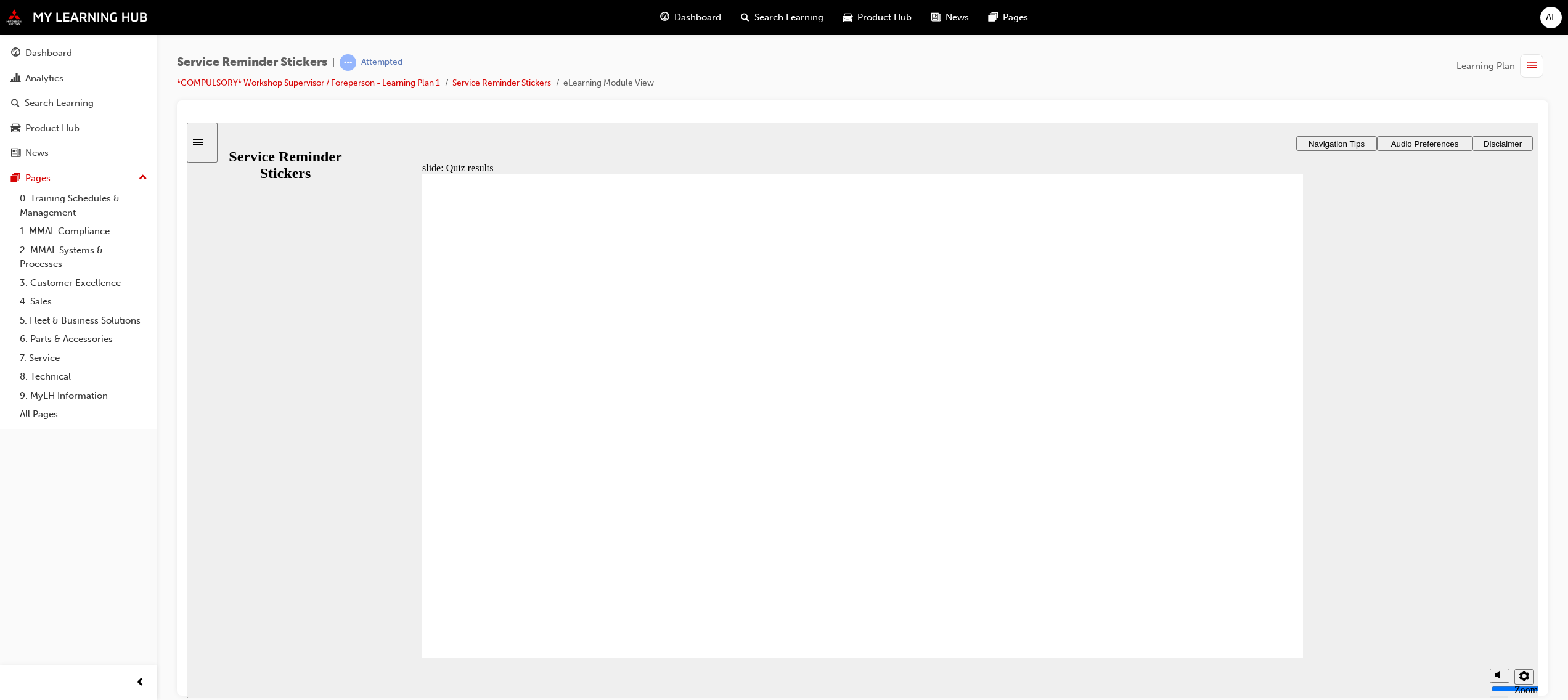 click 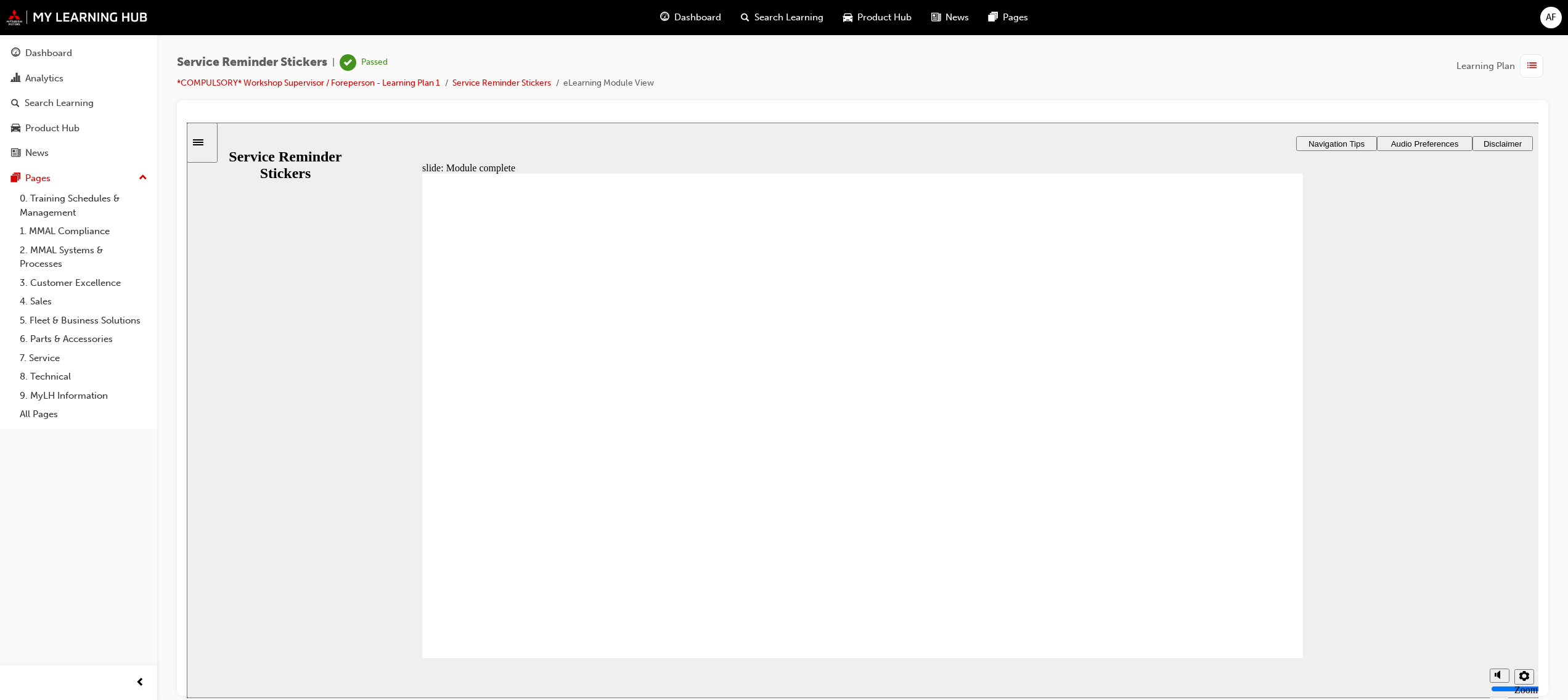 click 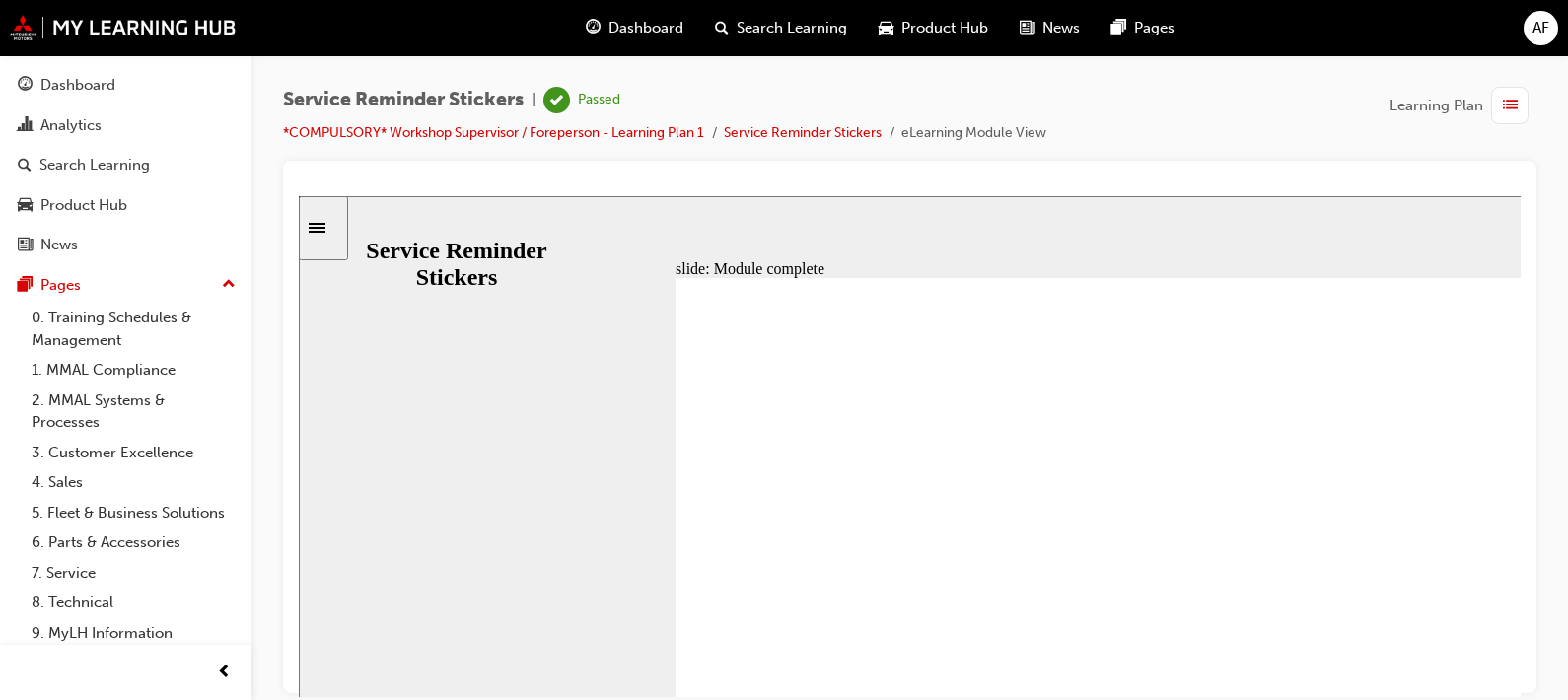 click on "Dashboard" at bounding box center [646, 28] 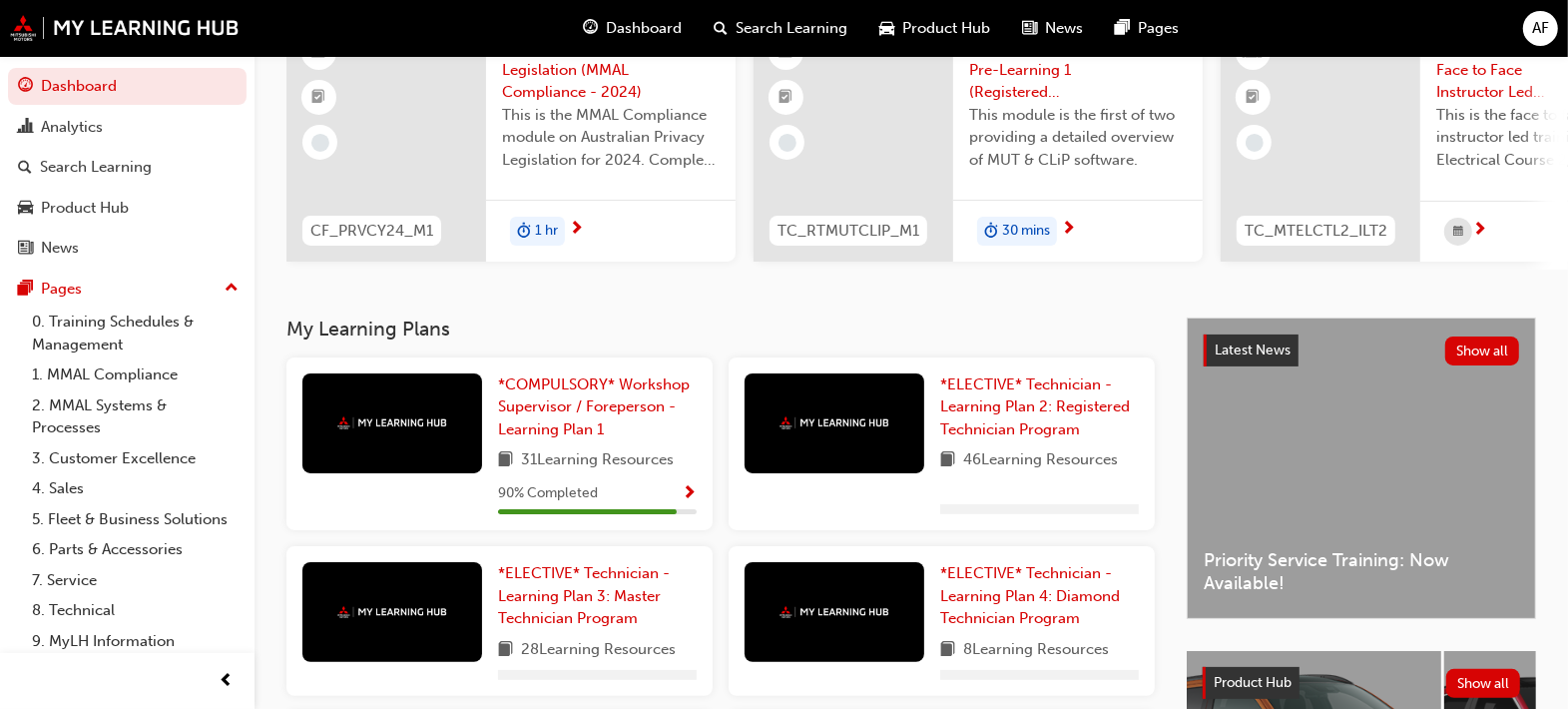 scroll, scrollTop: 250, scrollLeft: 0, axis: vertical 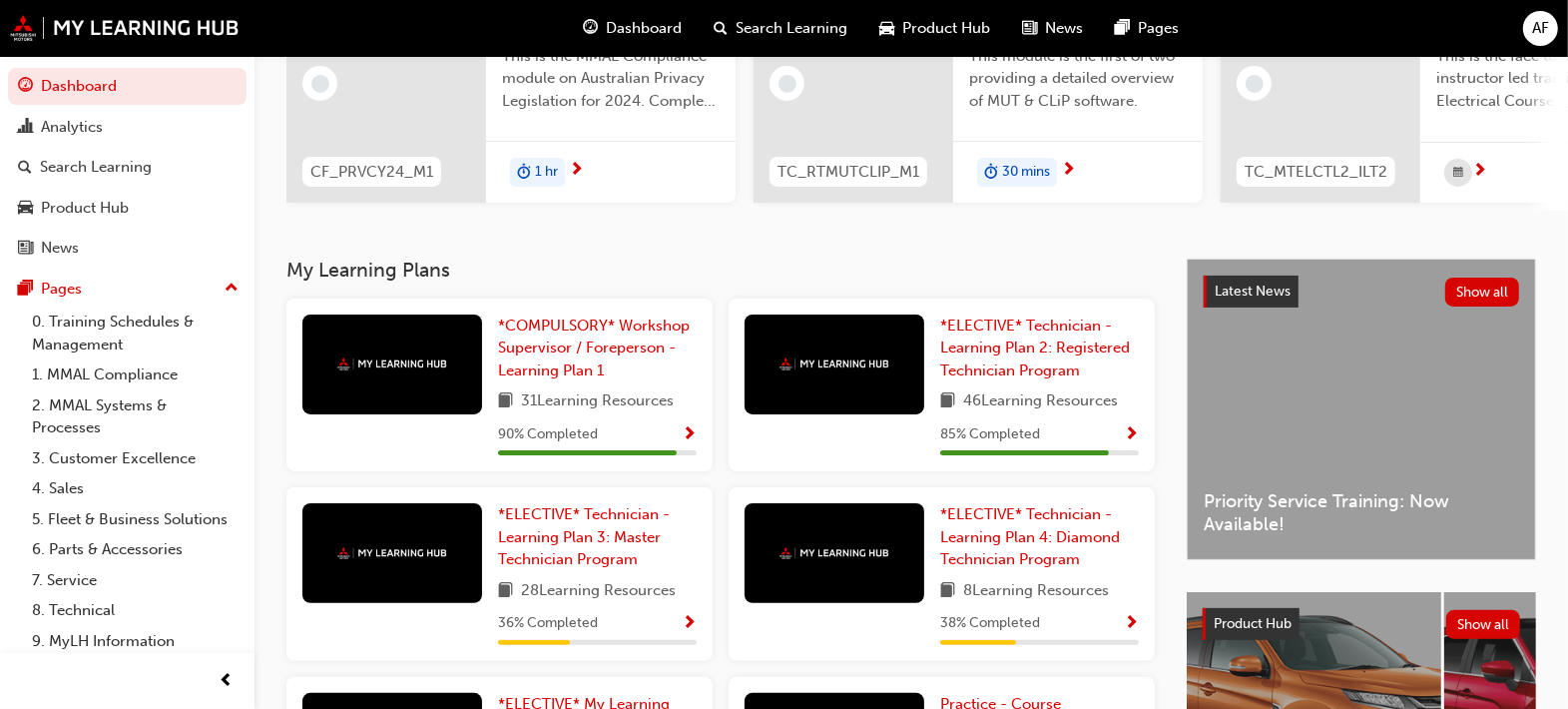click at bounding box center (689, 435) 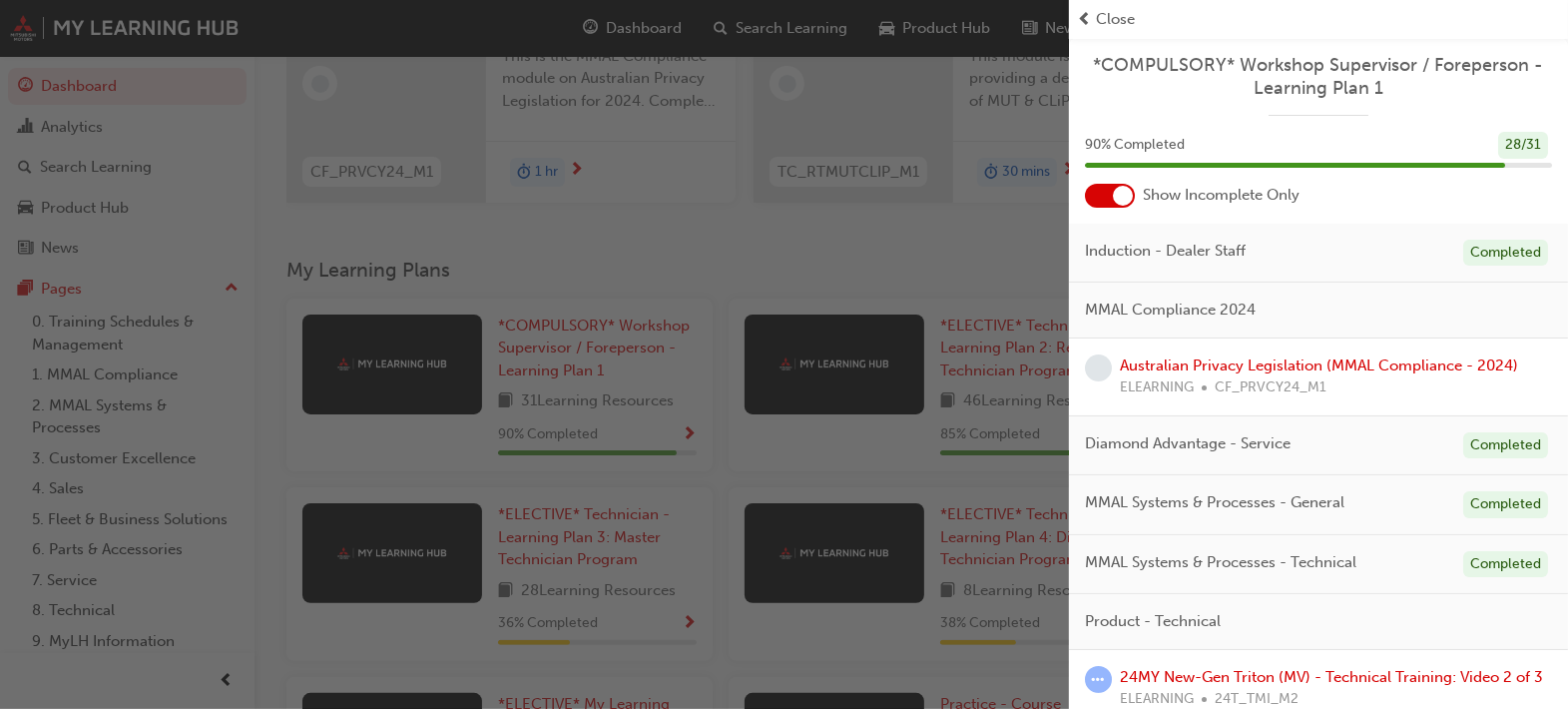 scroll, scrollTop: 125, scrollLeft: 0, axis: vertical 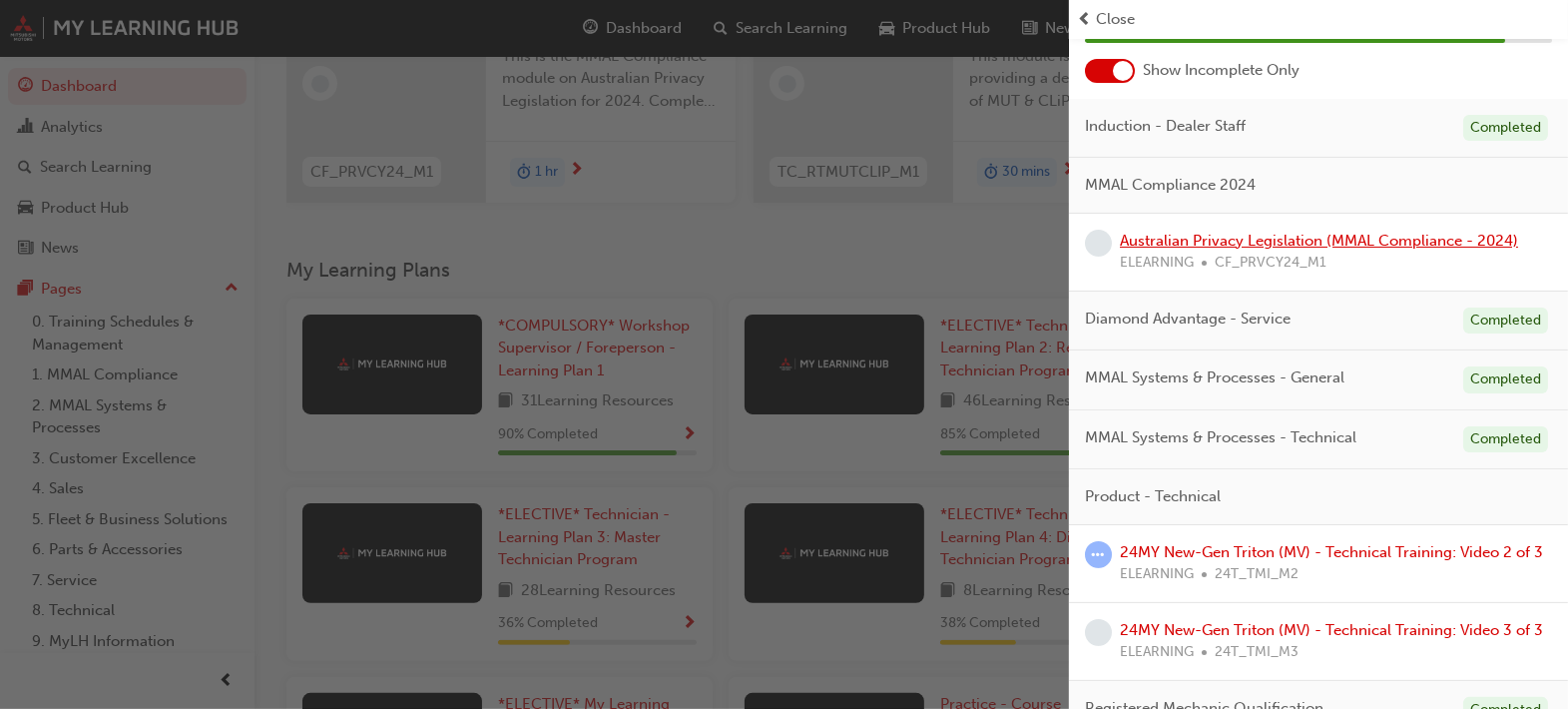 click on "Australian Privacy Legislation (MMAL Compliance - 2024)" at bounding box center [1318, 241] 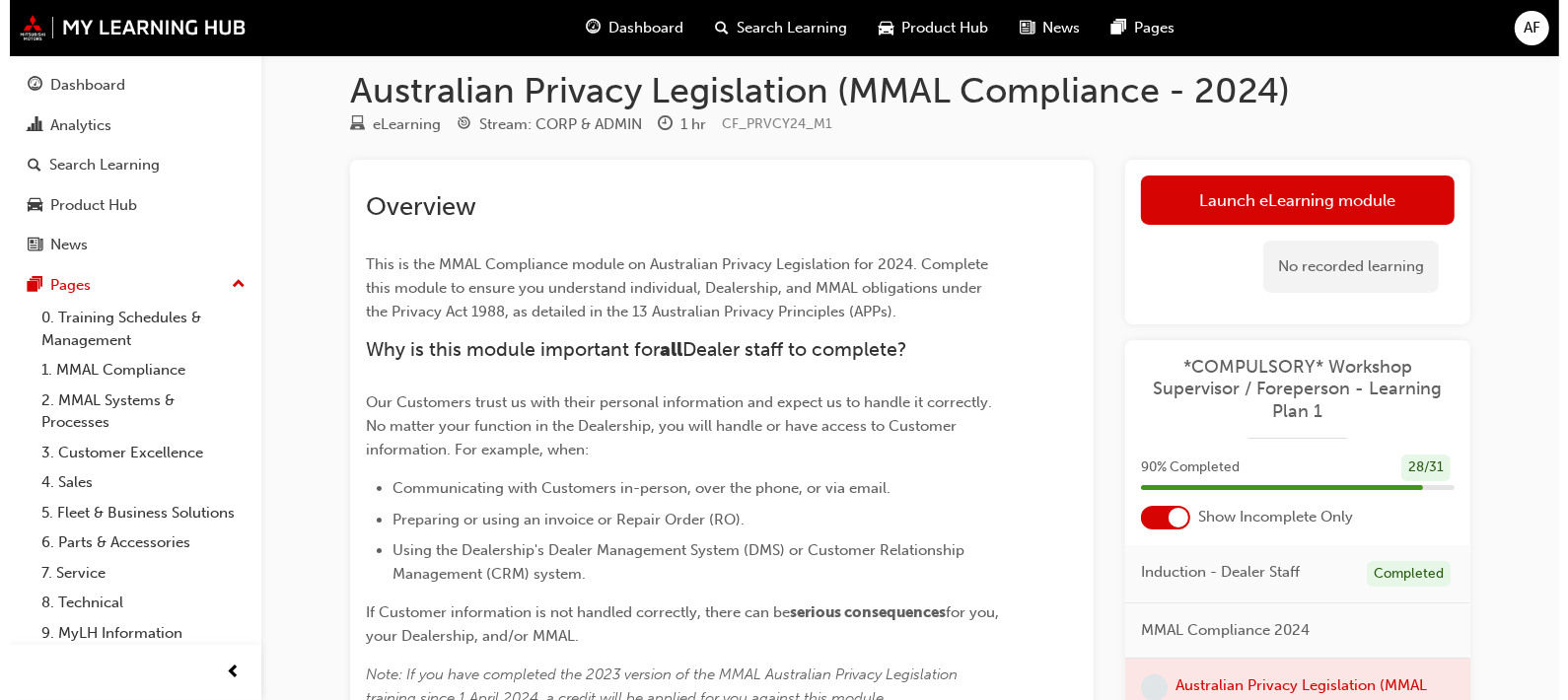 scroll, scrollTop: 0, scrollLeft: 0, axis: both 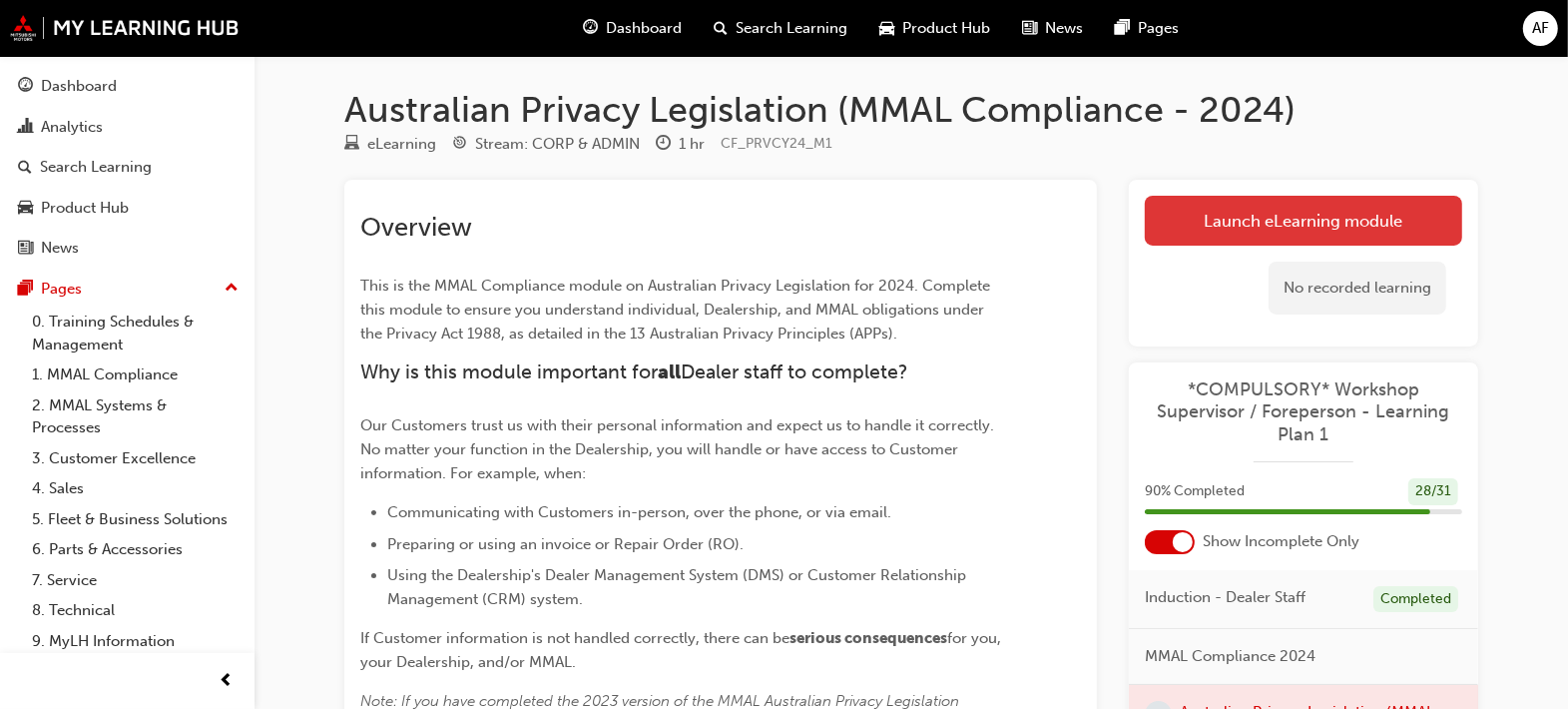 click on "Launch eLearning module" at bounding box center (1304, 221) 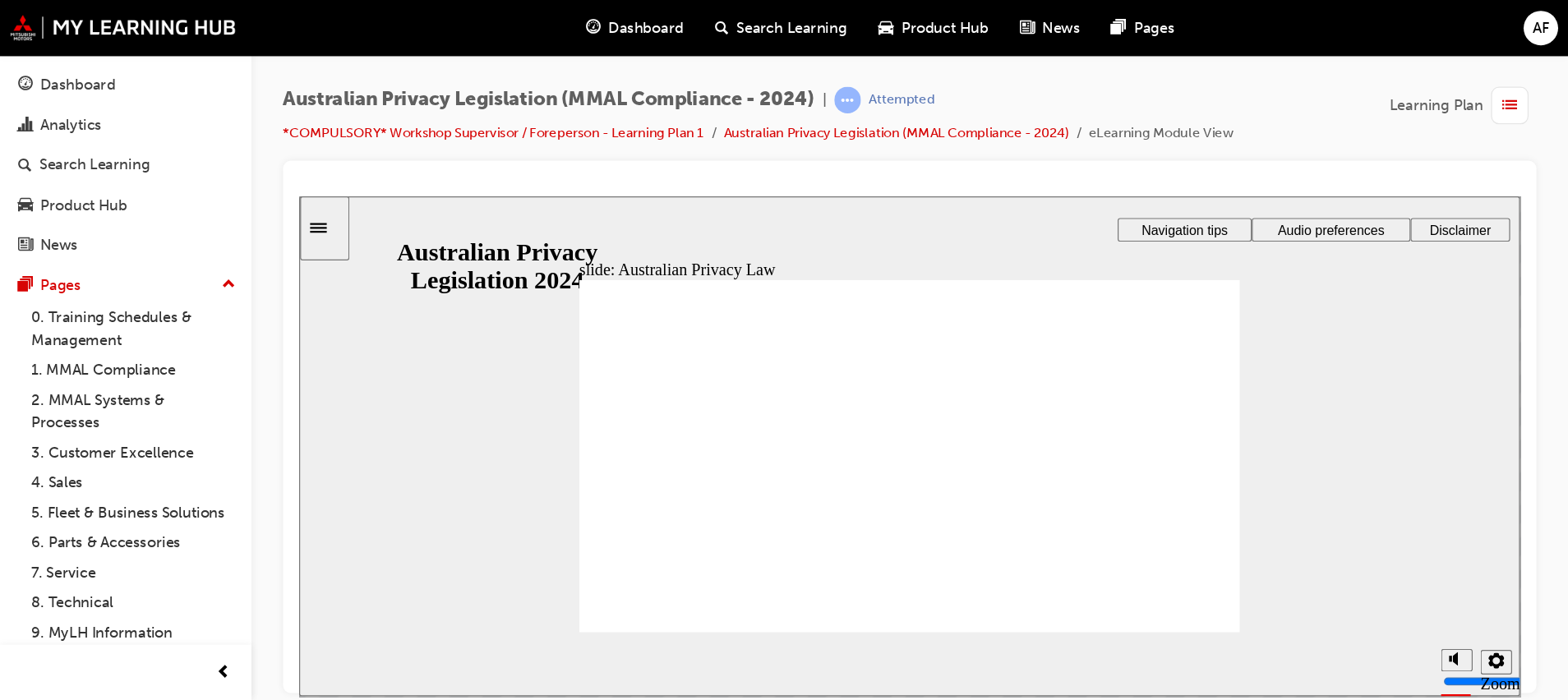 scroll, scrollTop: 0, scrollLeft: 0, axis: both 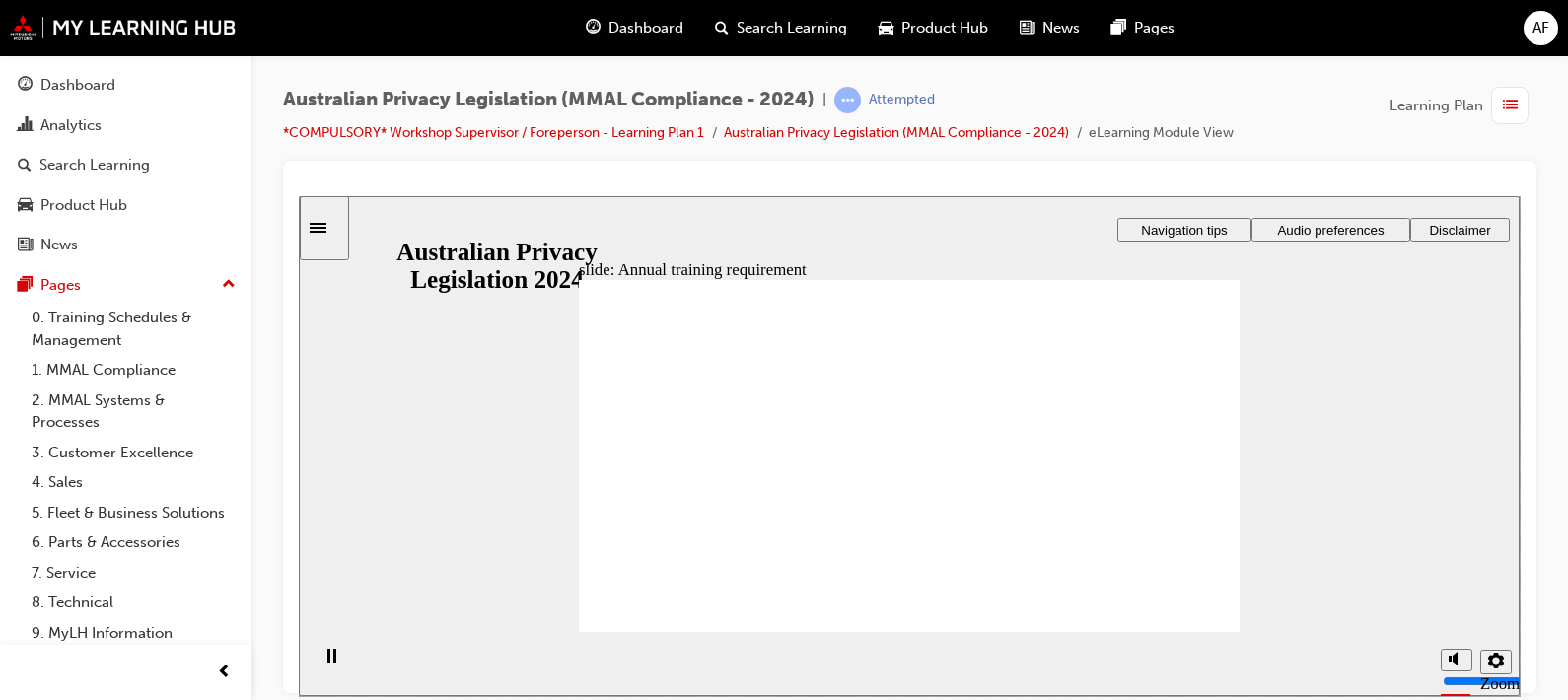 click 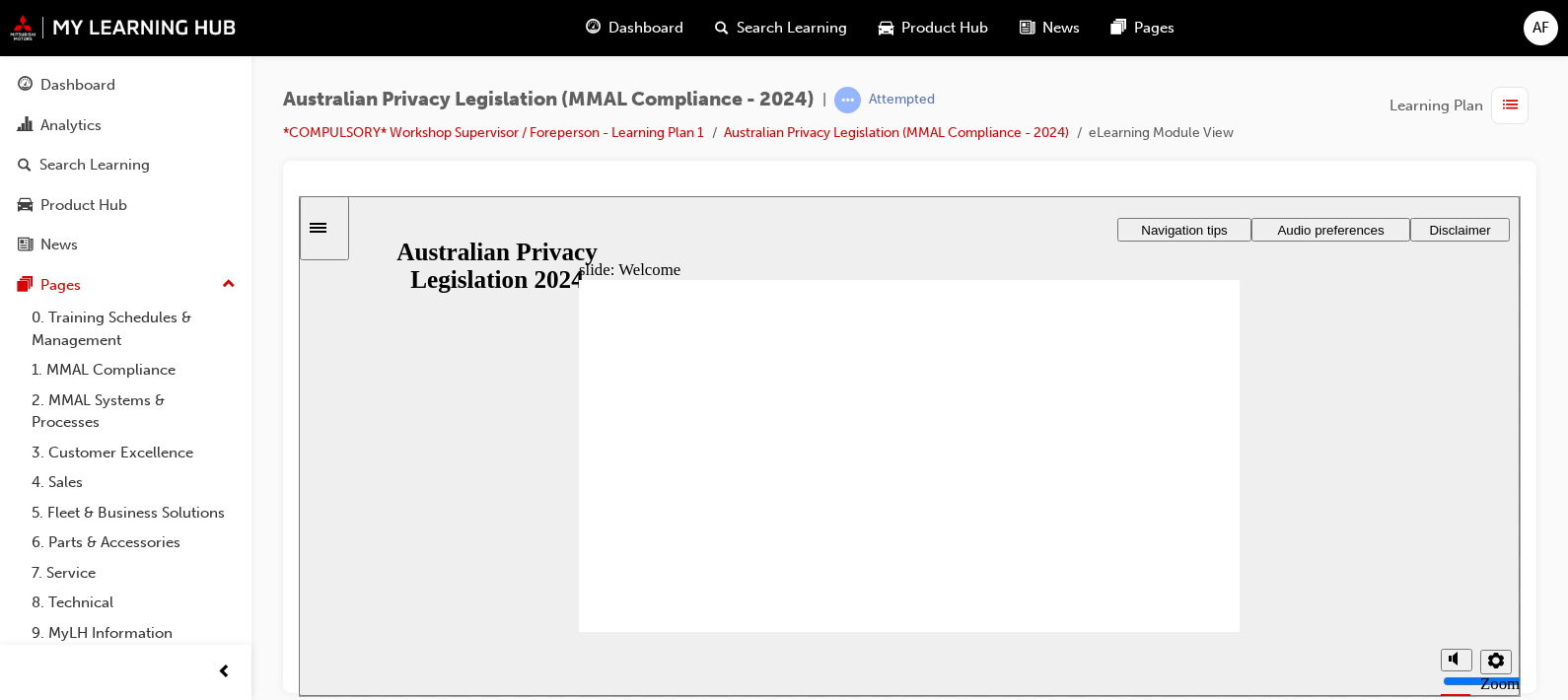 click 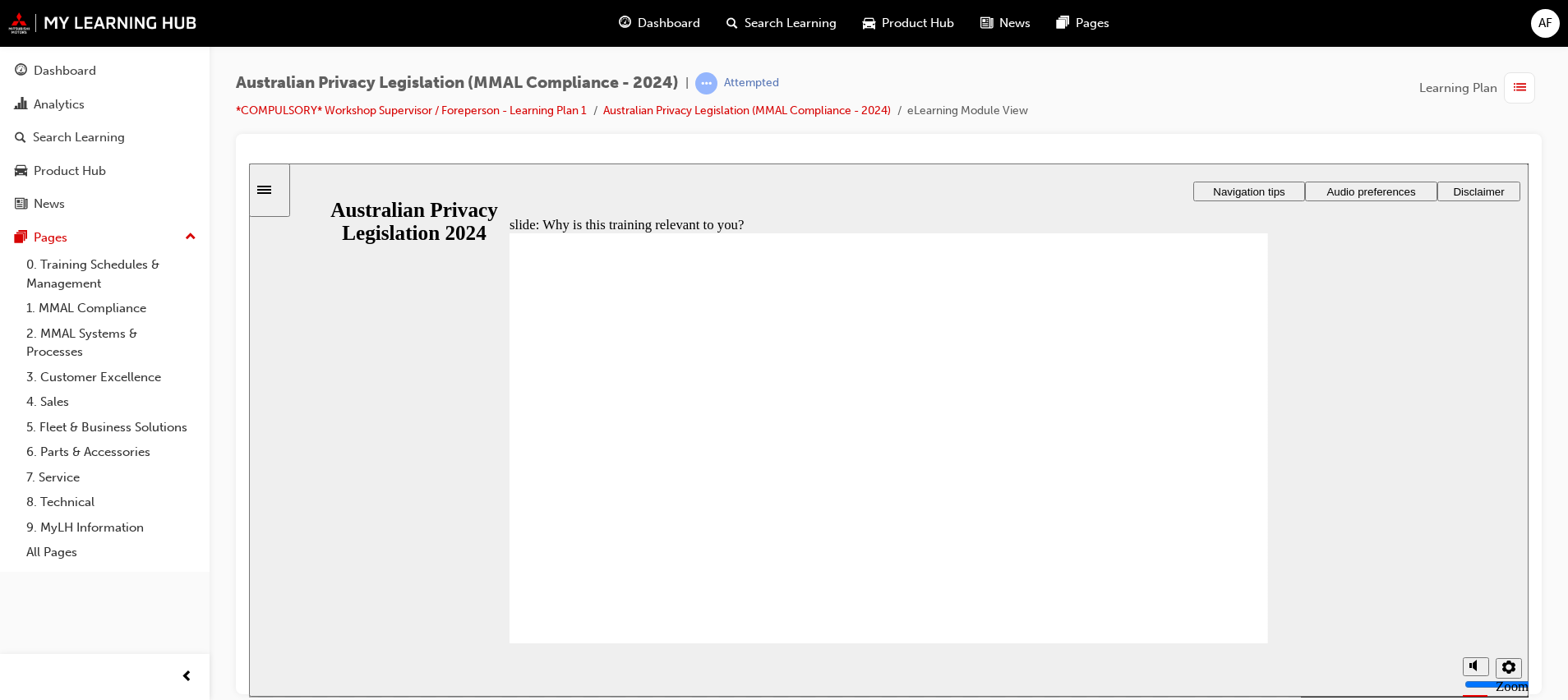 checkbox on "true" 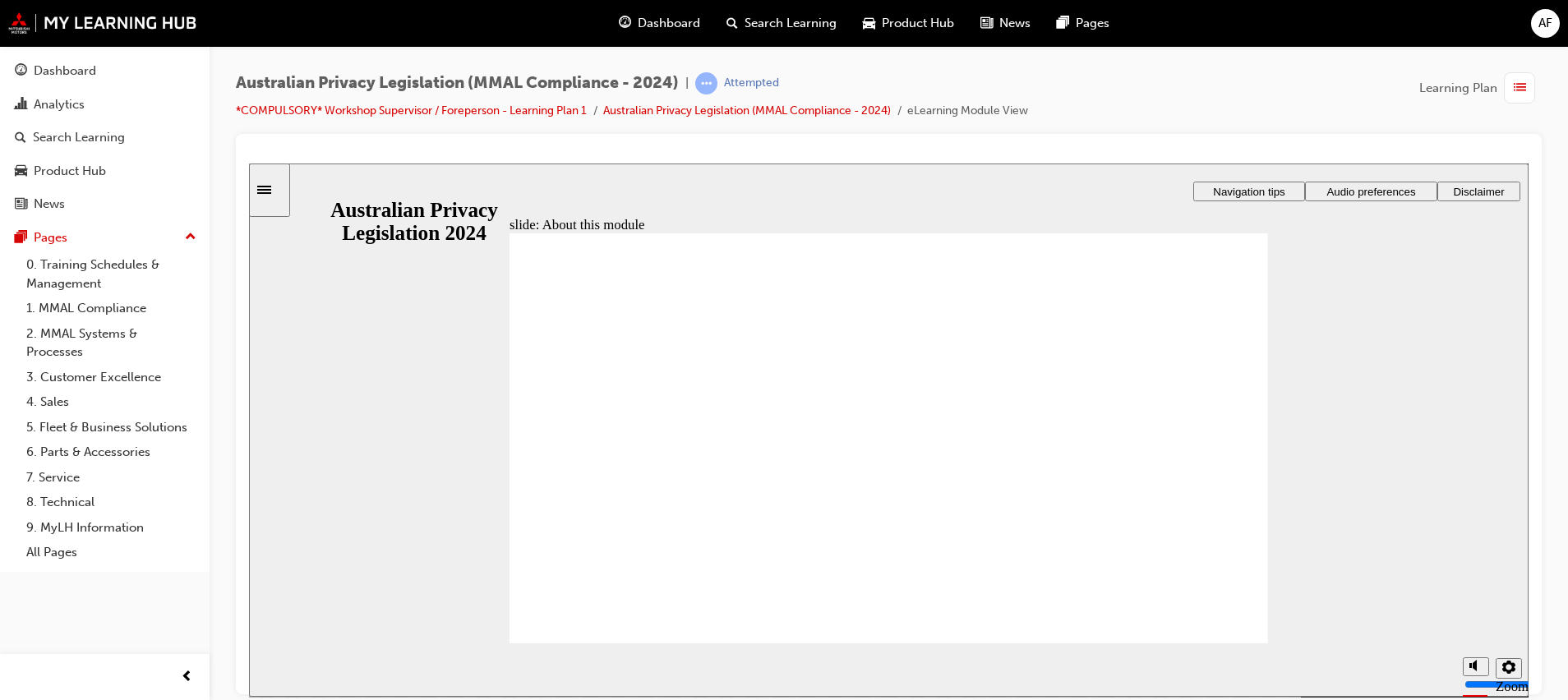 click 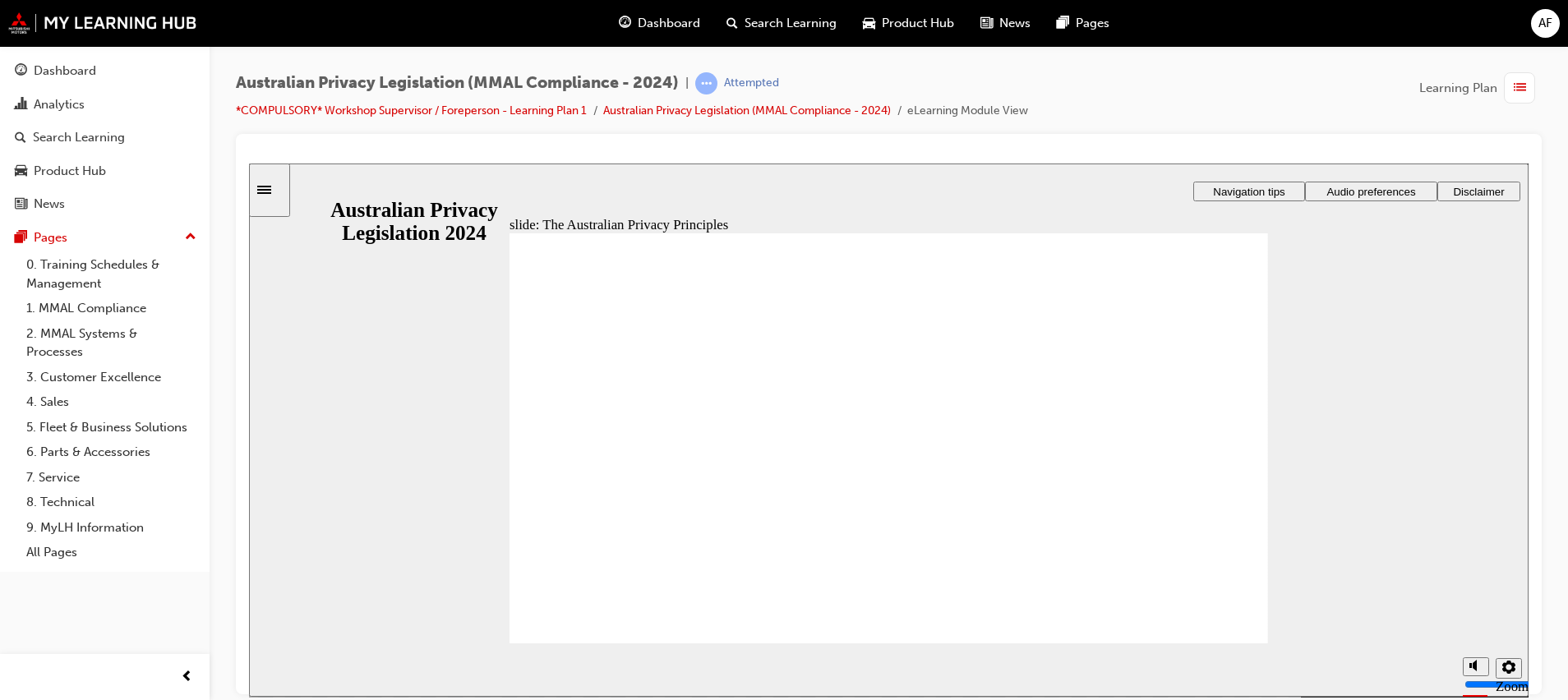 click 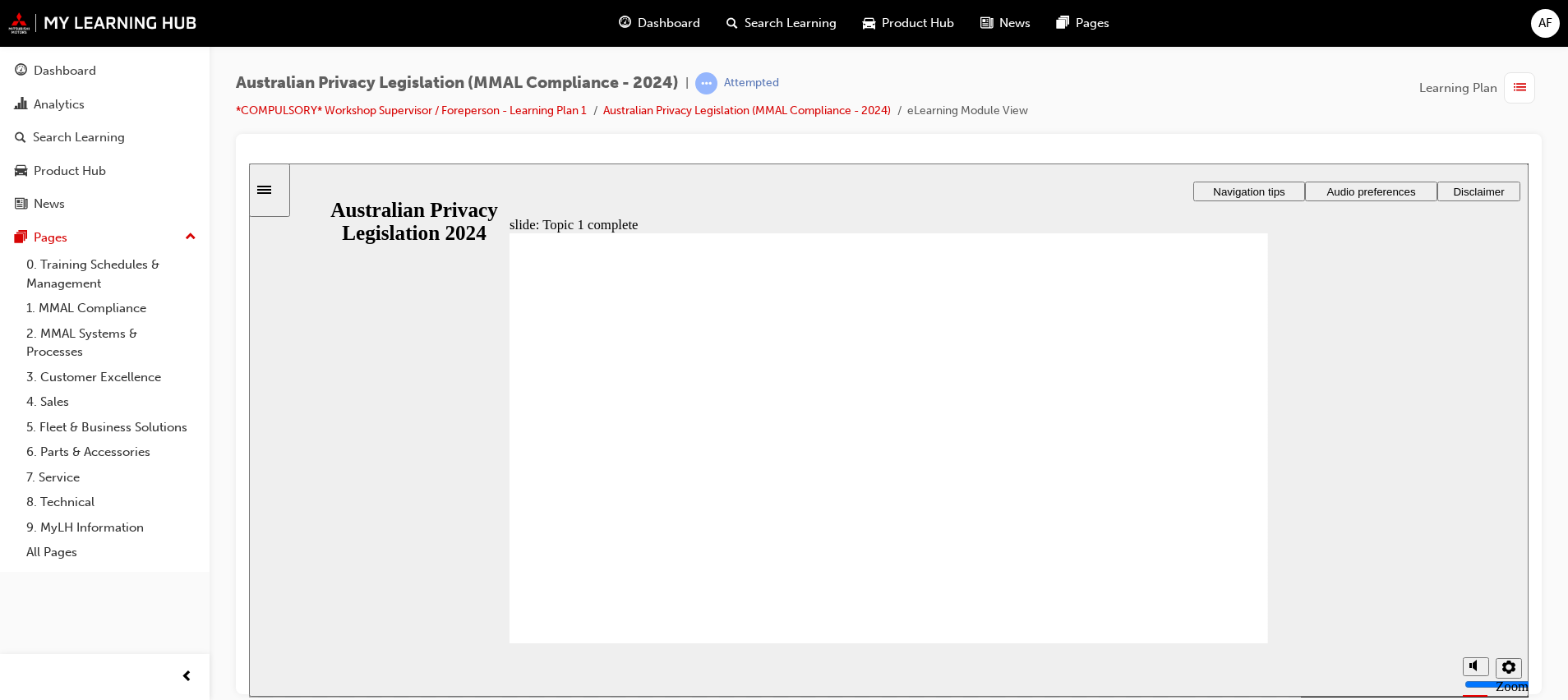click 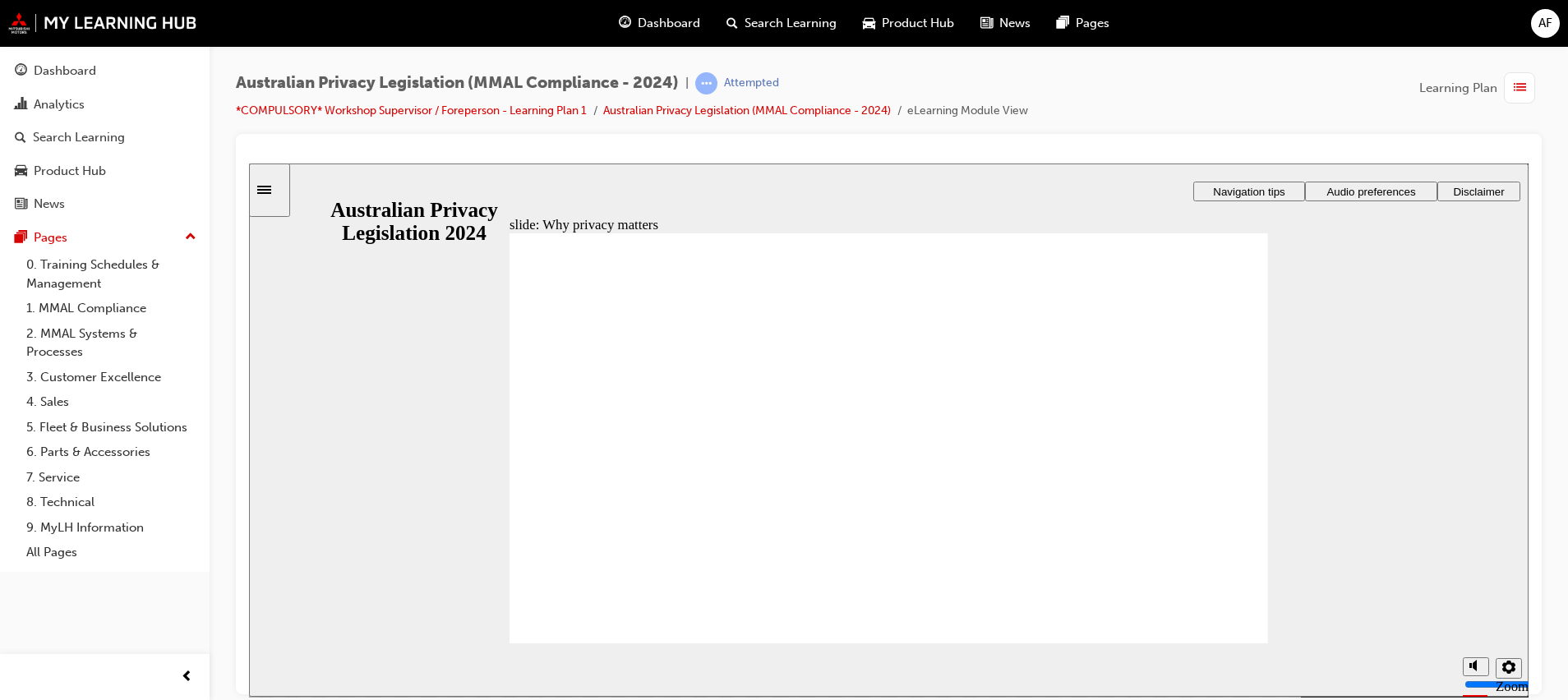 click 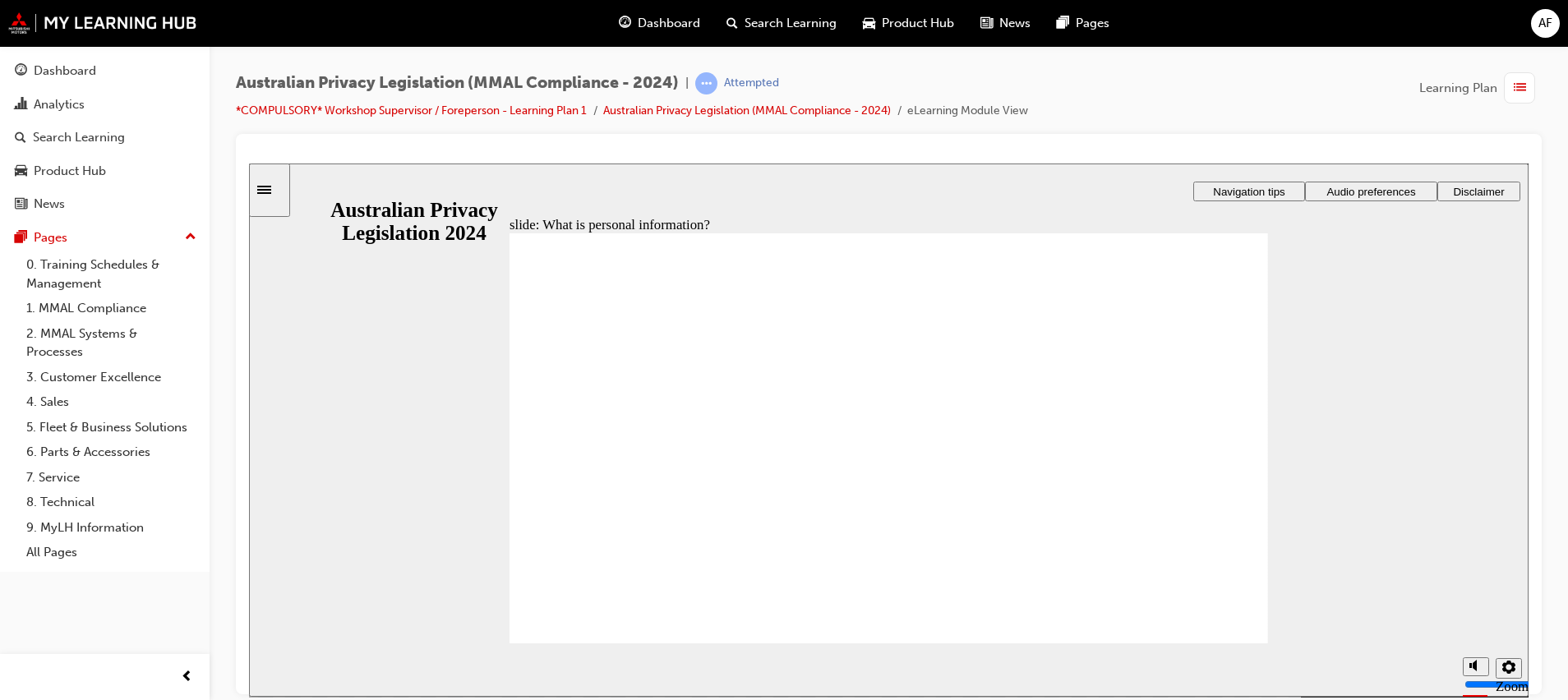 click 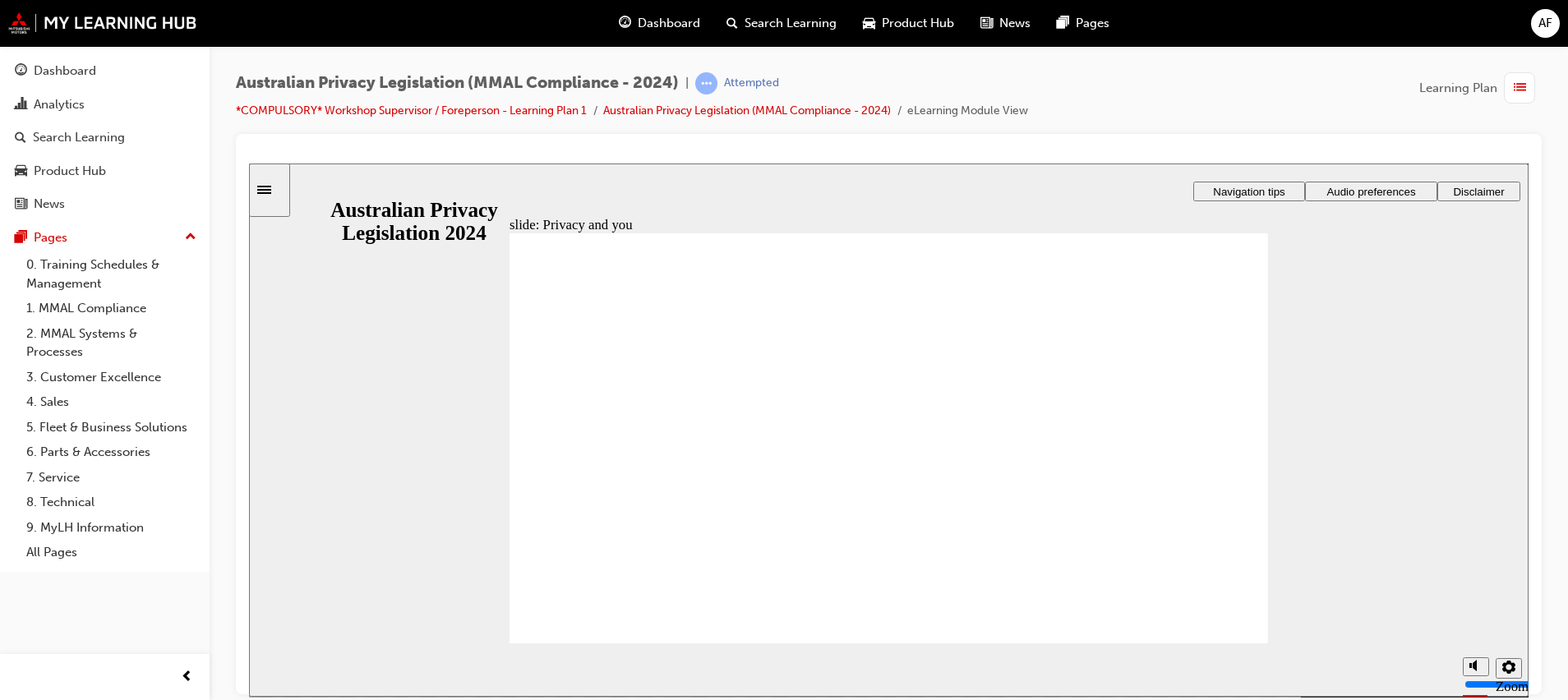 click 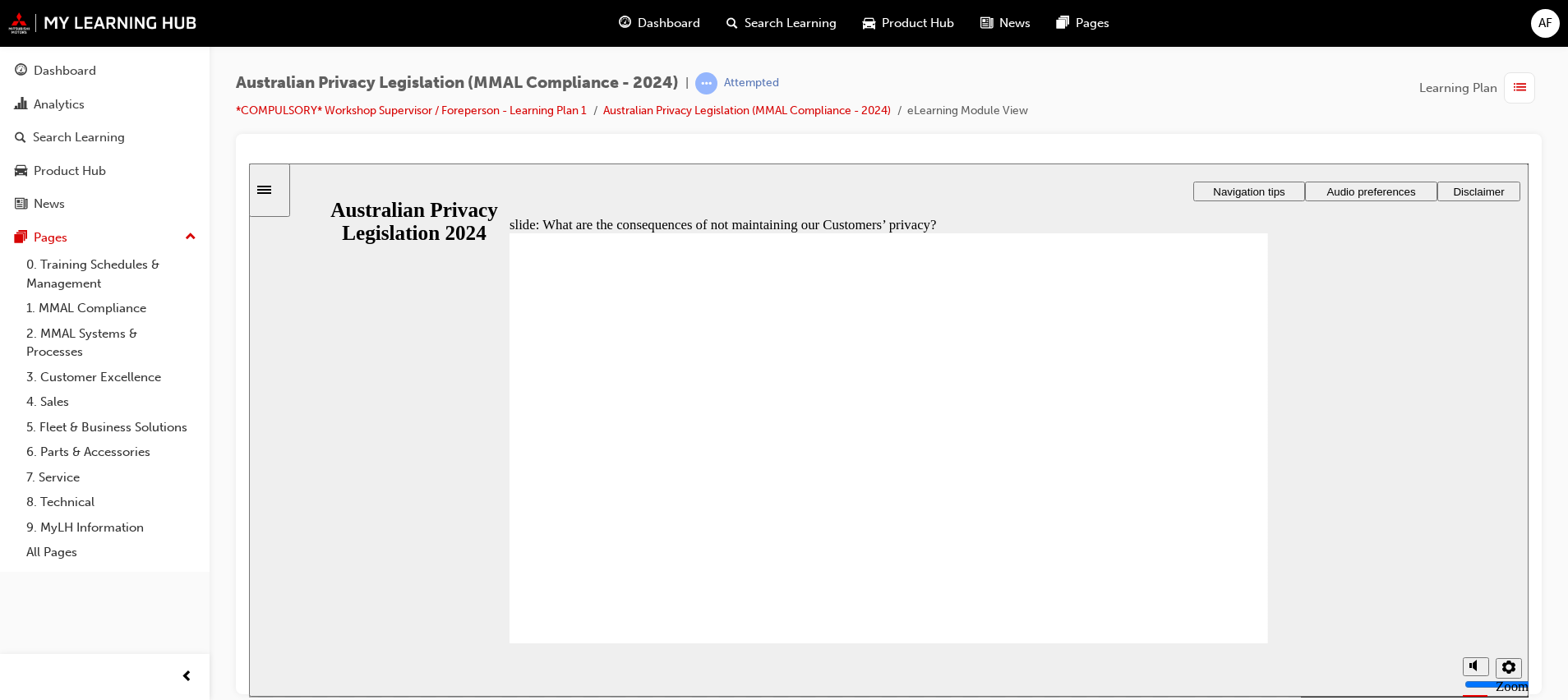 click 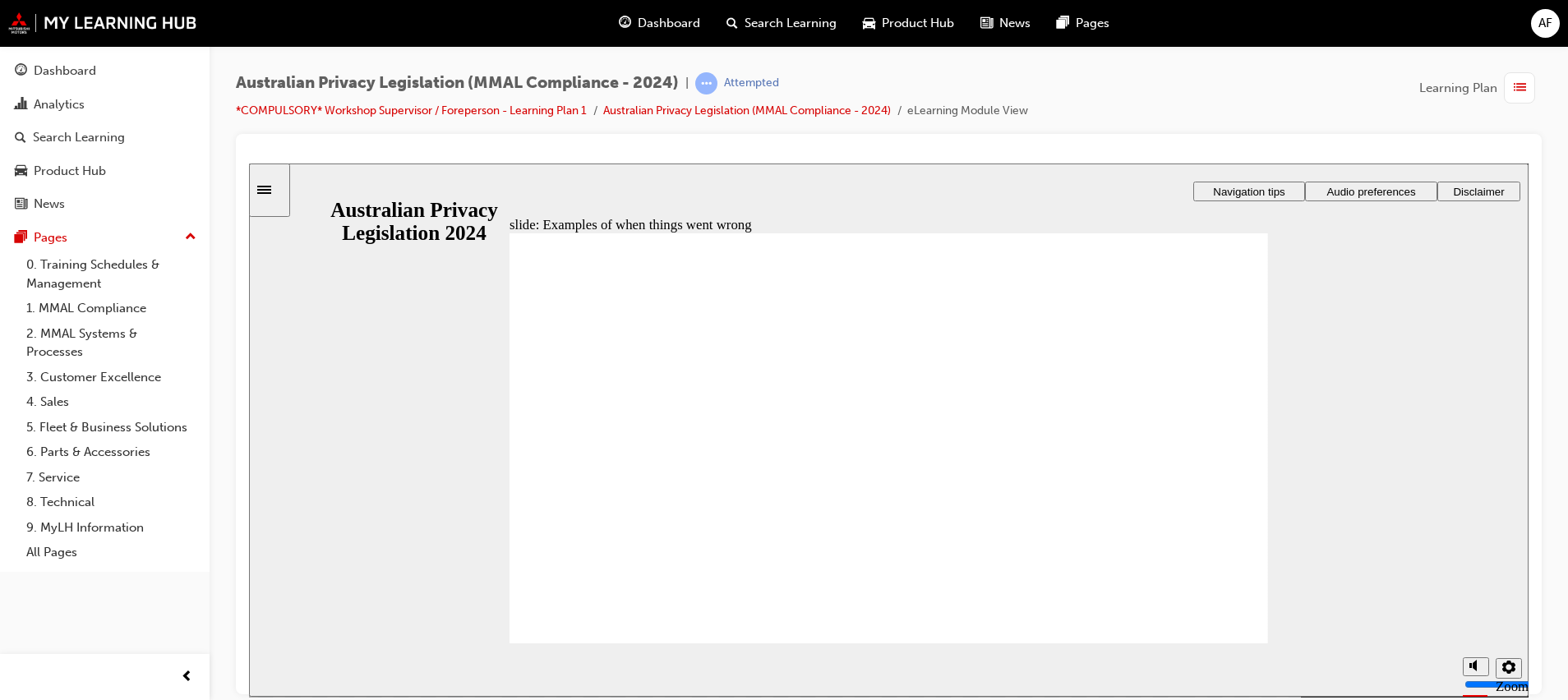 click 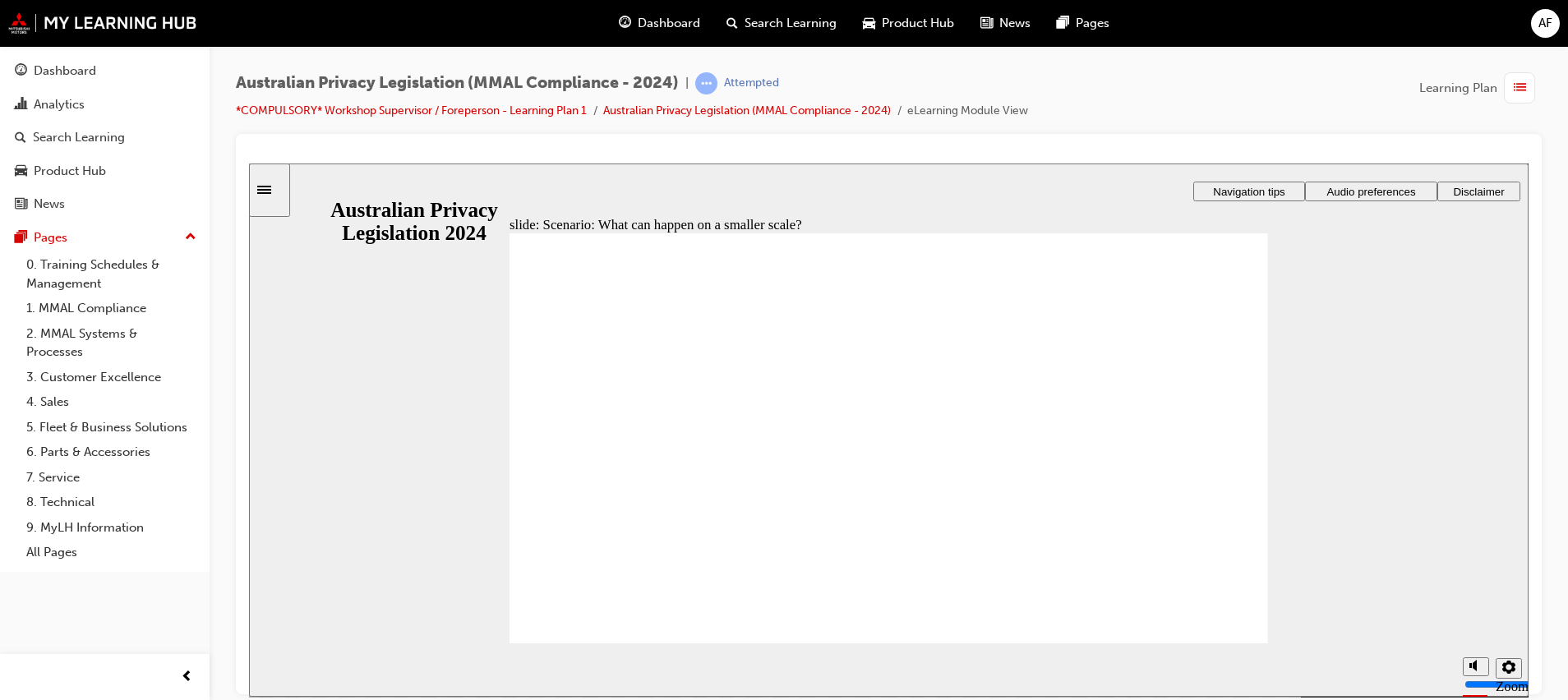 radio on "true" 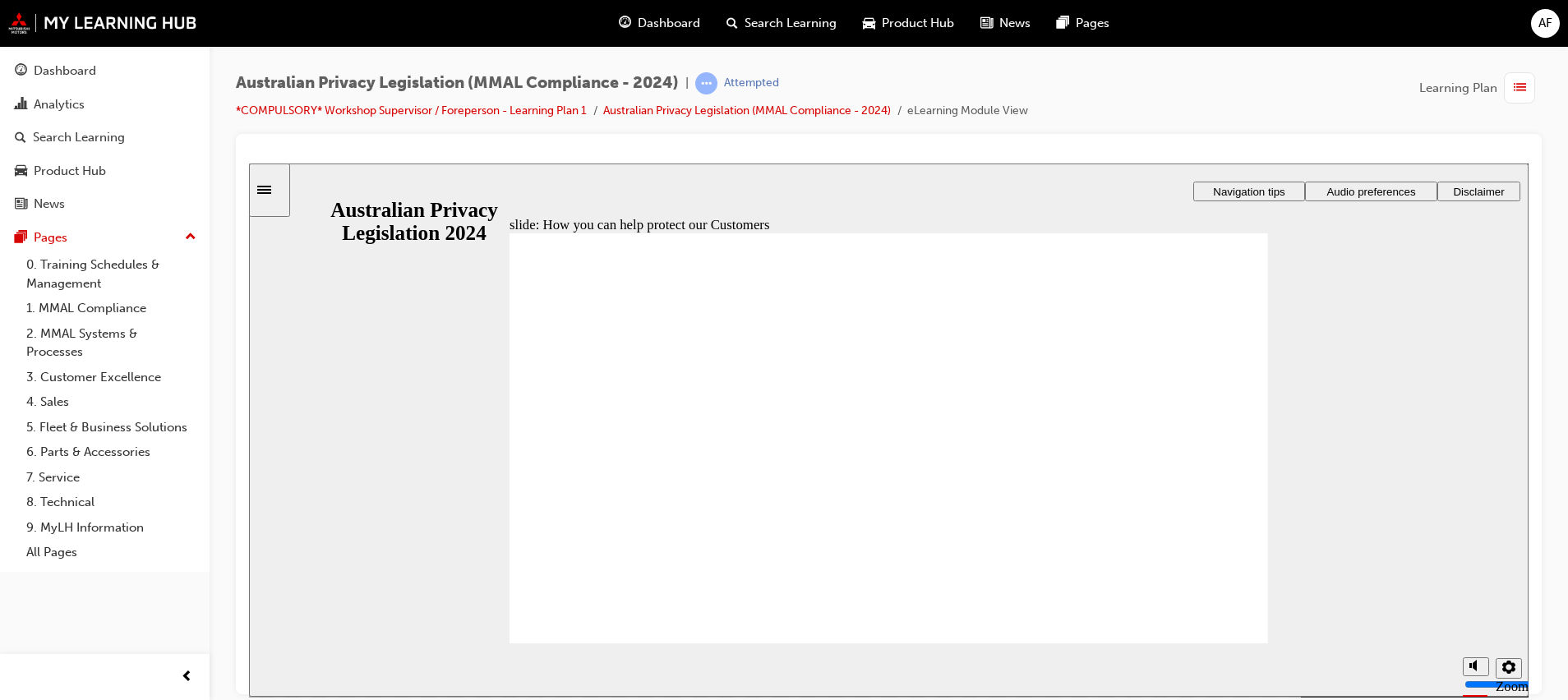 click 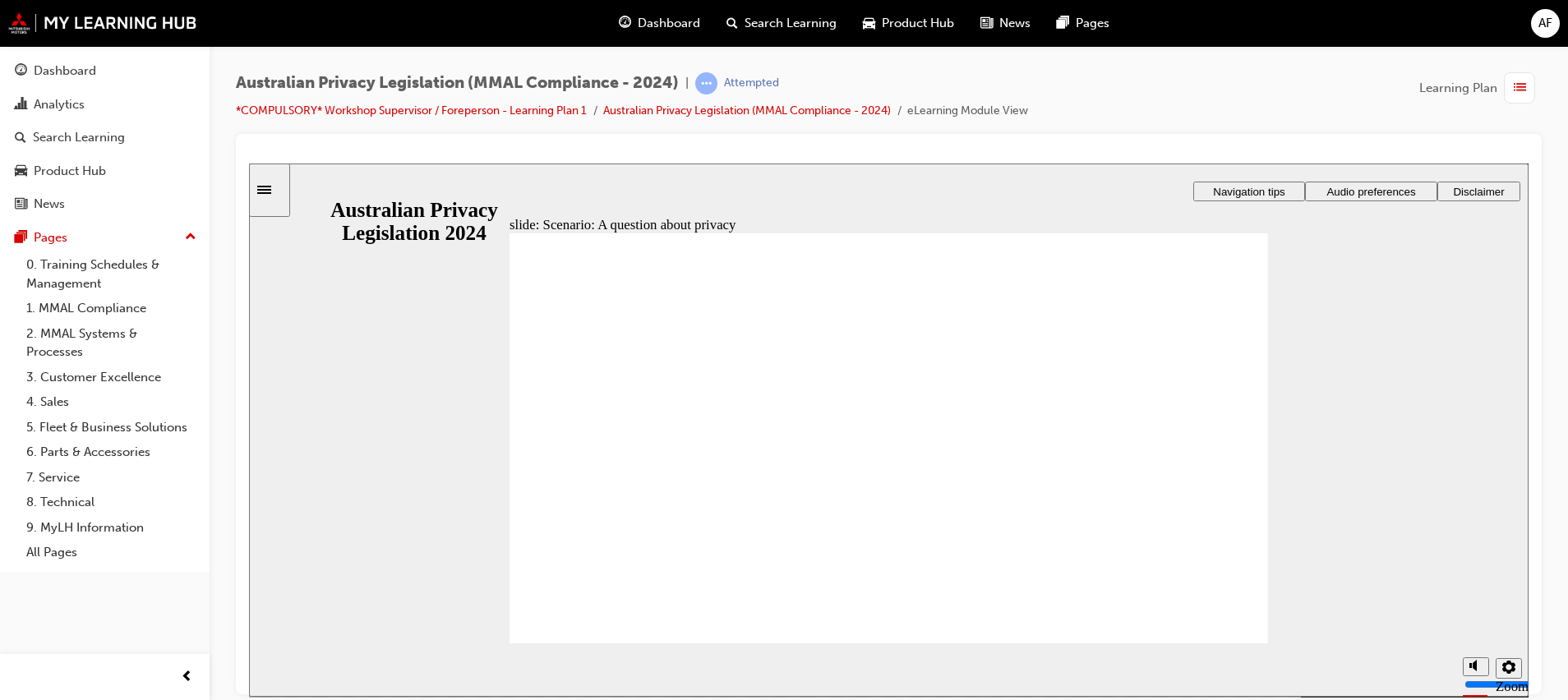radio on "true" 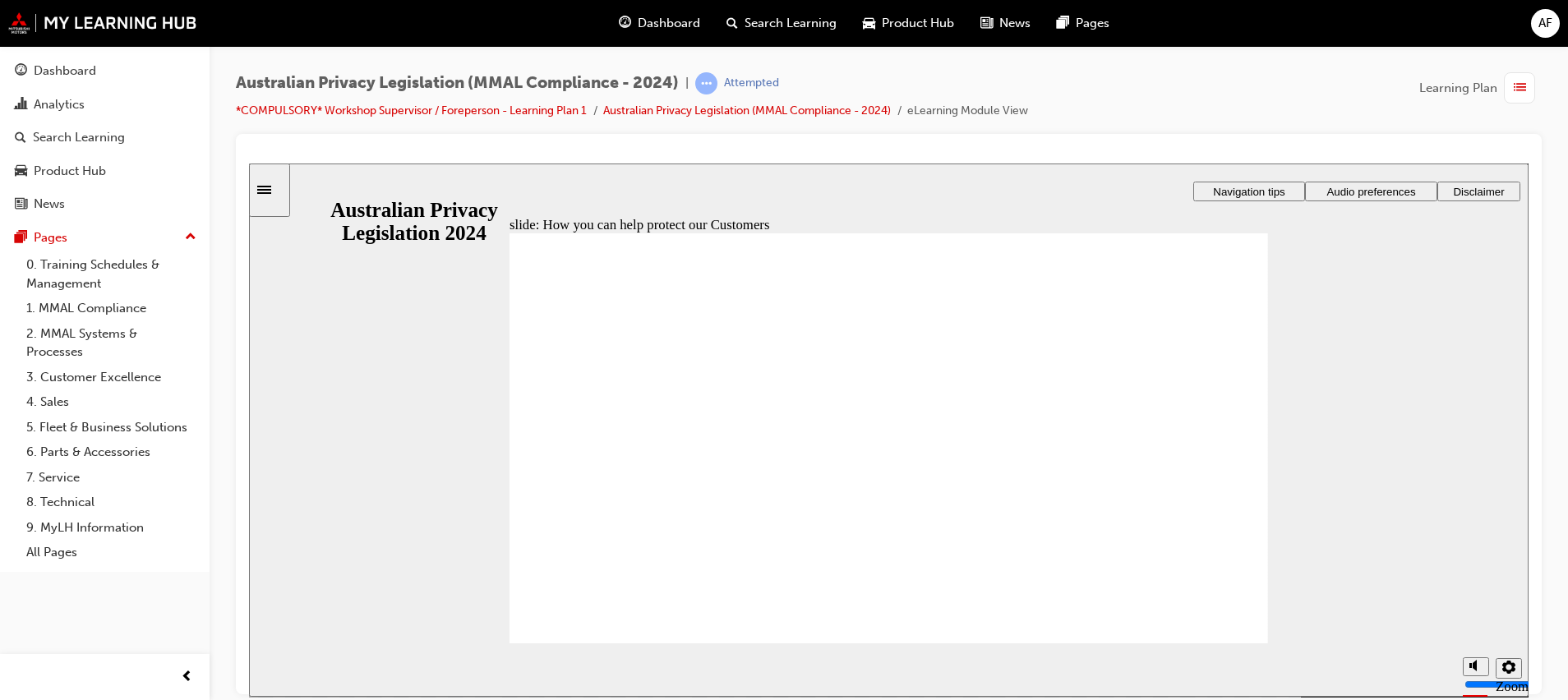 click 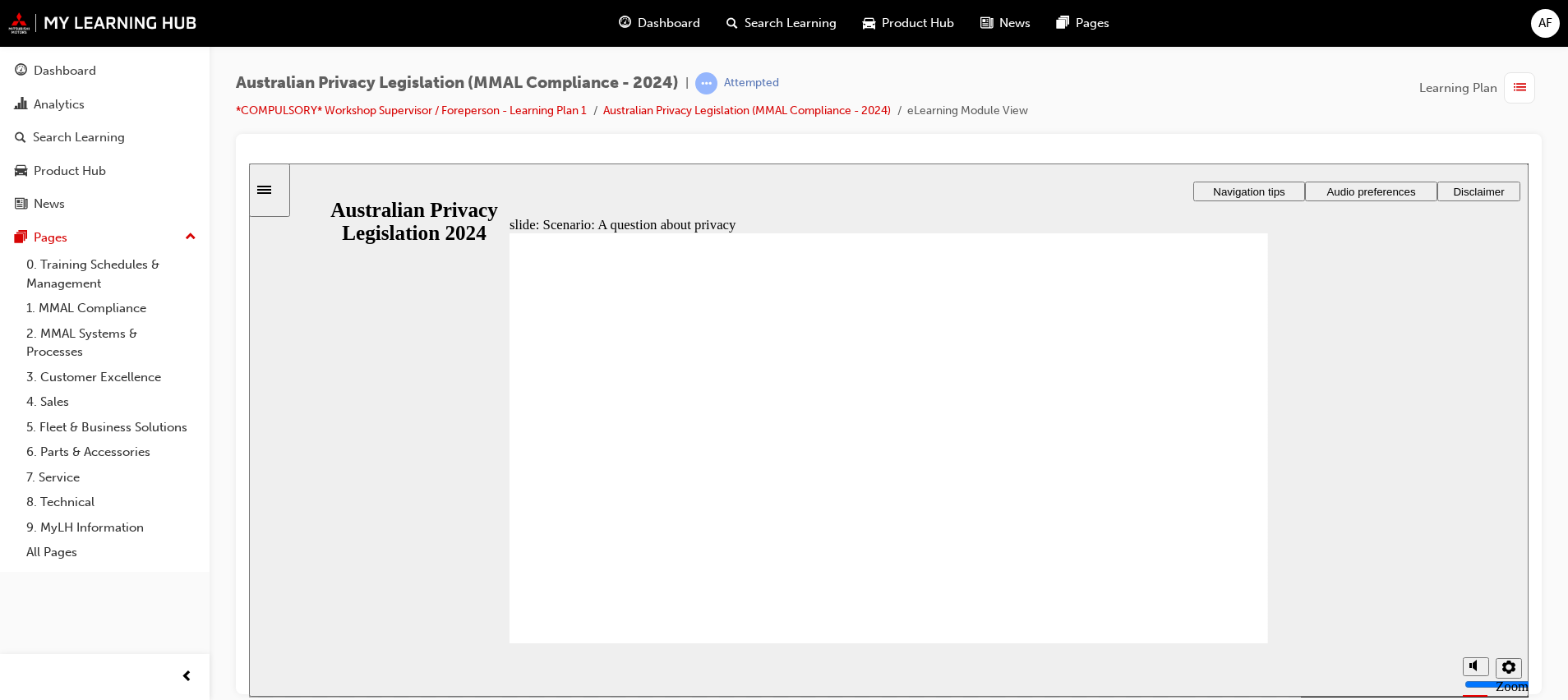 radio on "true" 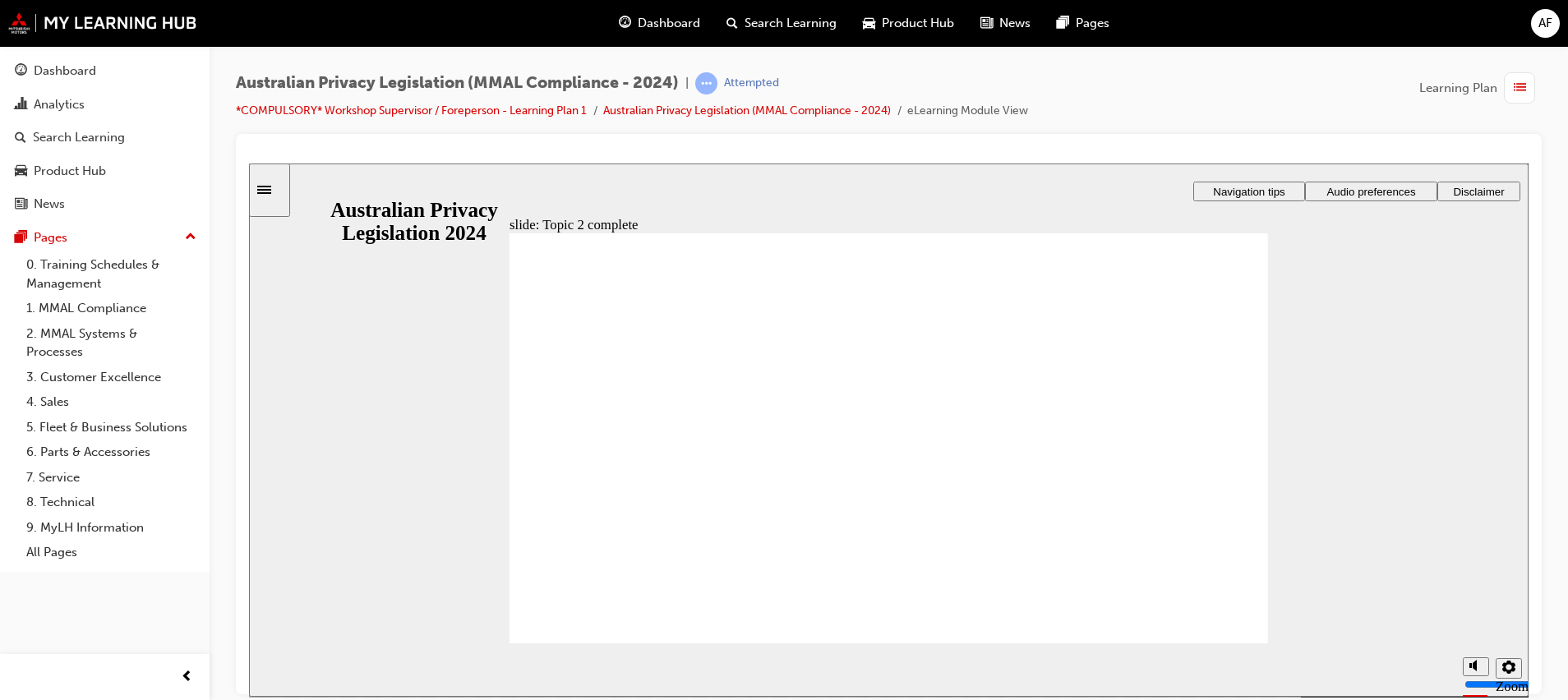 click 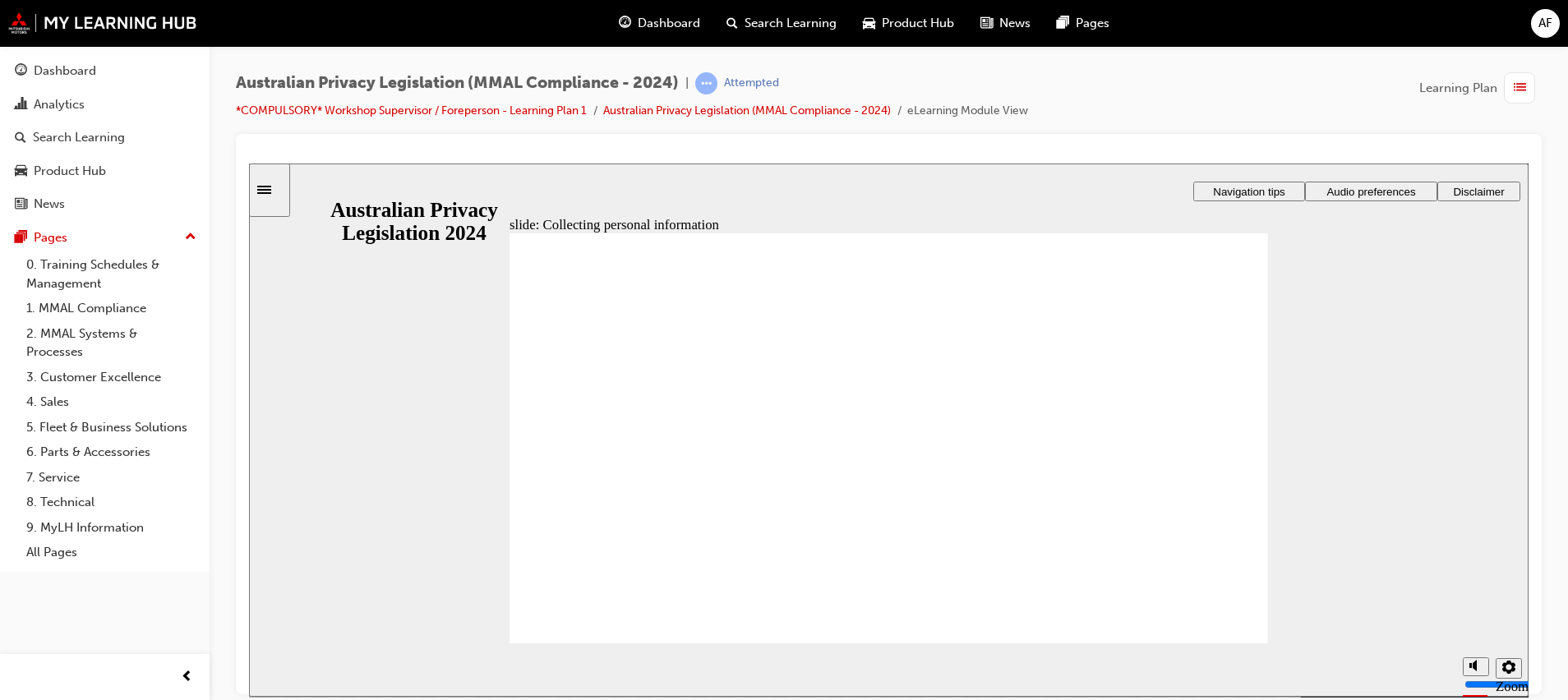 click 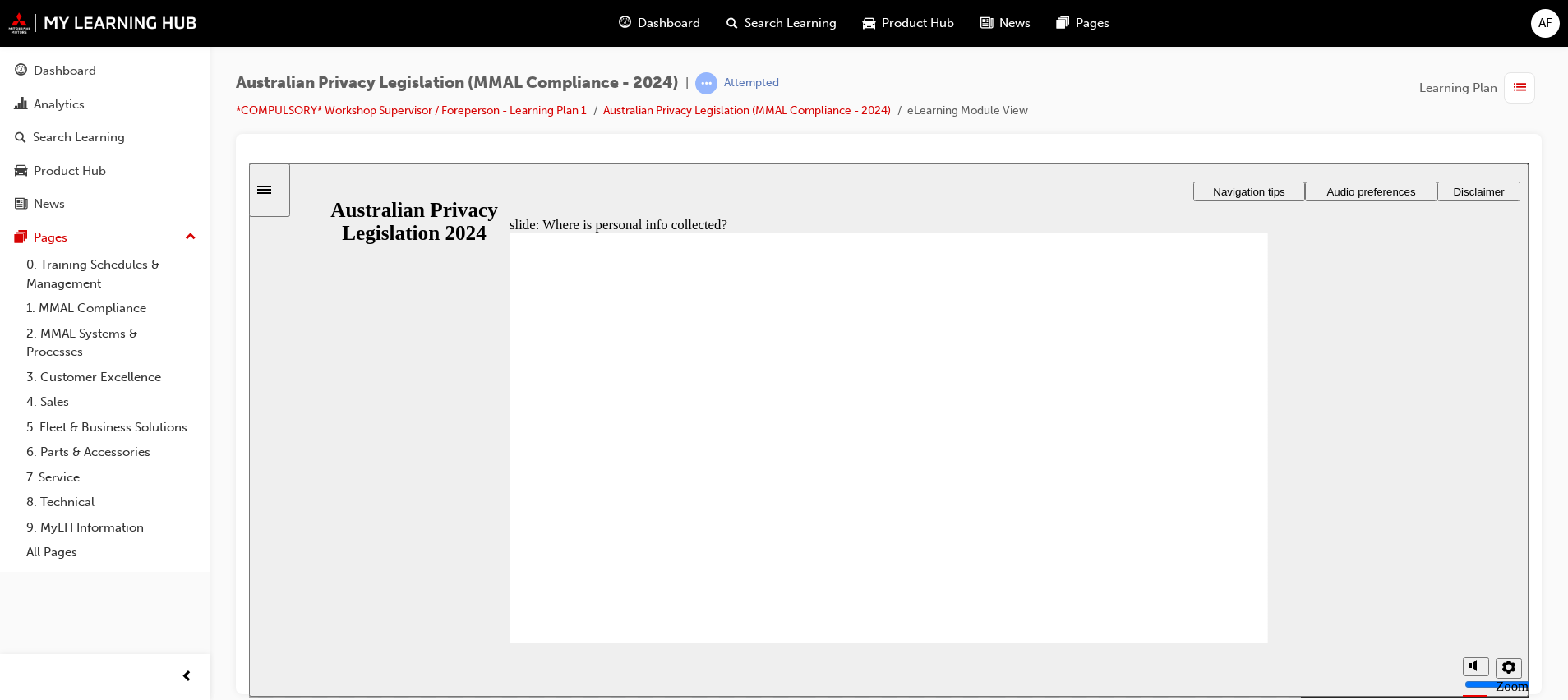 click 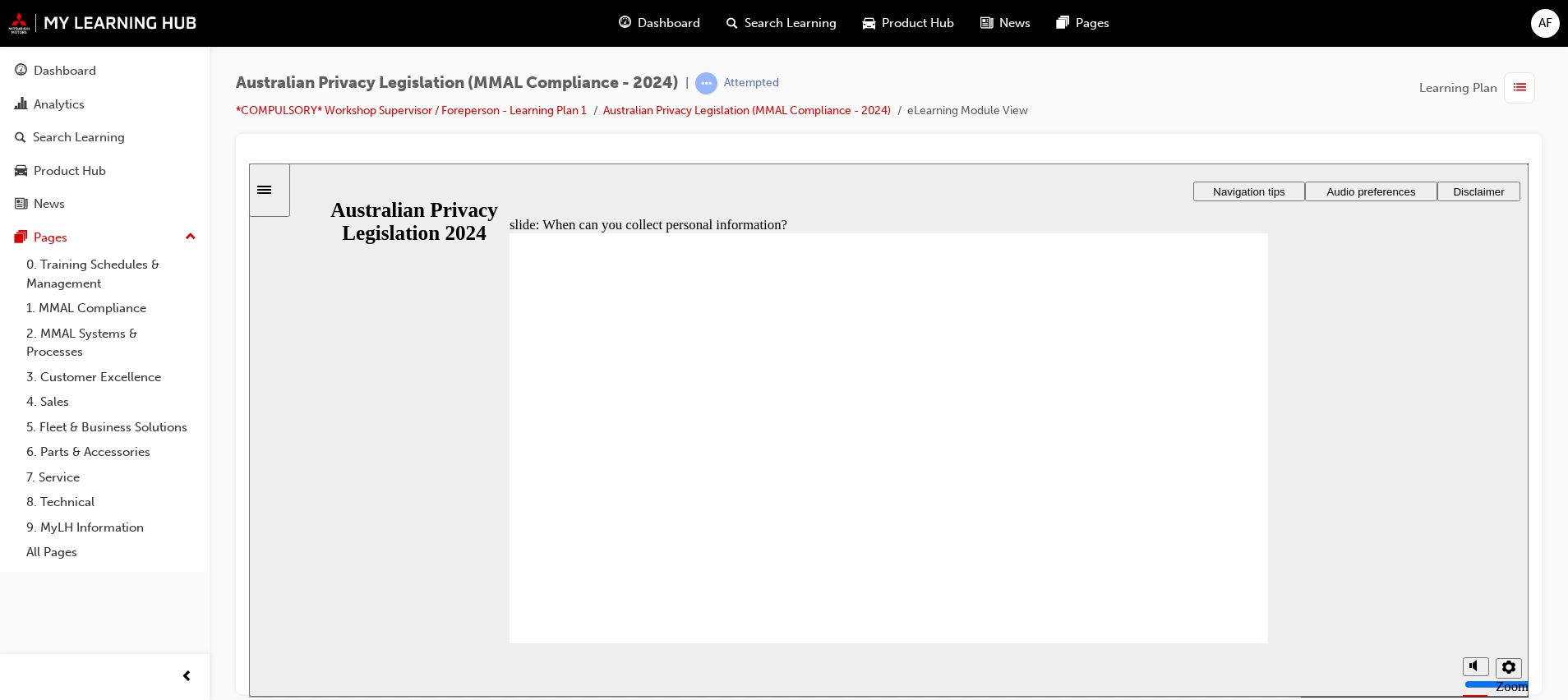 click 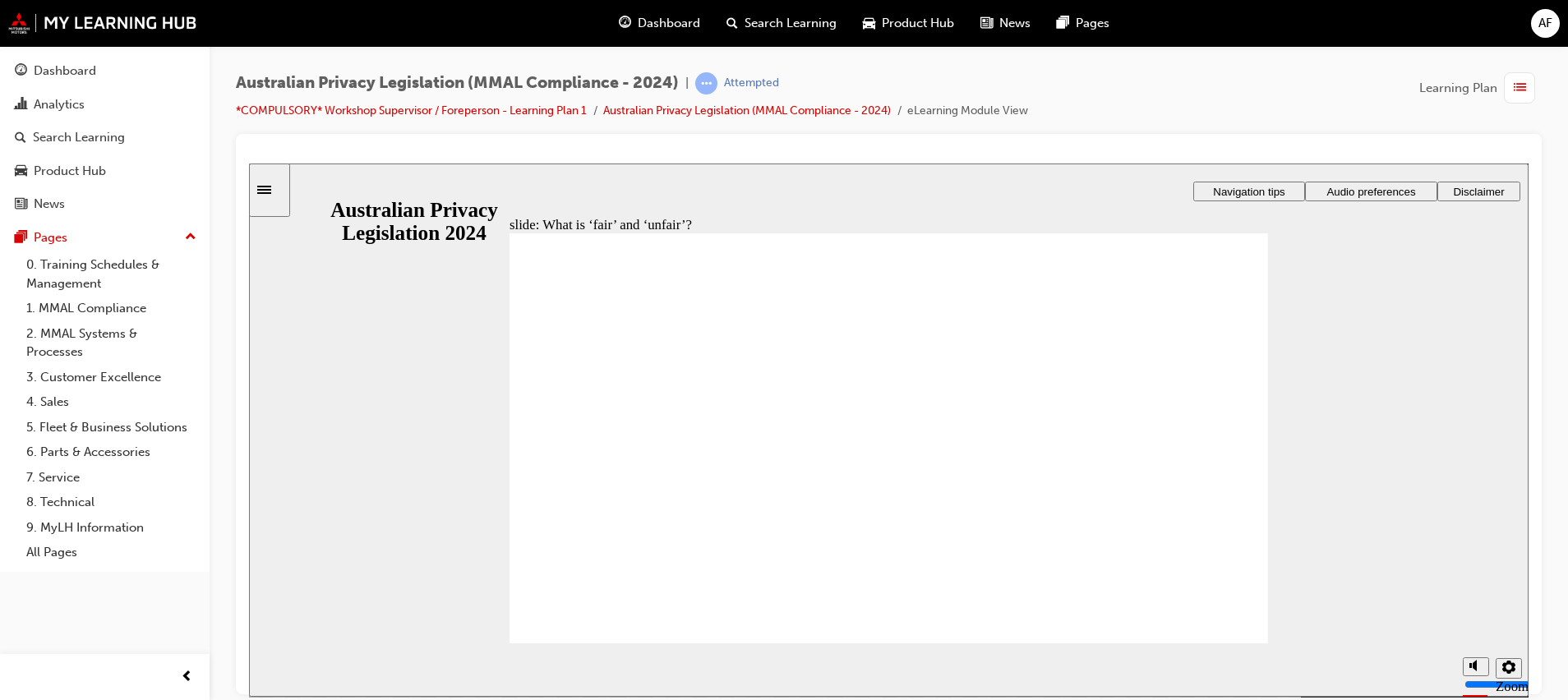 drag, startPoint x: 860, startPoint y: 414, endPoint x: 1086, endPoint y: 505, distance: 243.63292 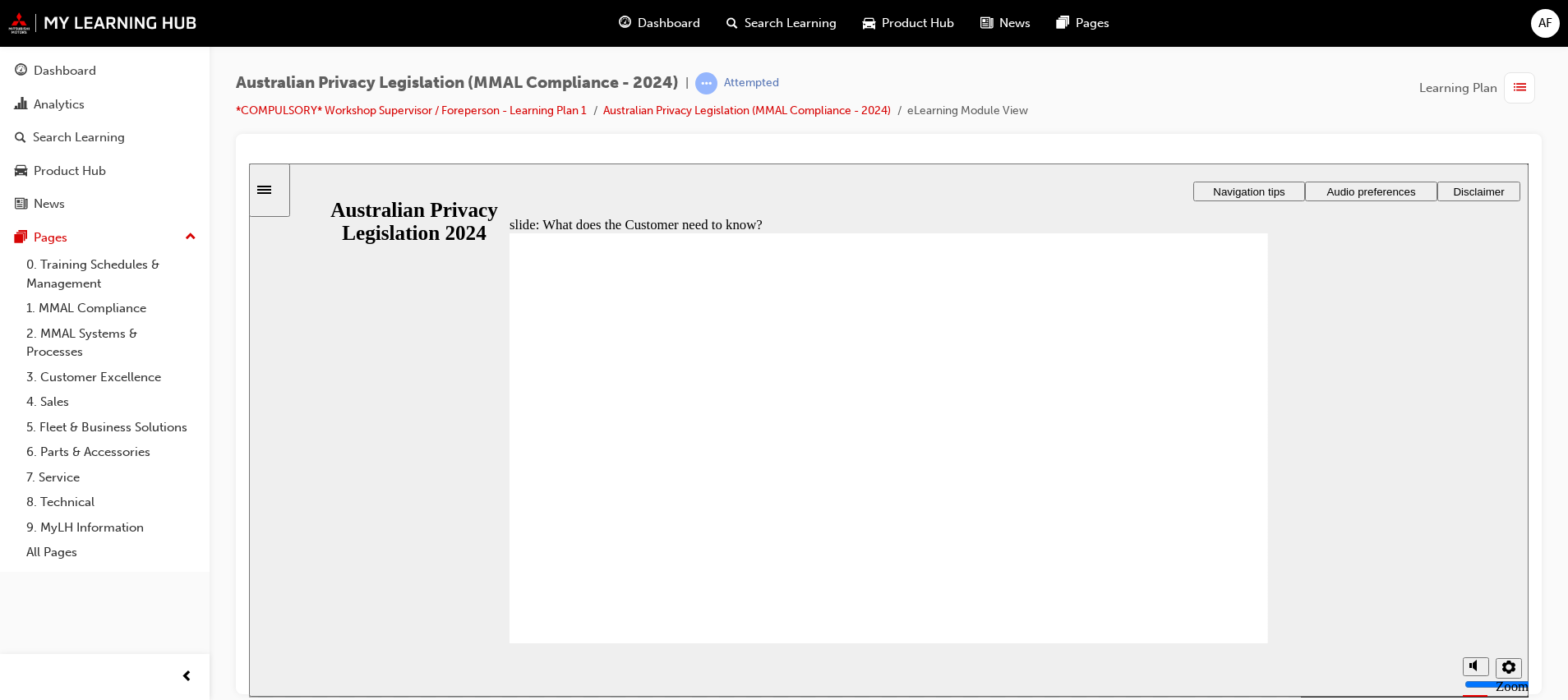click 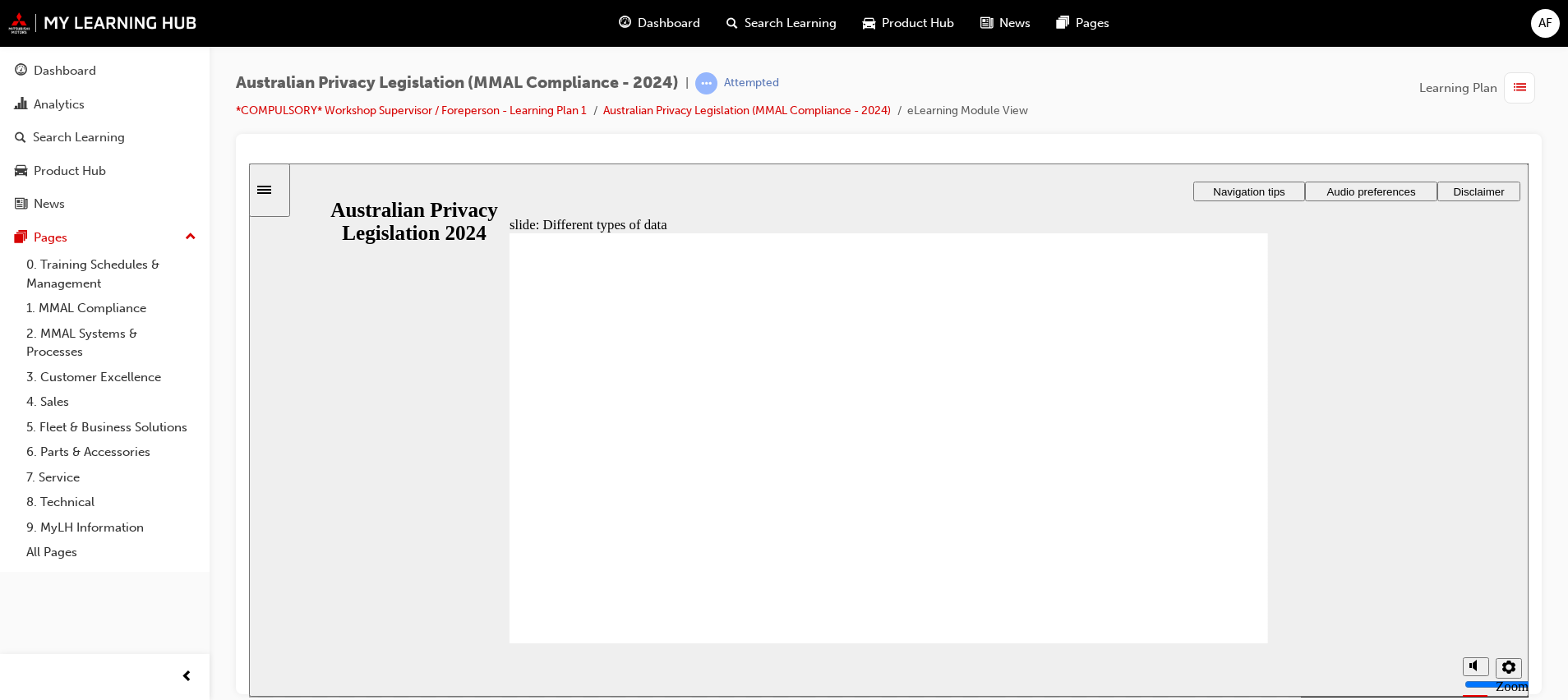 click 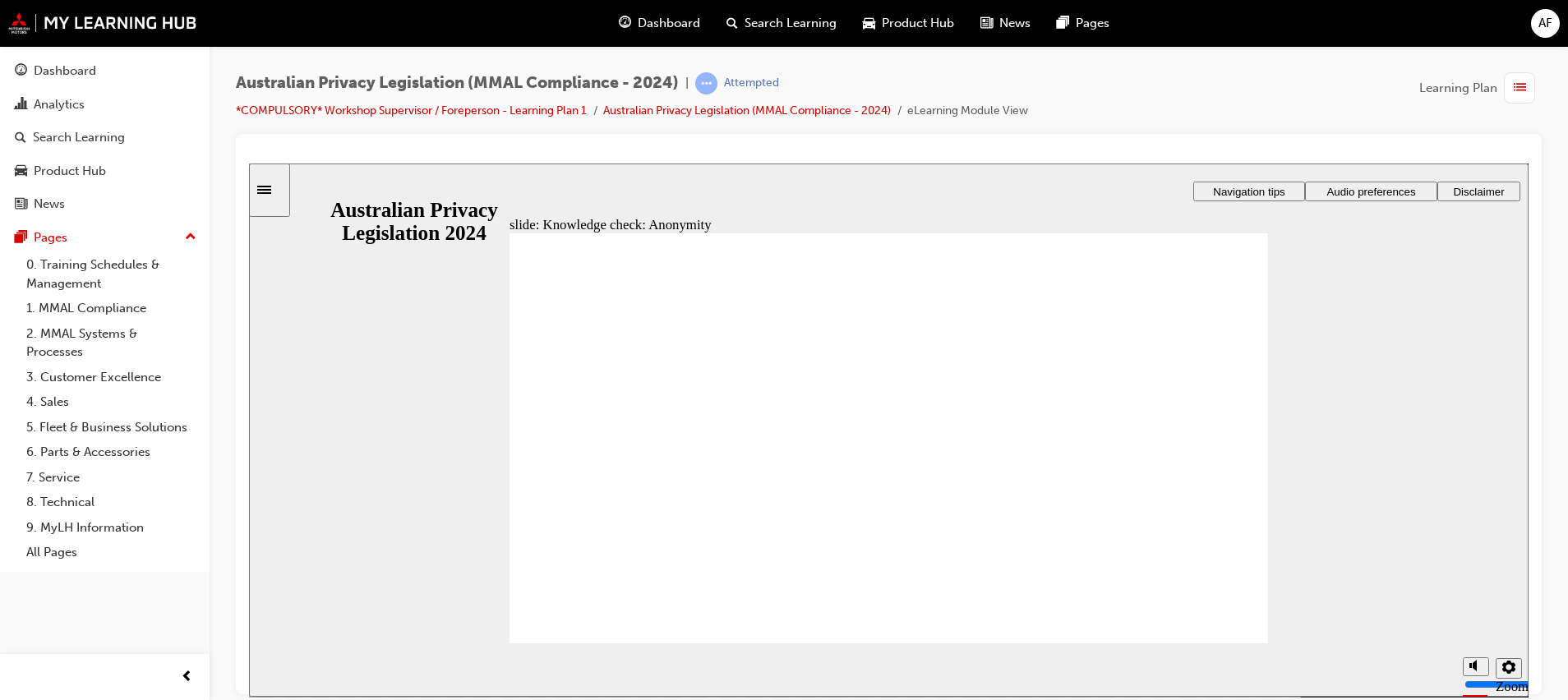 checkbox on "true" 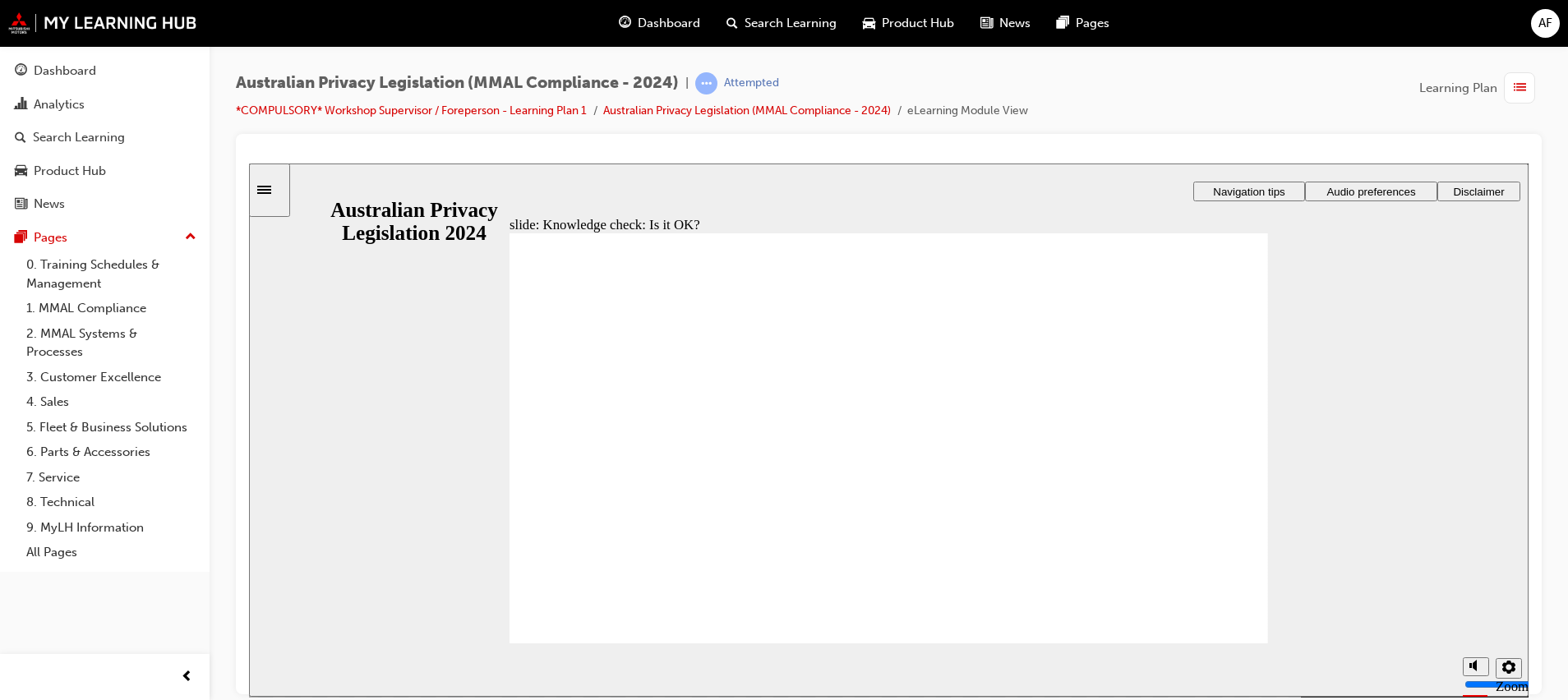 click 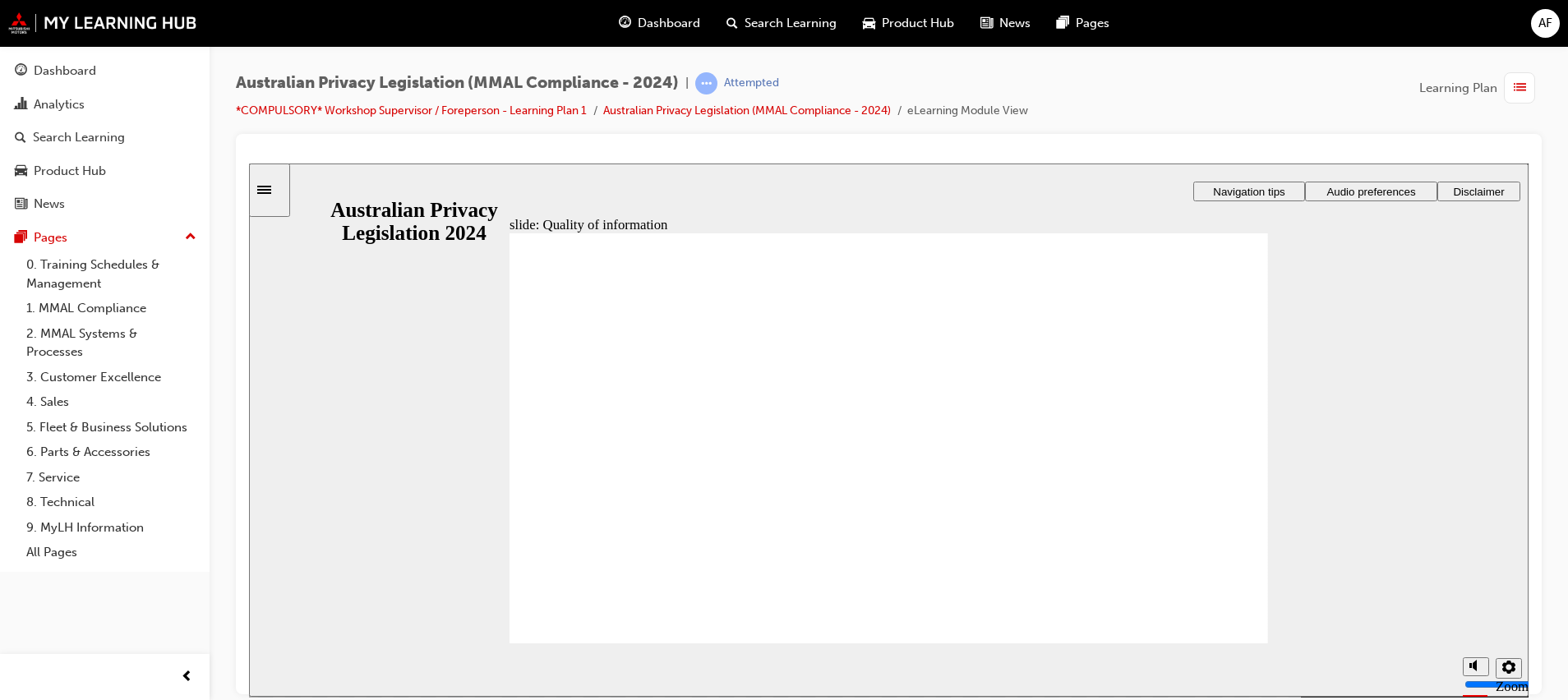 click 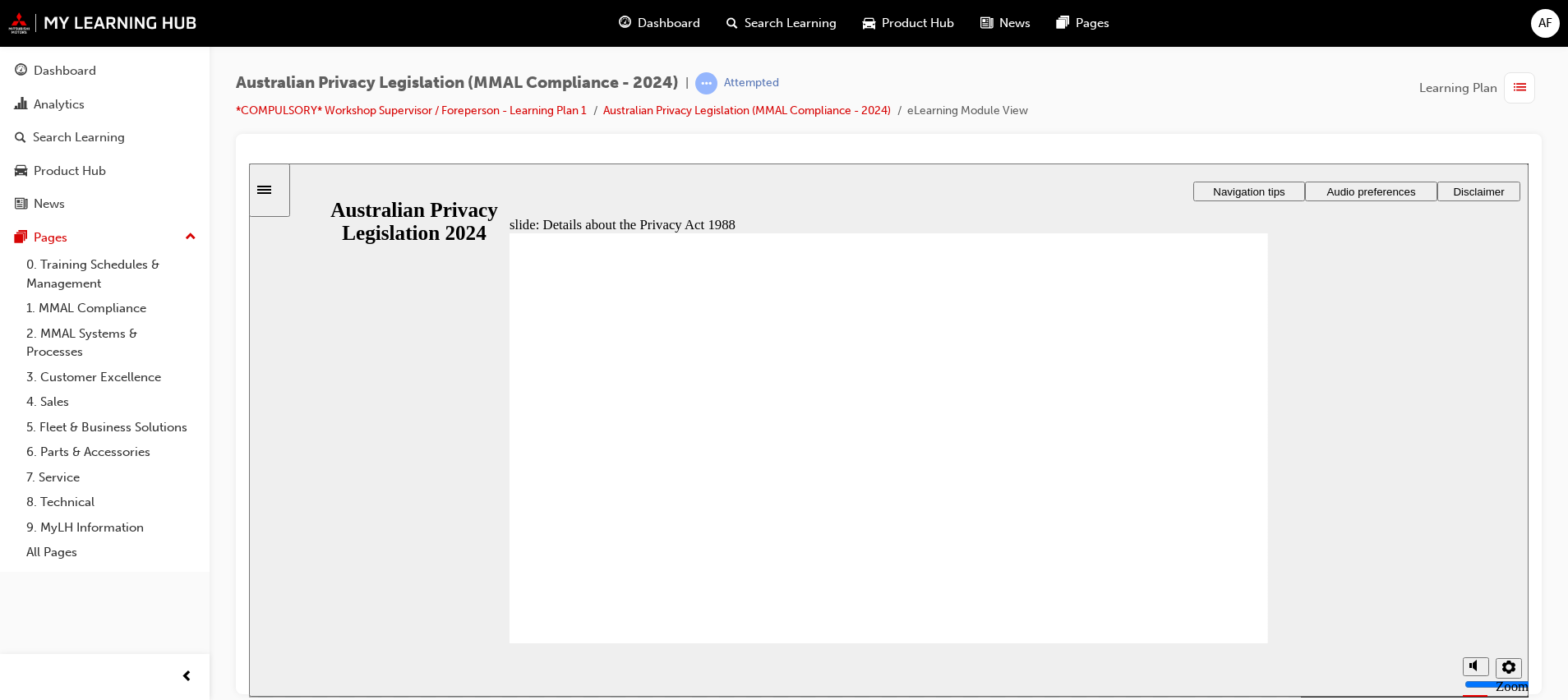click 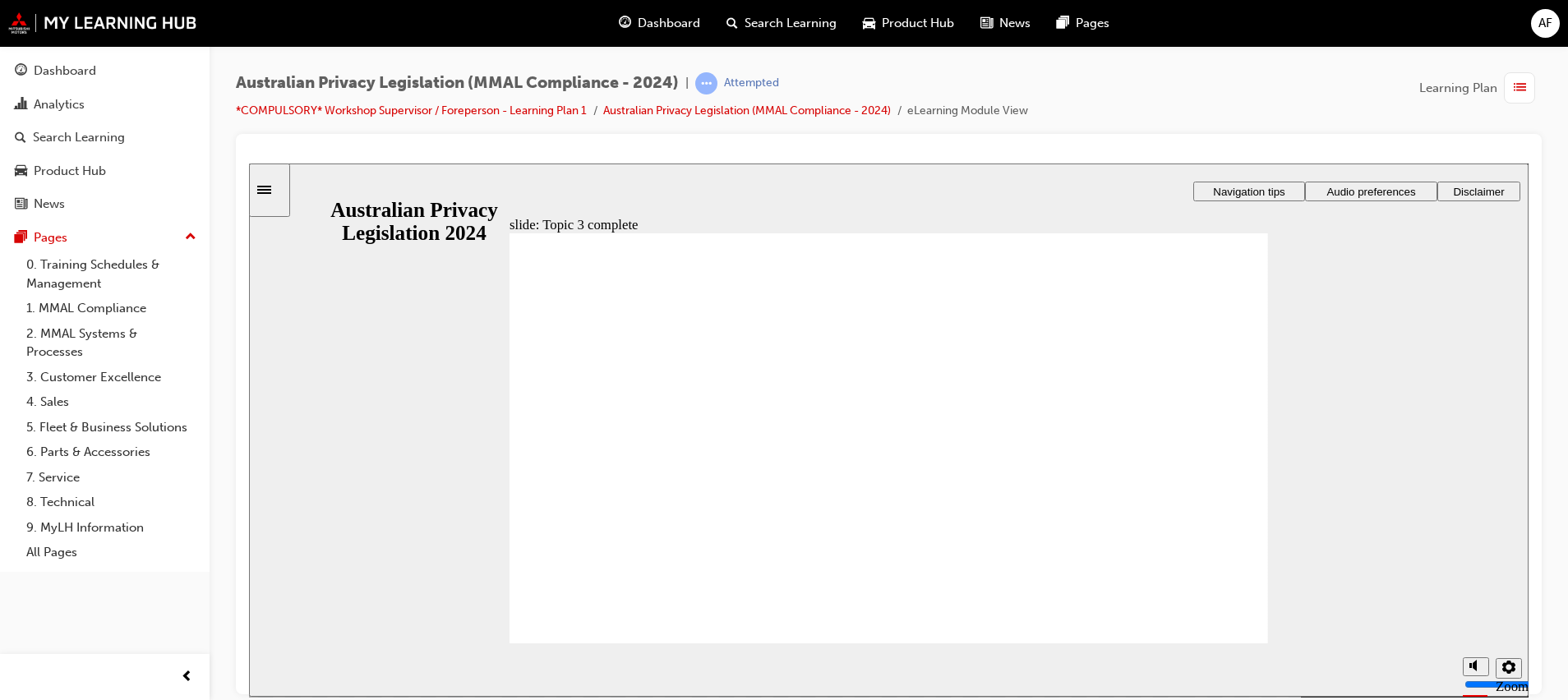 click 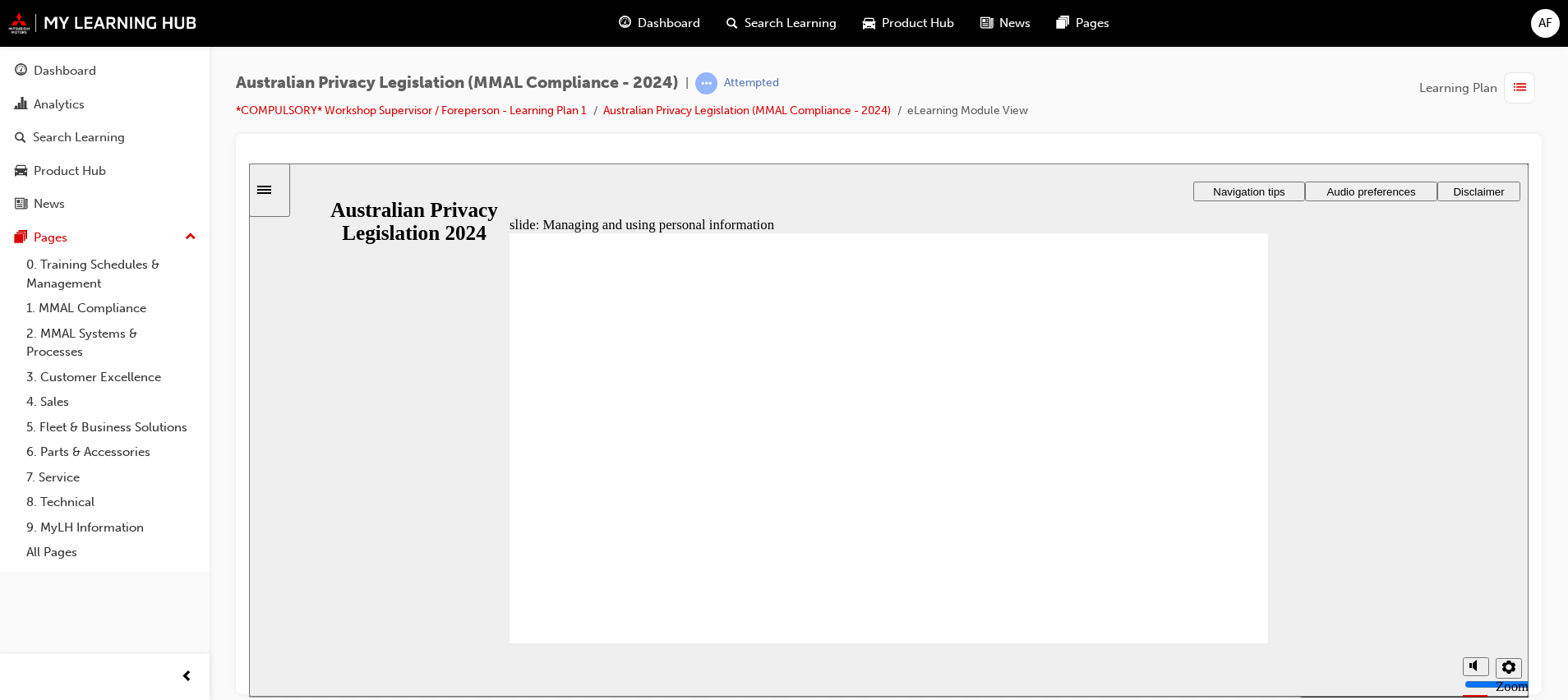 click 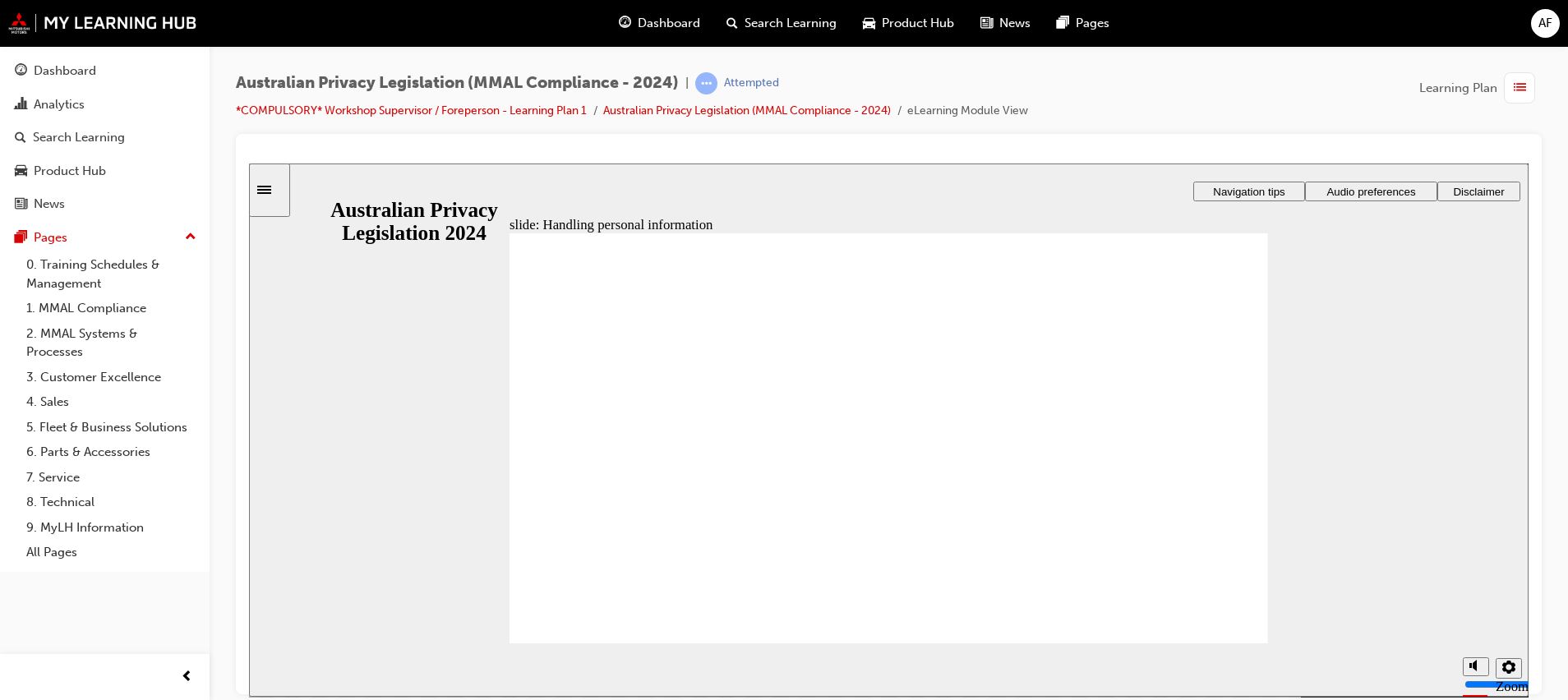 checkbox on "true" 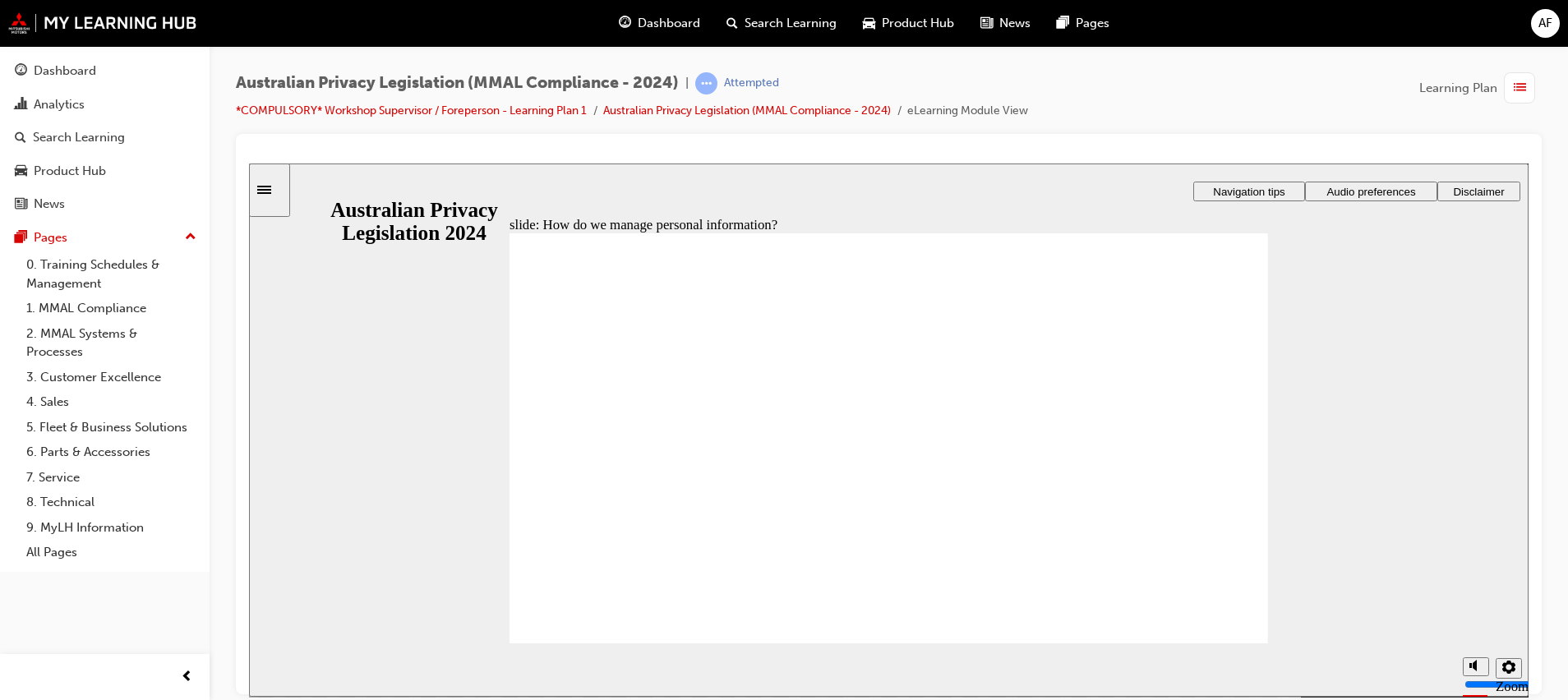 click 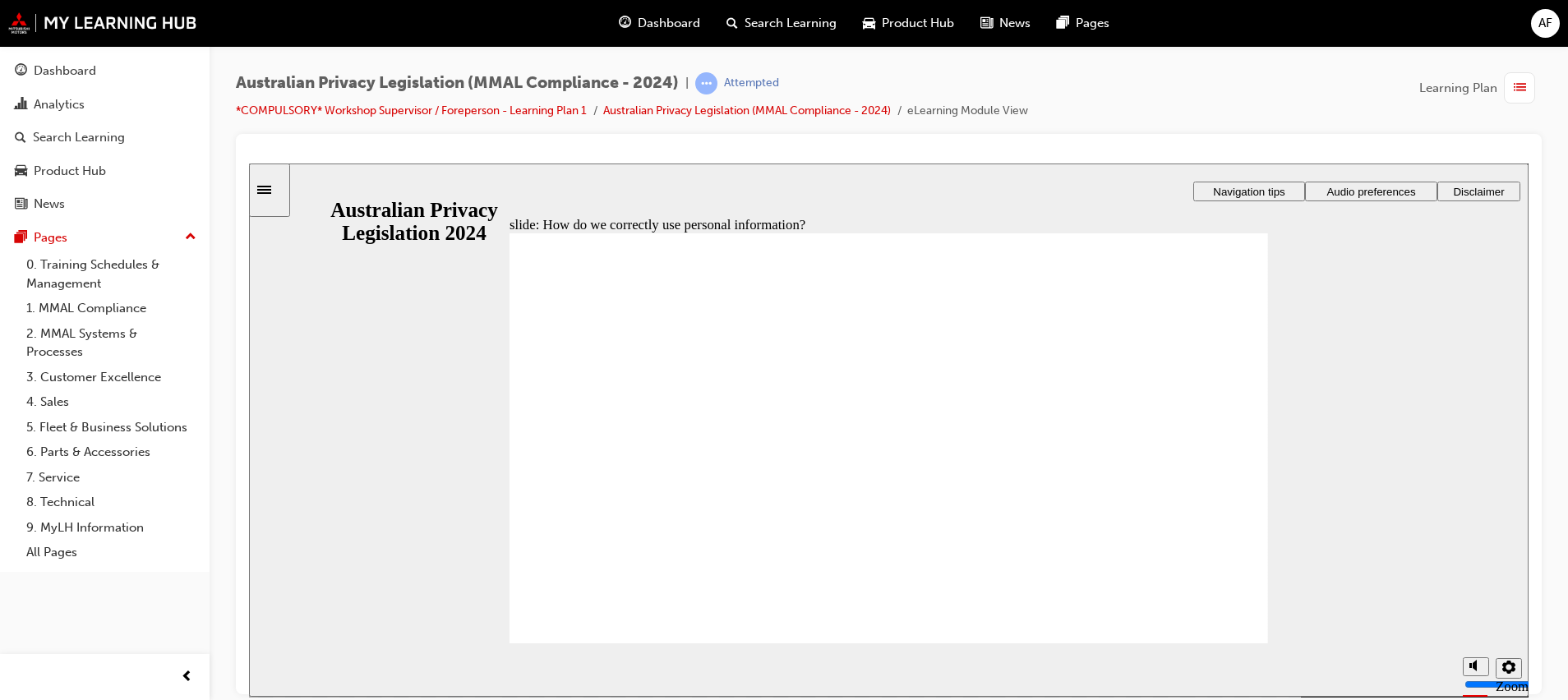 click 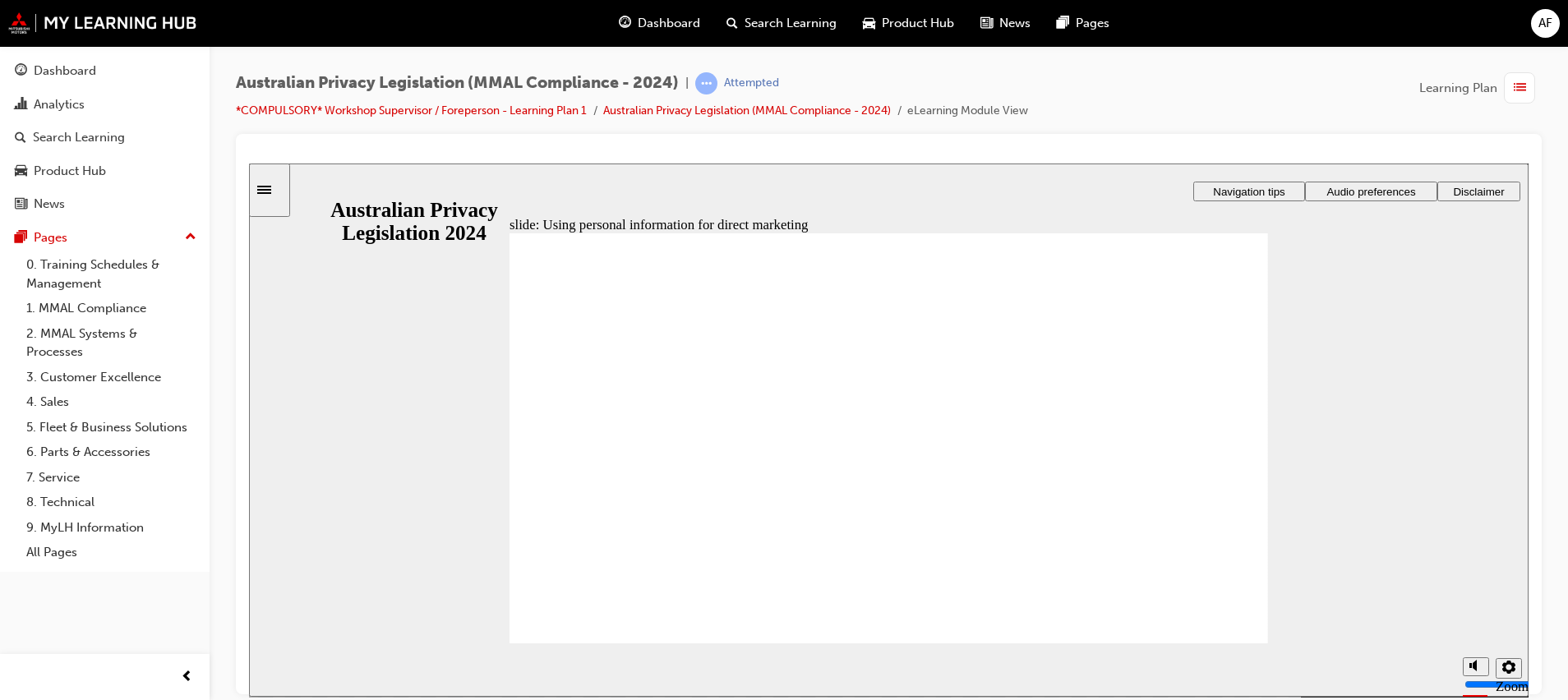 click 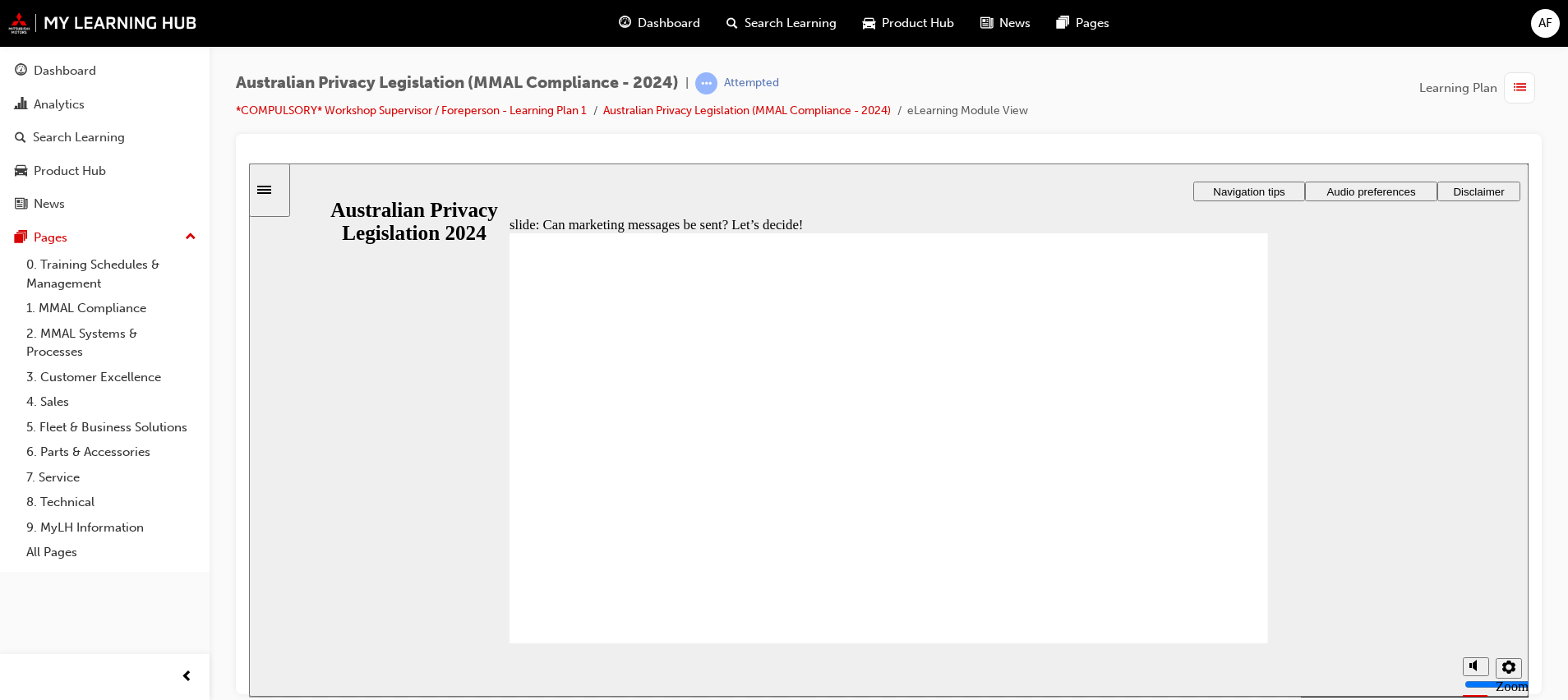 click 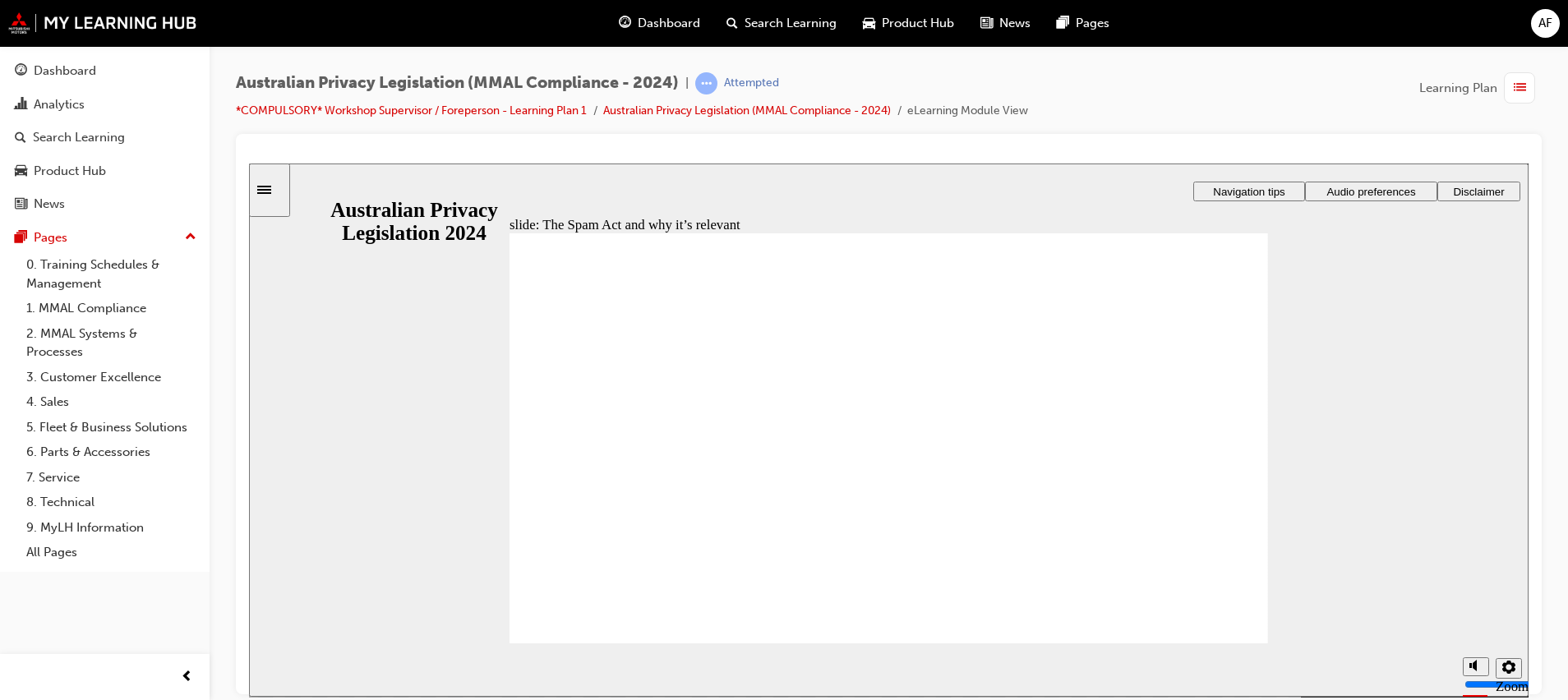 click 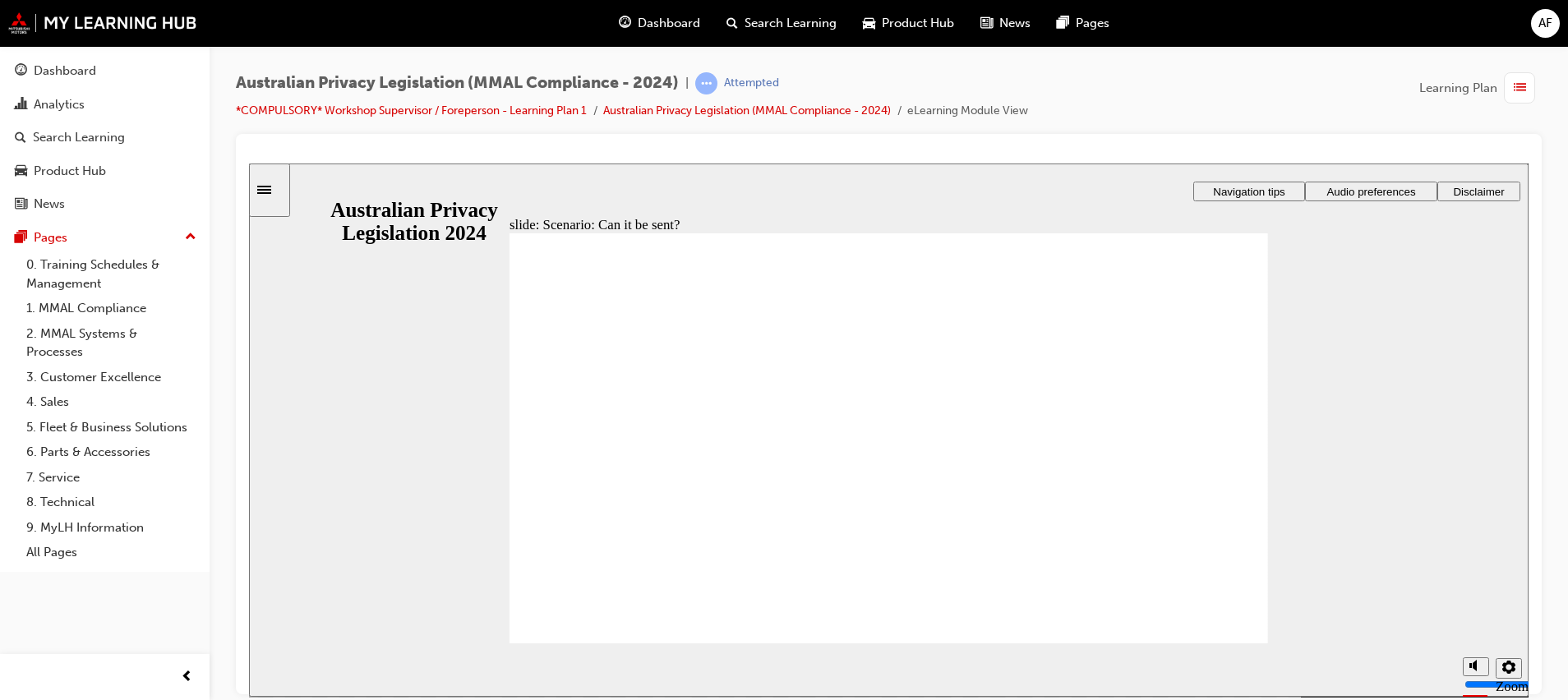 radio on "true" 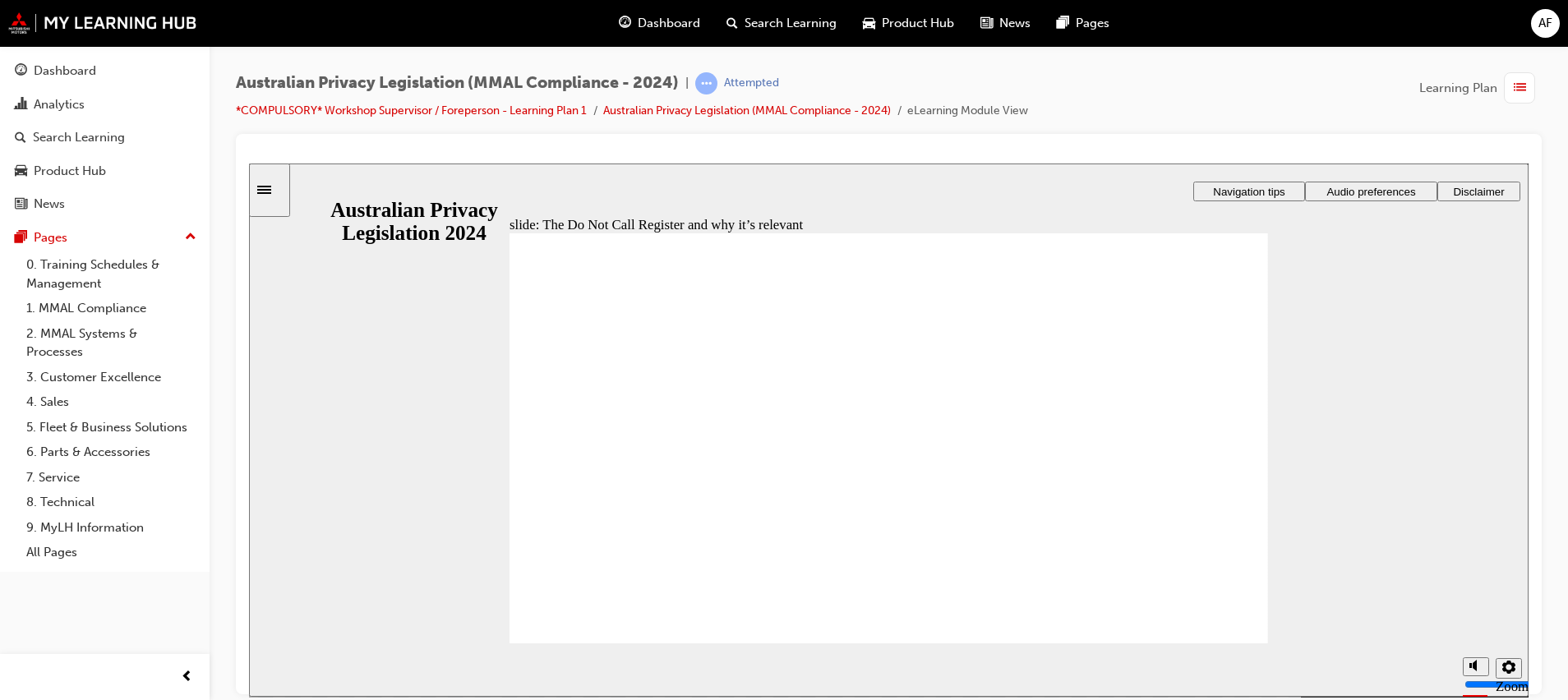 click 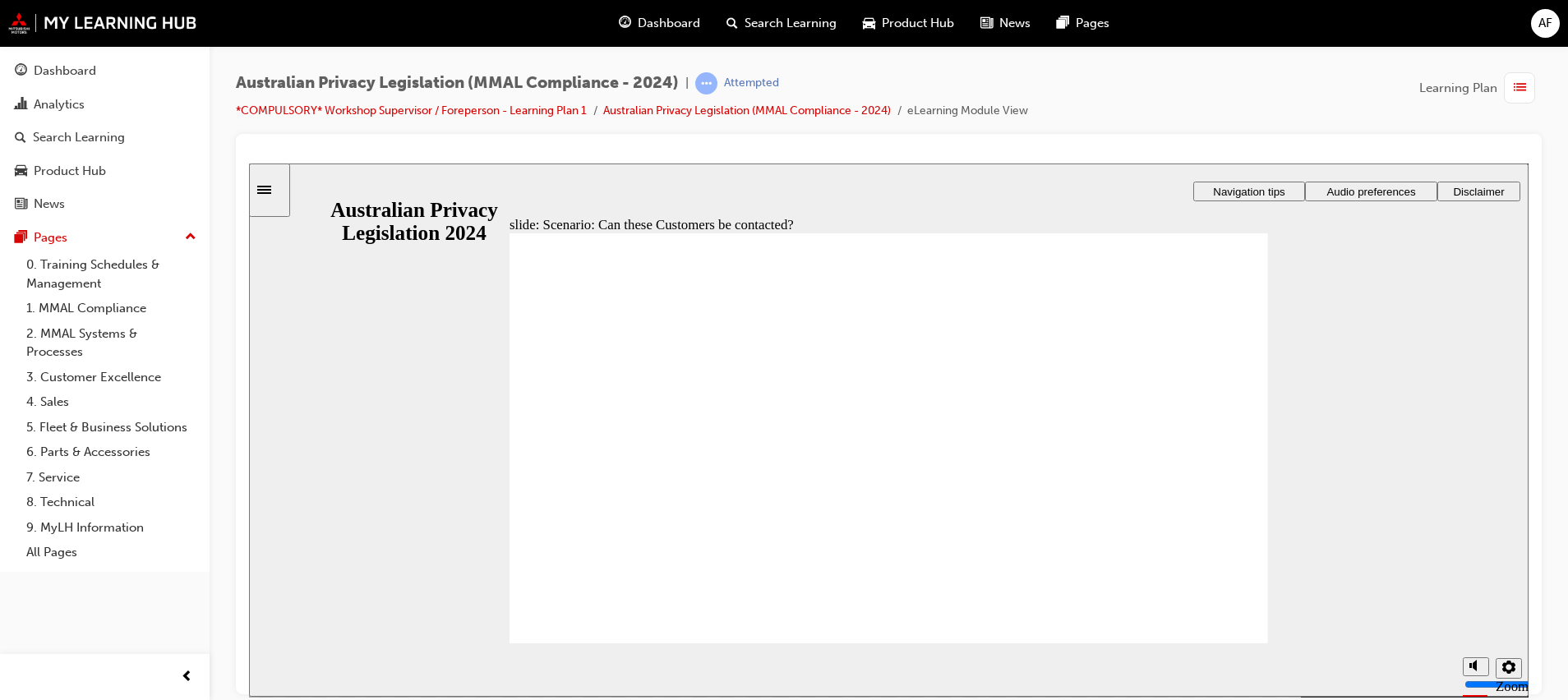 radio on "true" 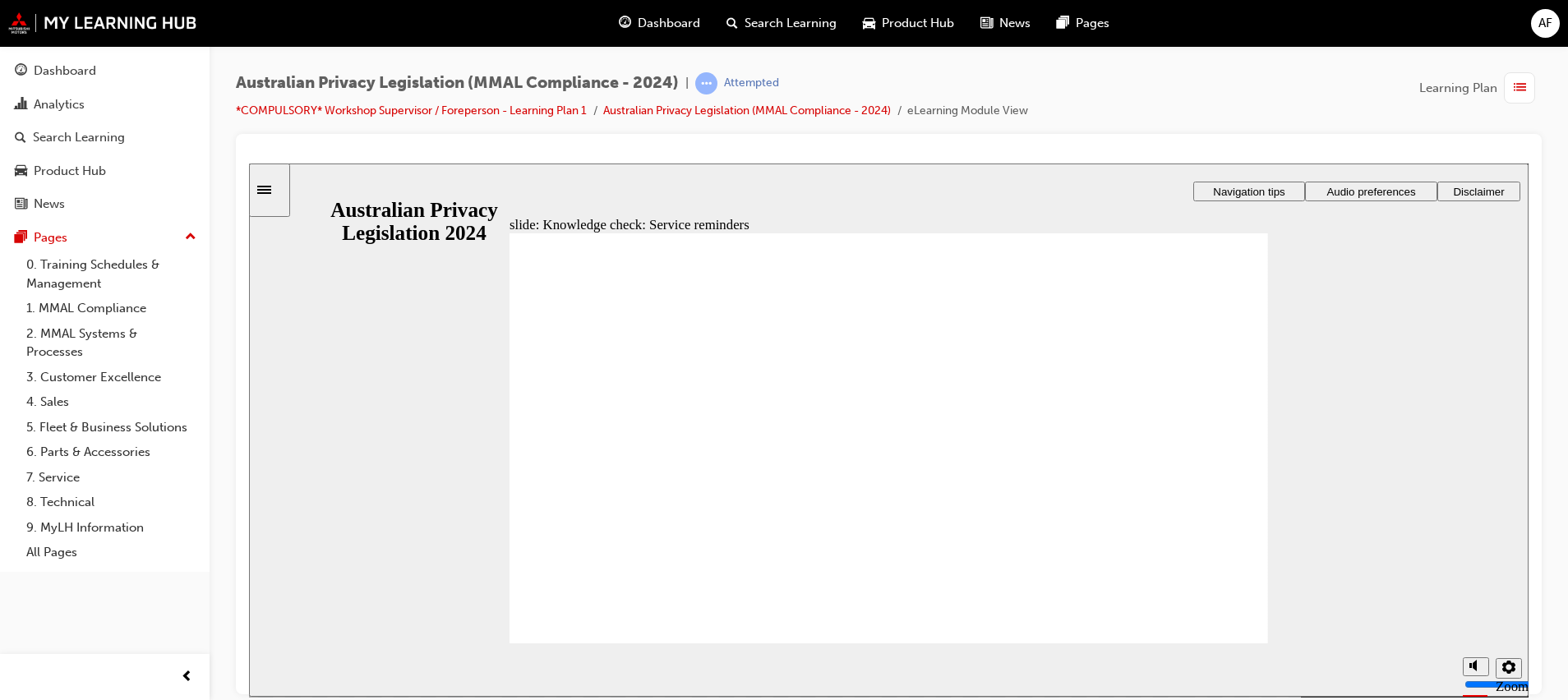 click 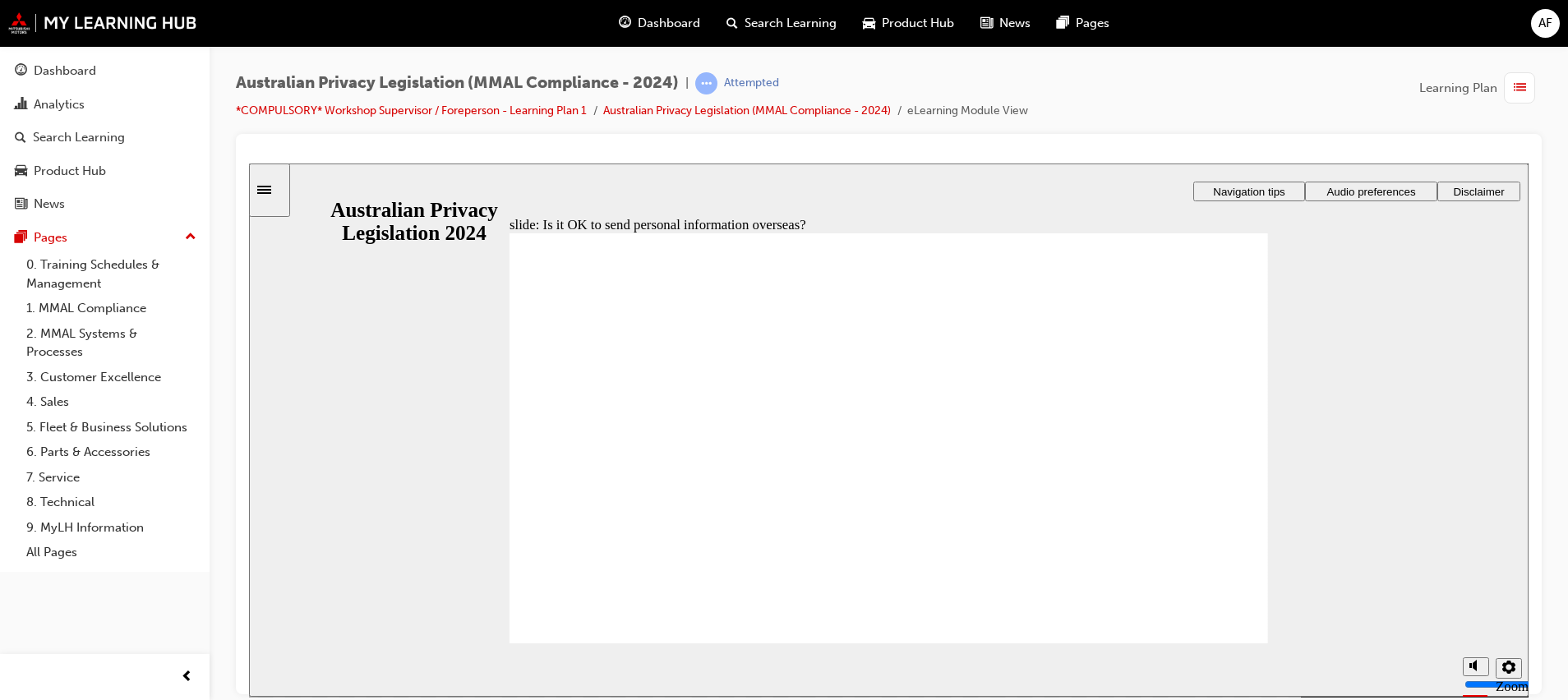click 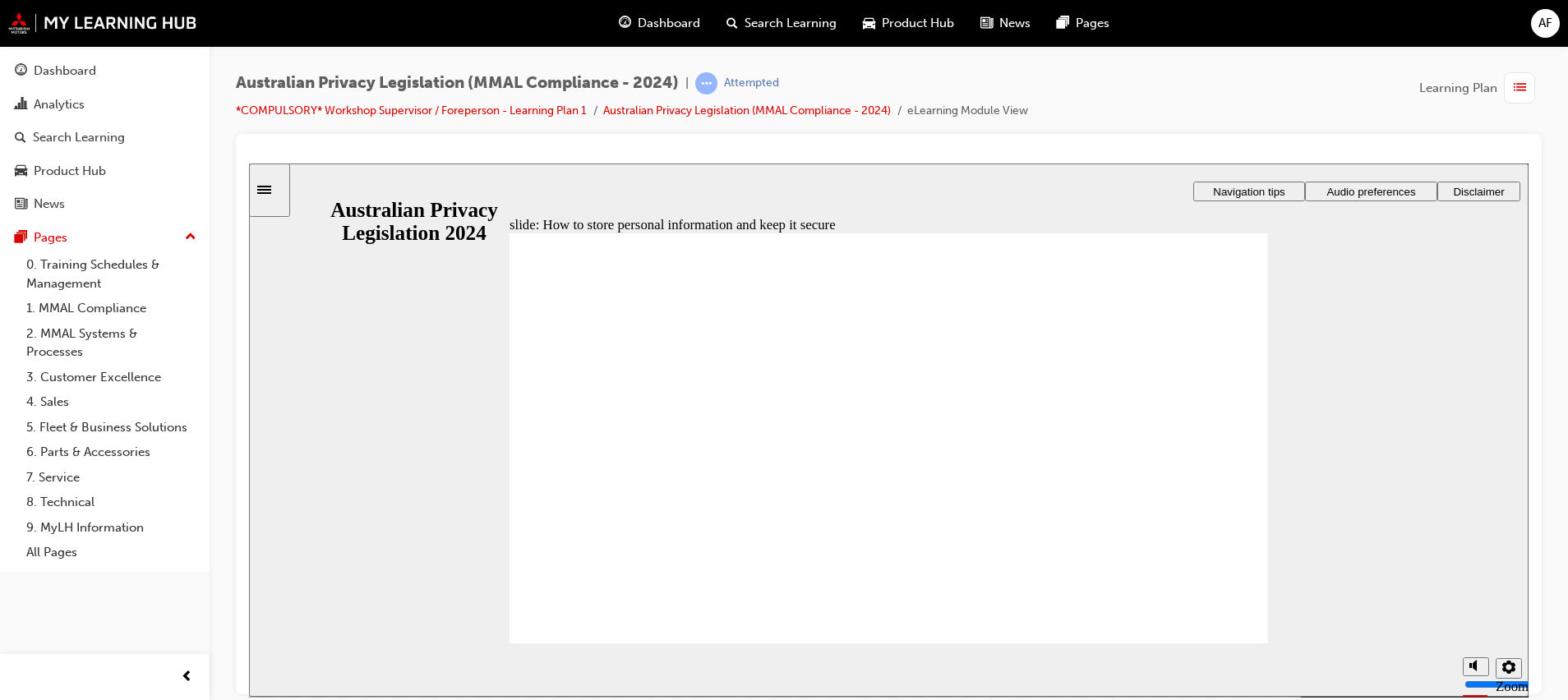 click 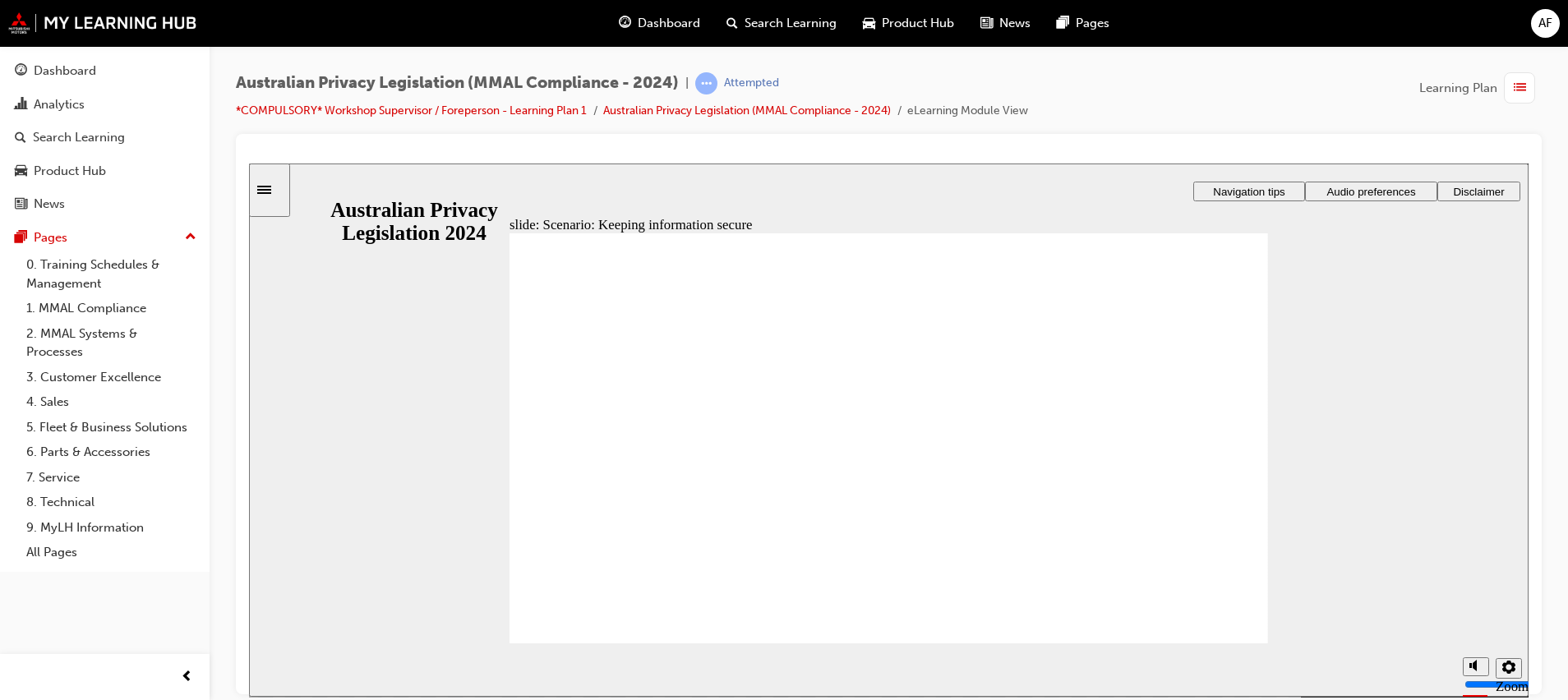 radio on "true" 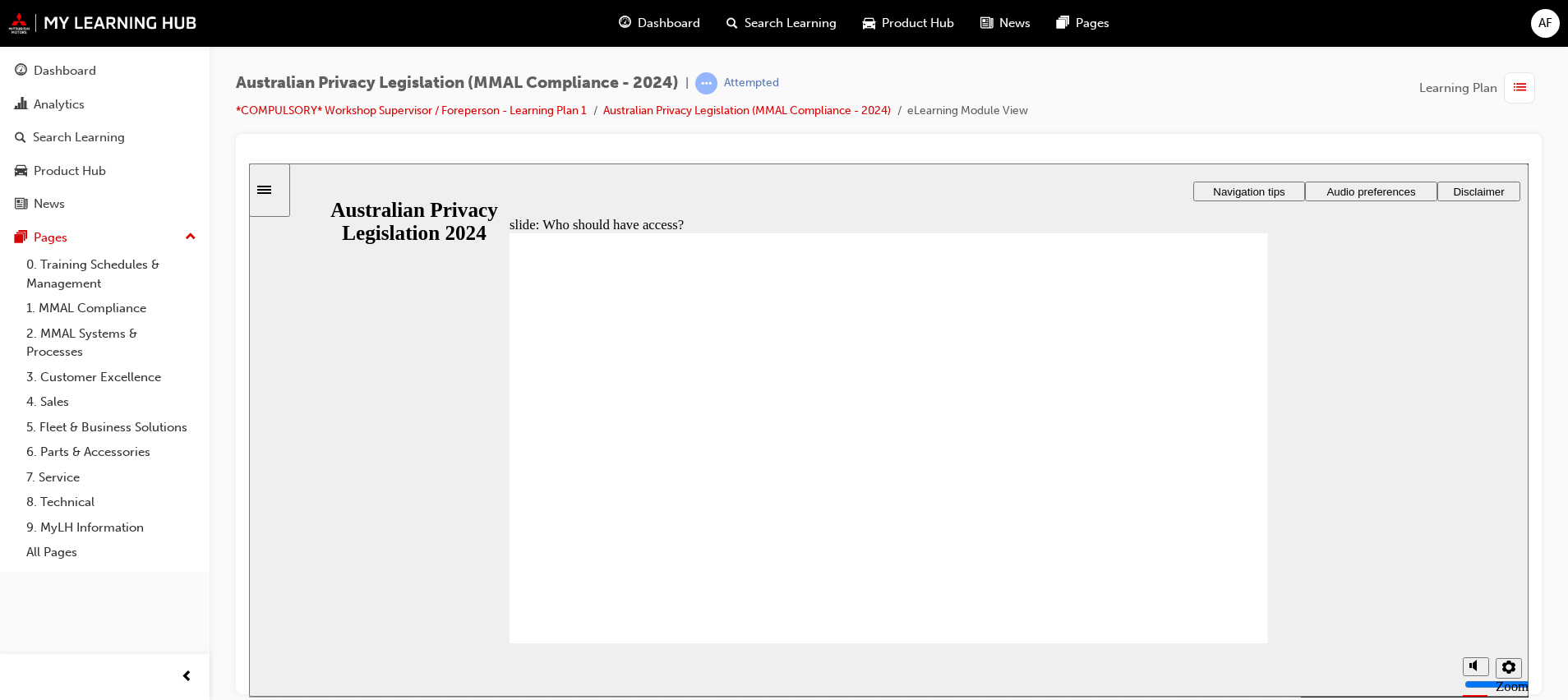click 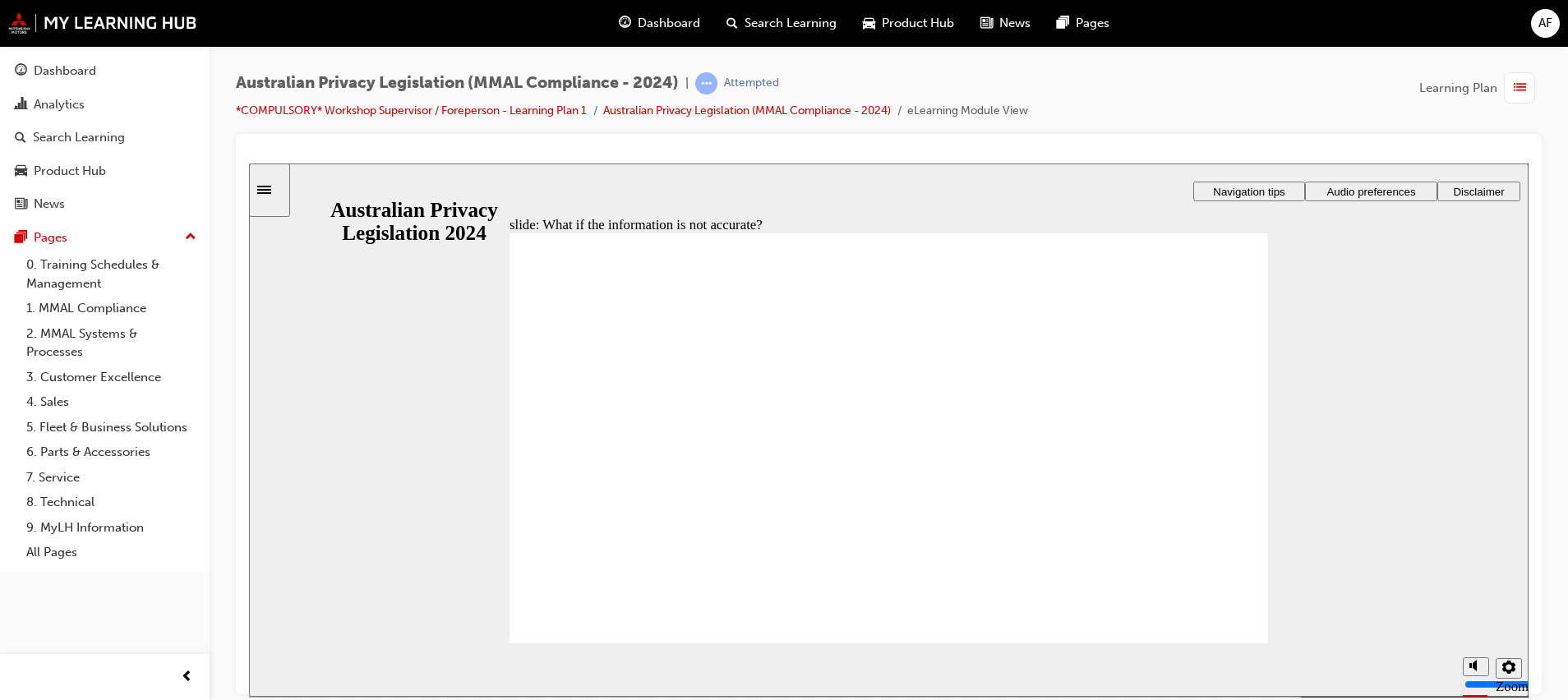 click 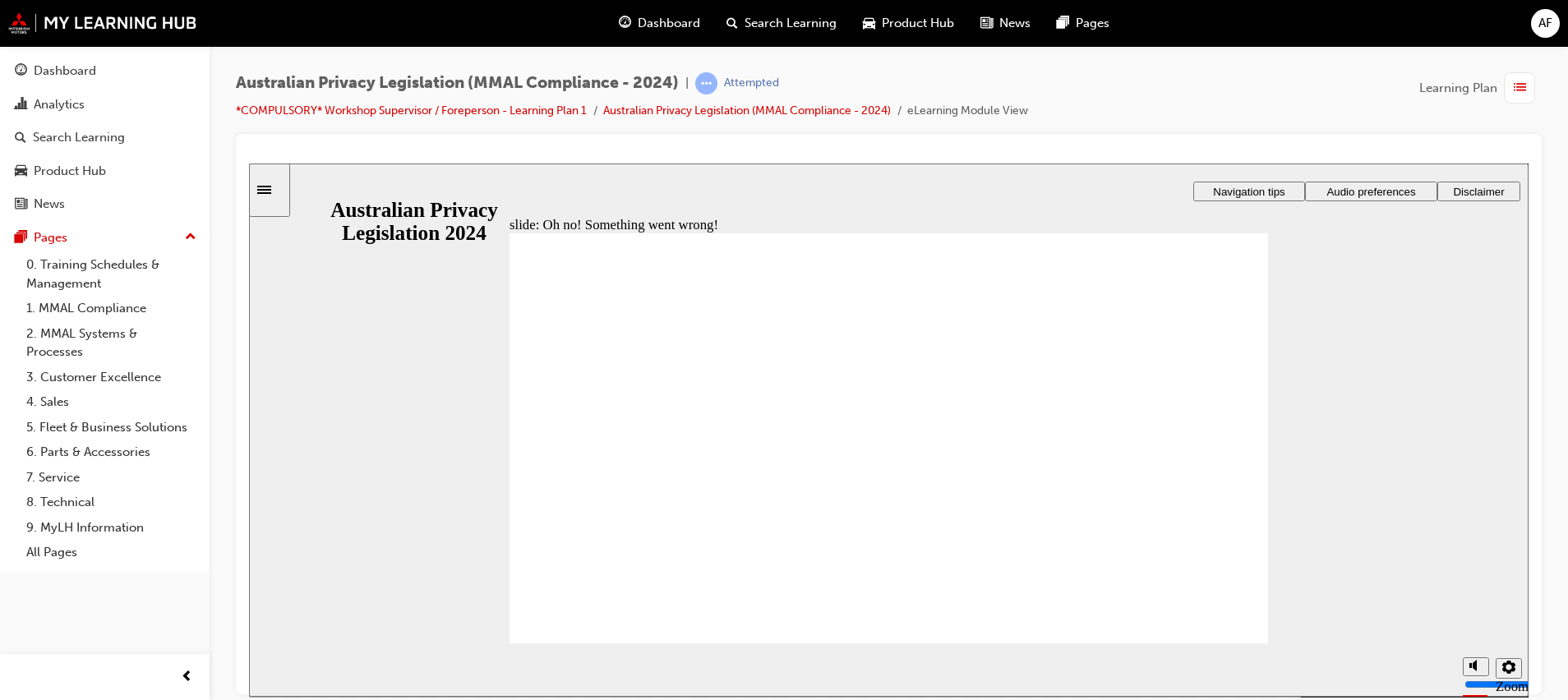 click 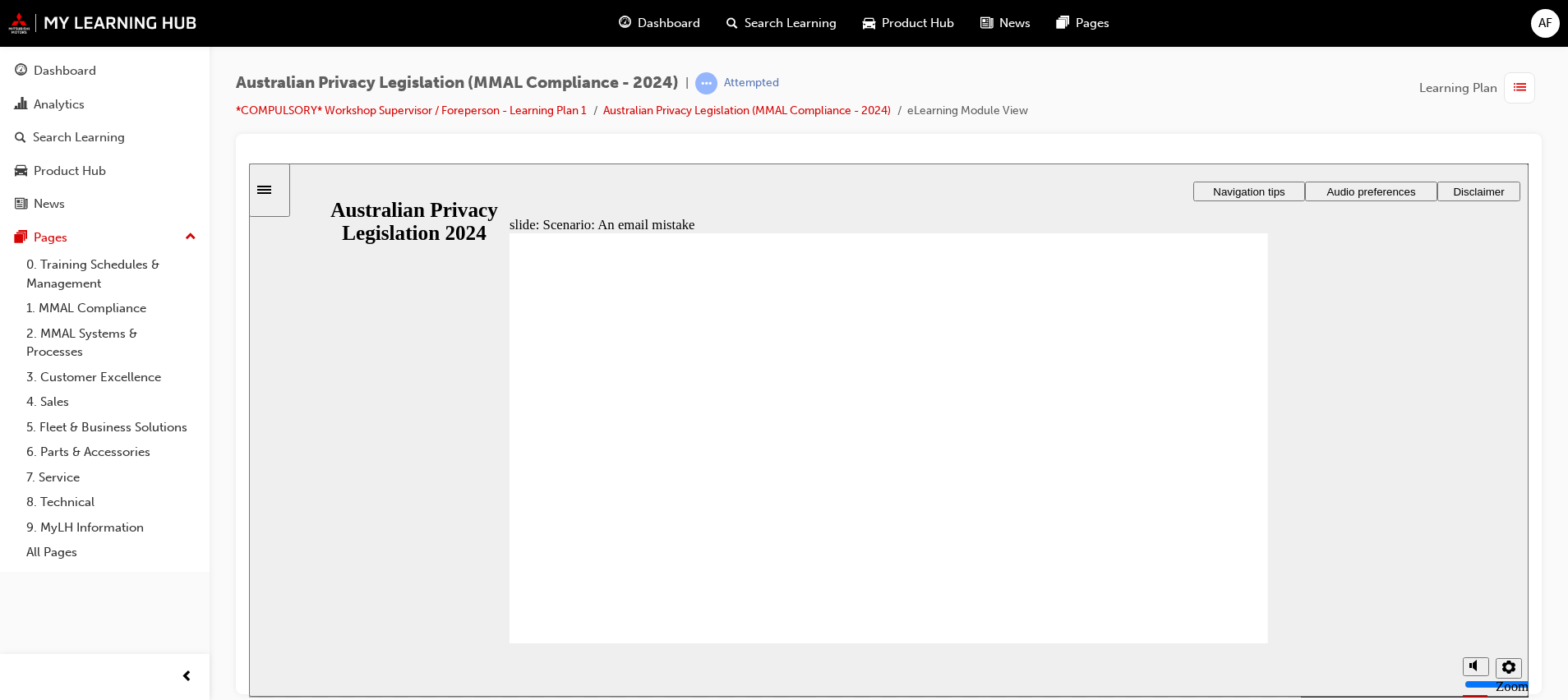 radio on "true" 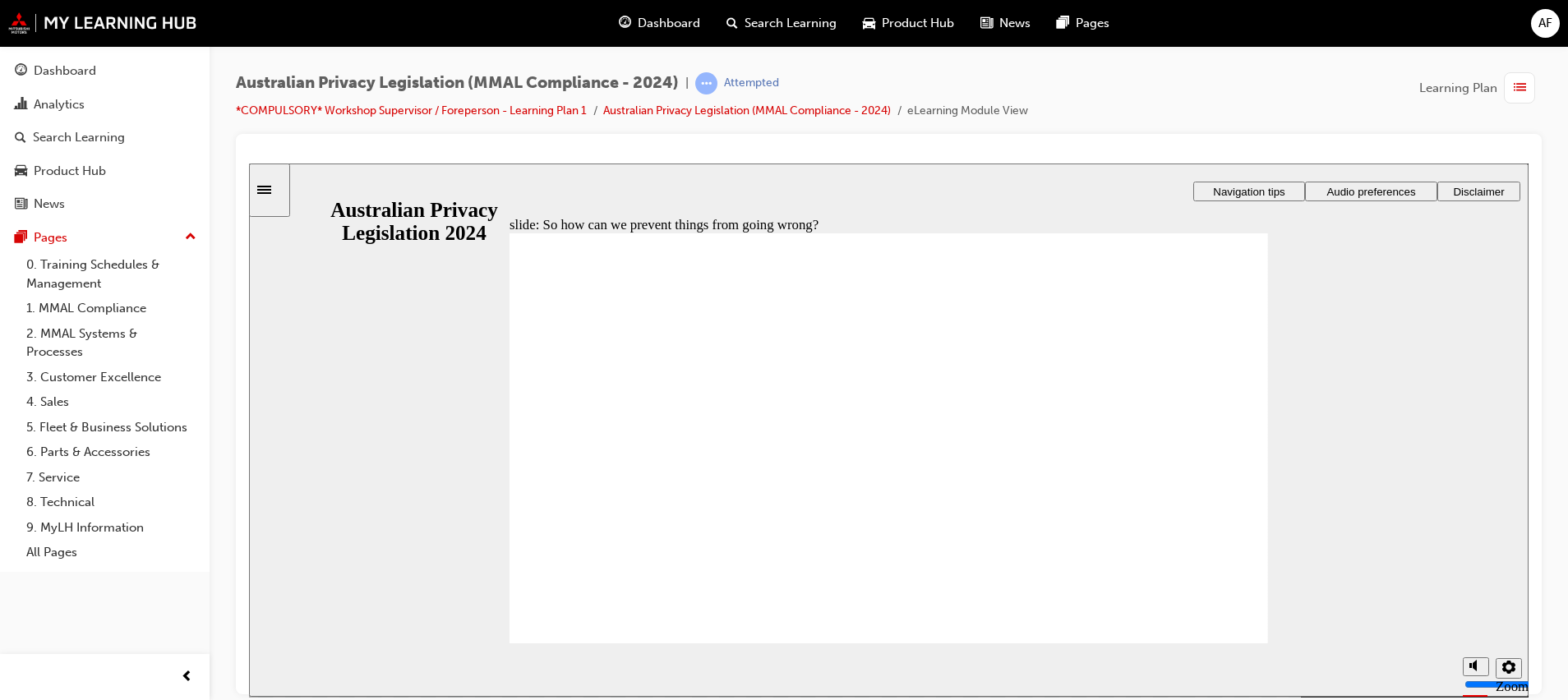 click 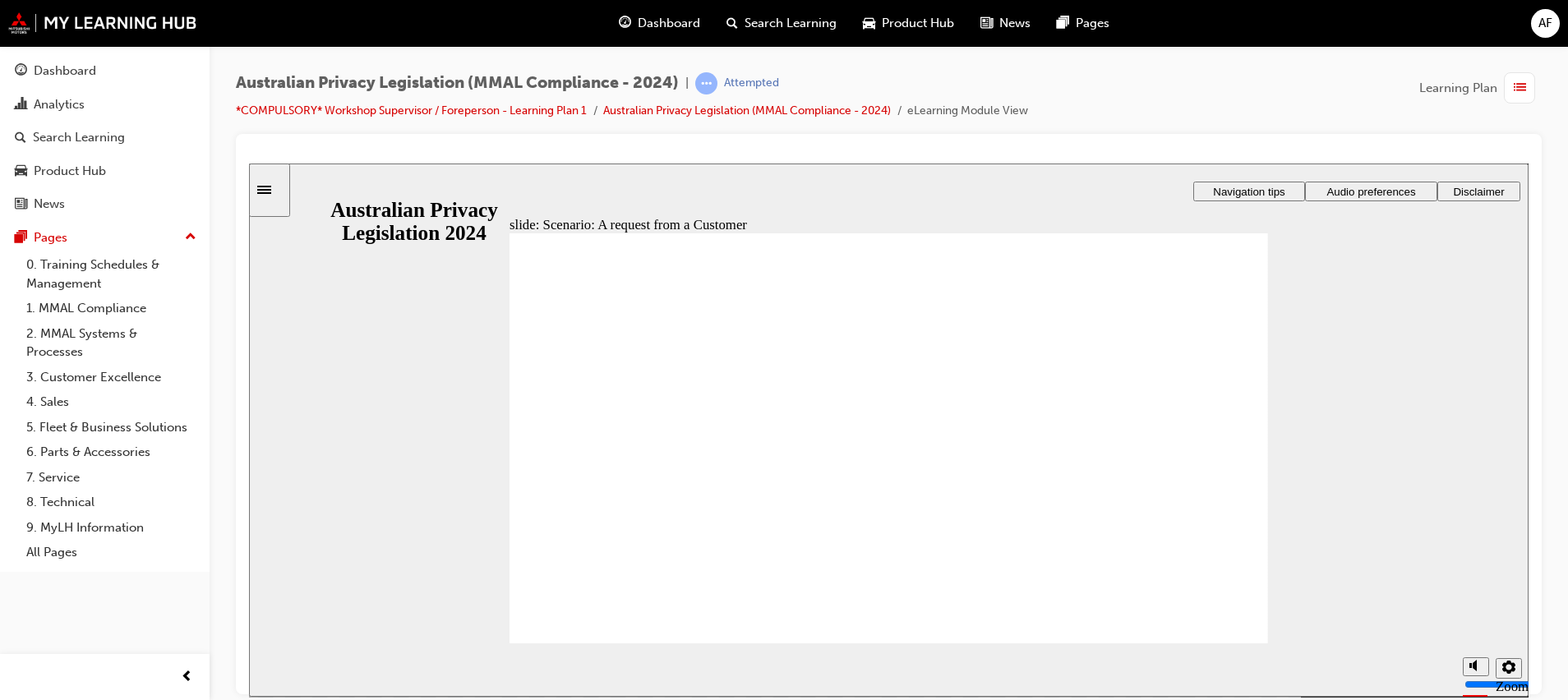 radio on "true" 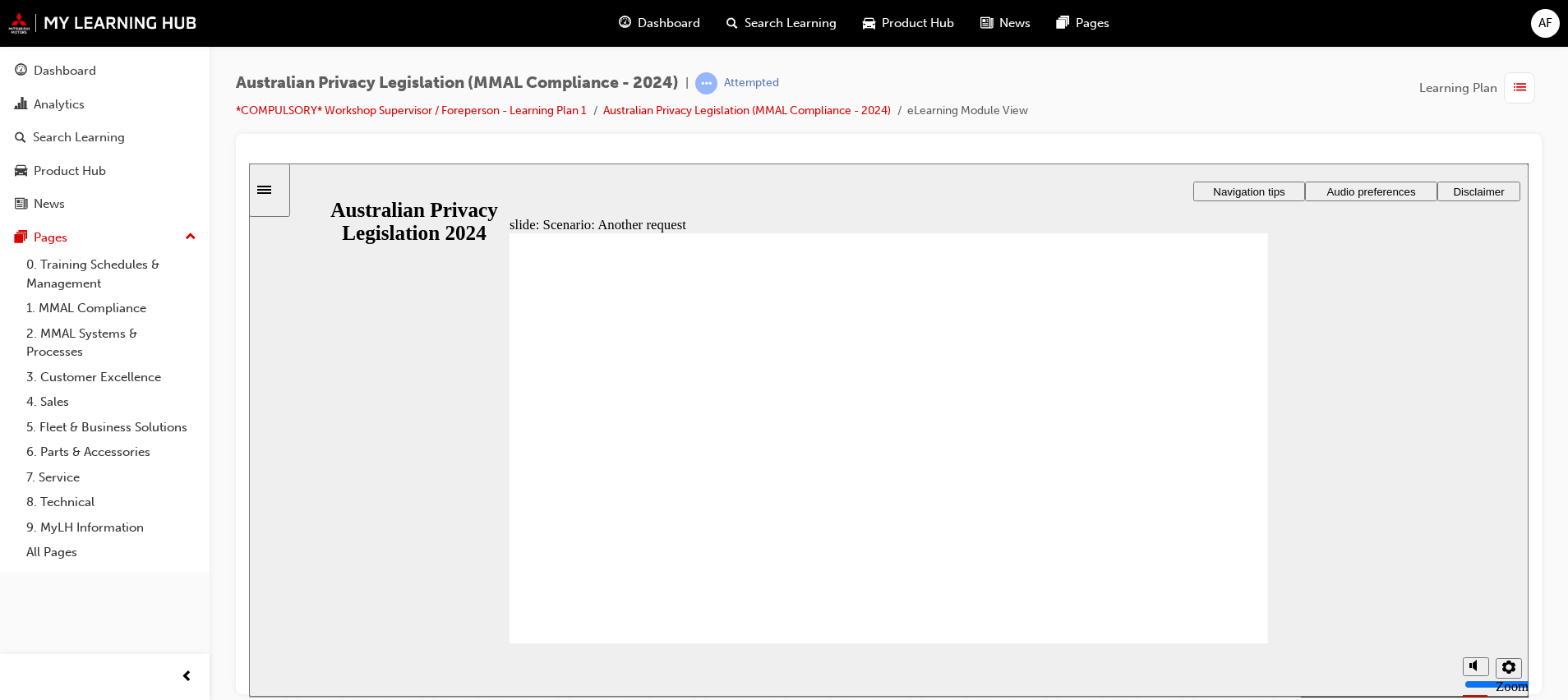 radio on "true" 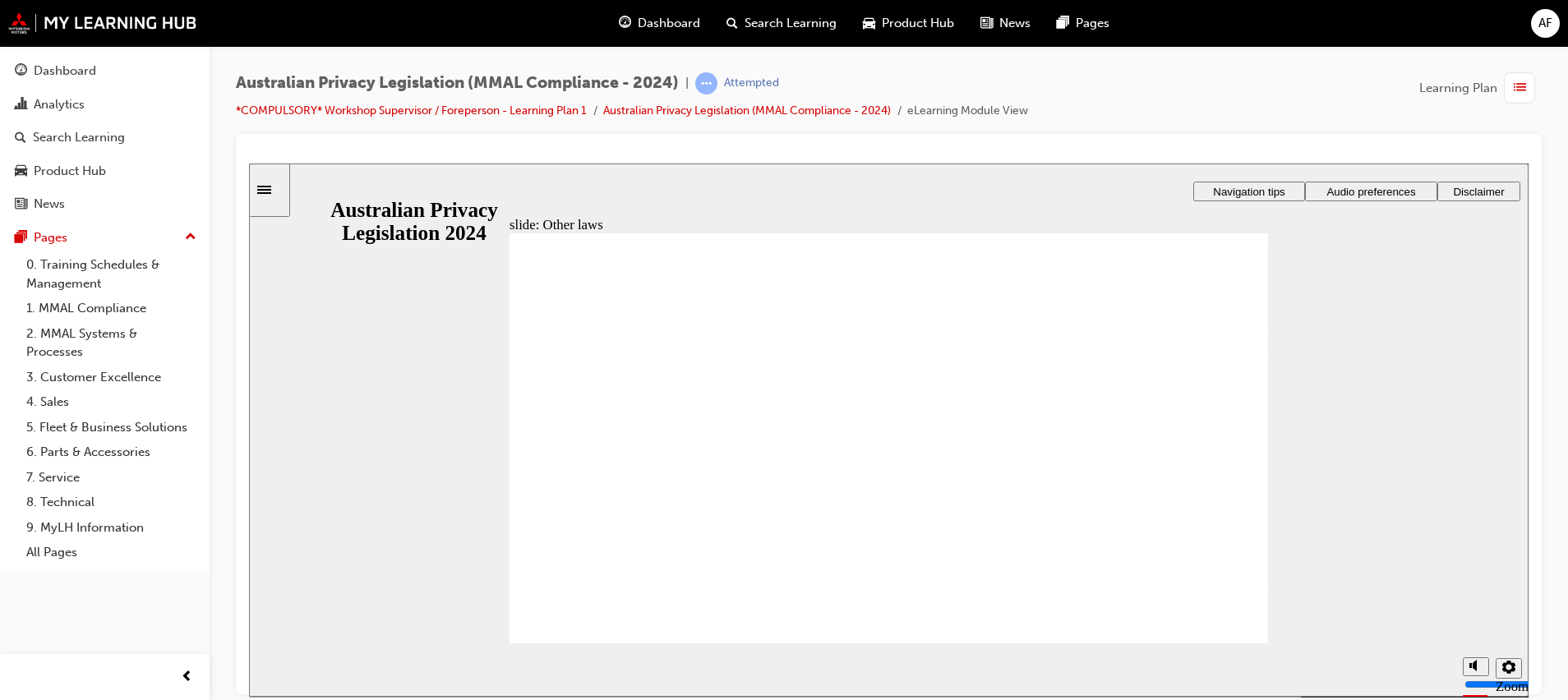 click 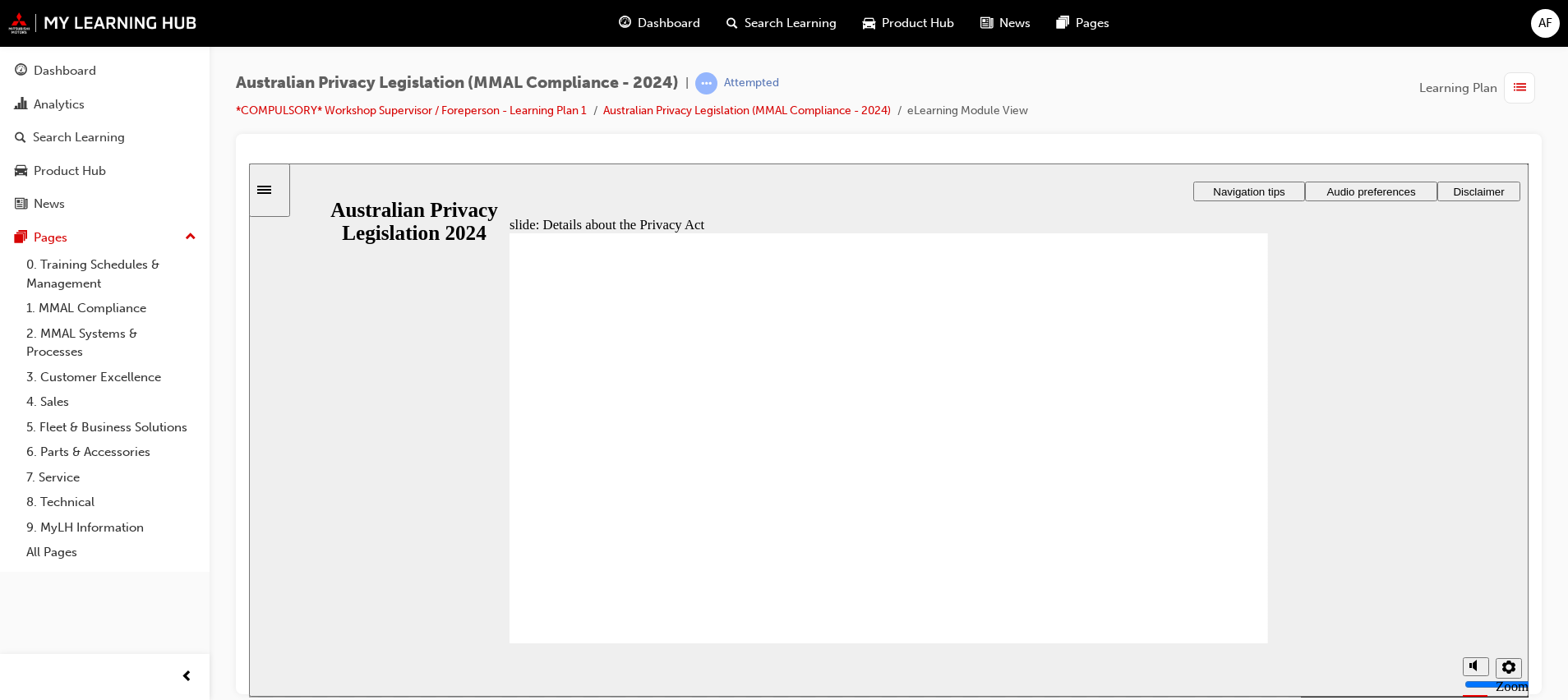 click 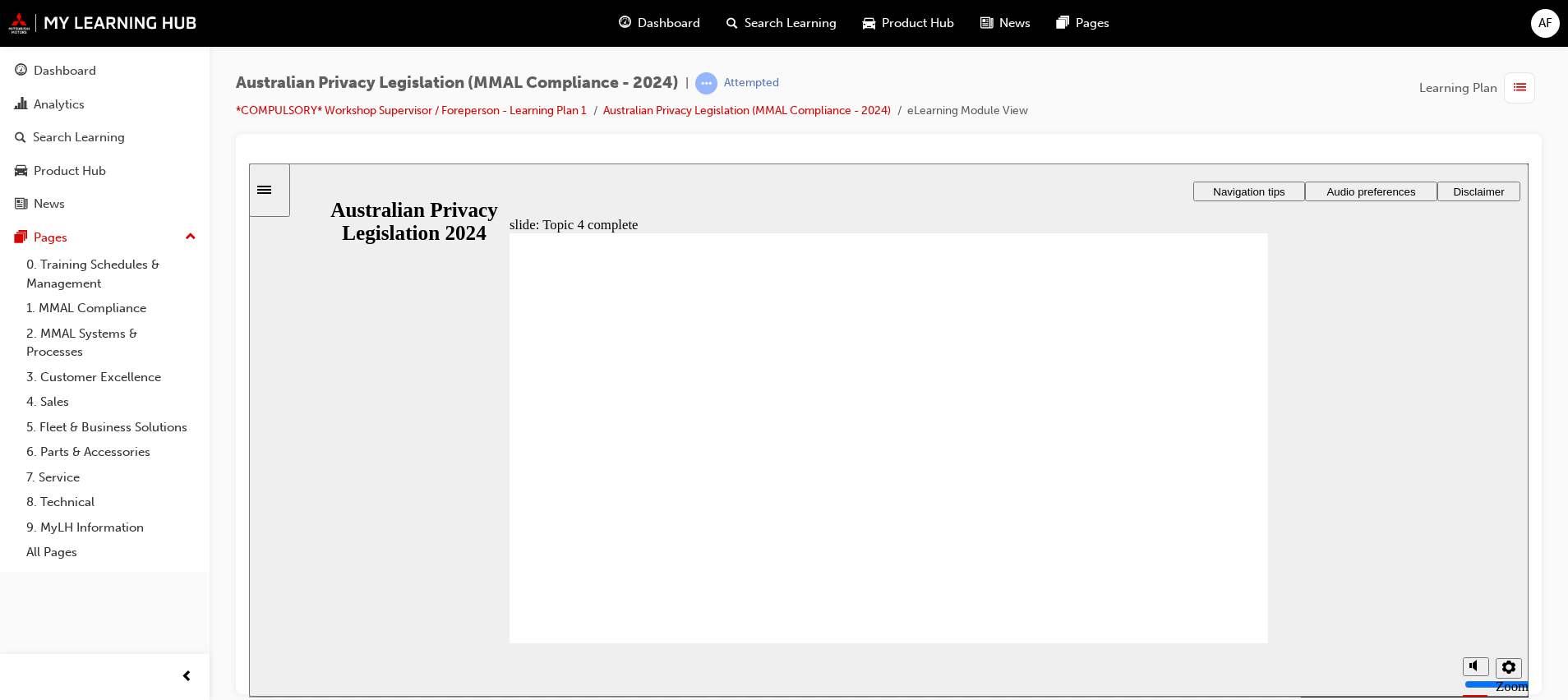 click 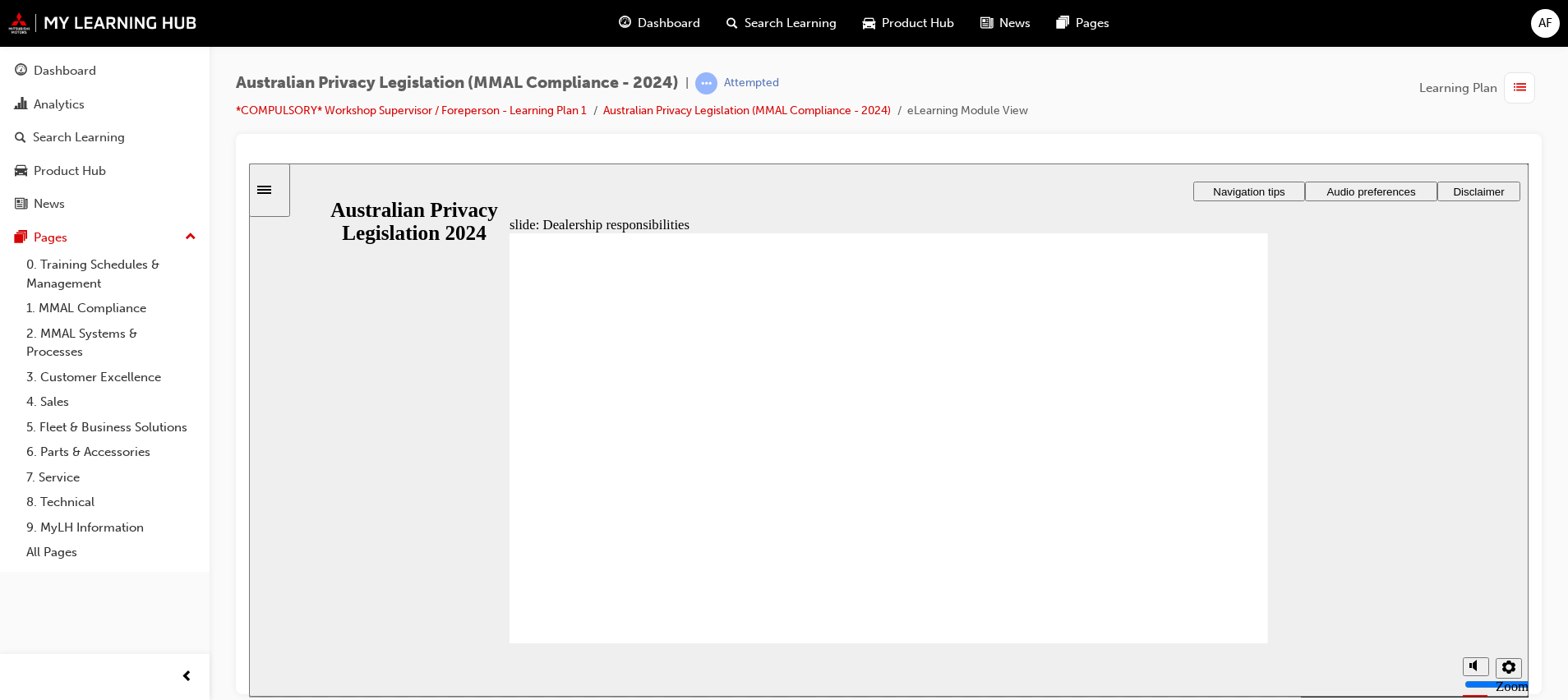 click 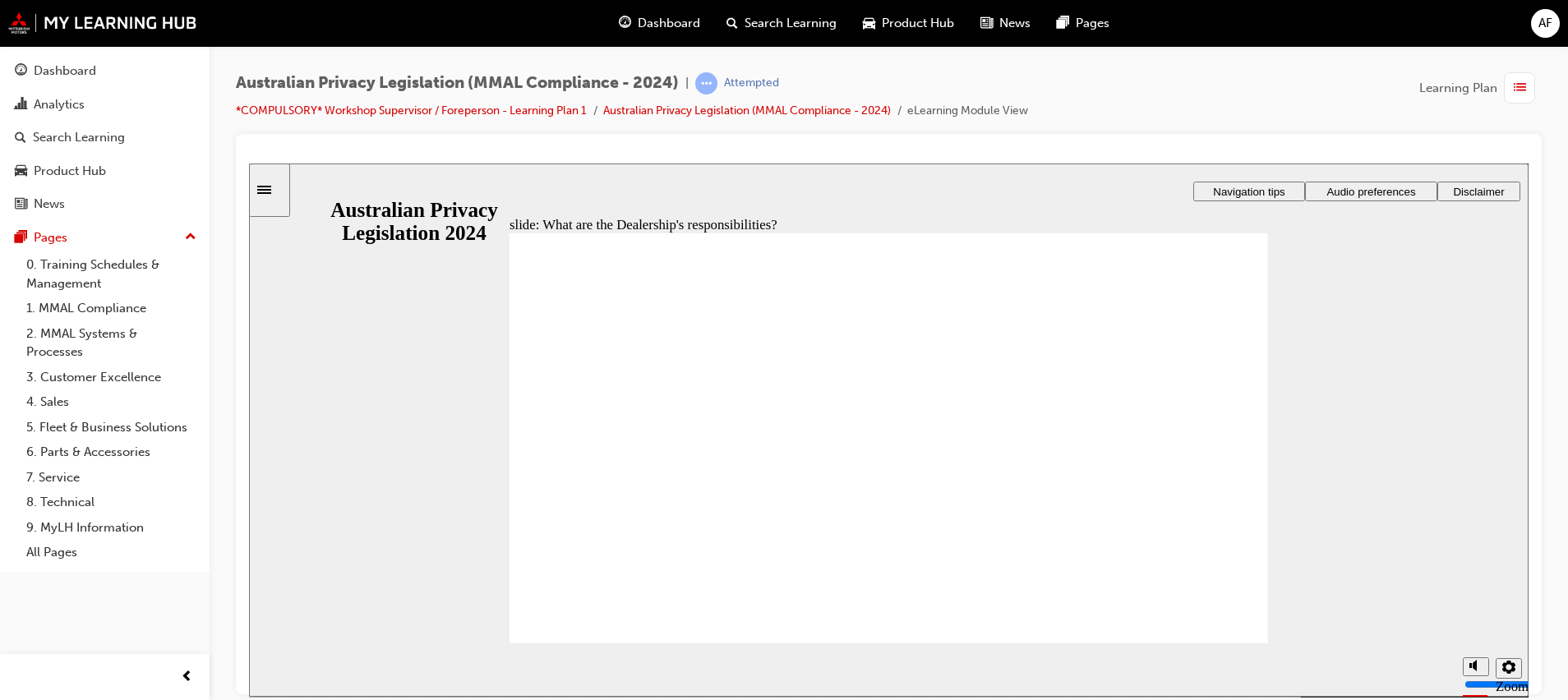 click 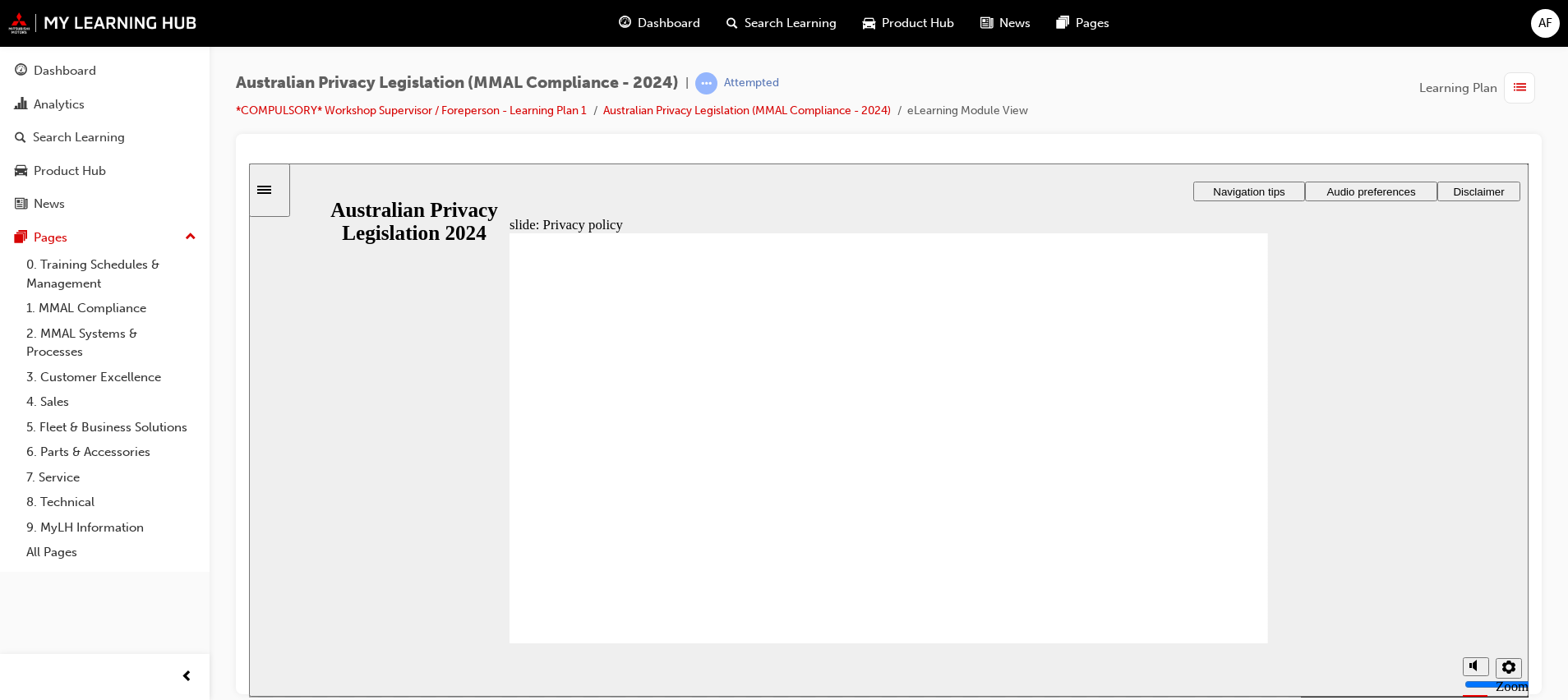 click 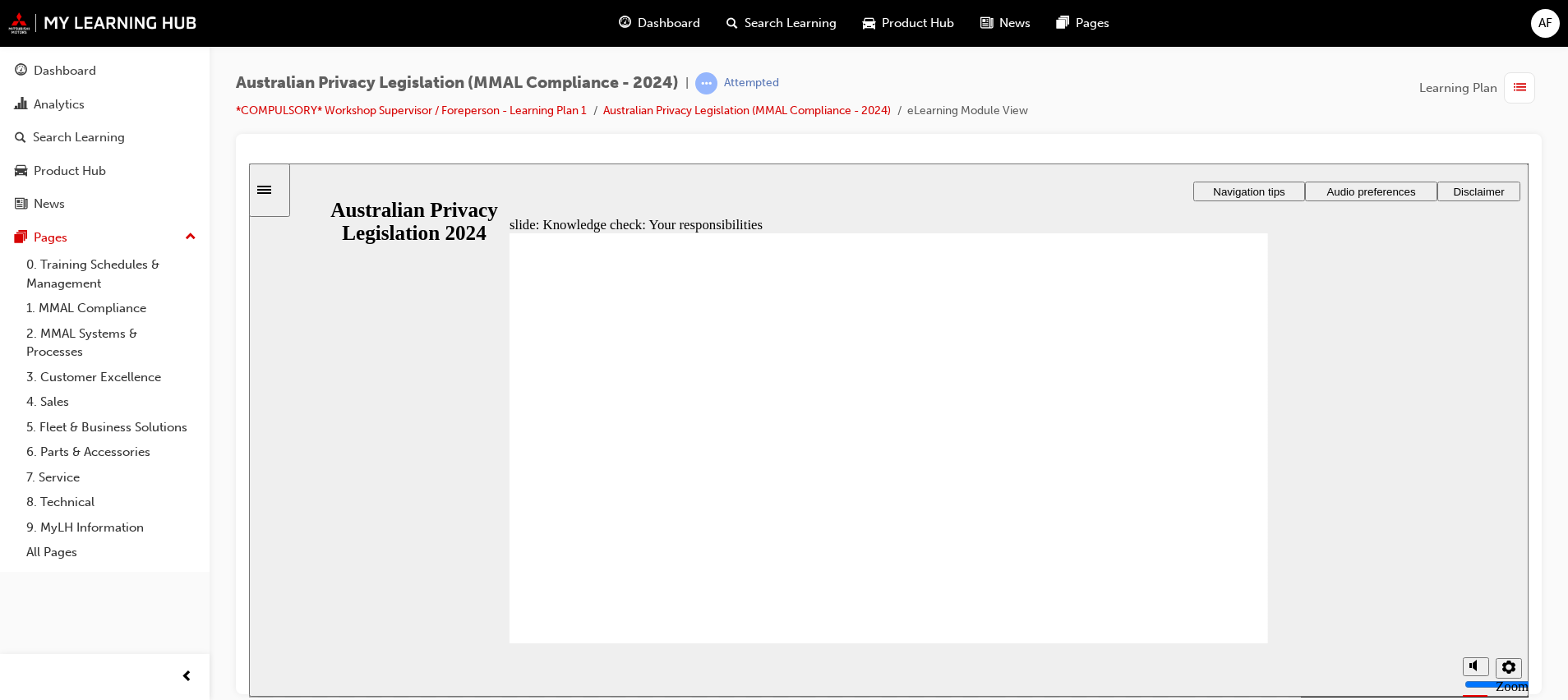 checkbox on "true" 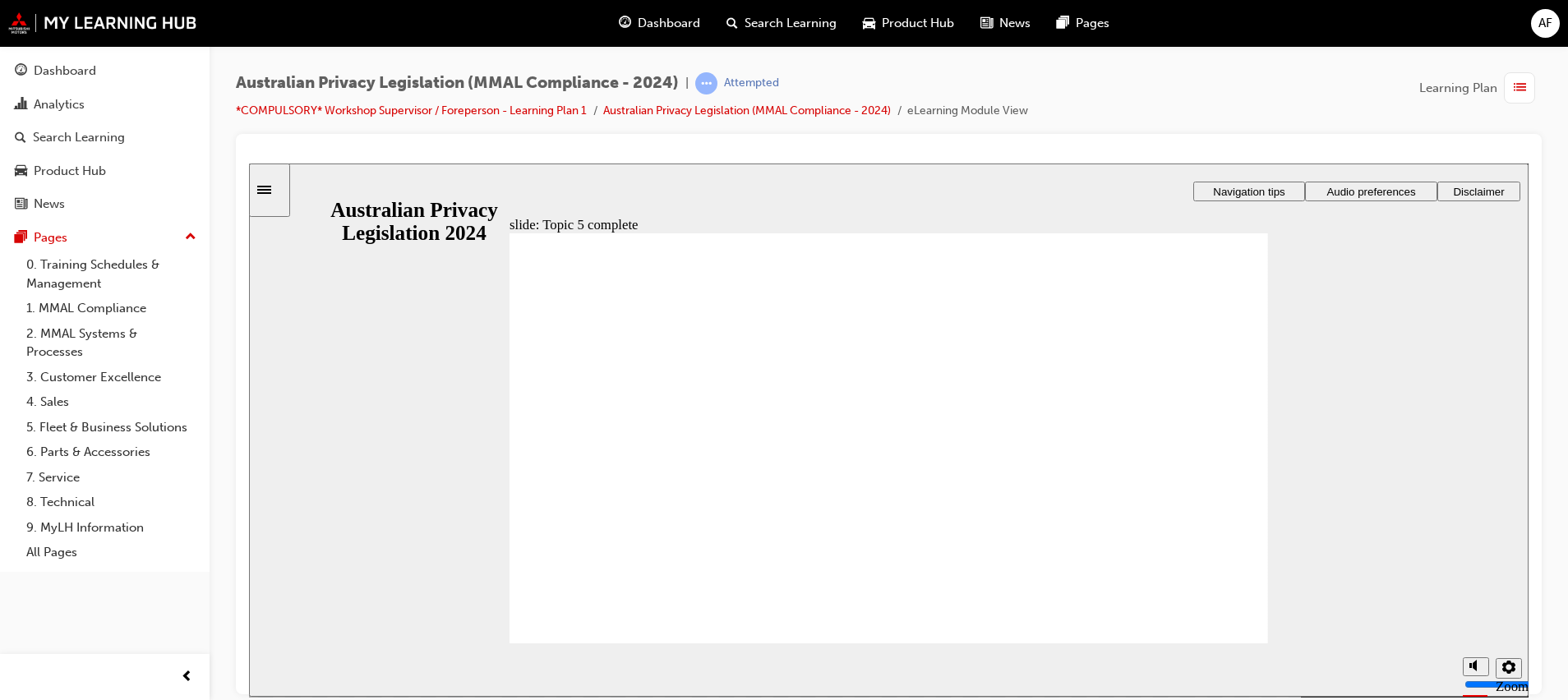 click 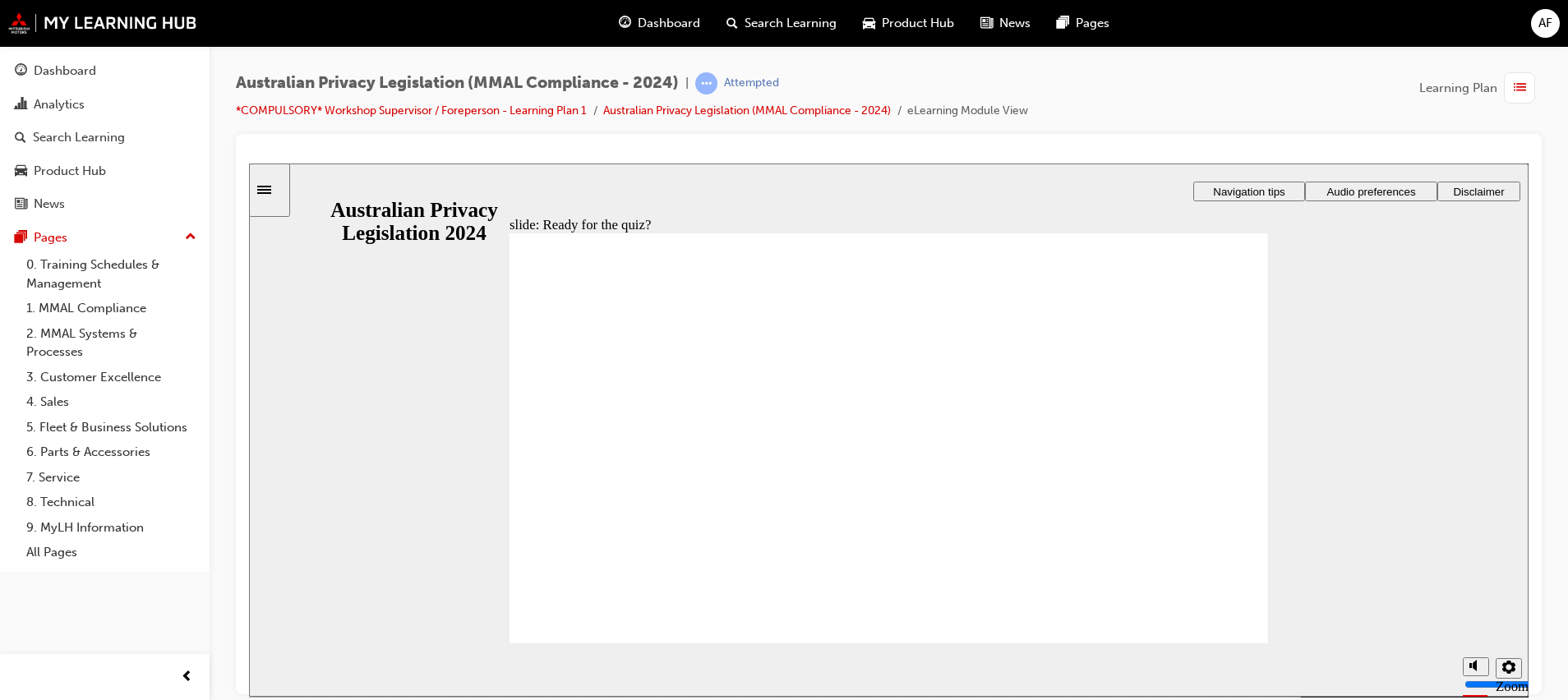 click 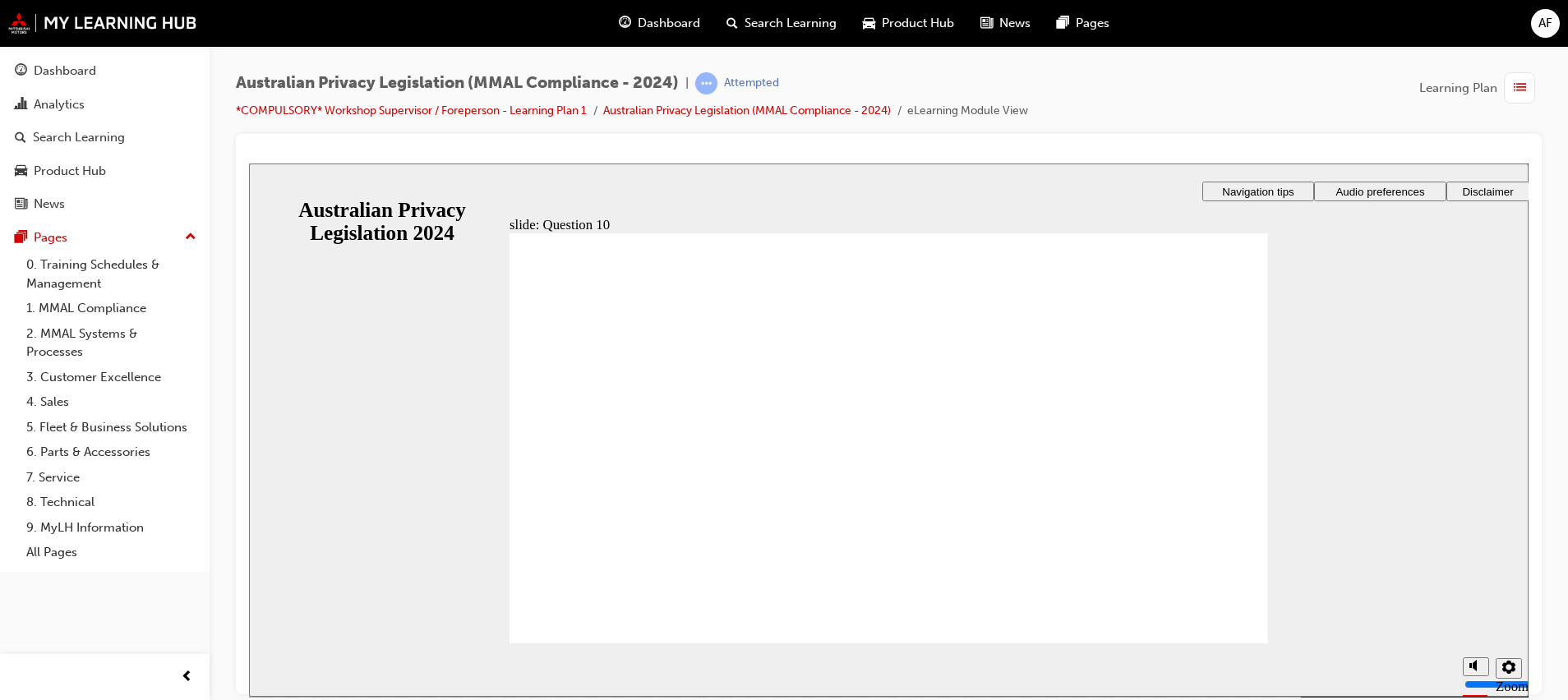 radio on "true" 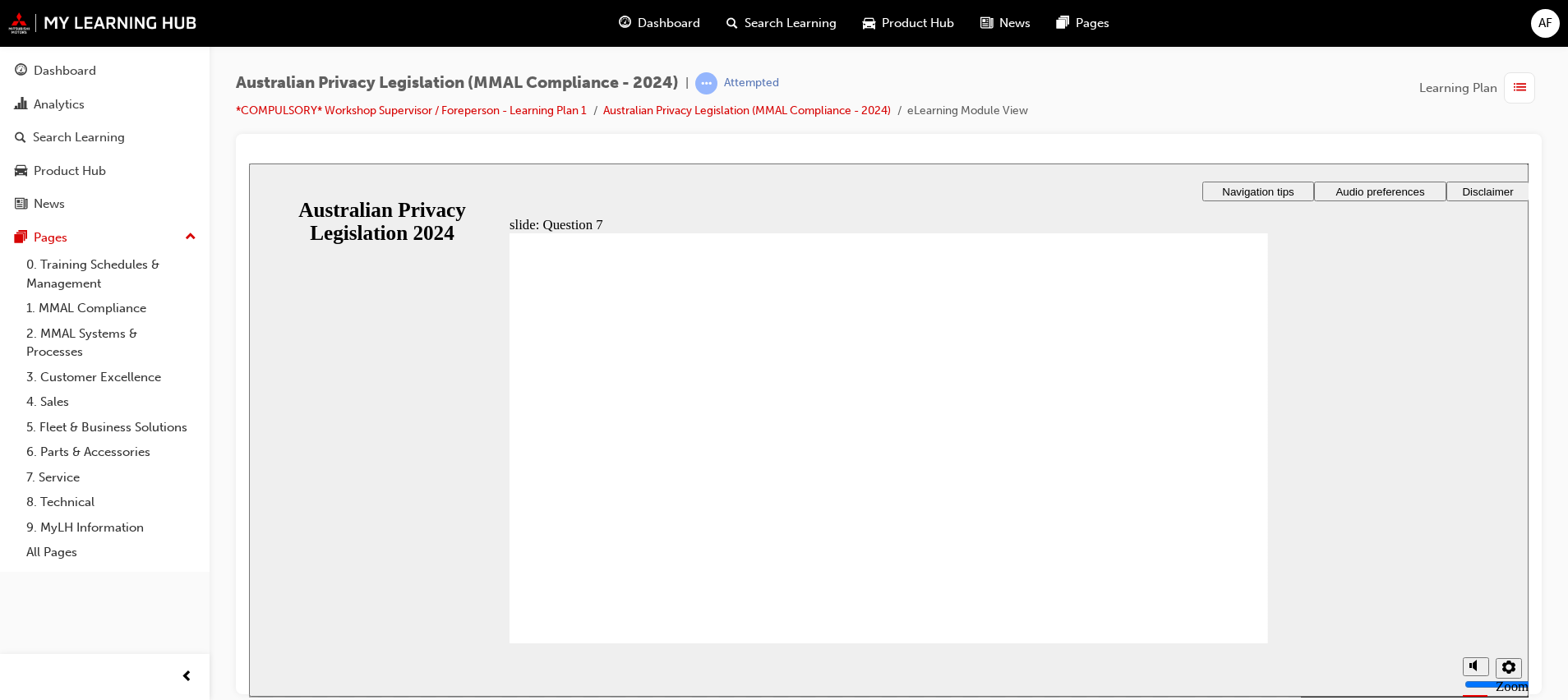 radio on "true" 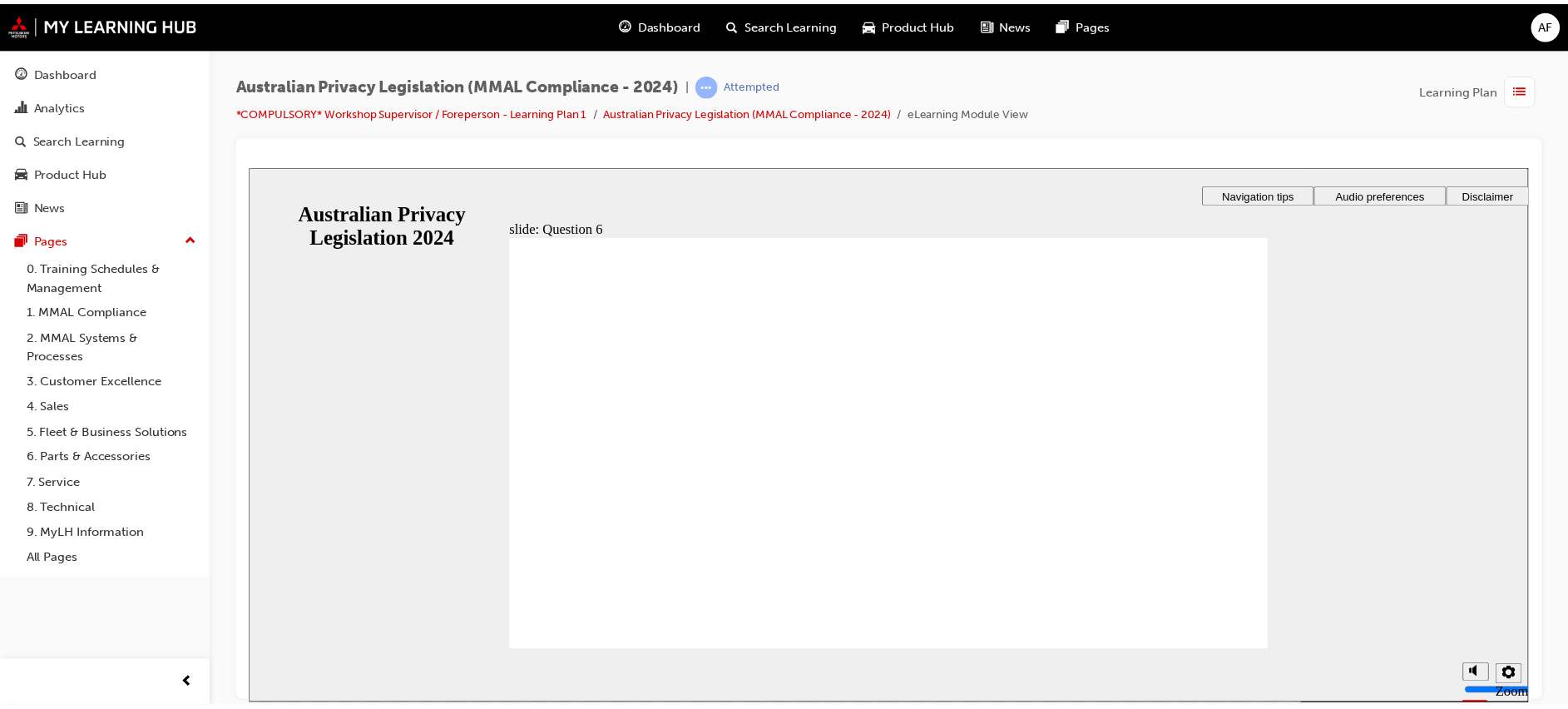 scroll, scrollTop: 0, scrollLeft: 0, axis: both 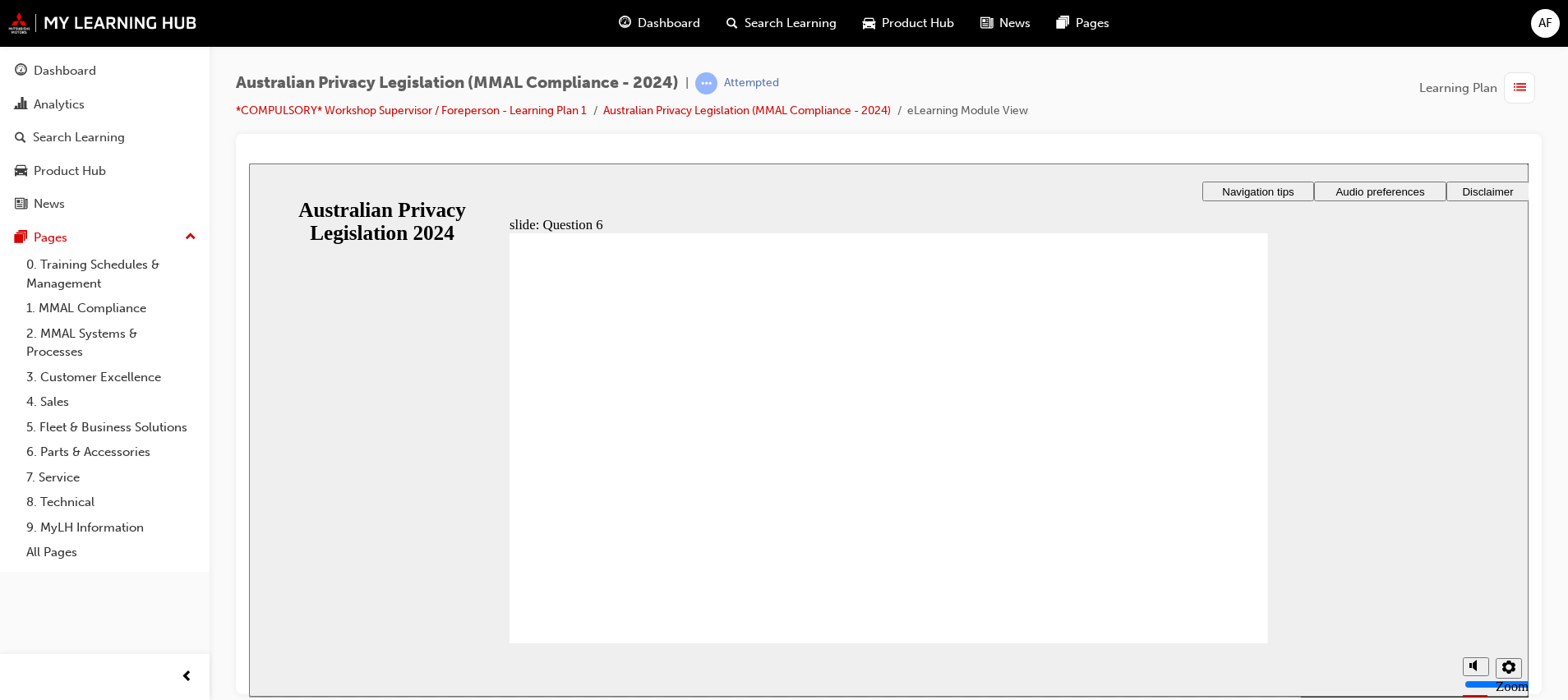 radio on "true" 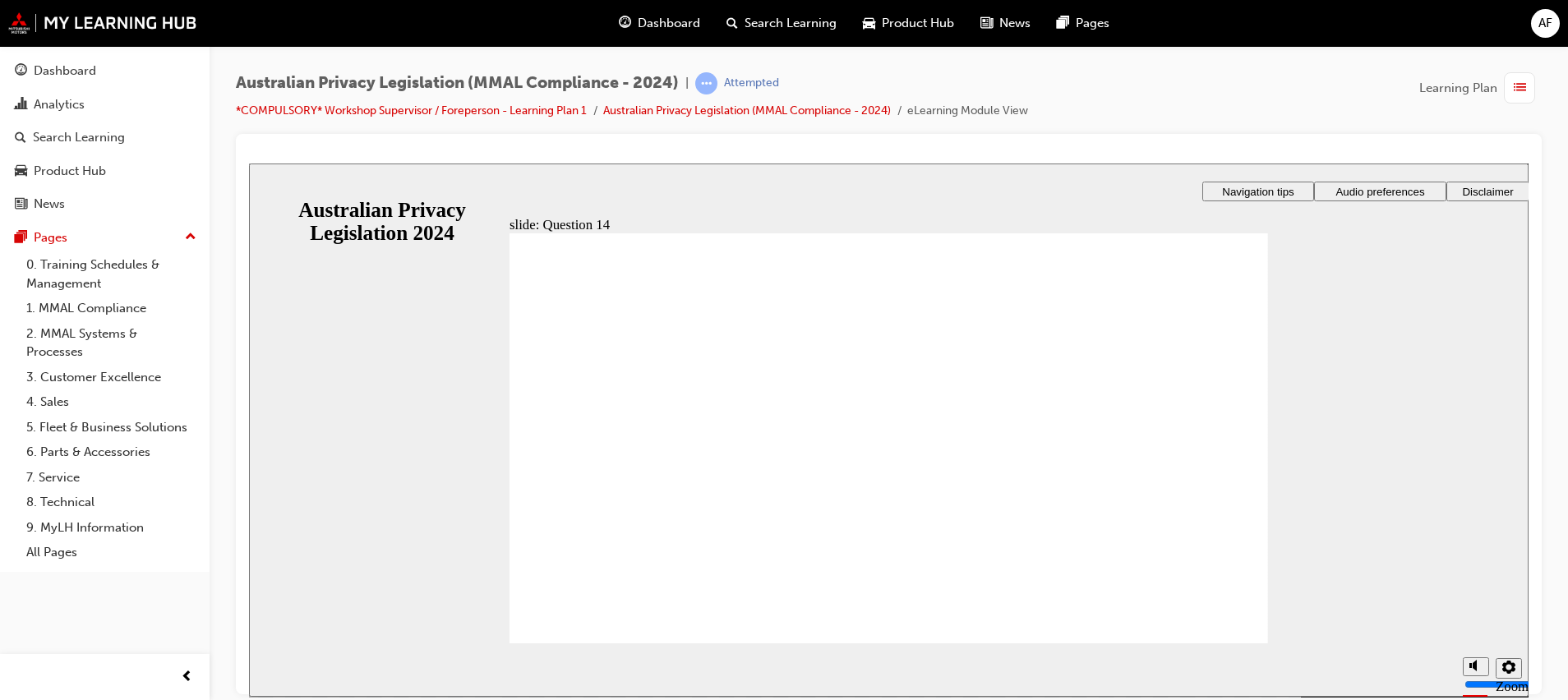 radio on "true" 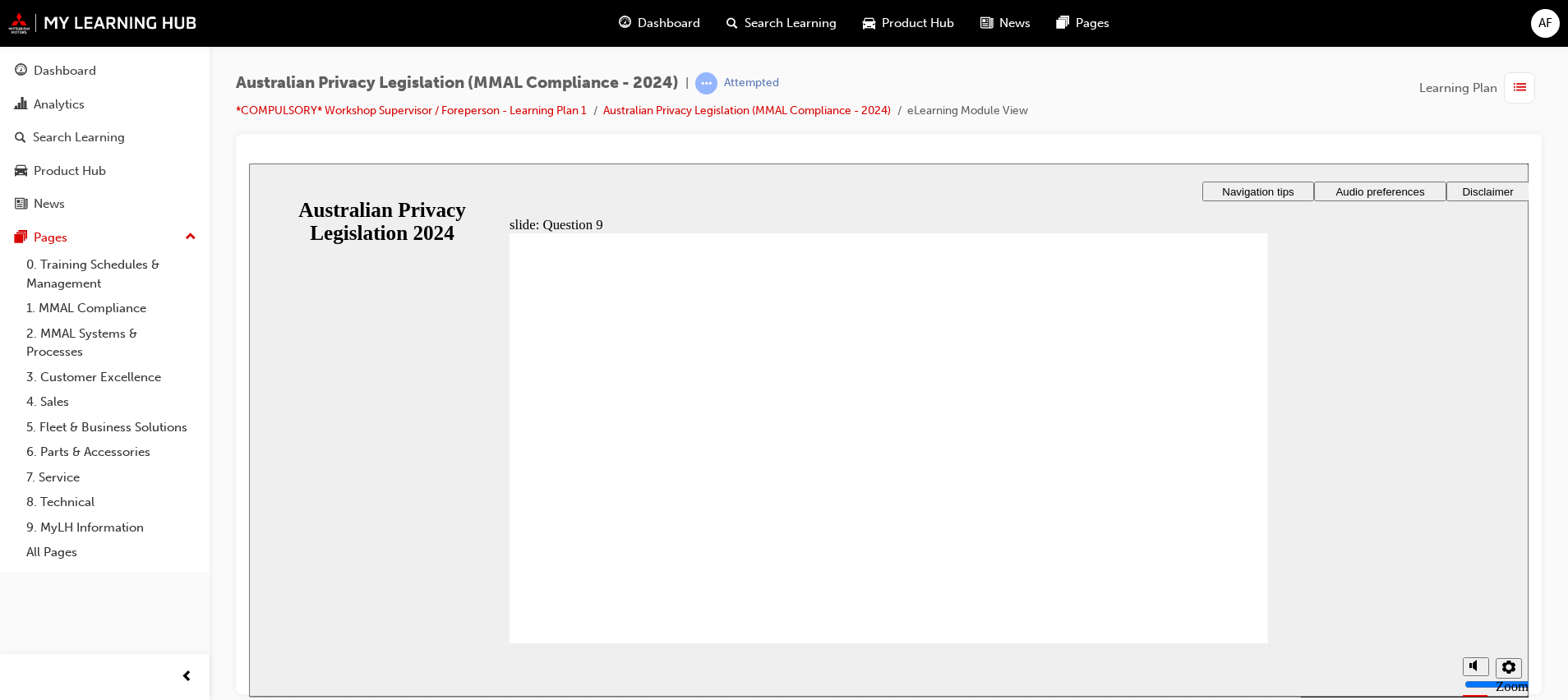 radio on "true" 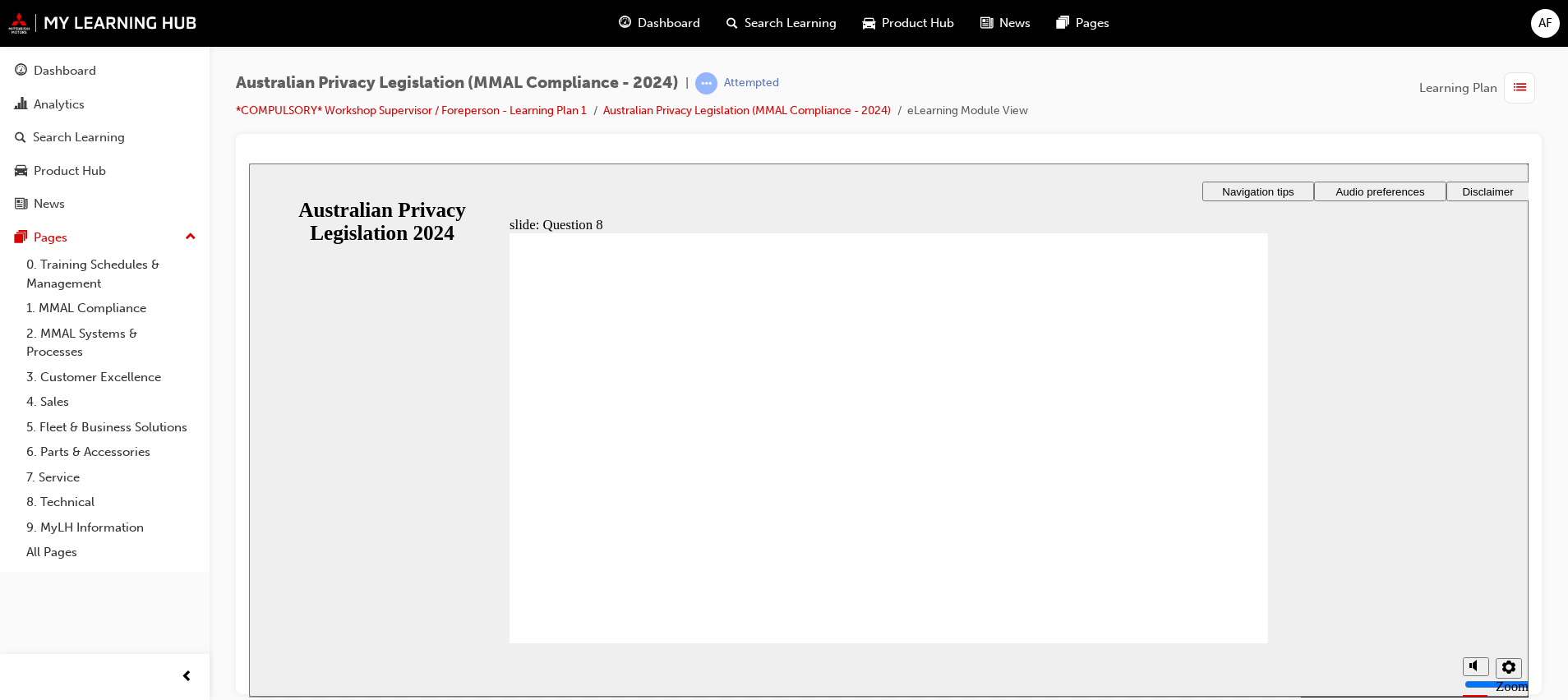 radio on "true" 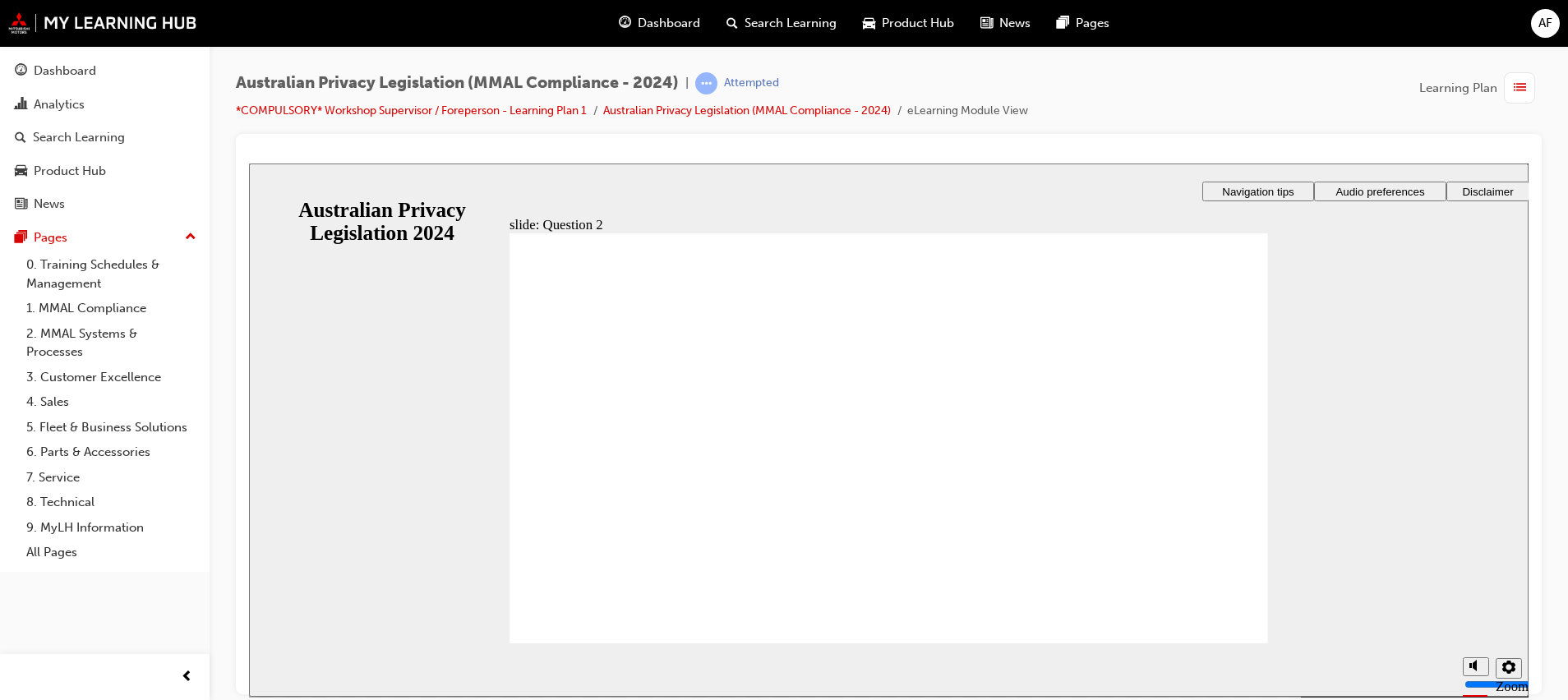 radio on "true" 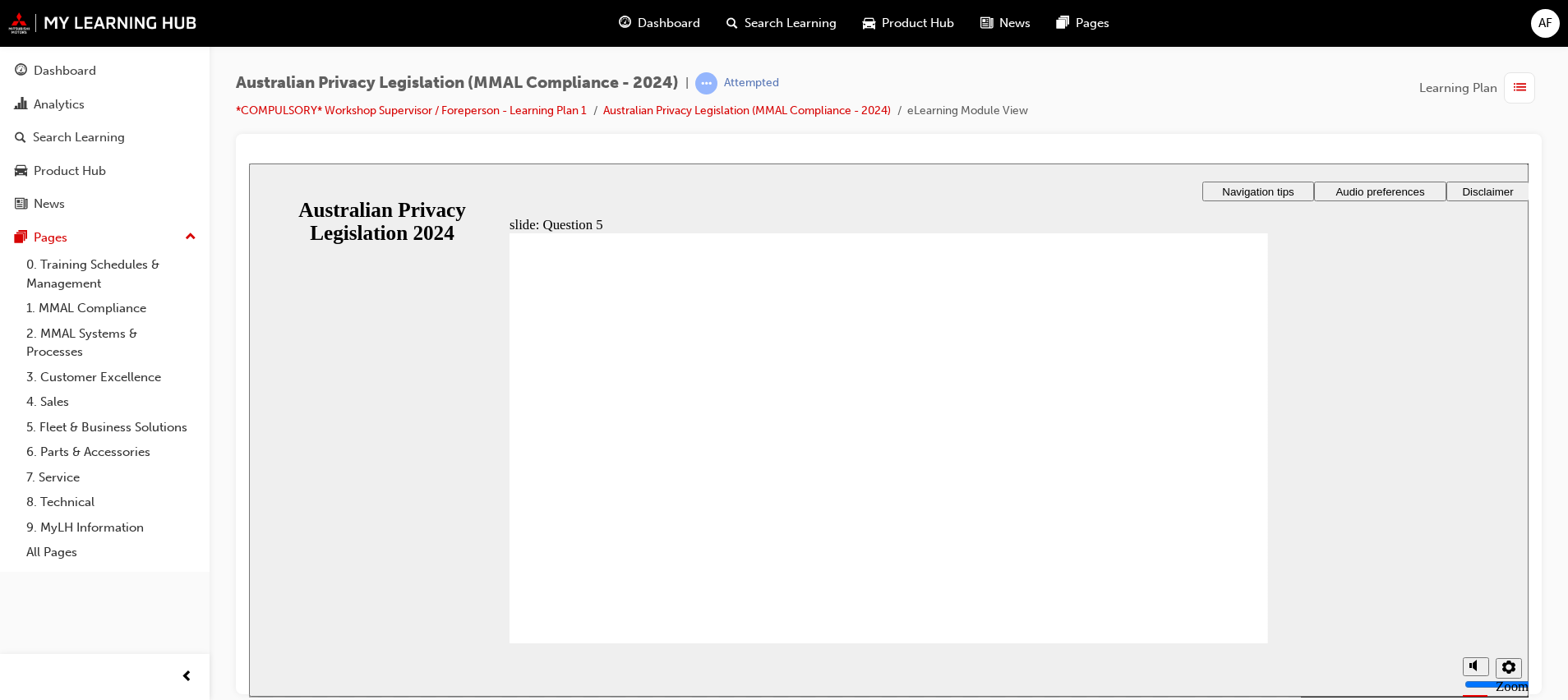 radio on "true" 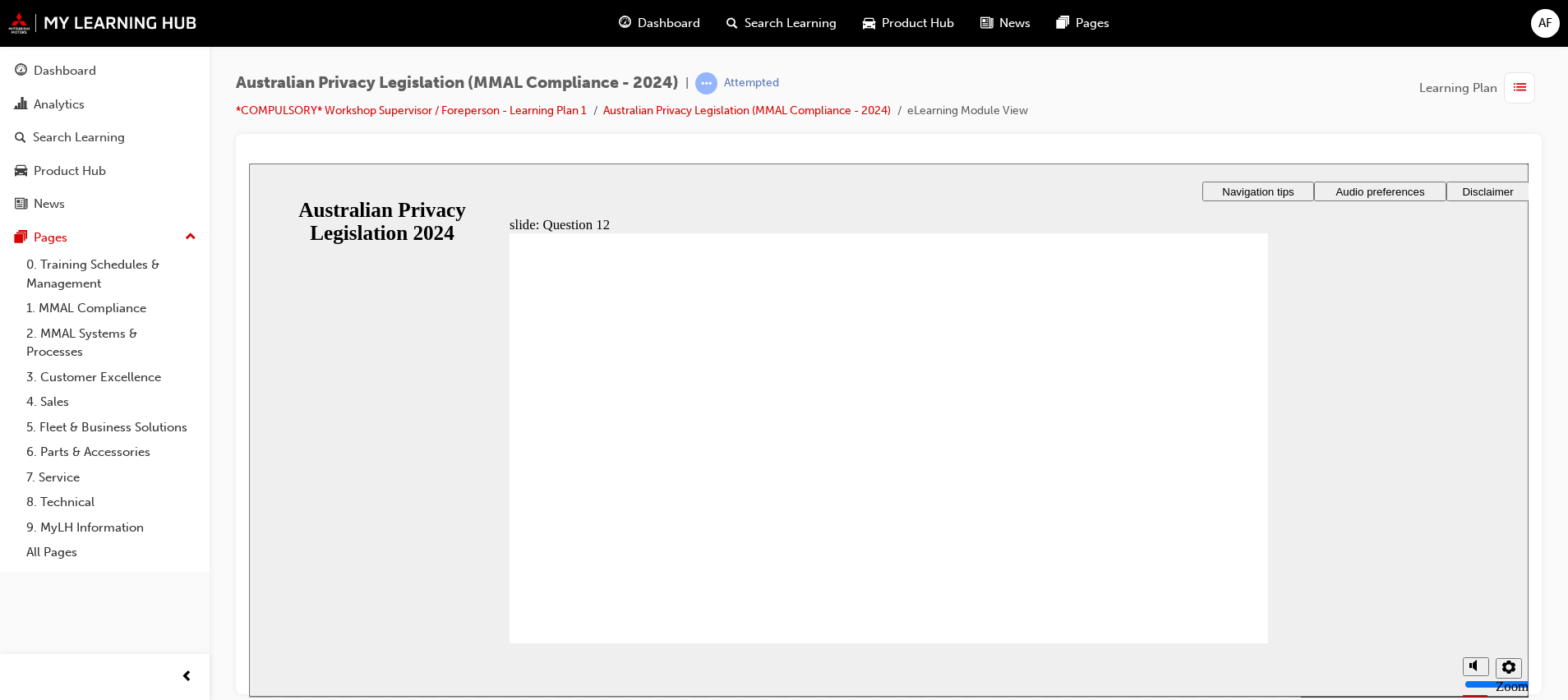 checkbox on "true" 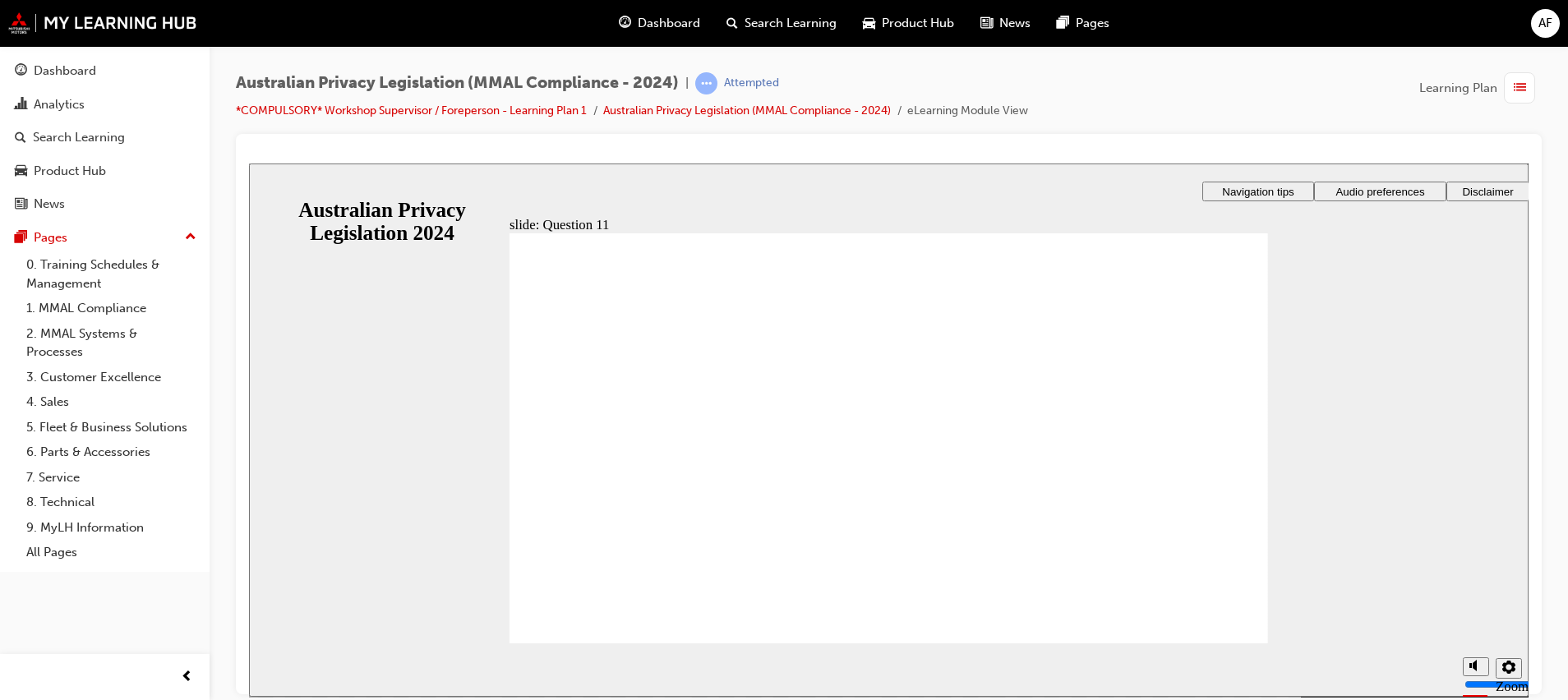 radio on "true" 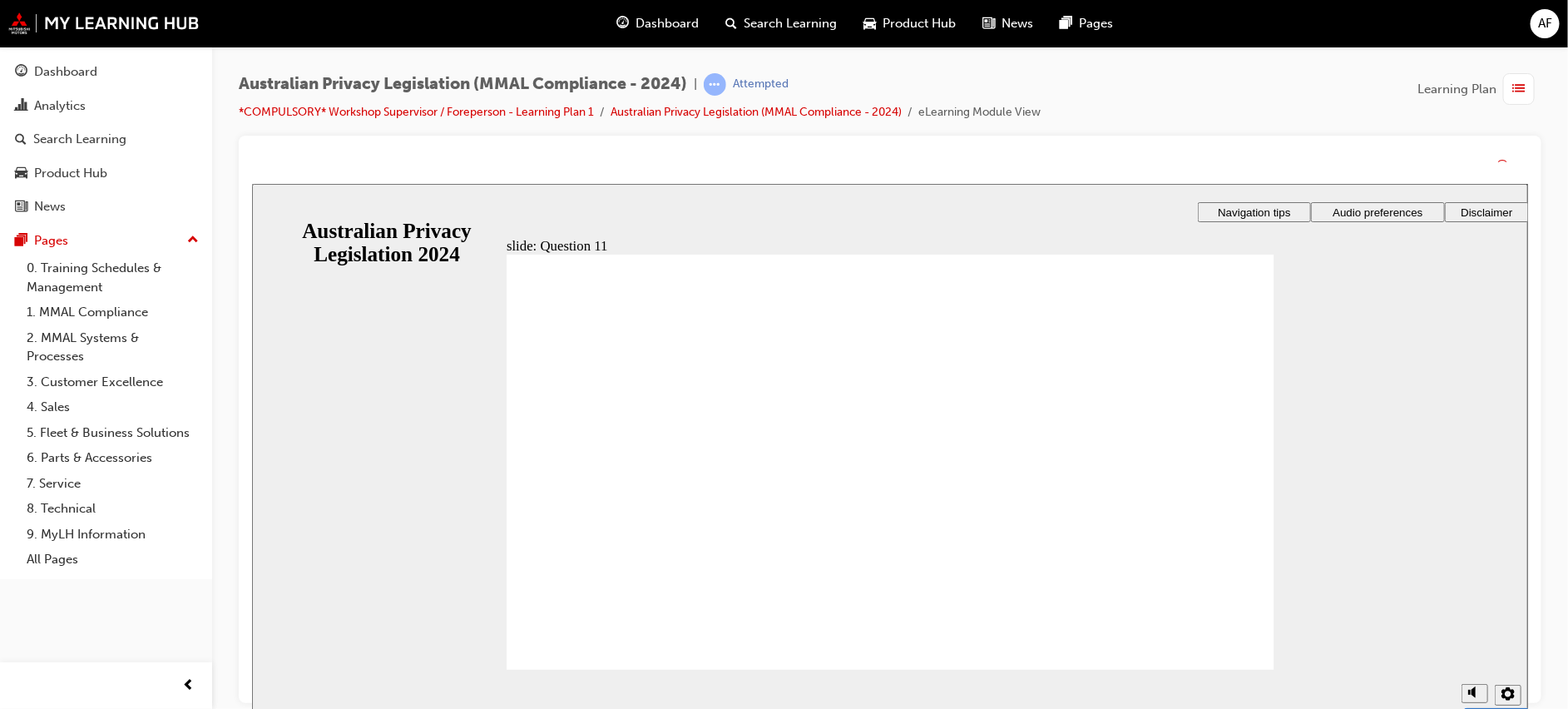 click 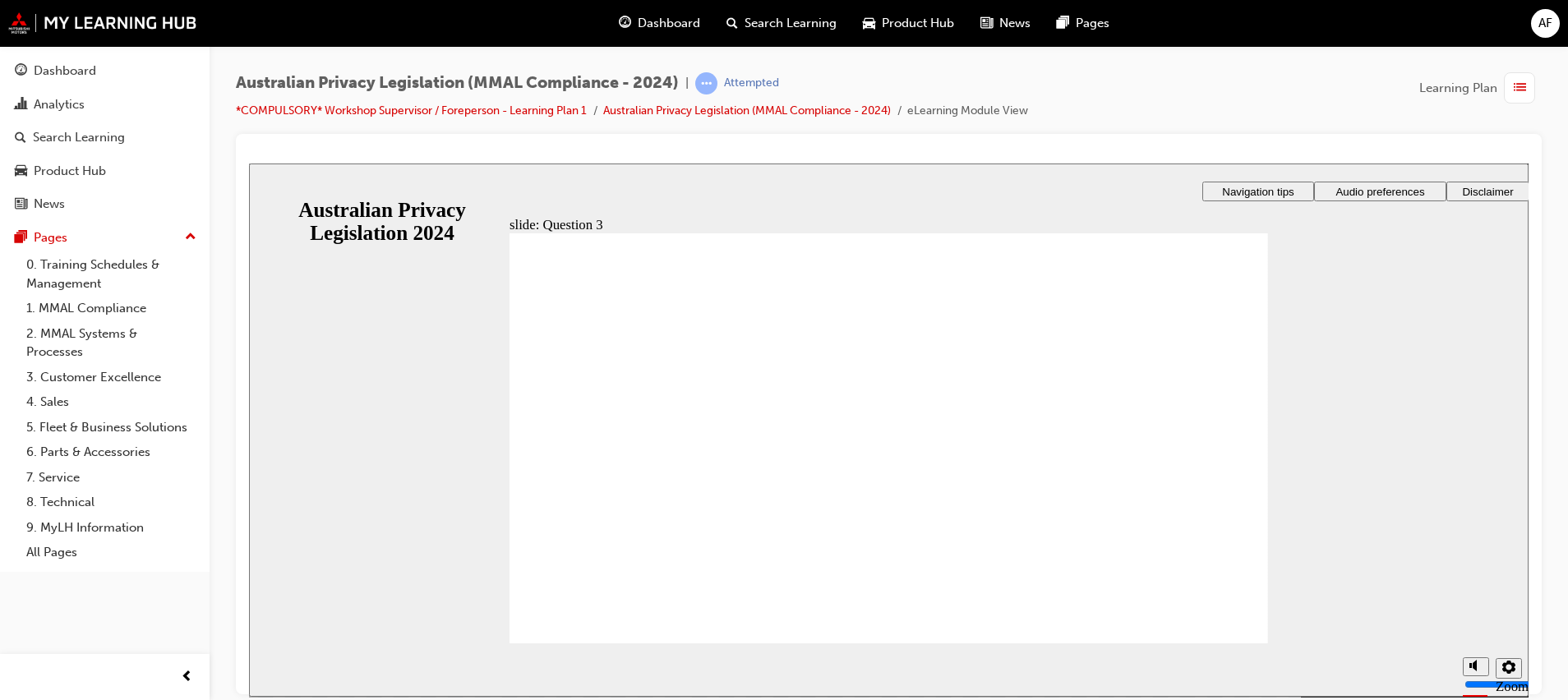 checkbox on "true" 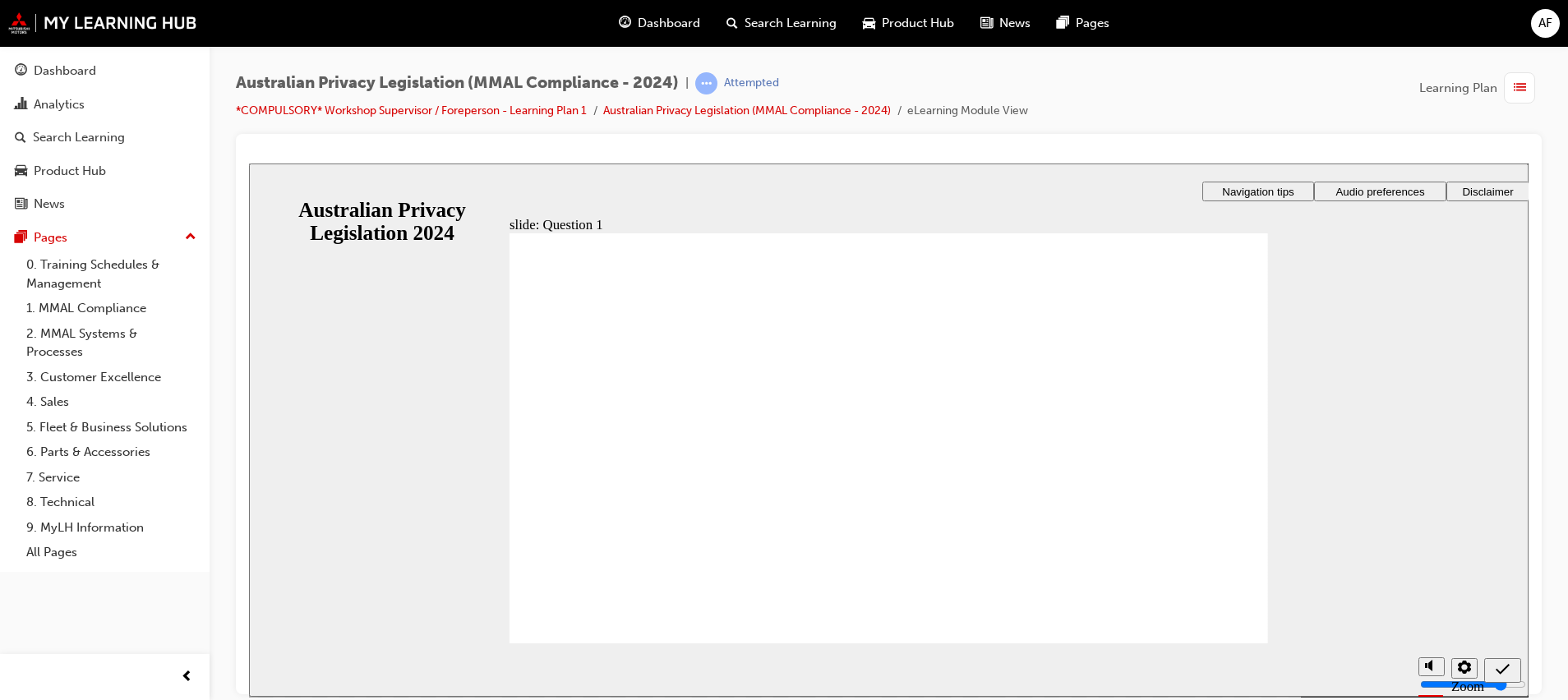 radio on "true" 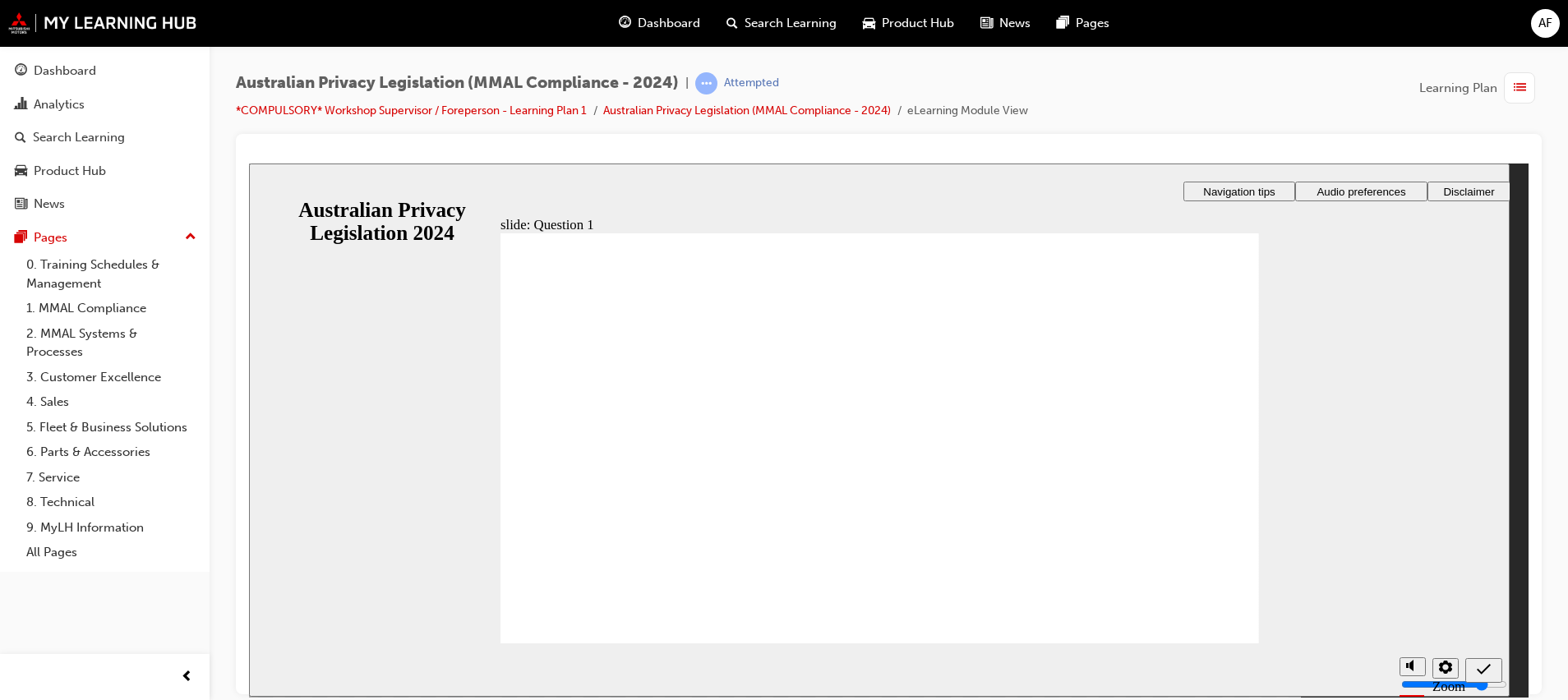 click 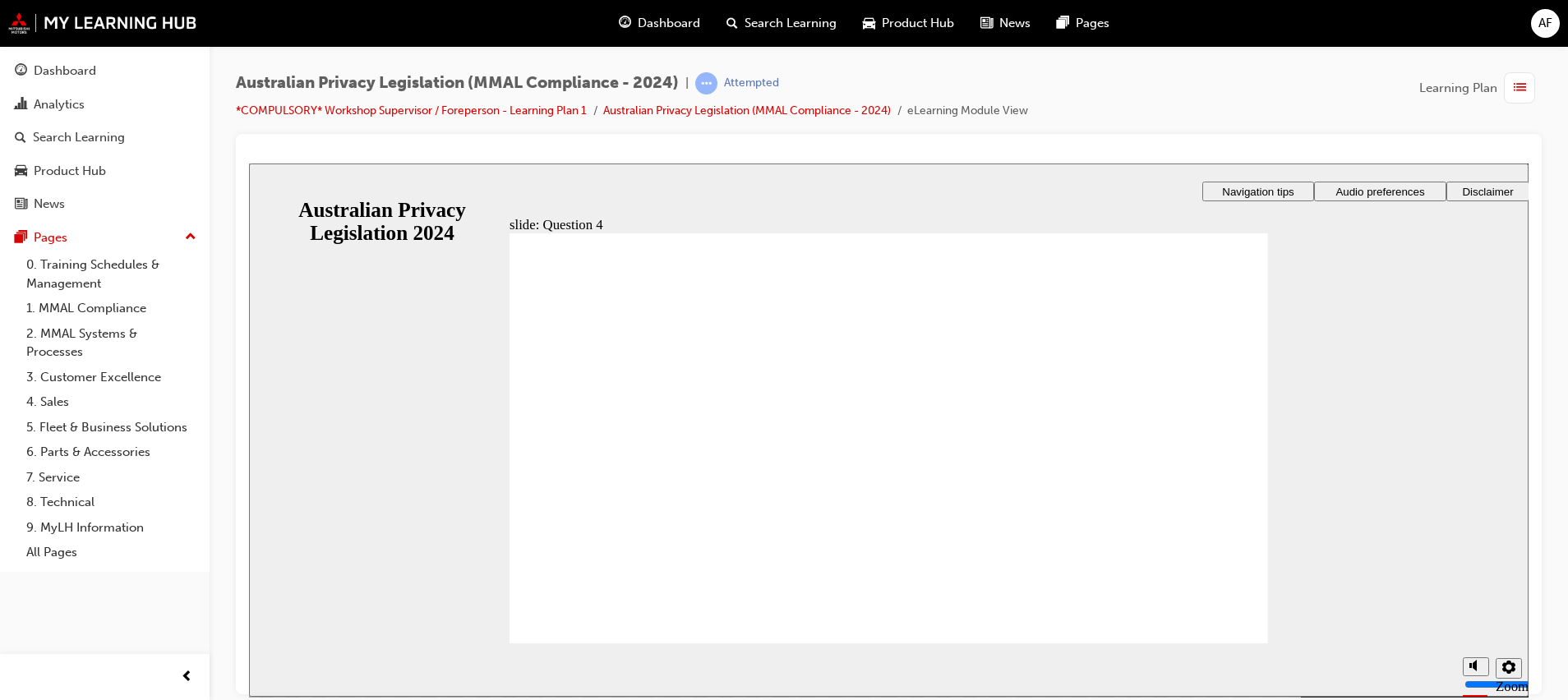 radio on "true" 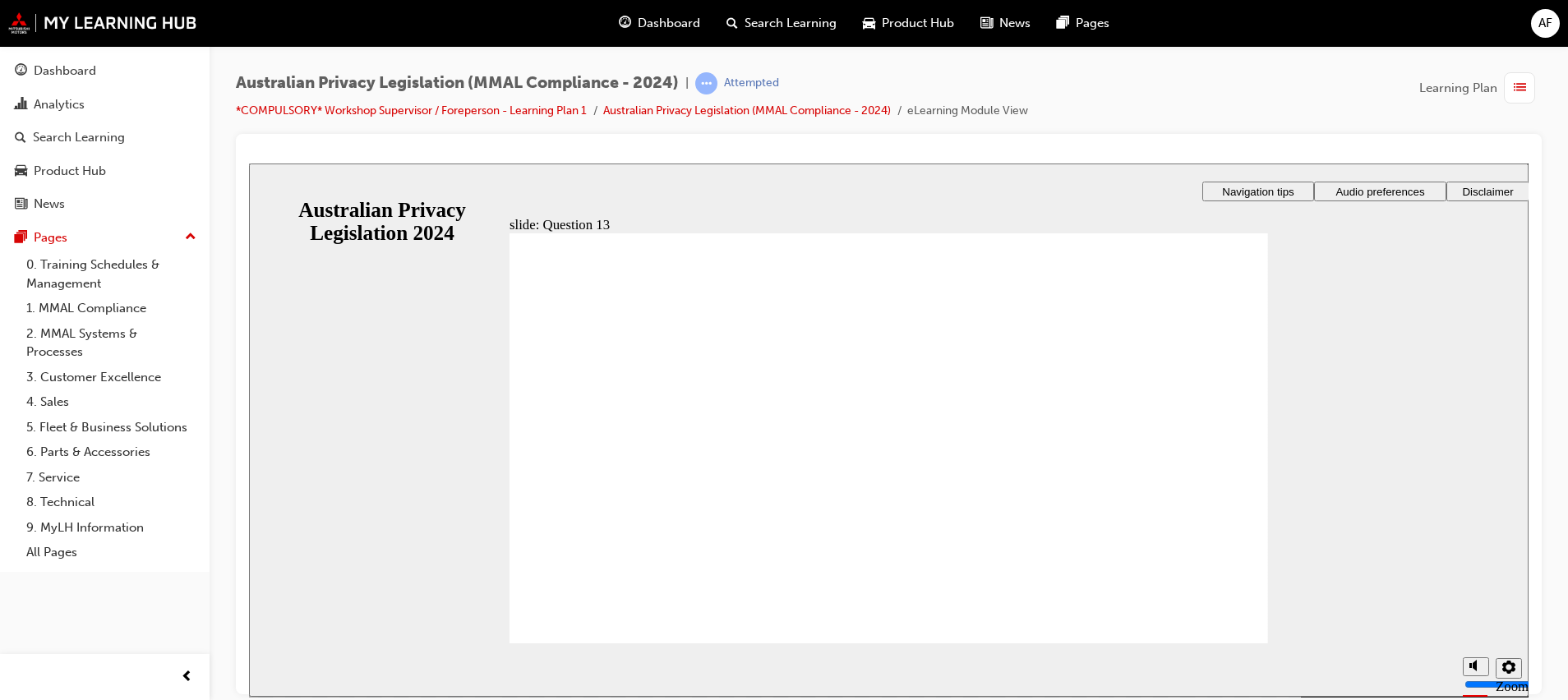radio on "true" 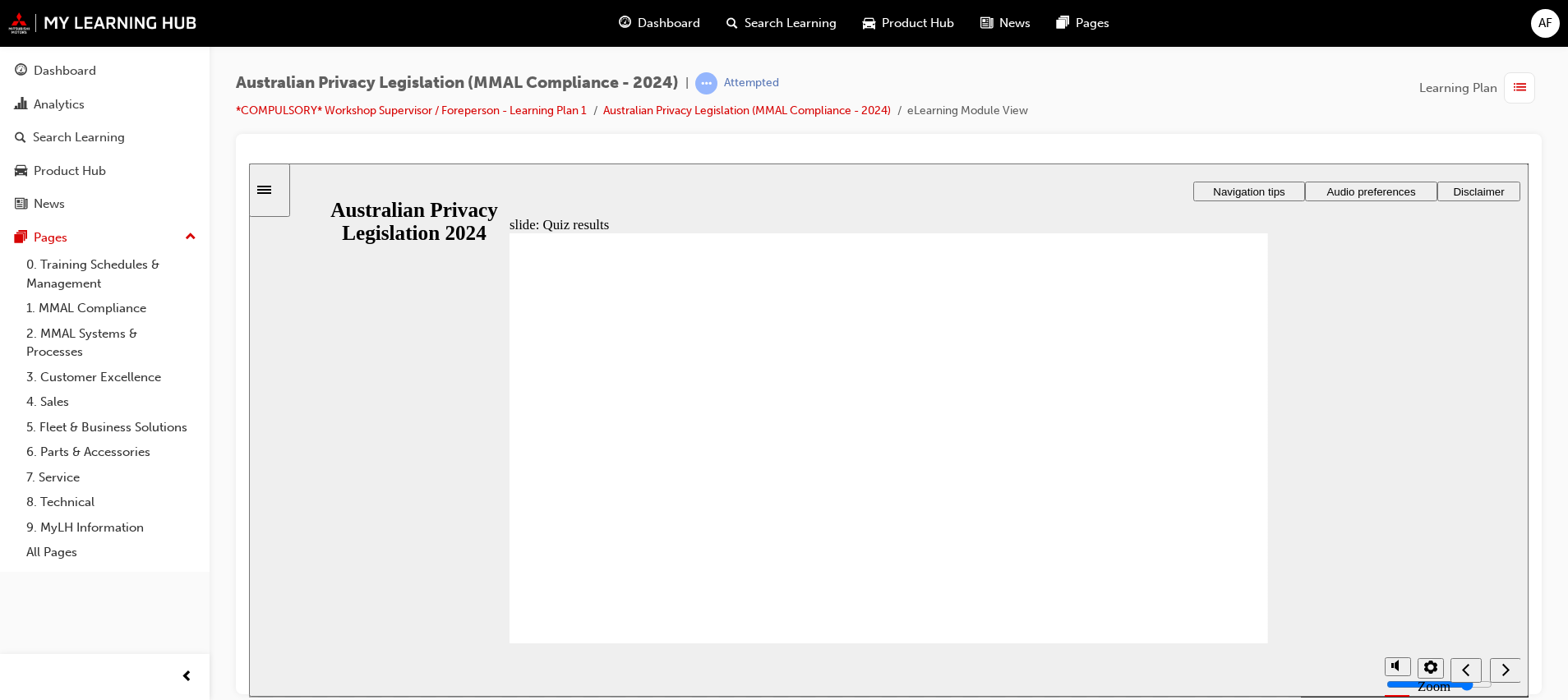 click on "Retry quiz Retry quiz" at bounding box center [1003, 2065] 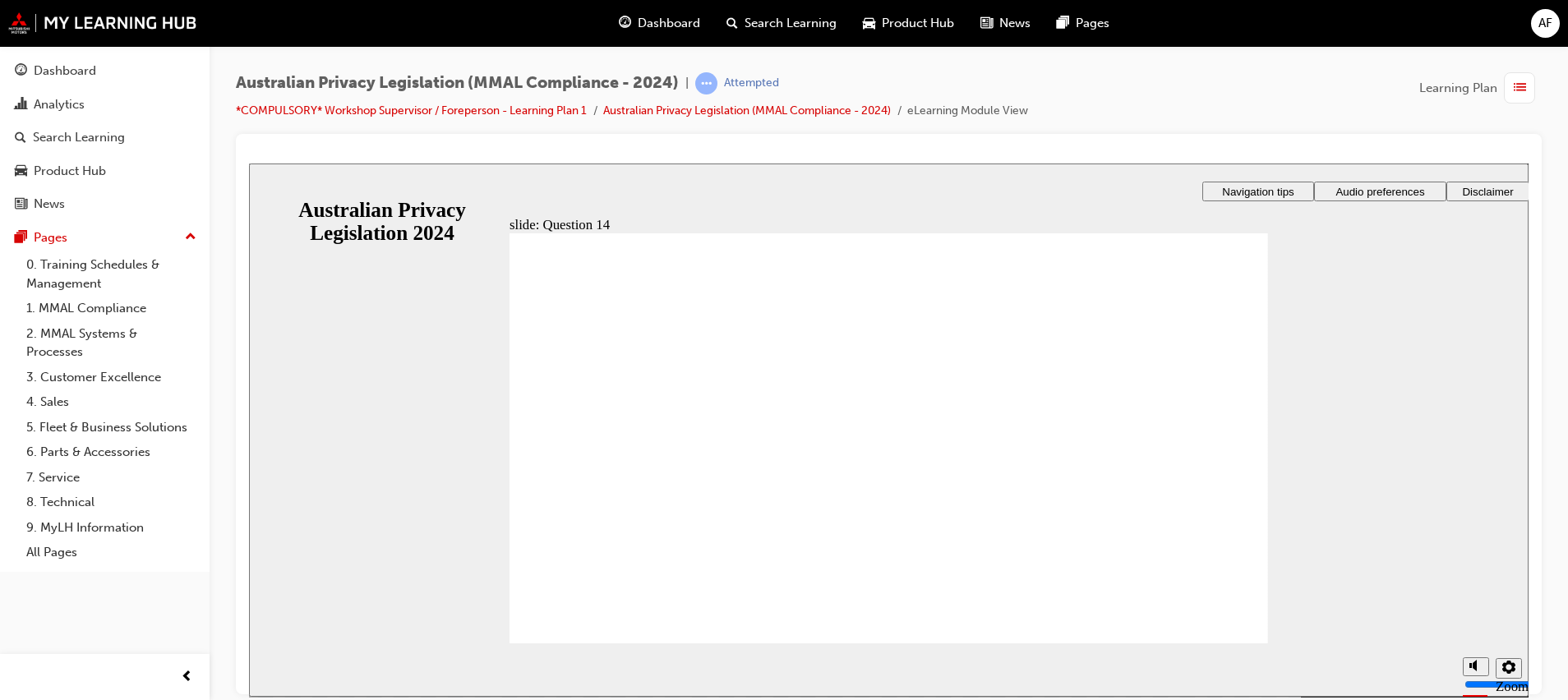 radio on "true" 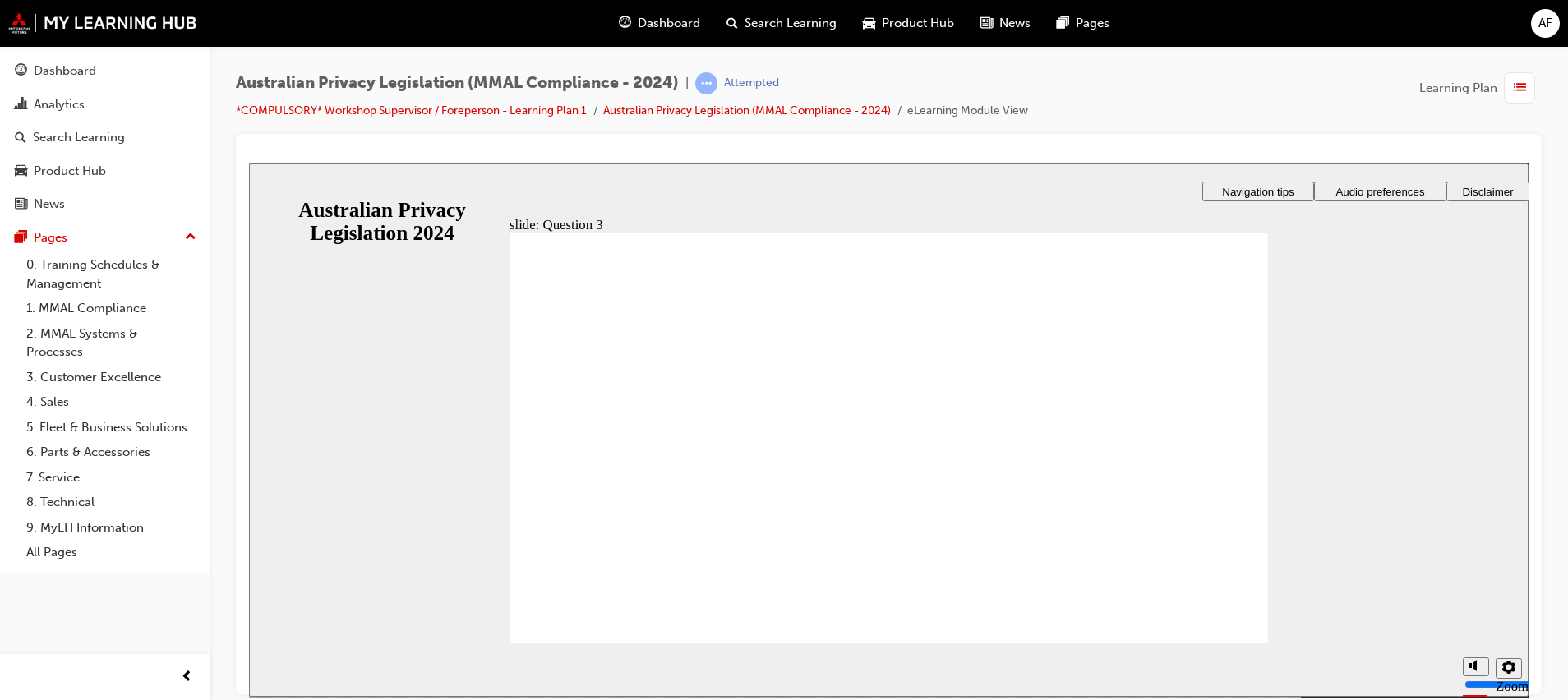 checkbox on "true" 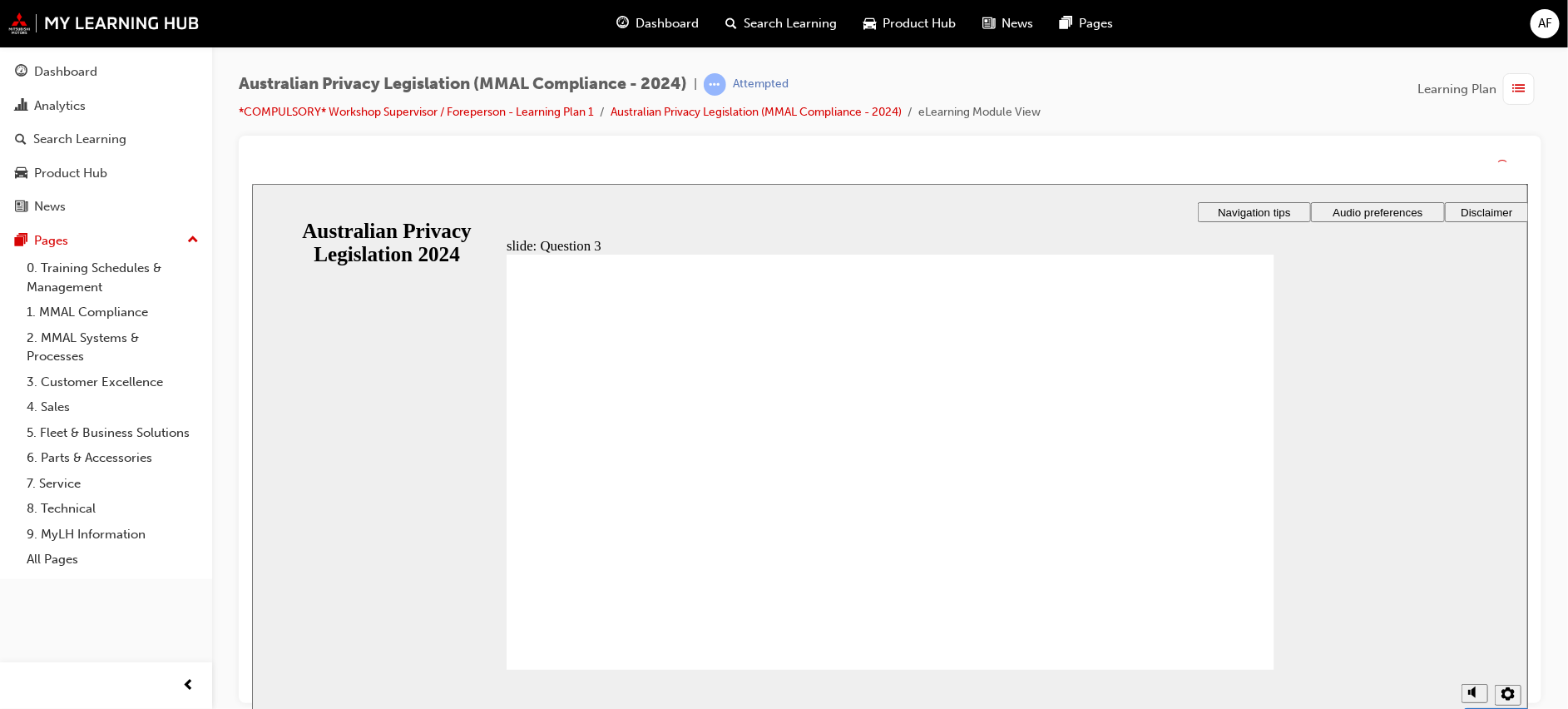 click 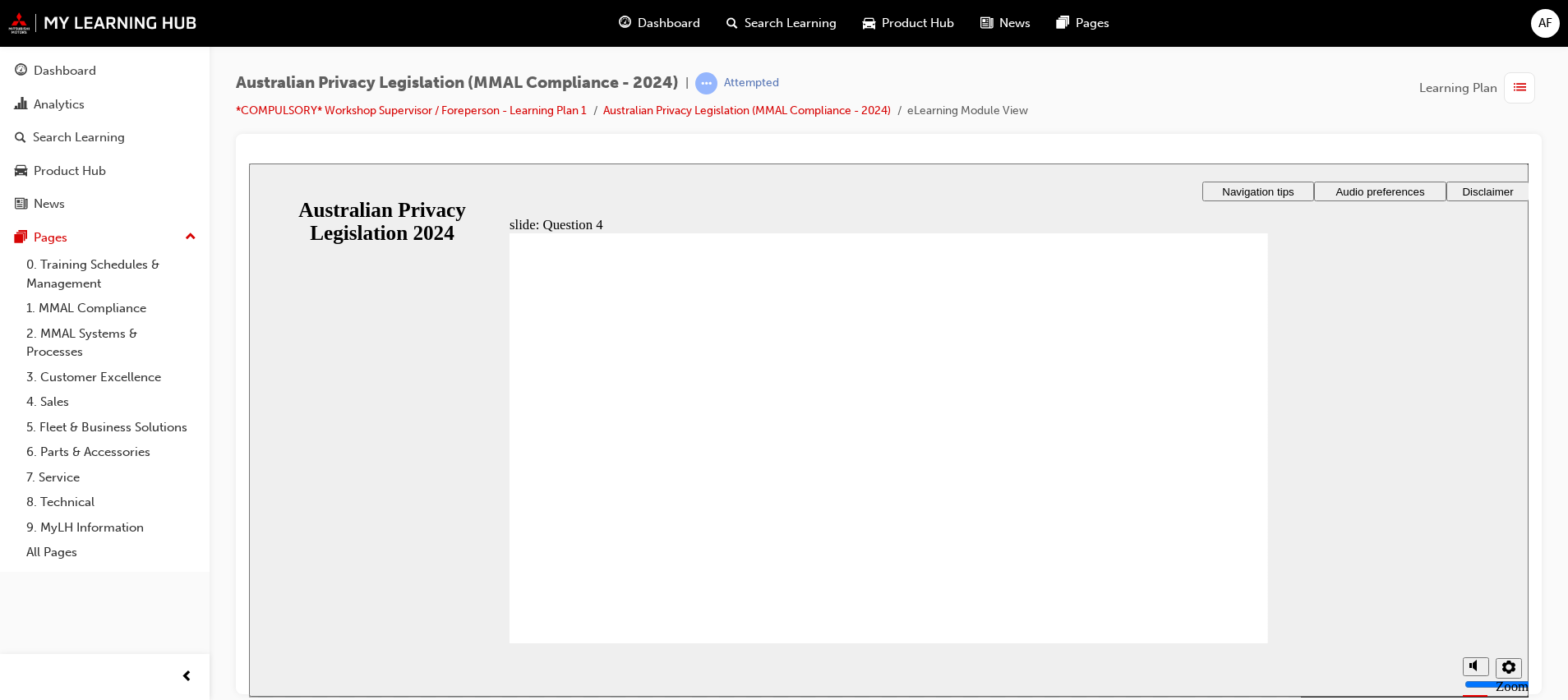 radio on "true" 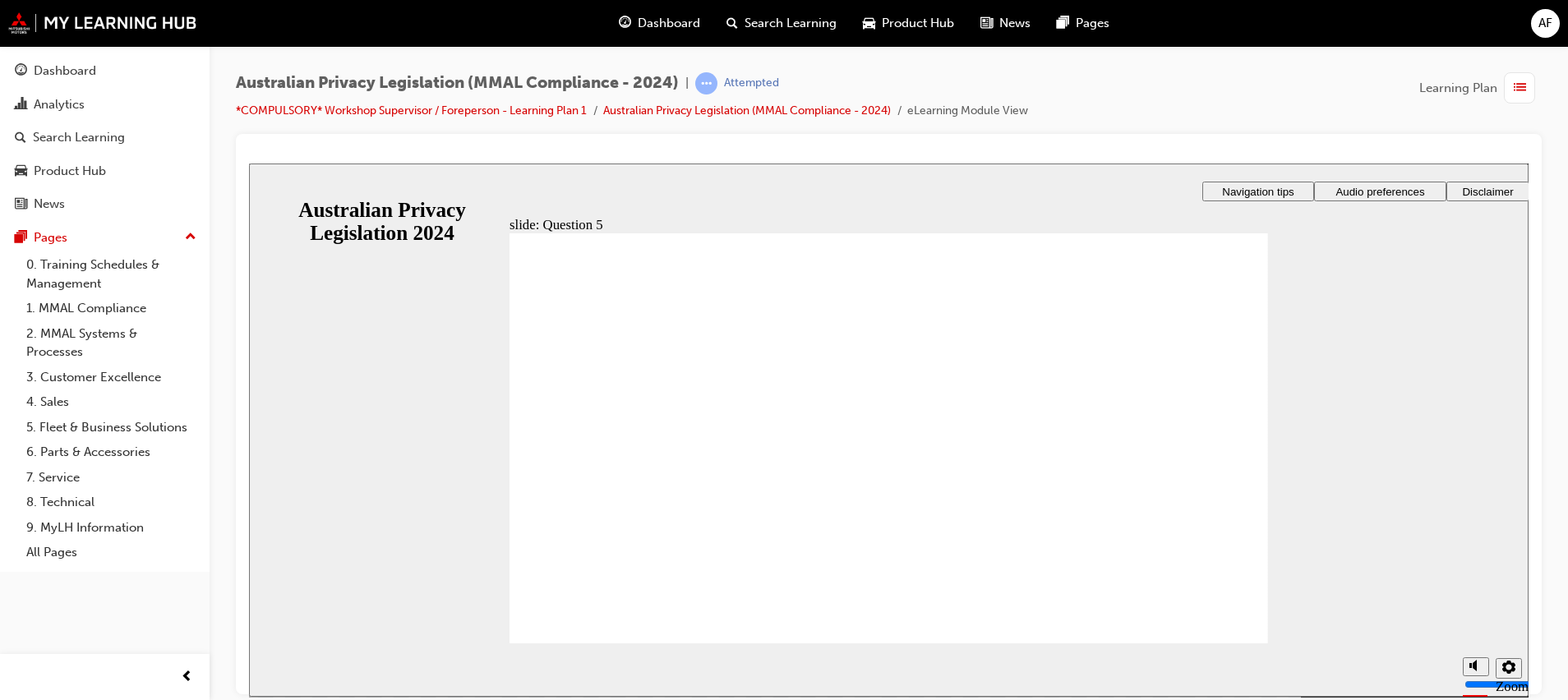 radio on "true" 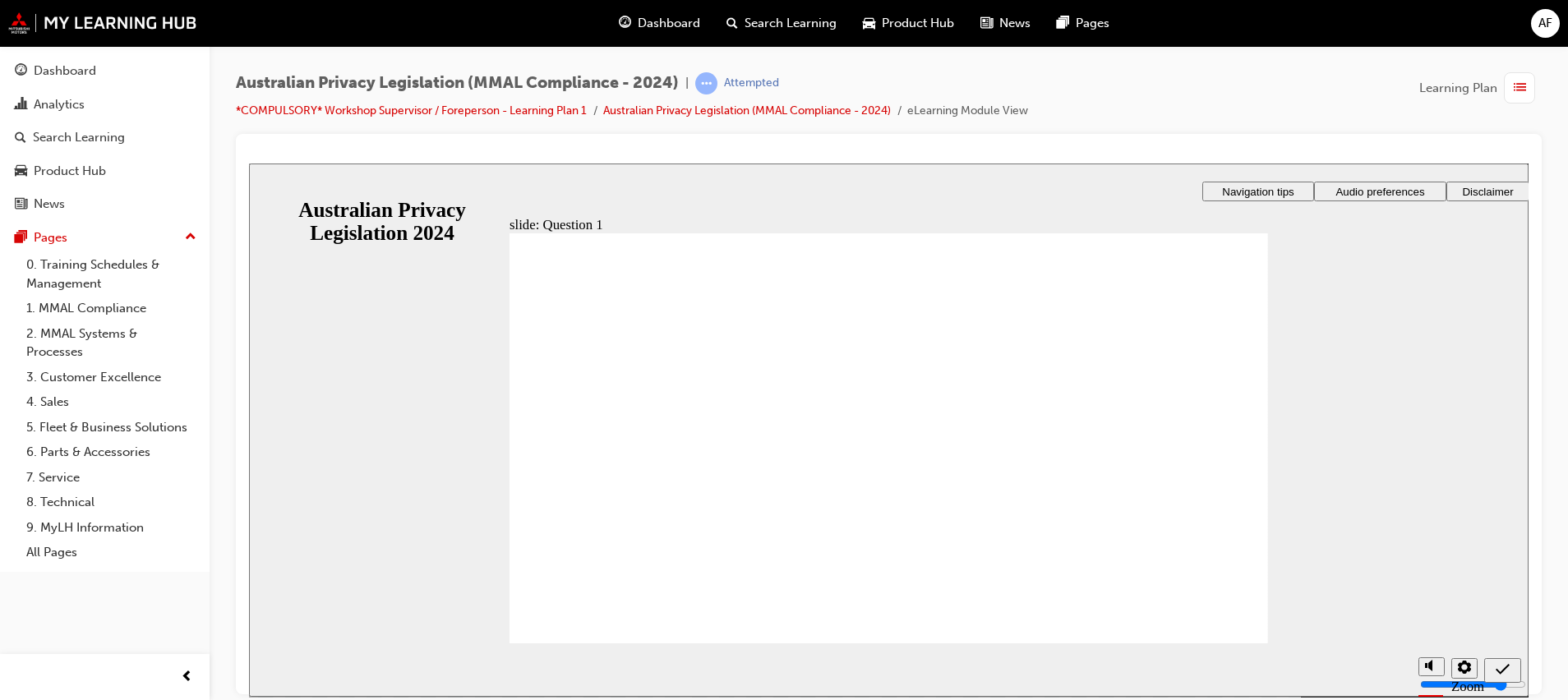 radio on "true" 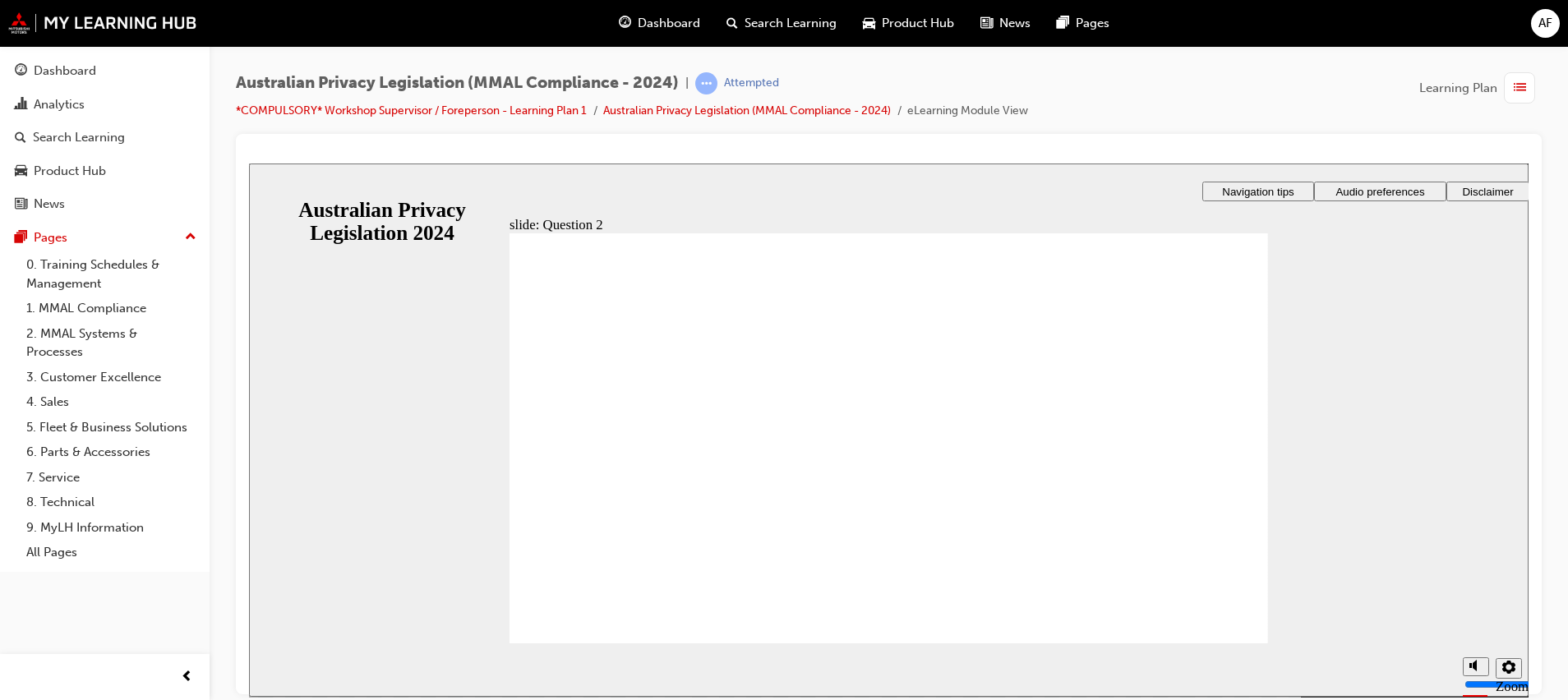 radio on "true" 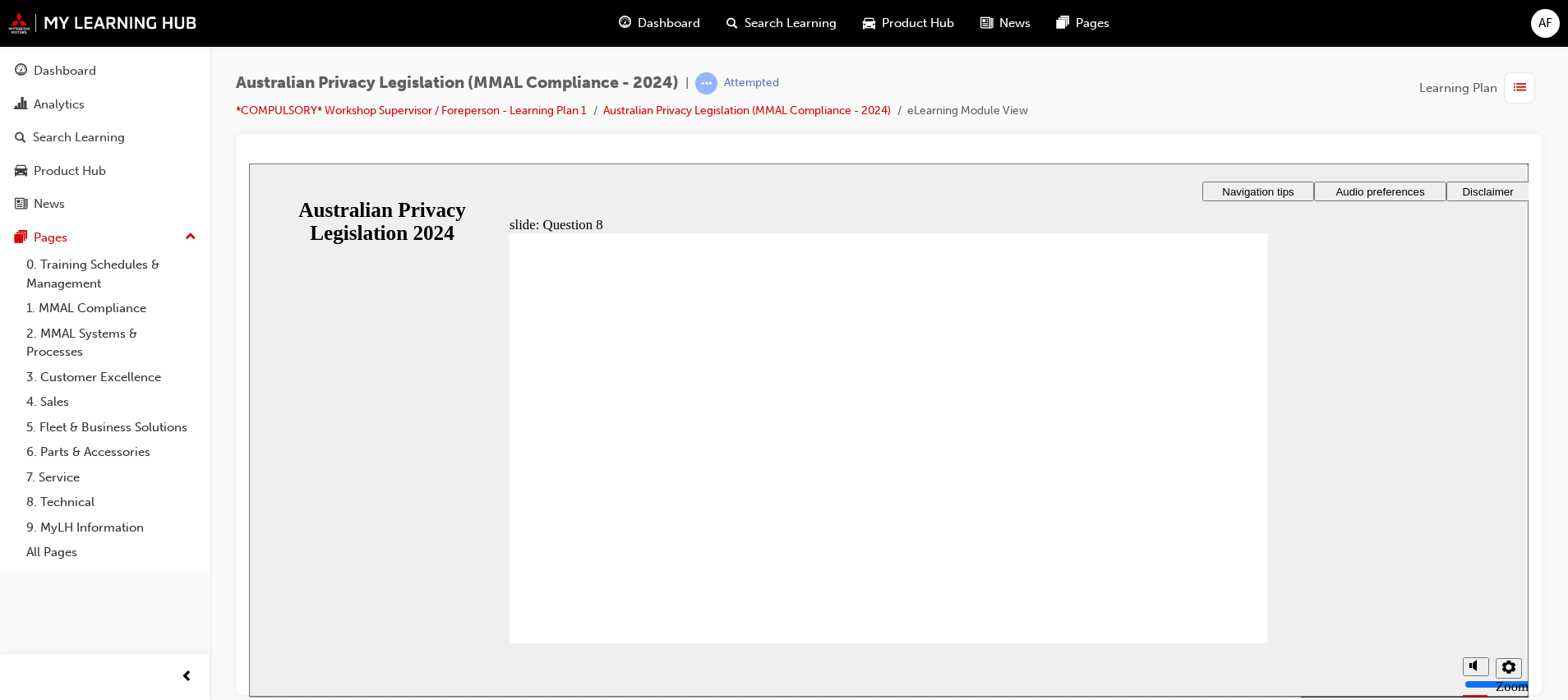 radio on "true" 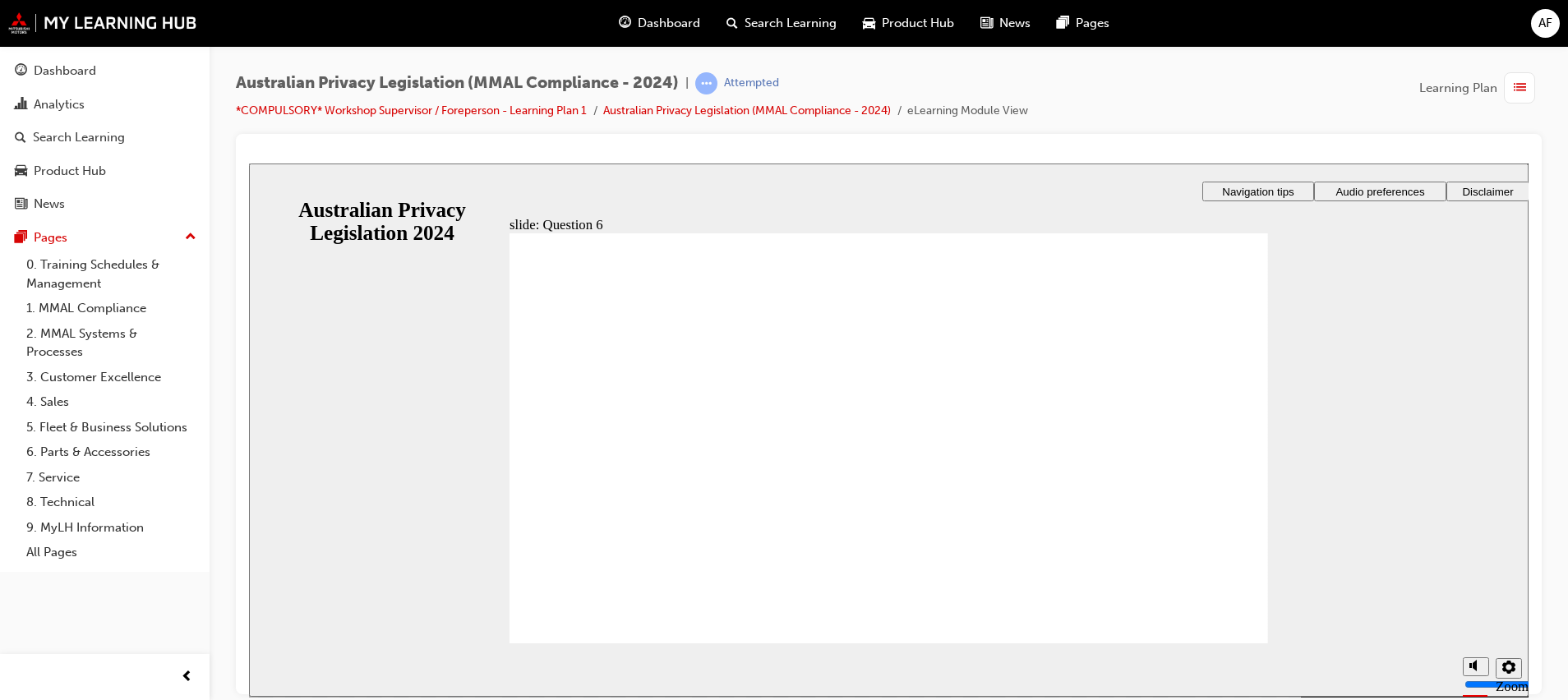 radio on "true" 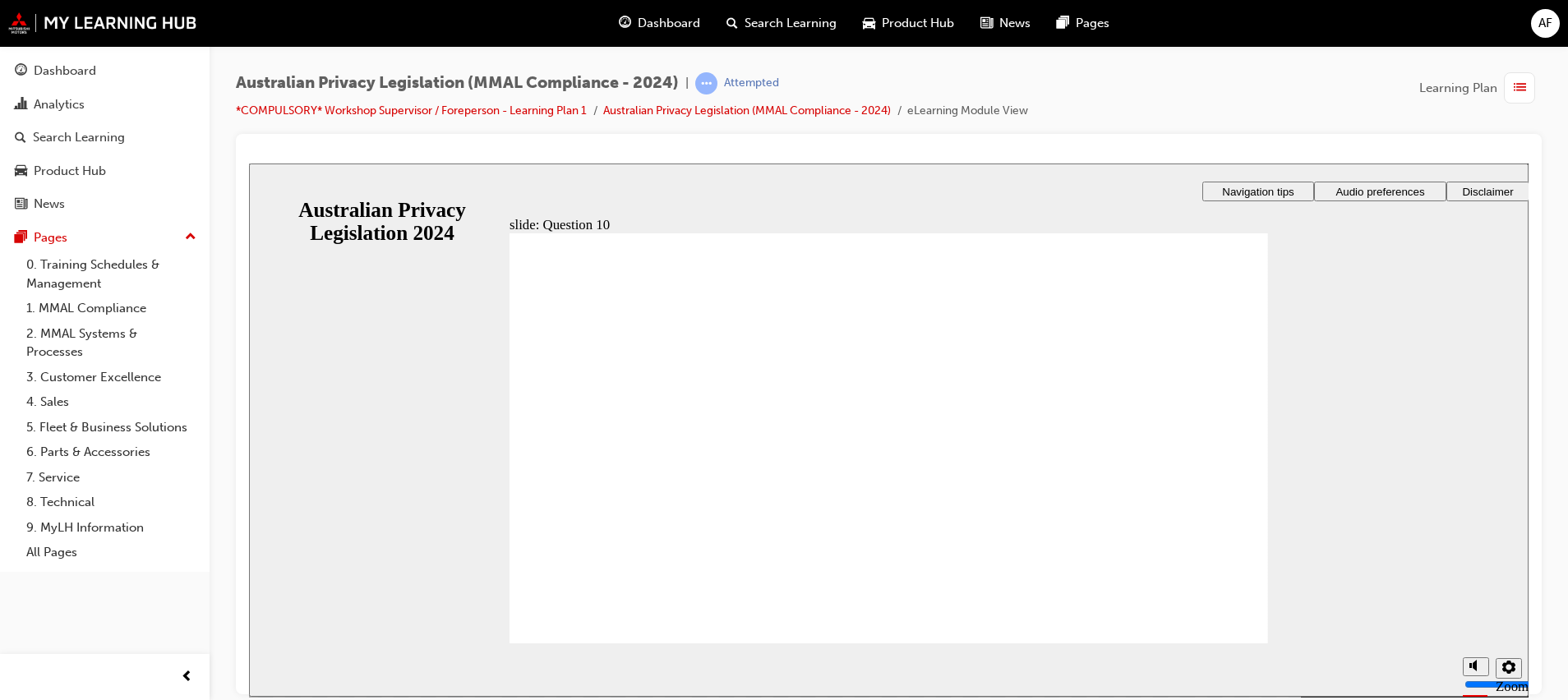 radio on "true" 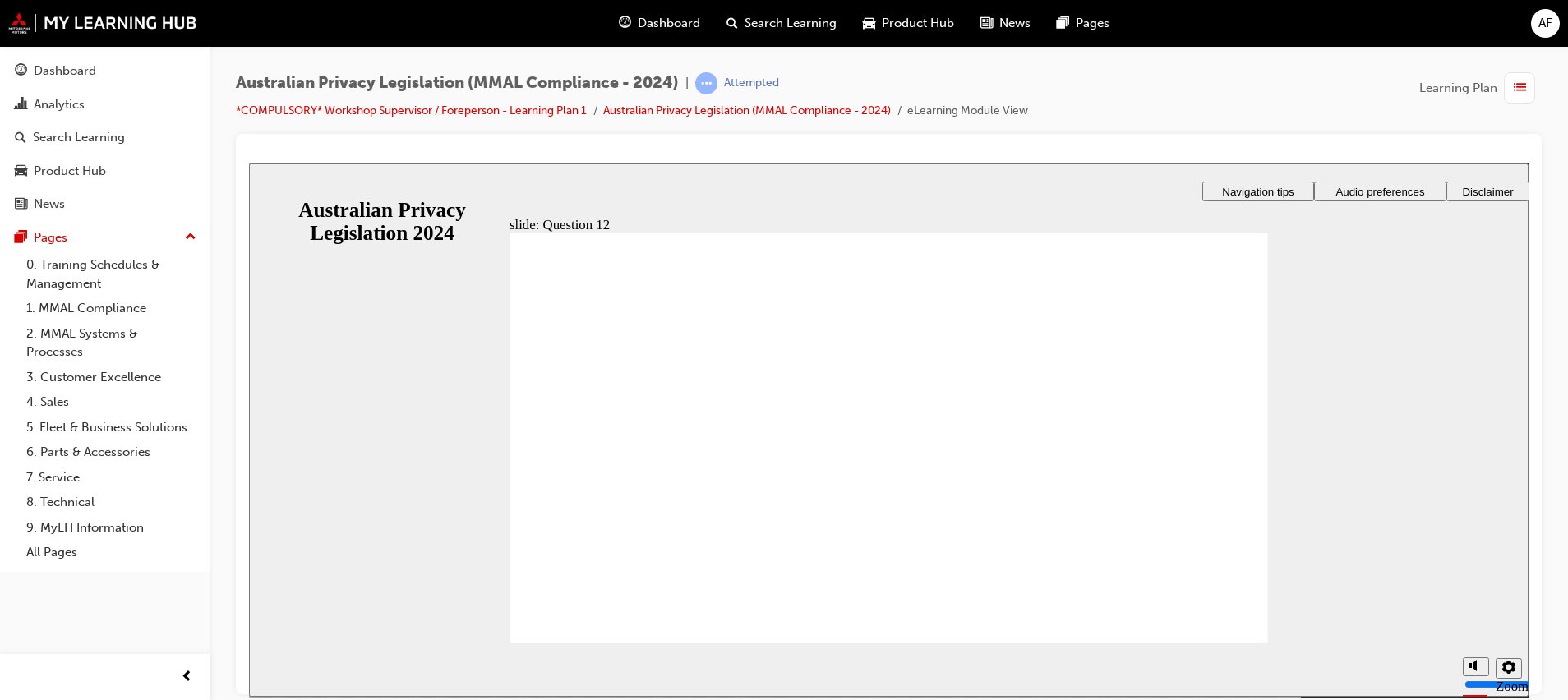 checkbox on "true" 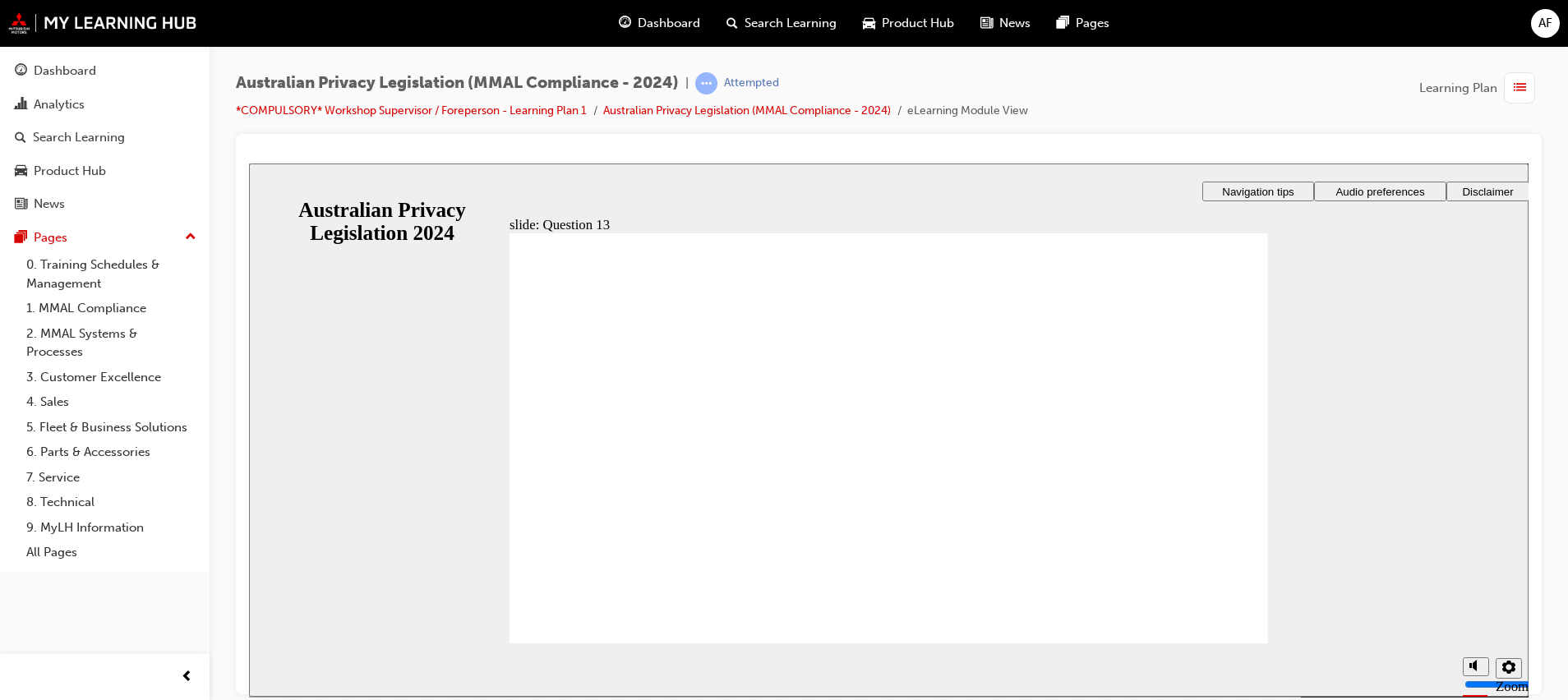 radio on "true" 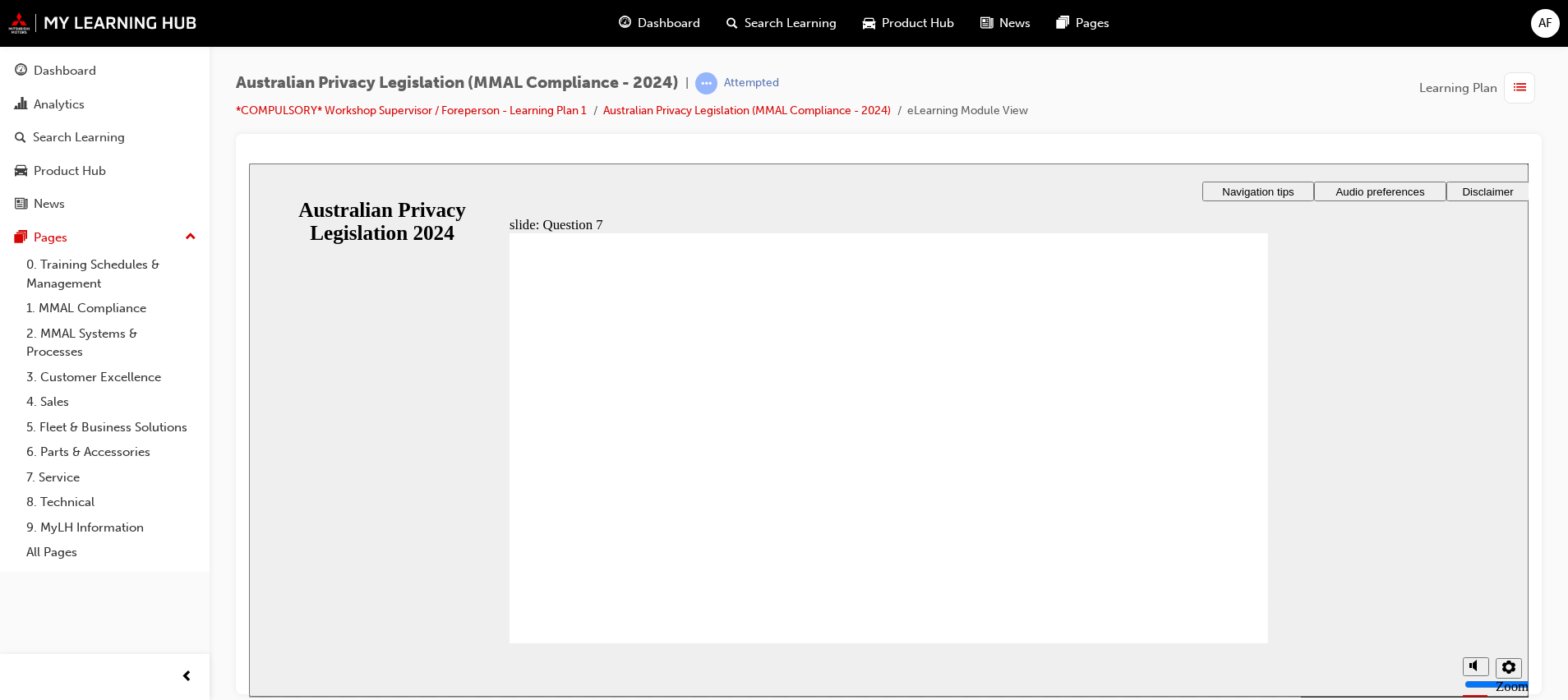 radio on "true" 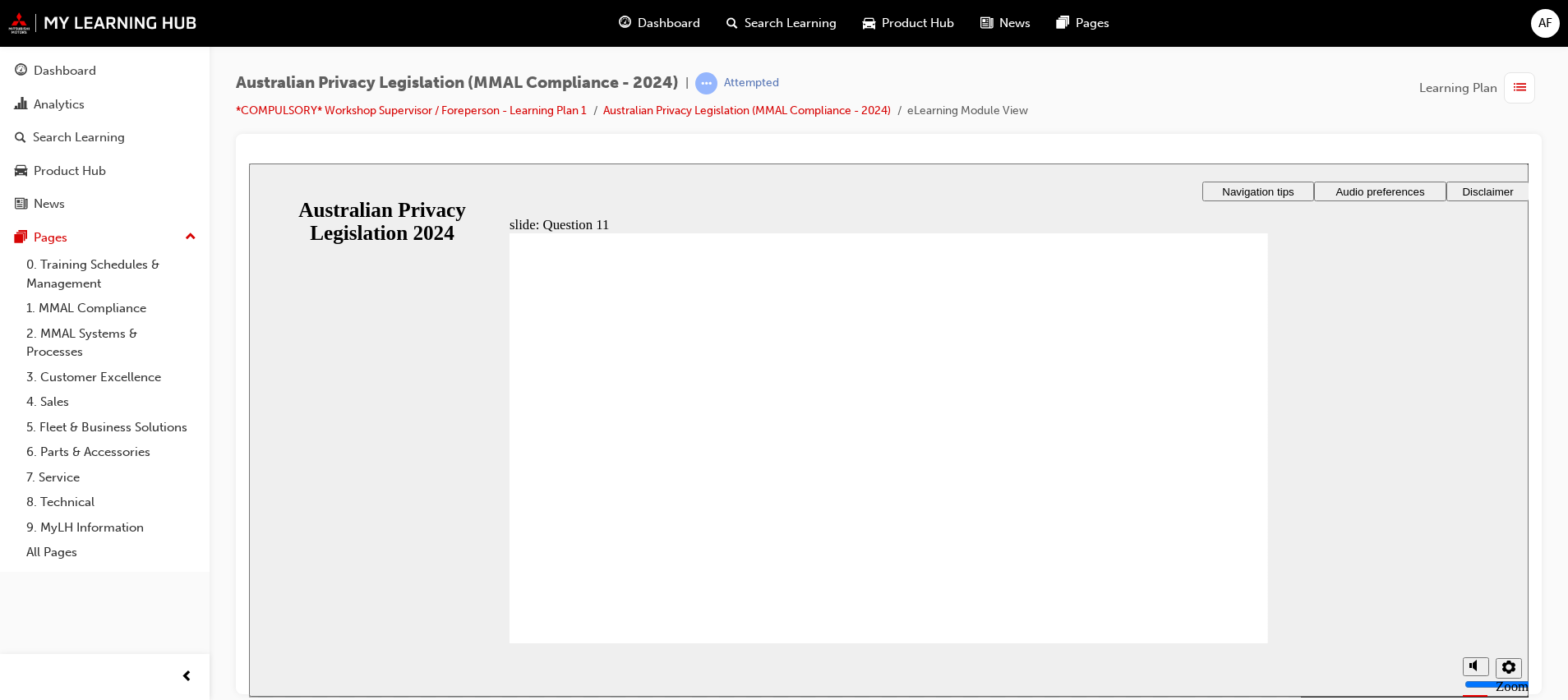 radio on "true" 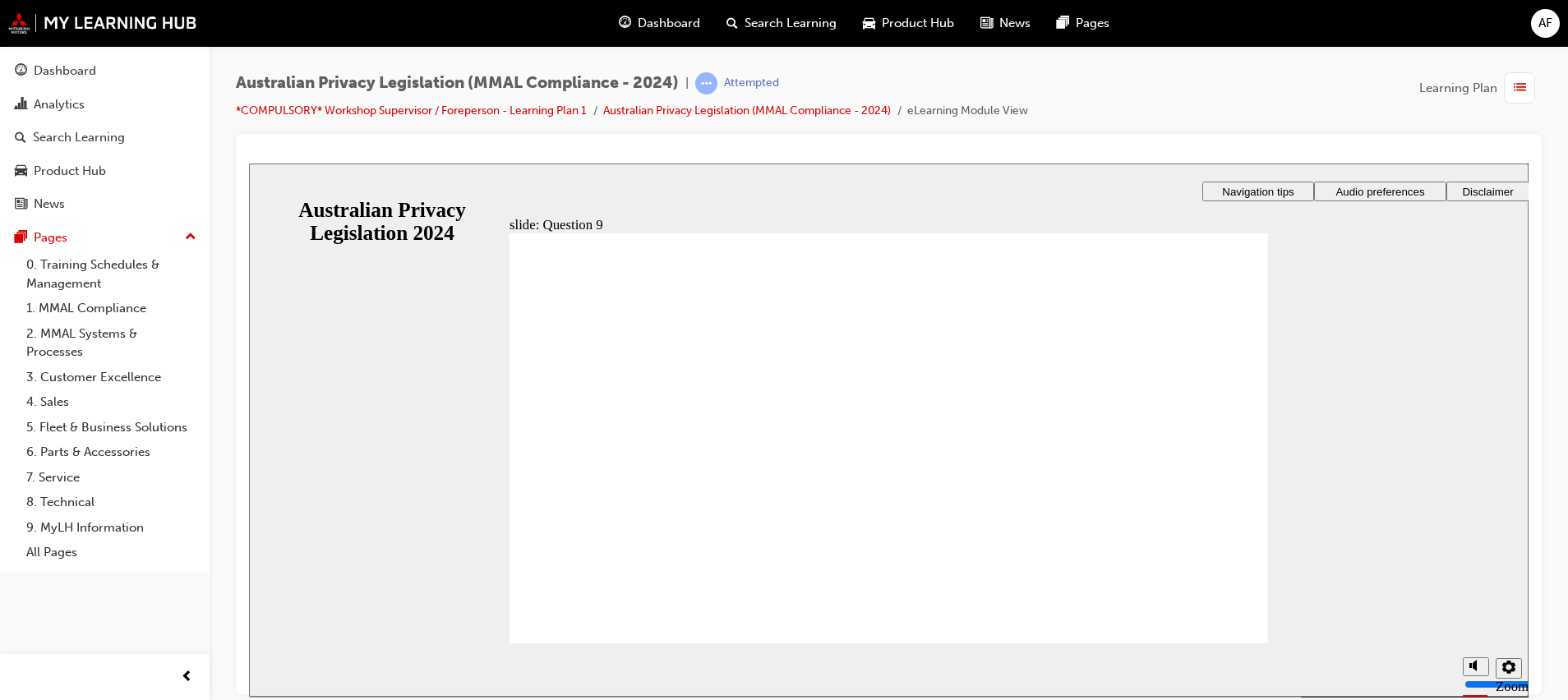 radio on "true" 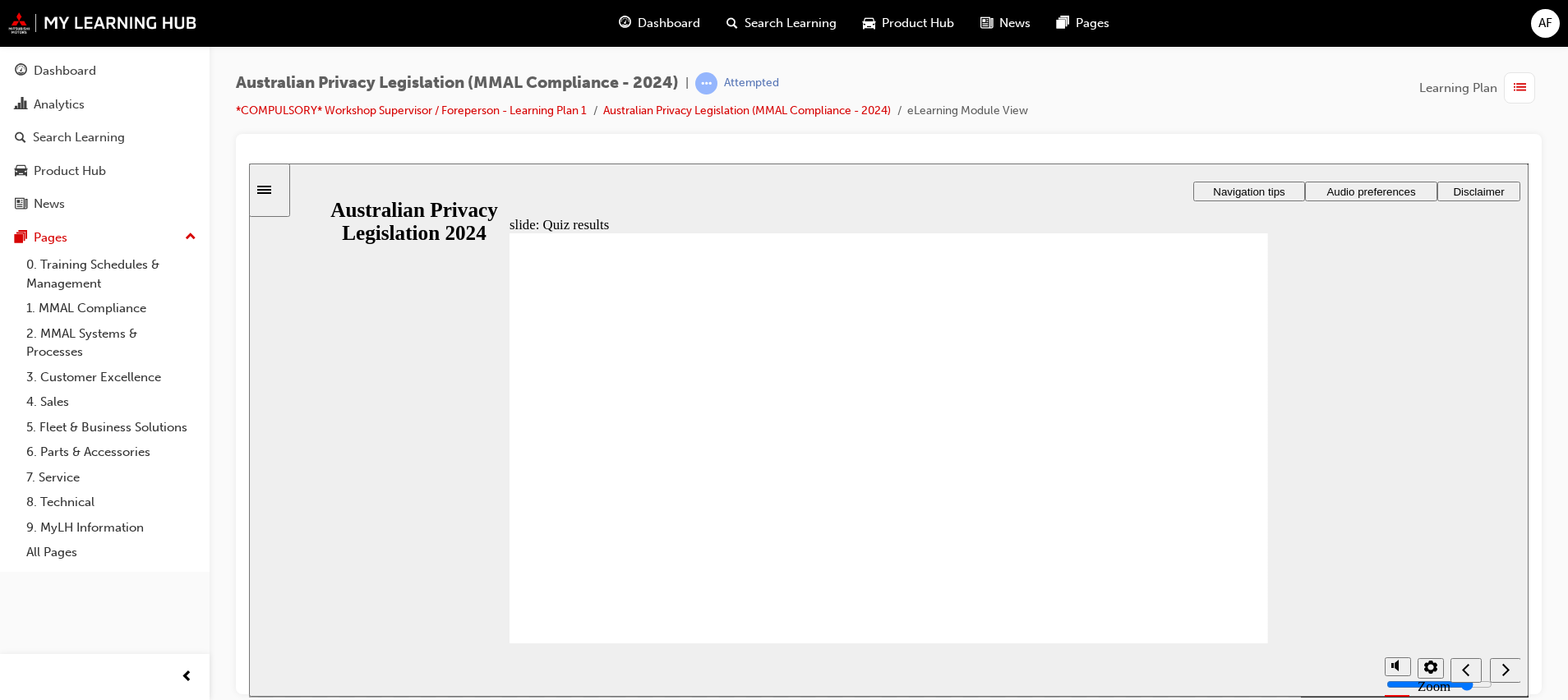 click on "Retry quiz Retry quiz" at bounding box center [1003, 2065] 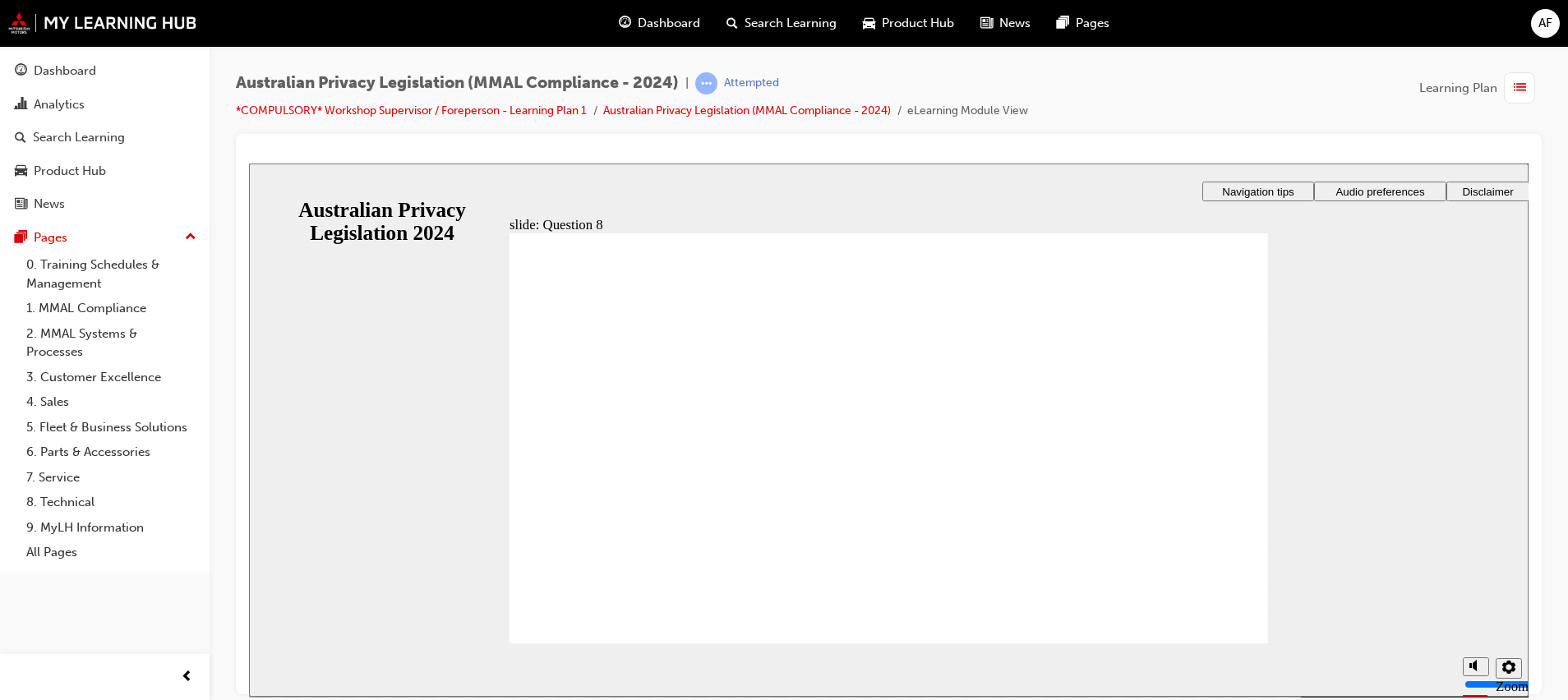 radio on "true" 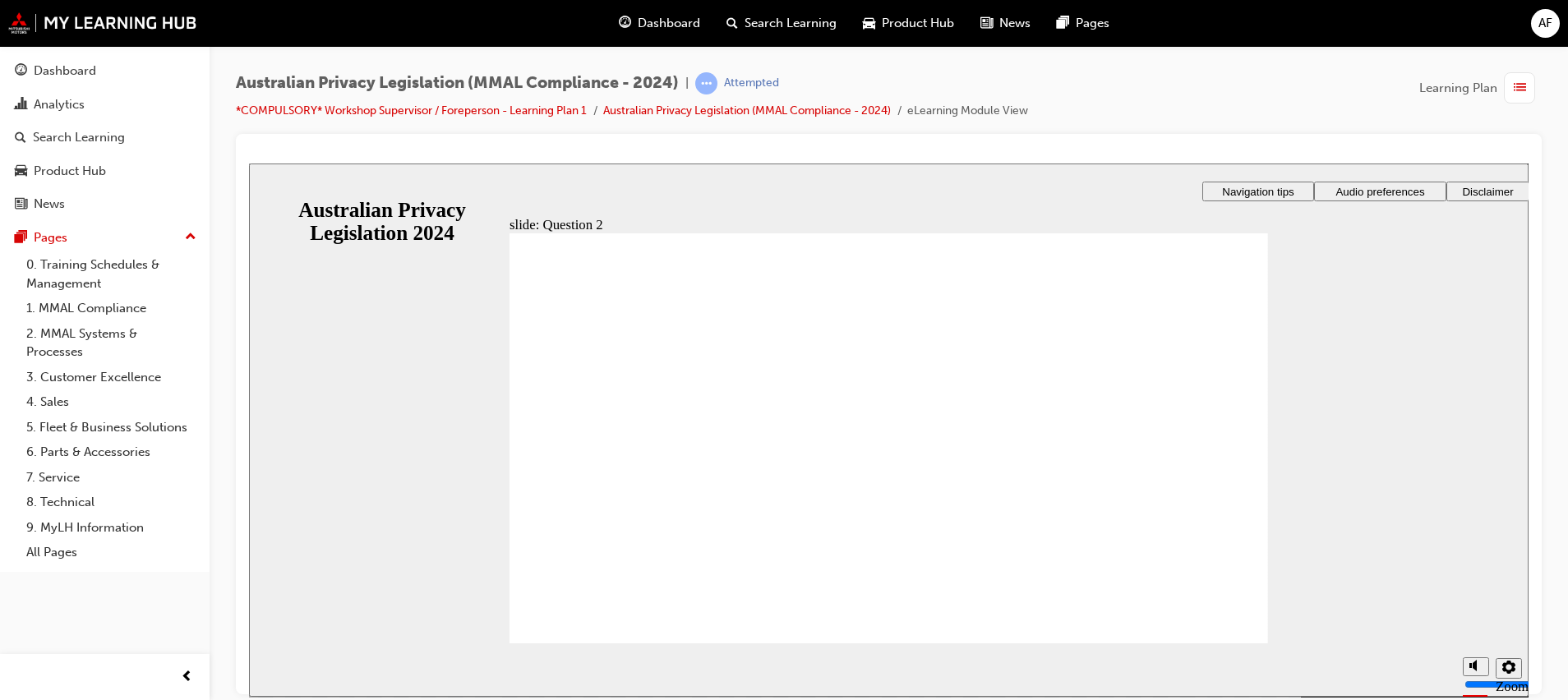 radio on "true" 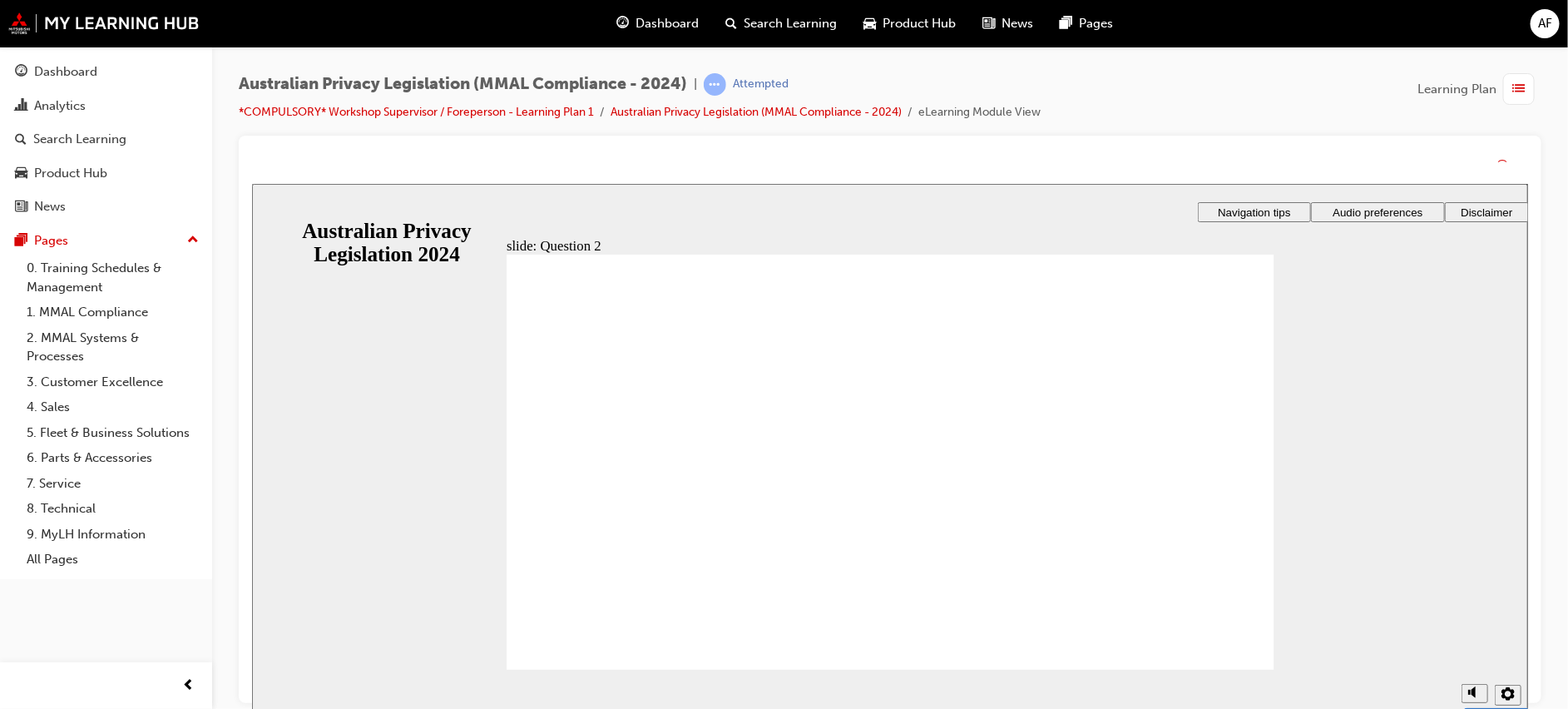 click at bounding box center [889, 1303] 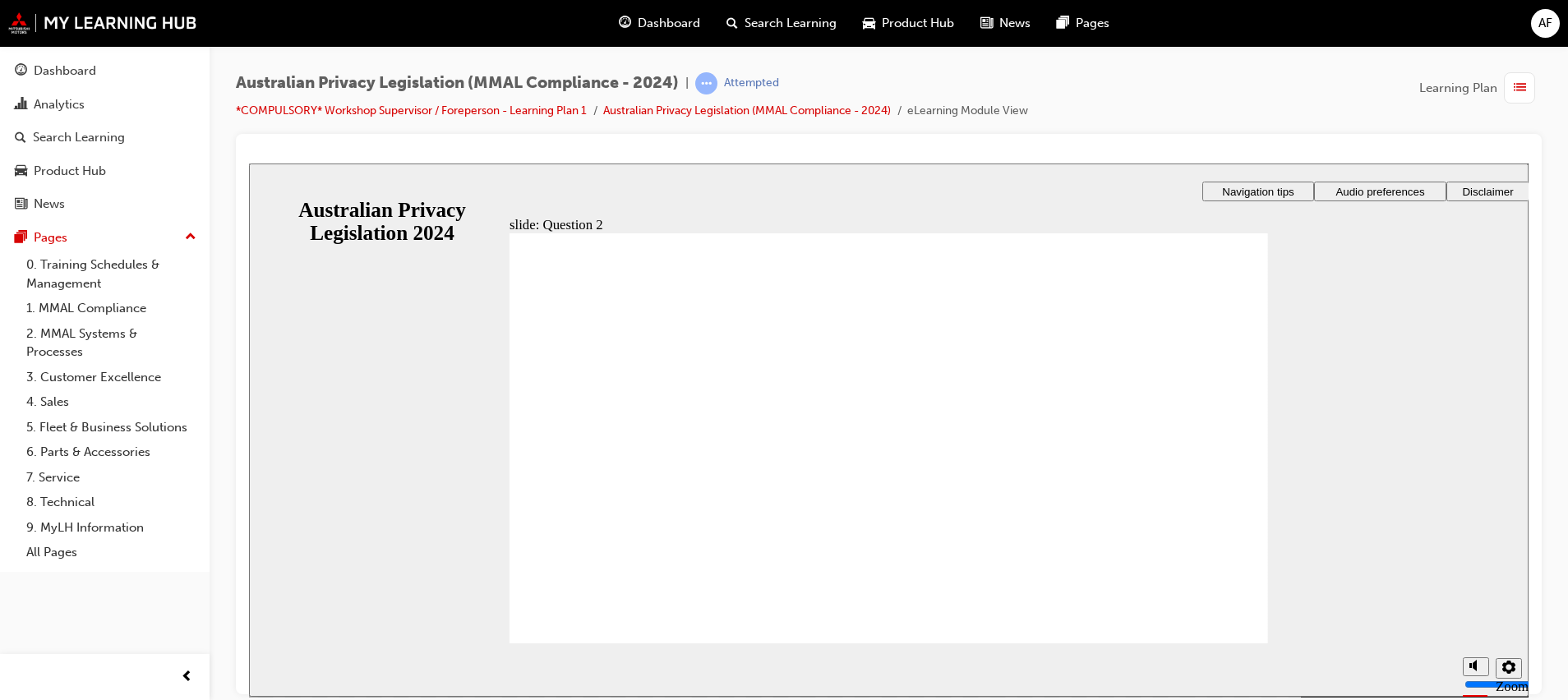 click 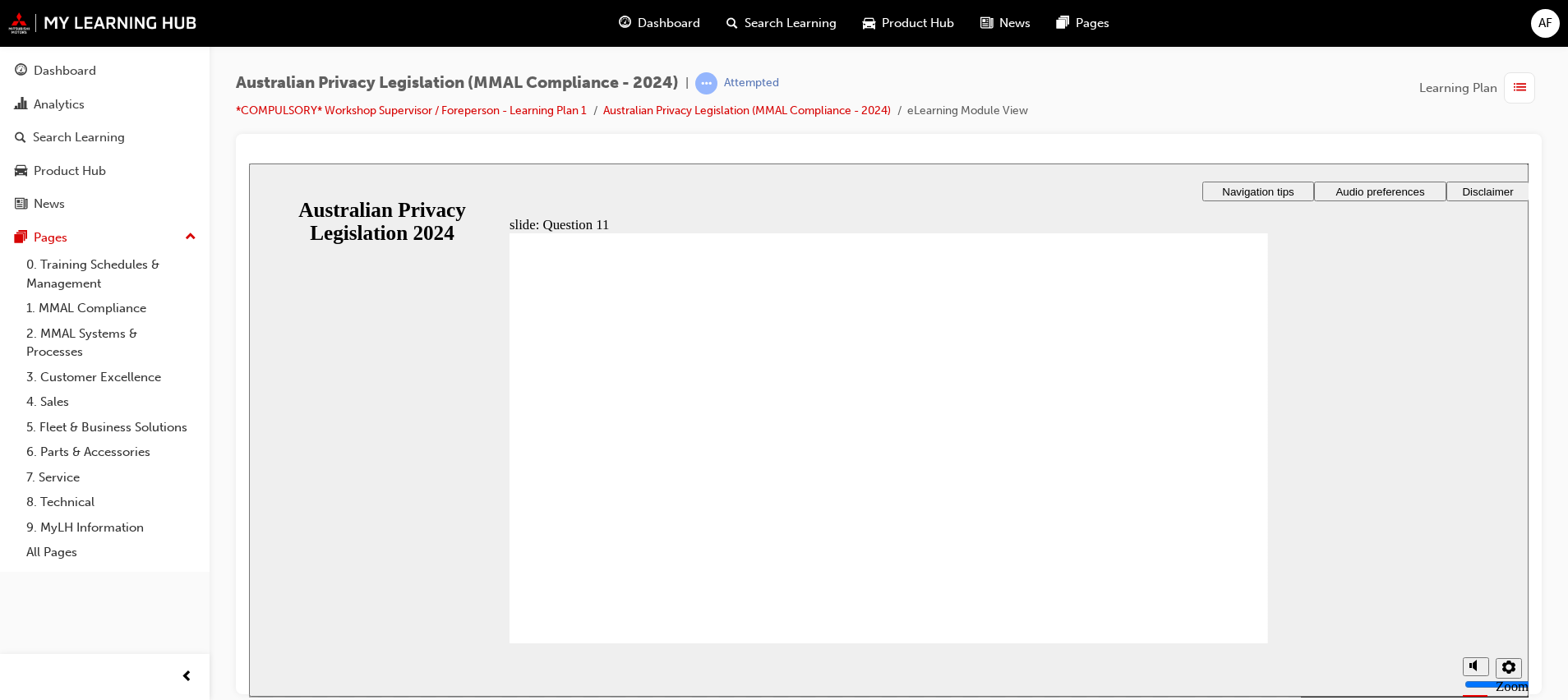 radio on "true" 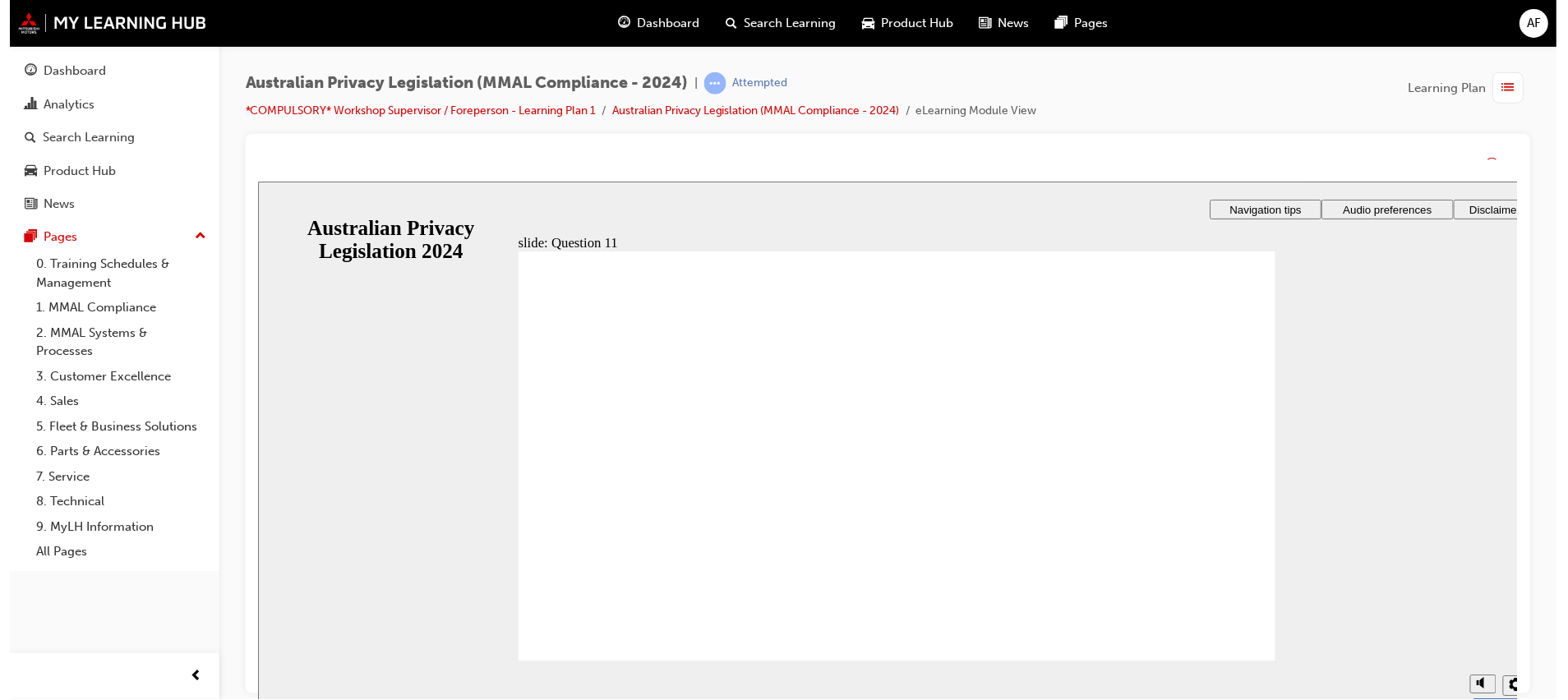 click 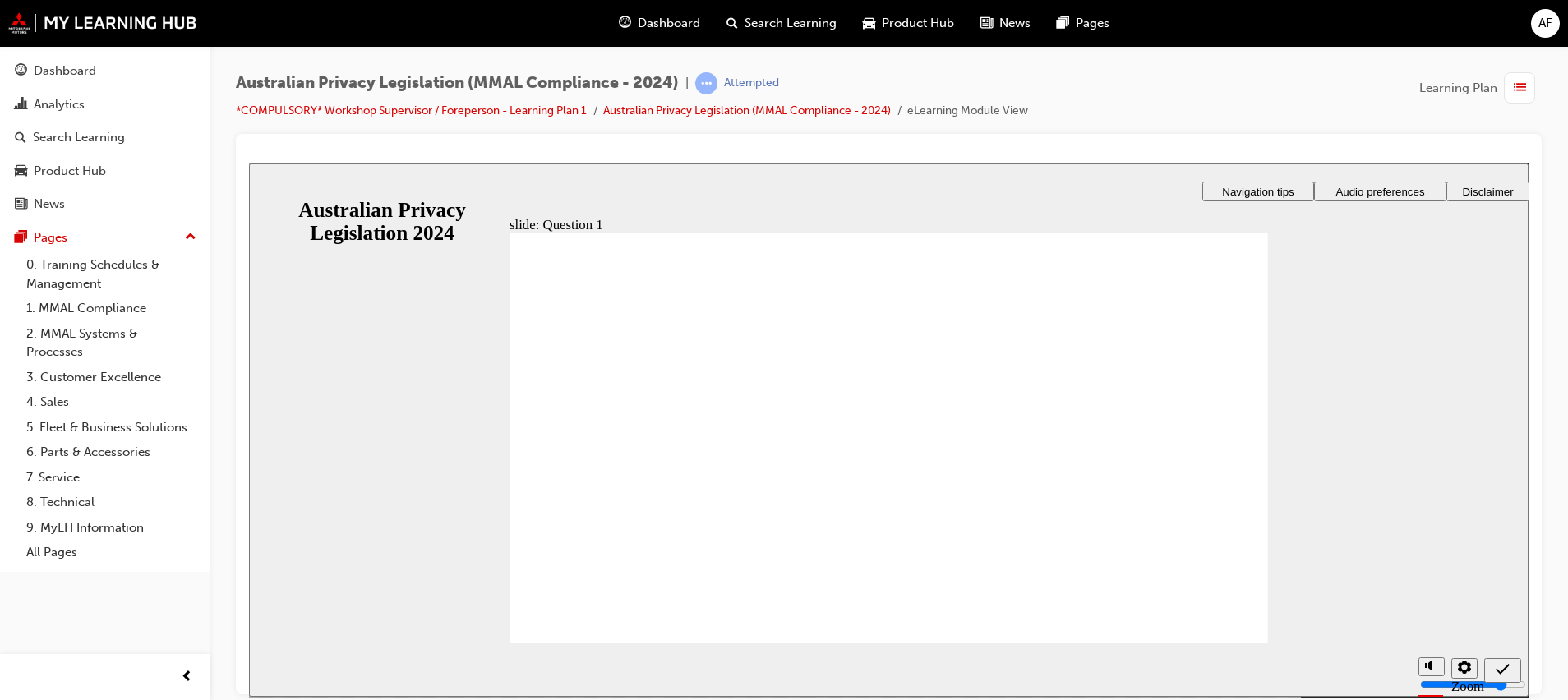 radio on "true" 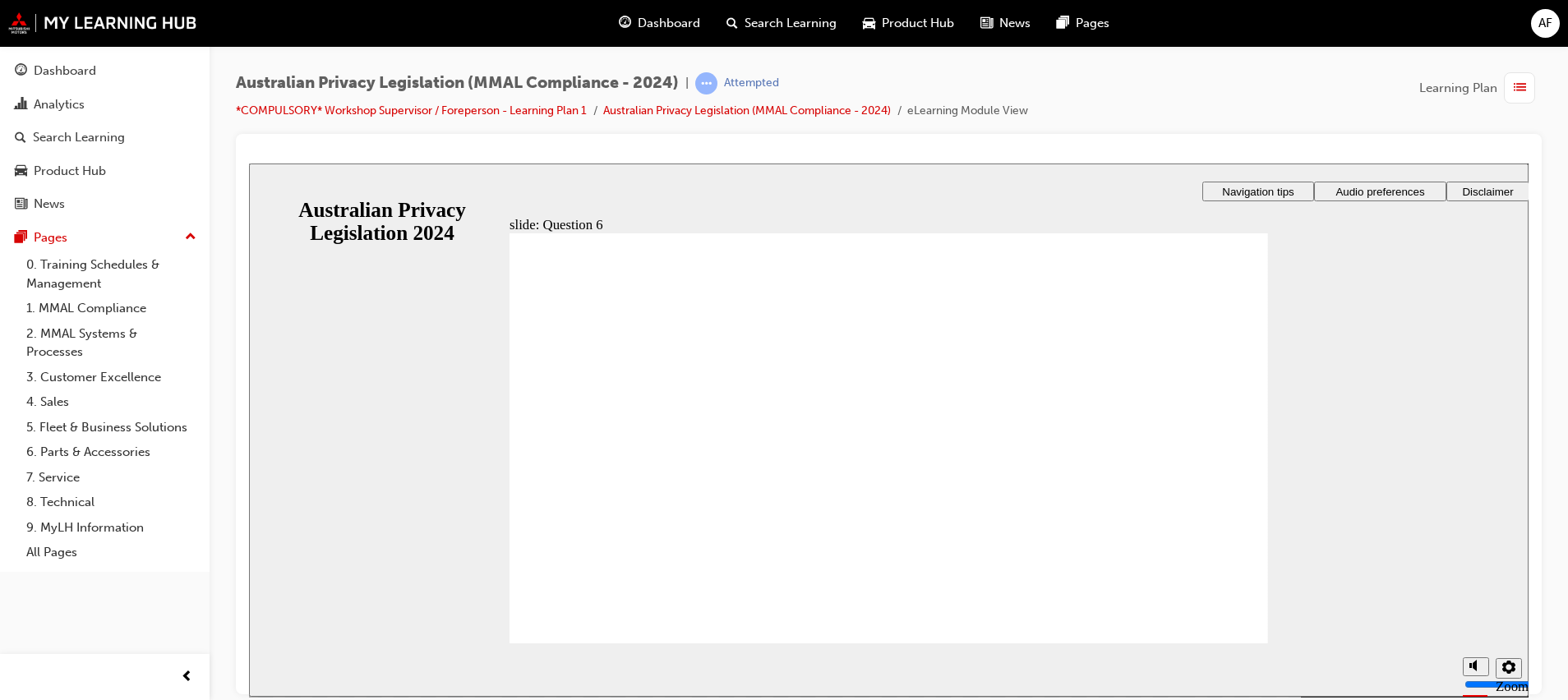radio on "true" 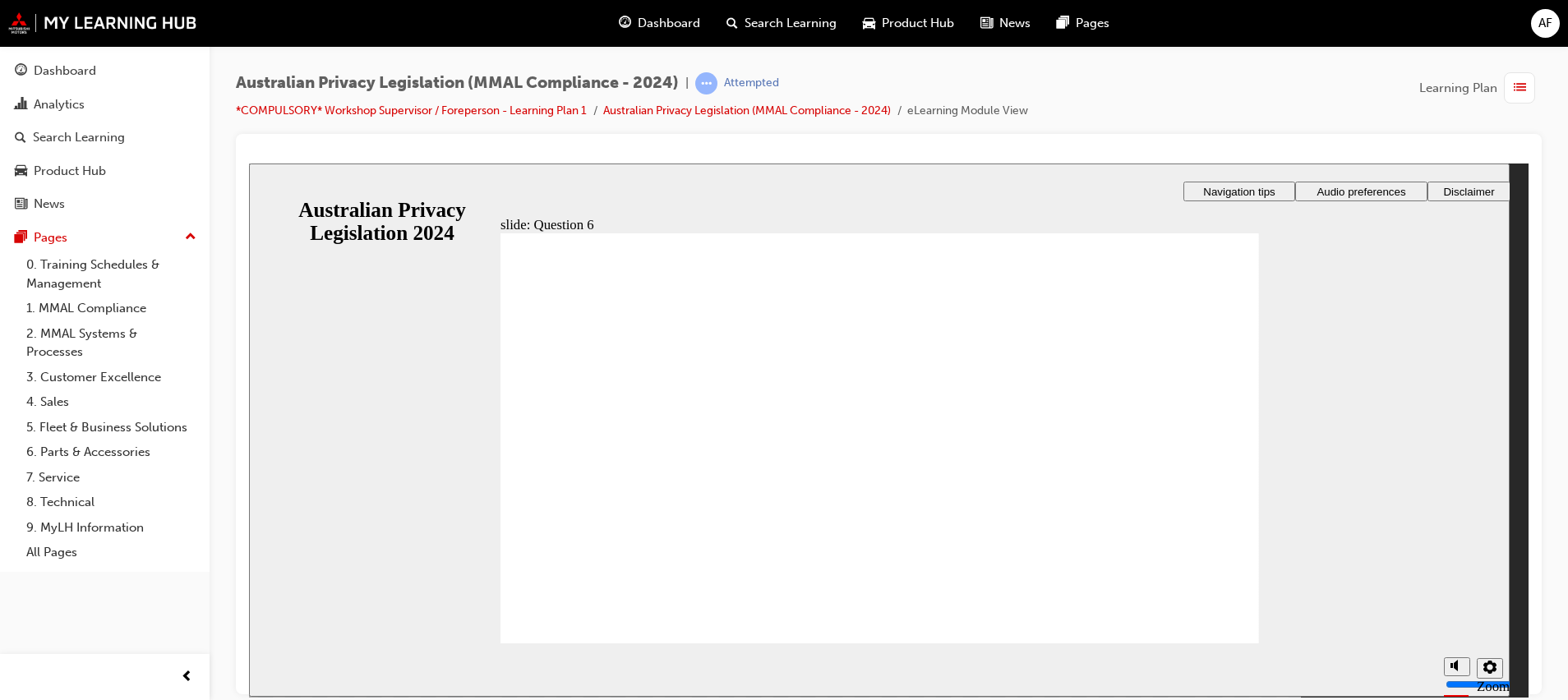 click 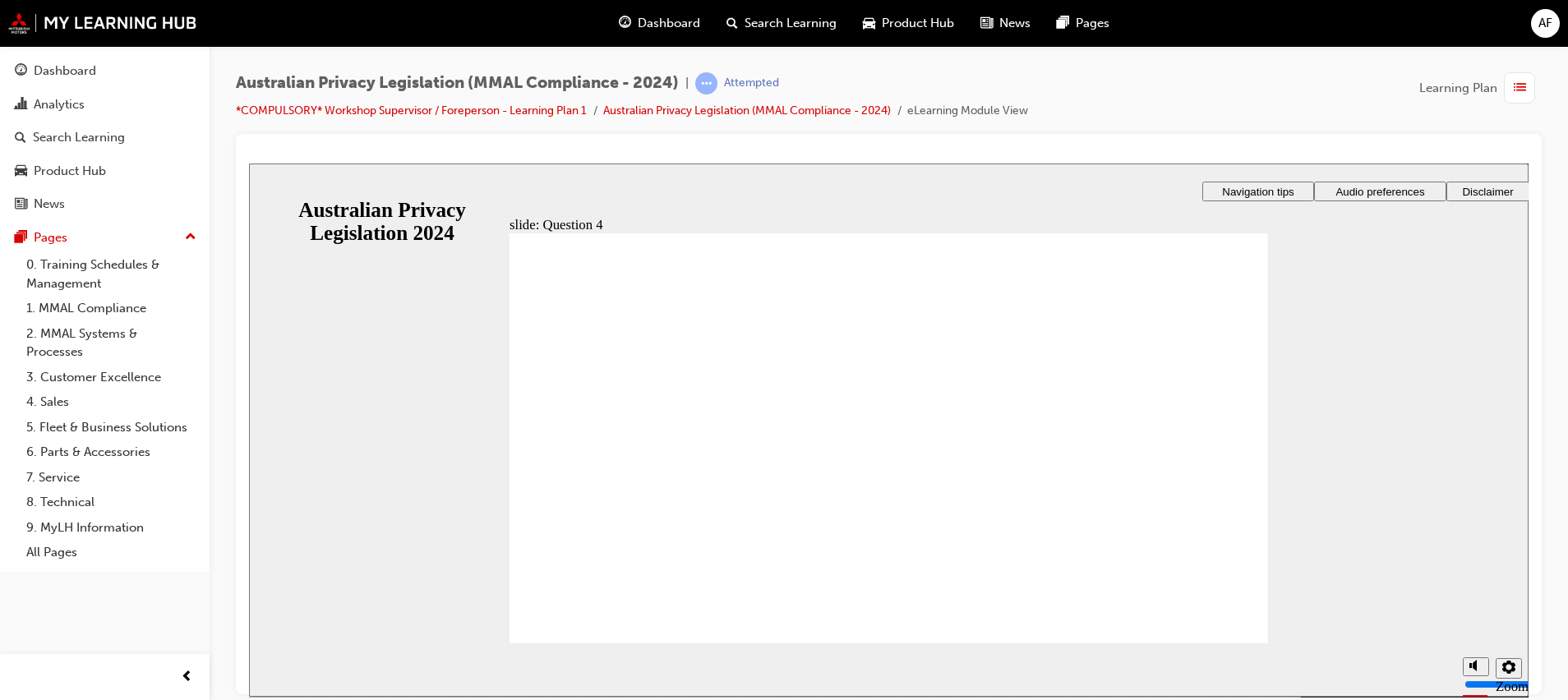 radio on "true" 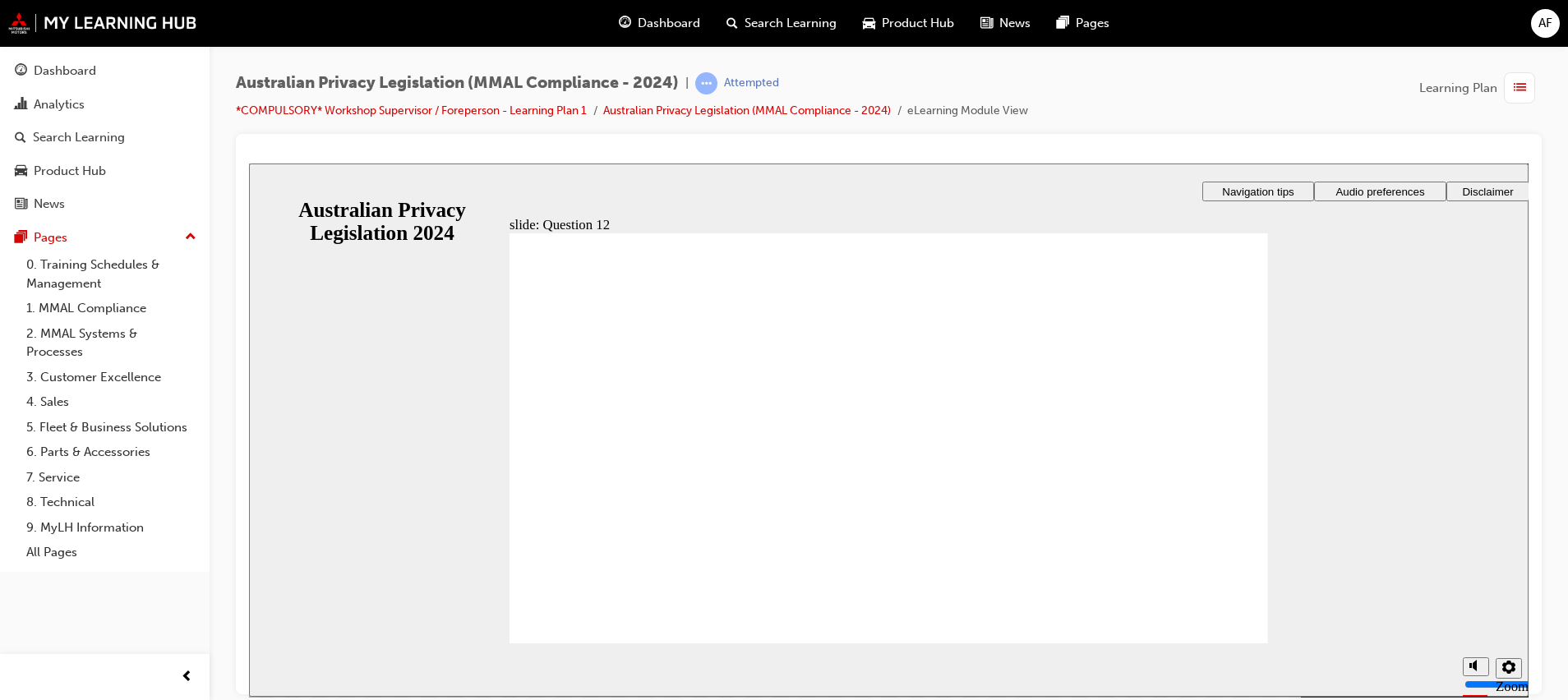 checkbox on "true" 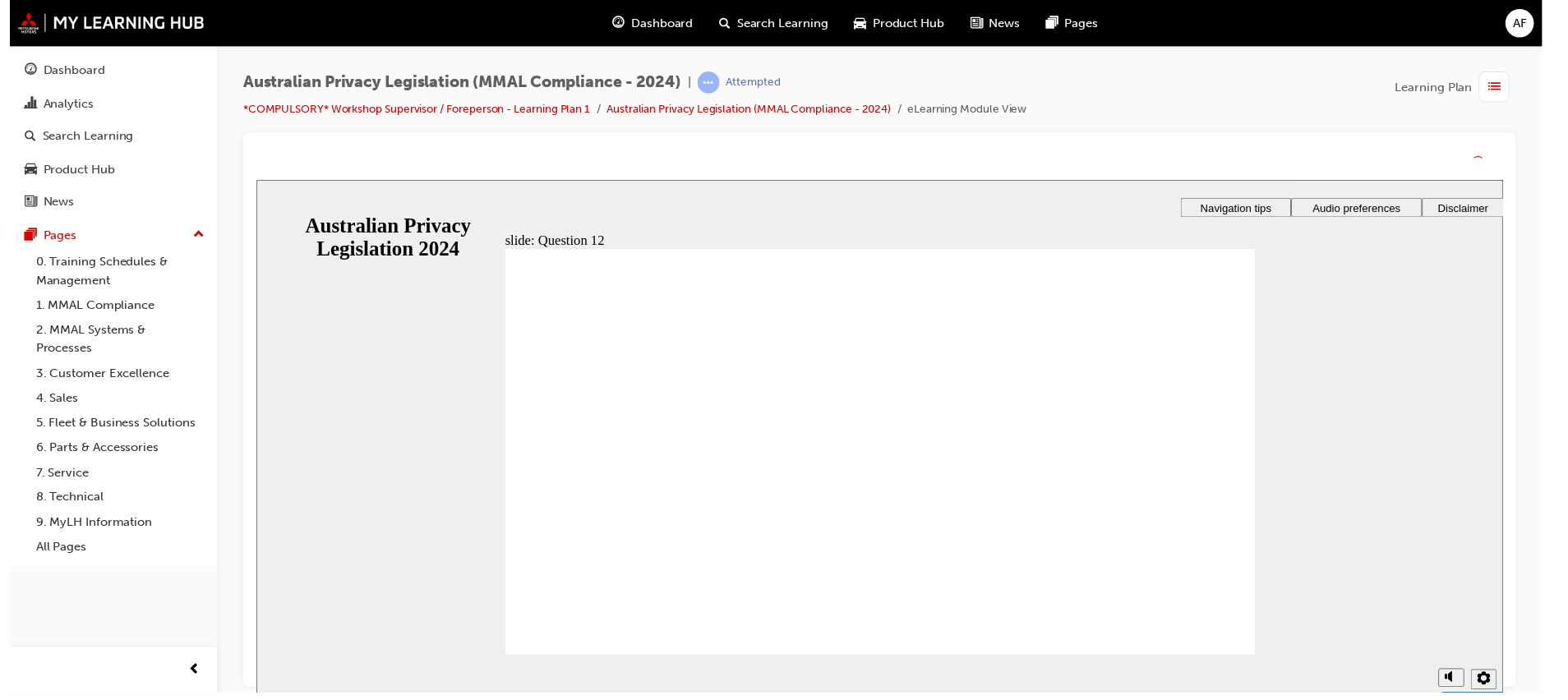 click 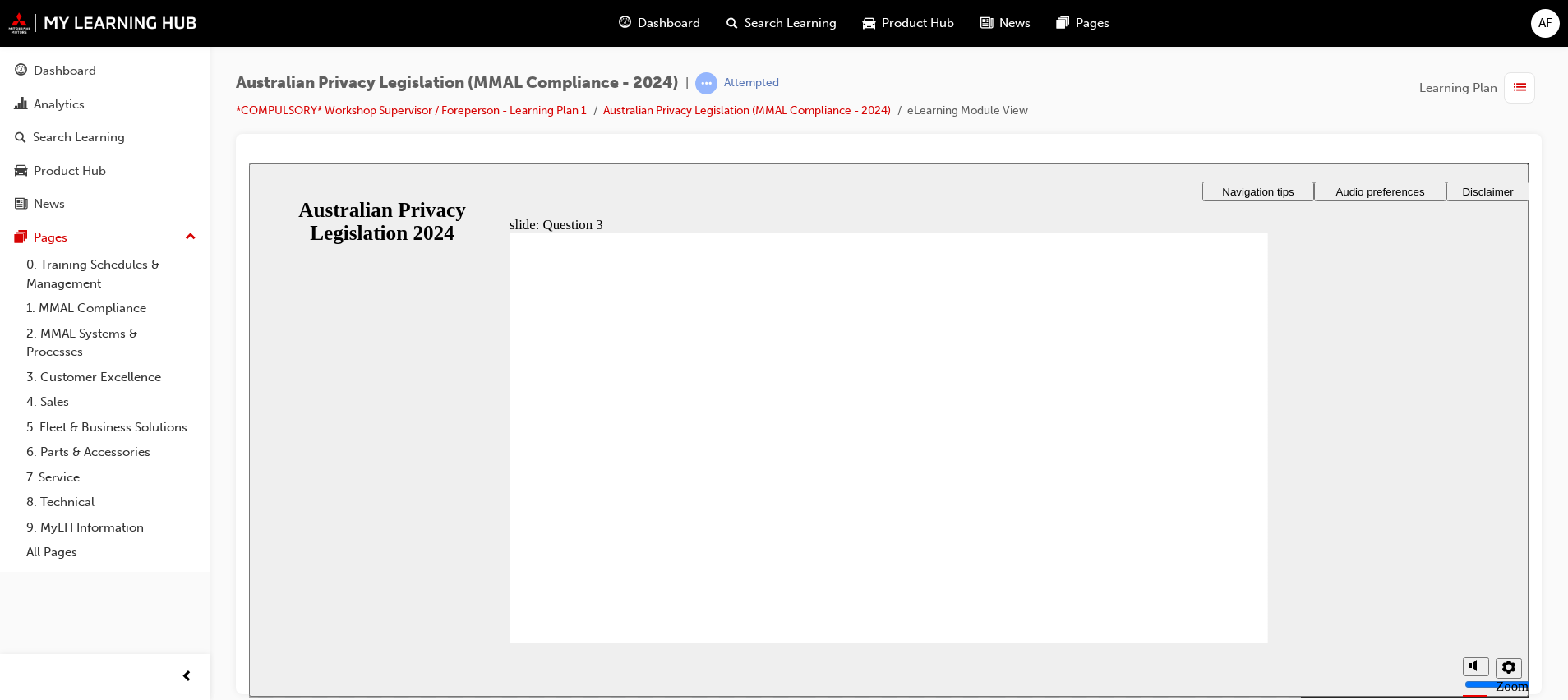 checkbox on "true" 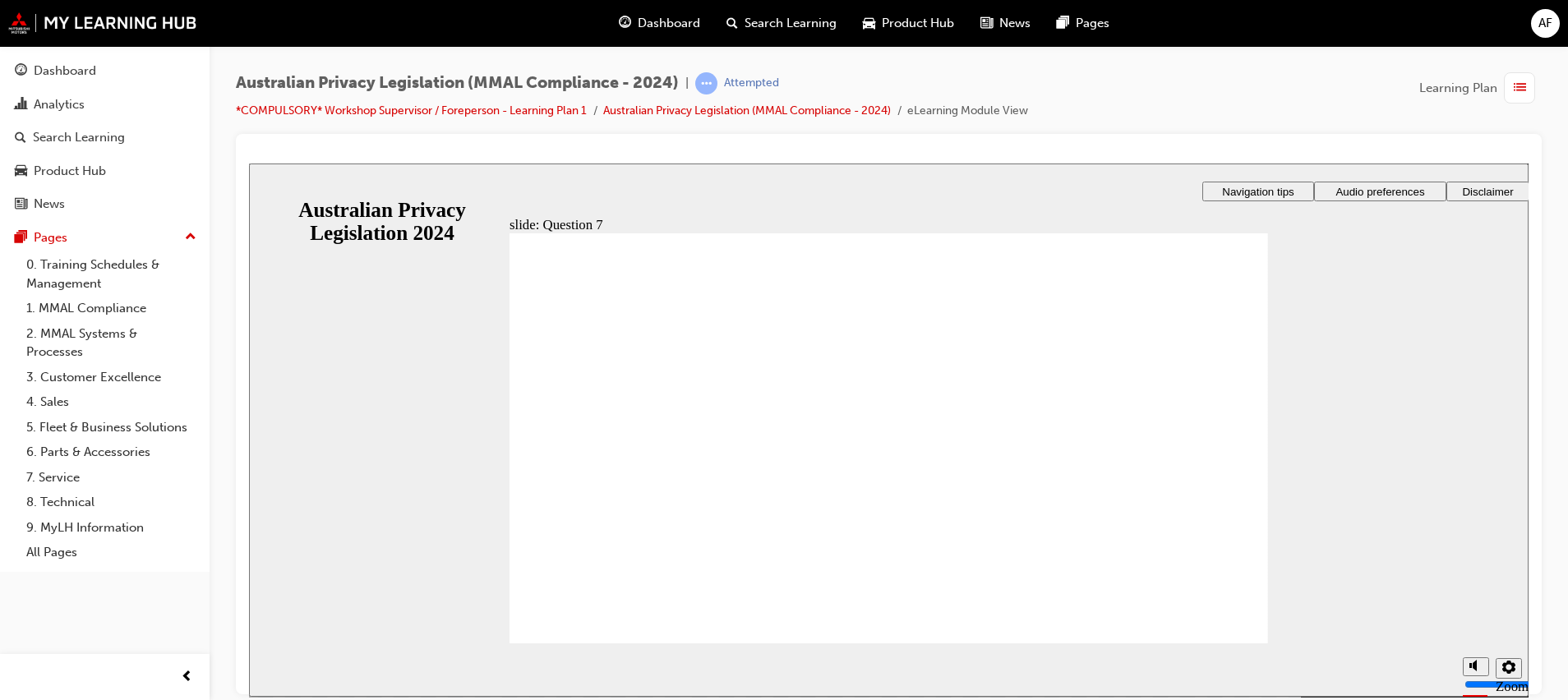 radio on "true" 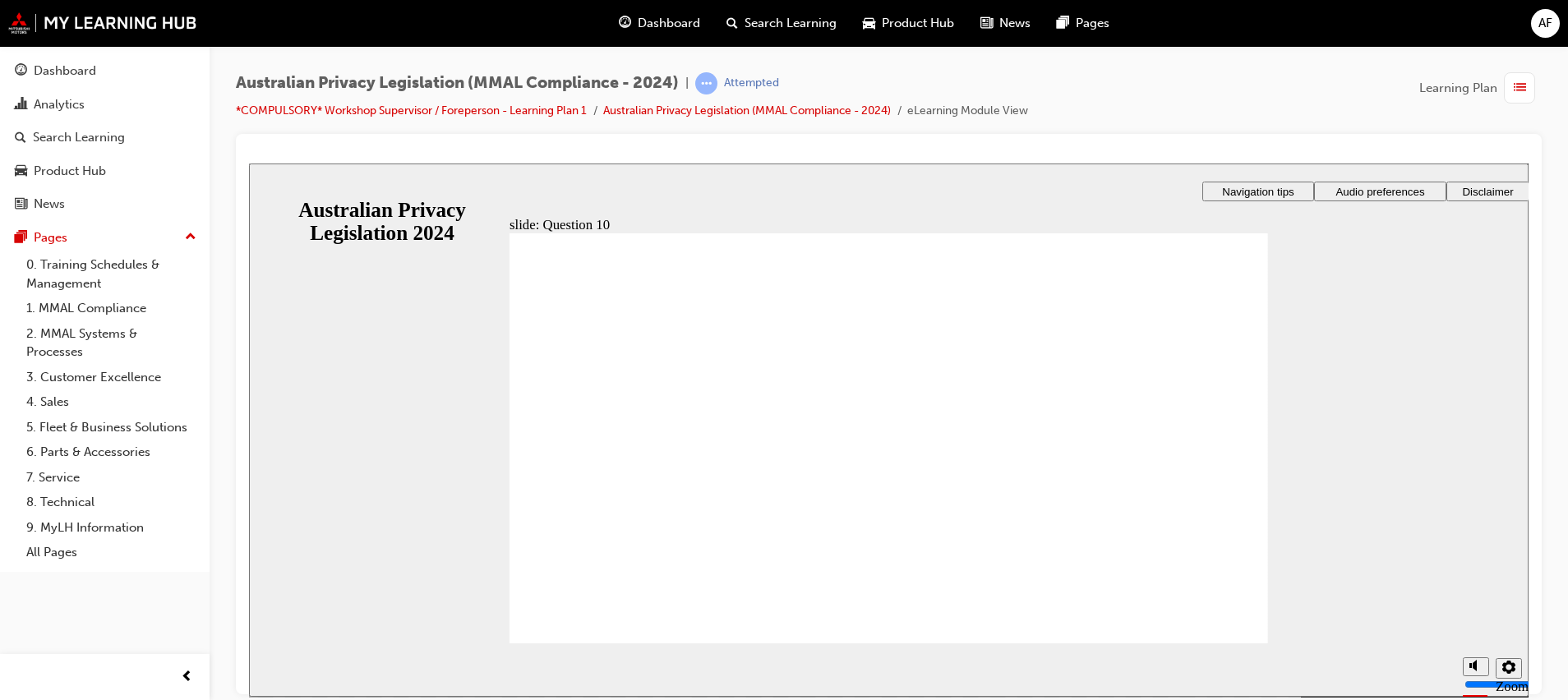 radio on "true" 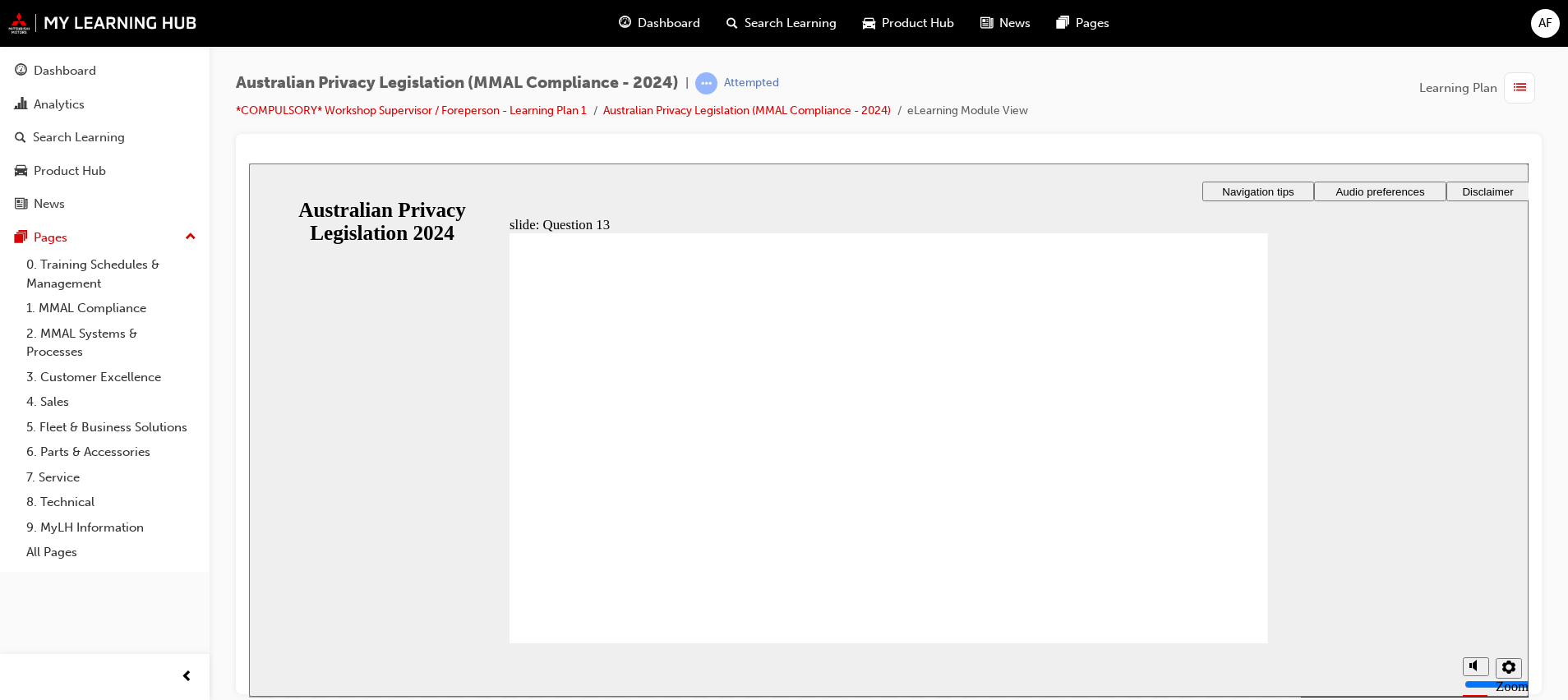 radio on "true" 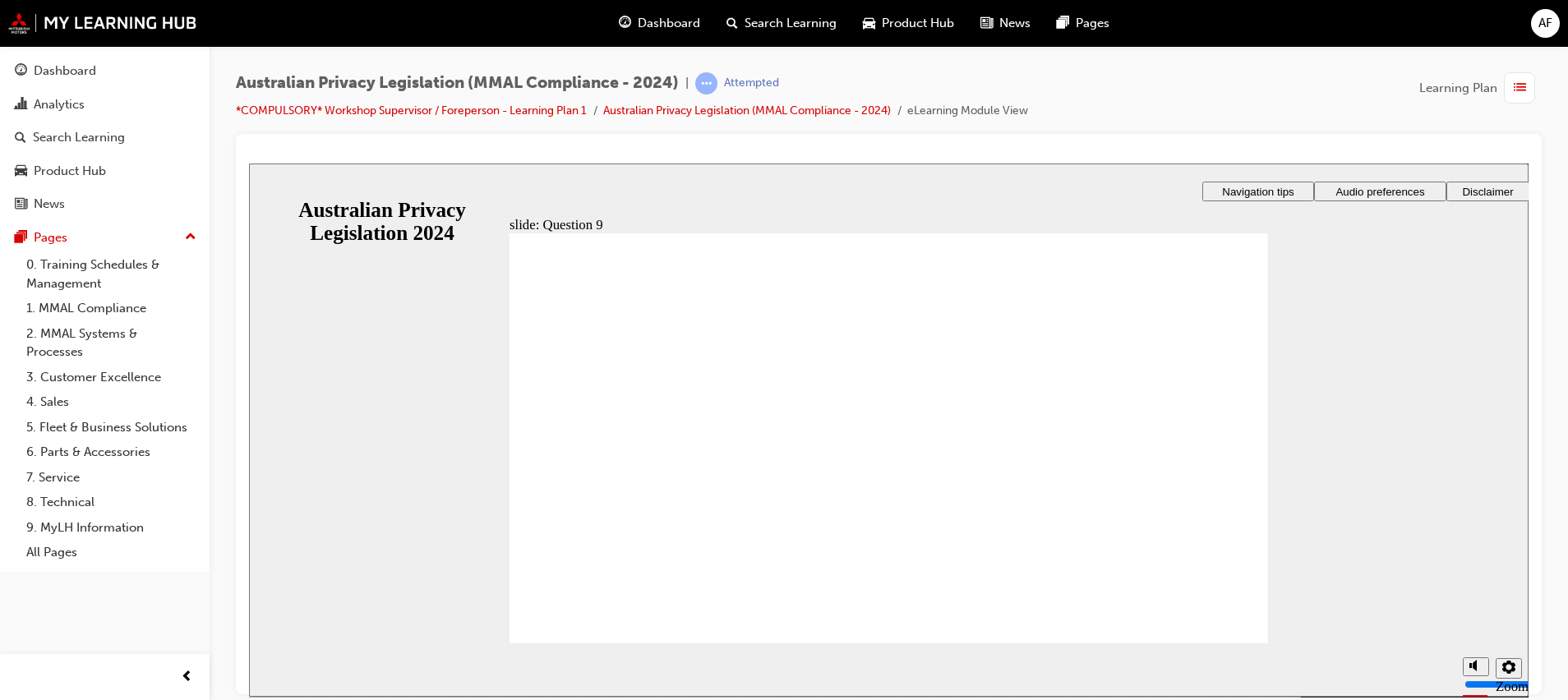radio on "true" 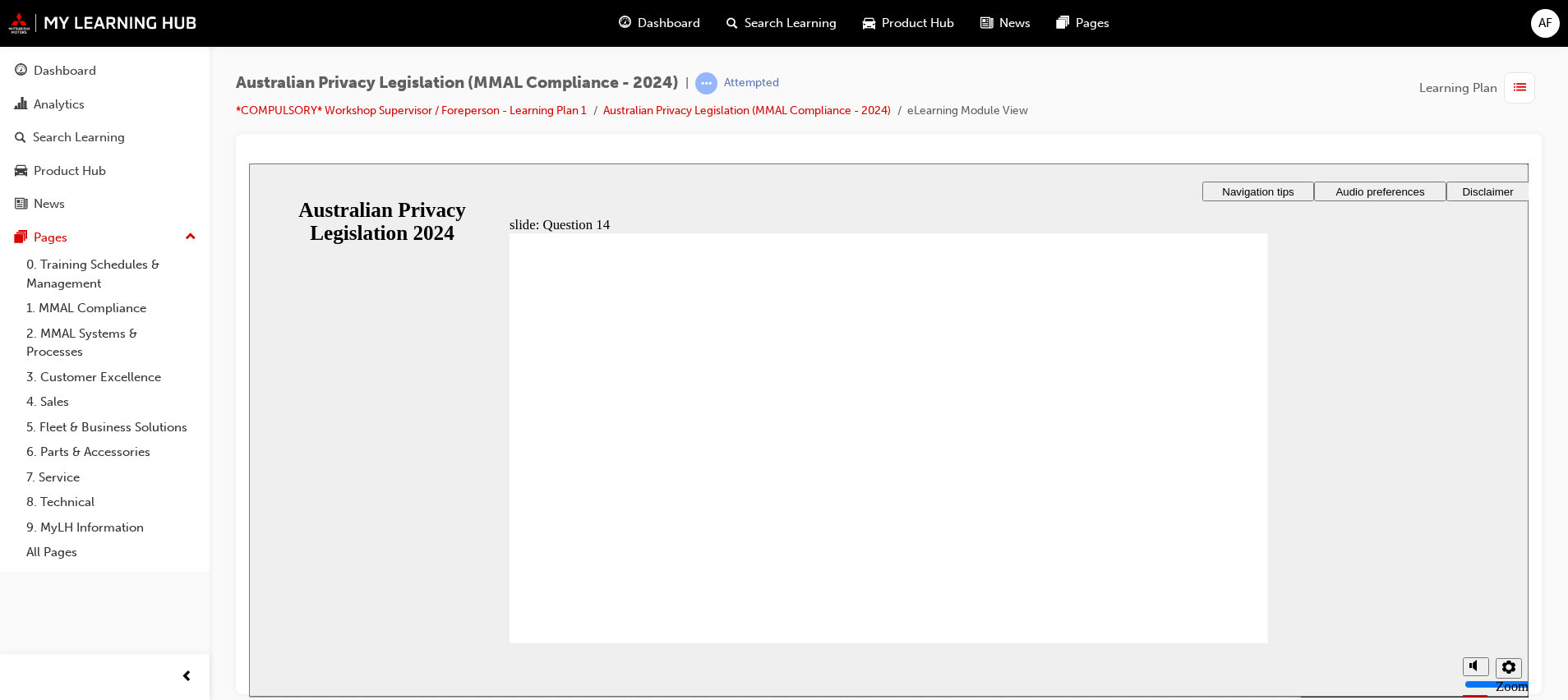 radio on "true" 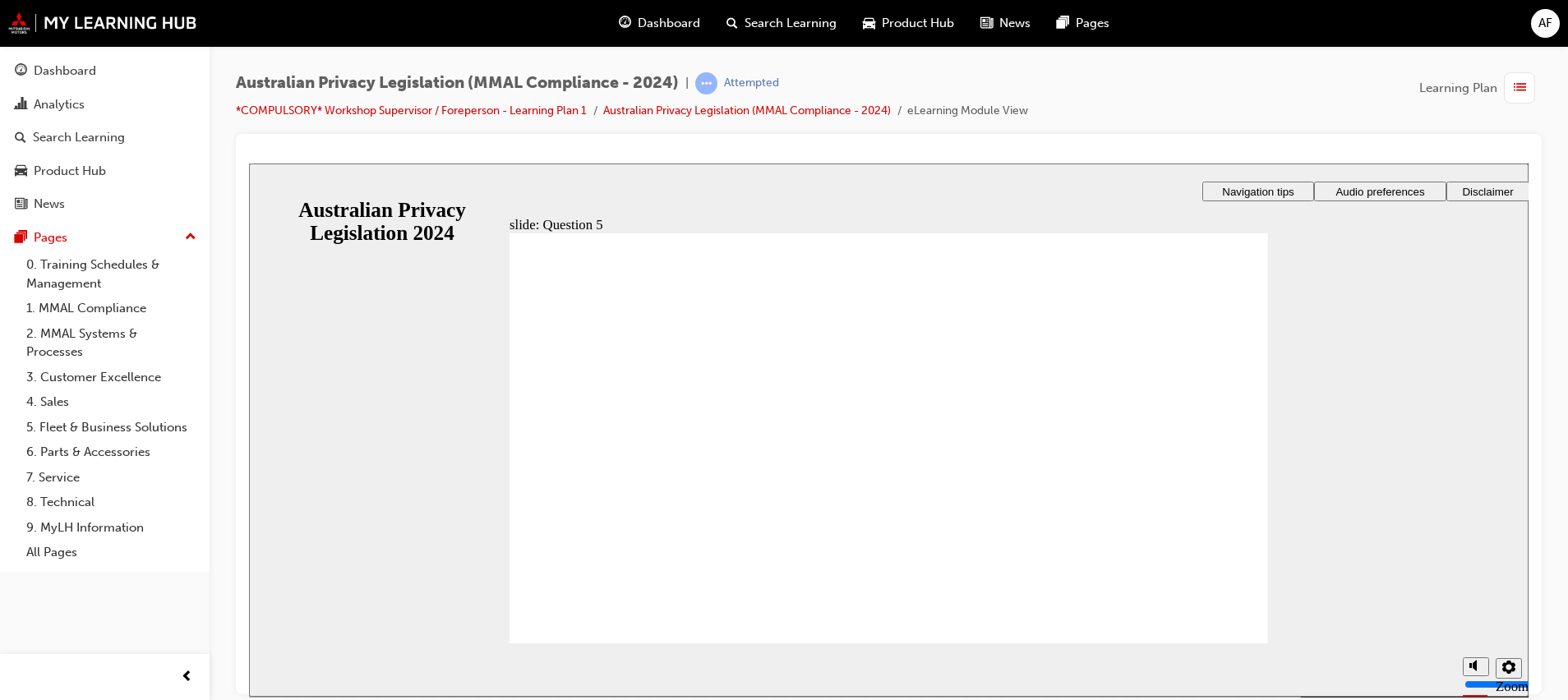 radio on "true" 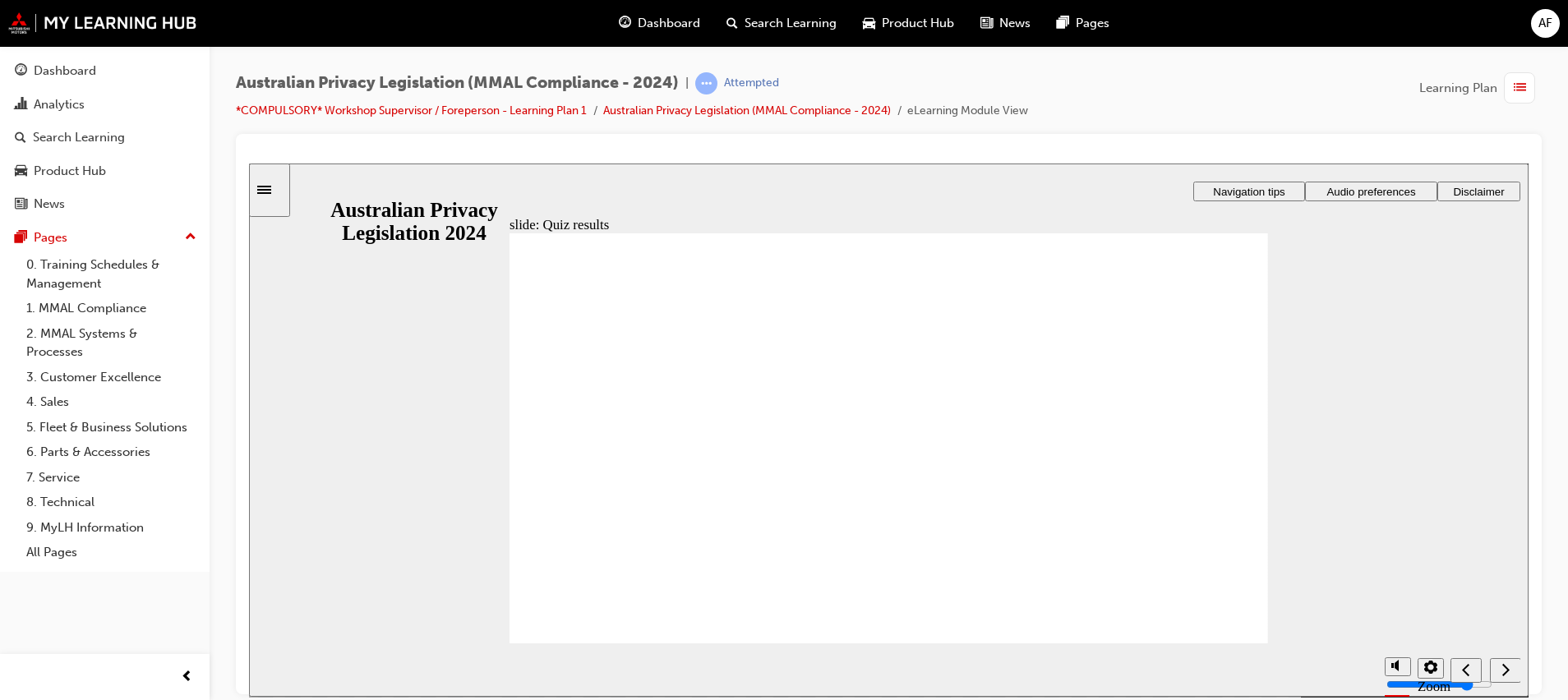 click 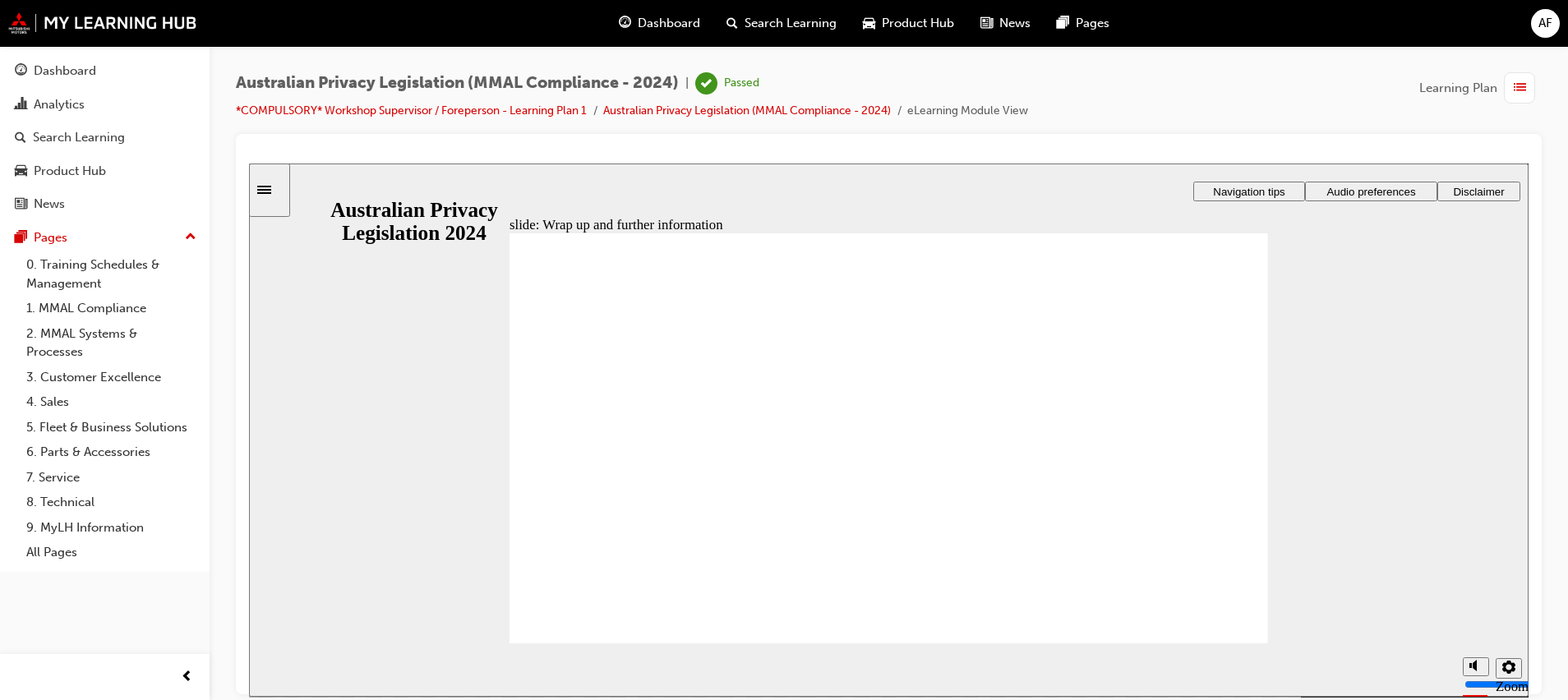 click 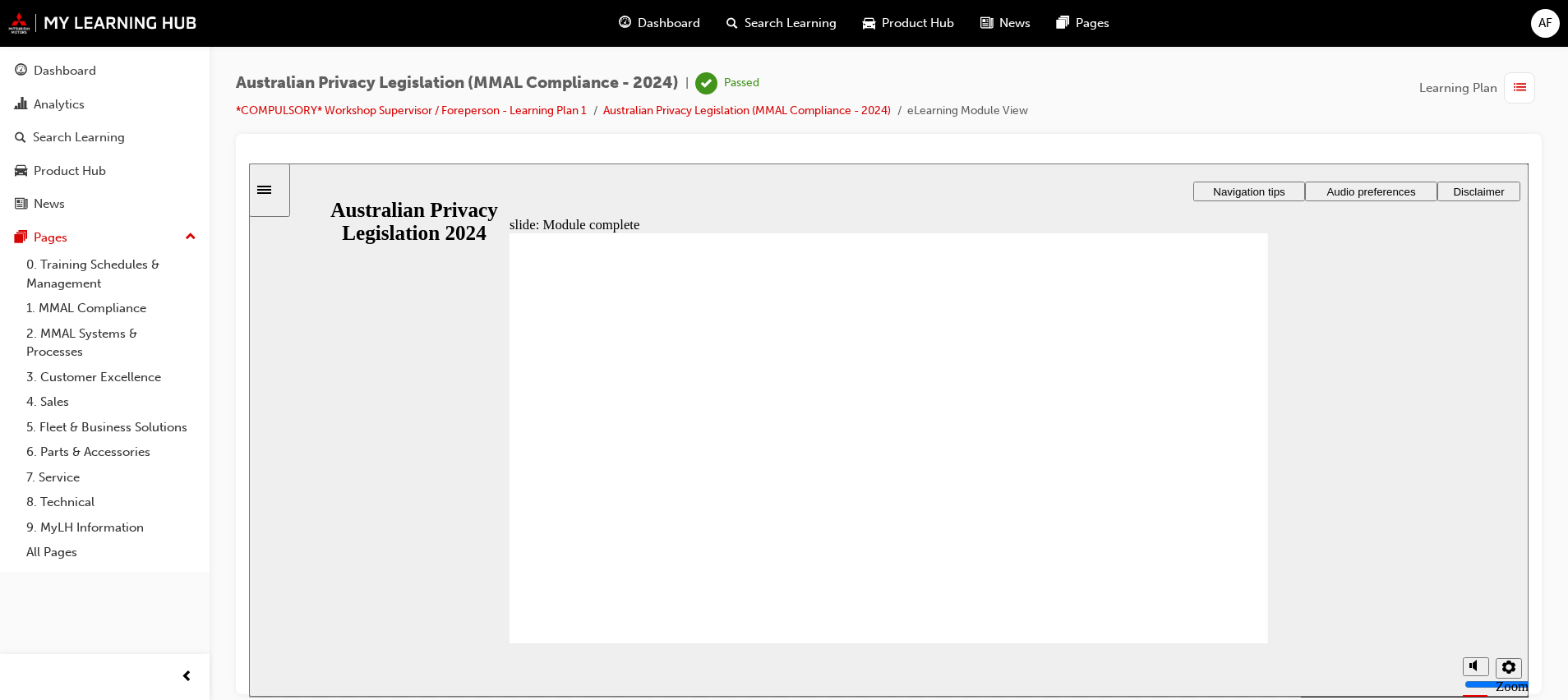 click on "Exit Exit Exit" at bounding box center [975, 2105] 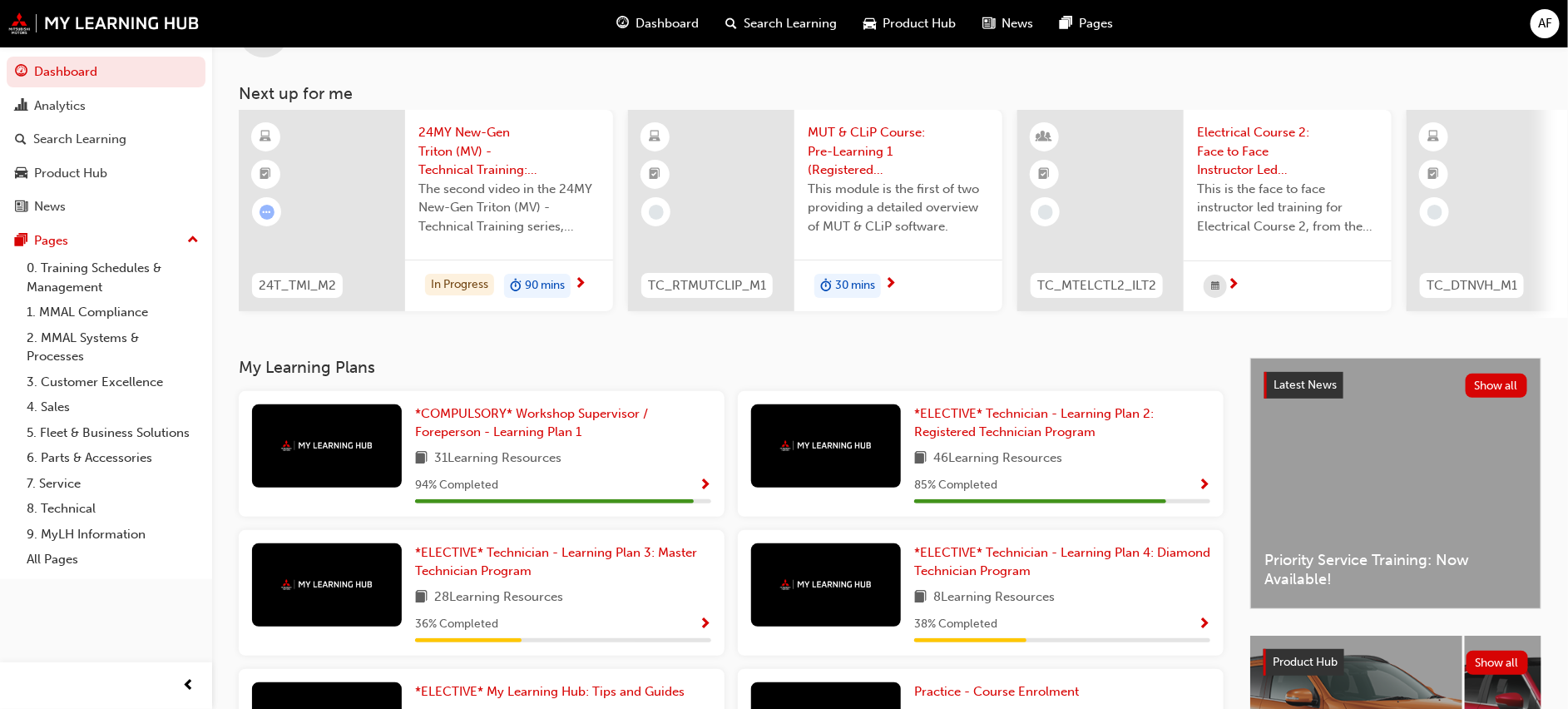 scroll, scrollTop: 250, scrollLeft: 0, axis: vertical 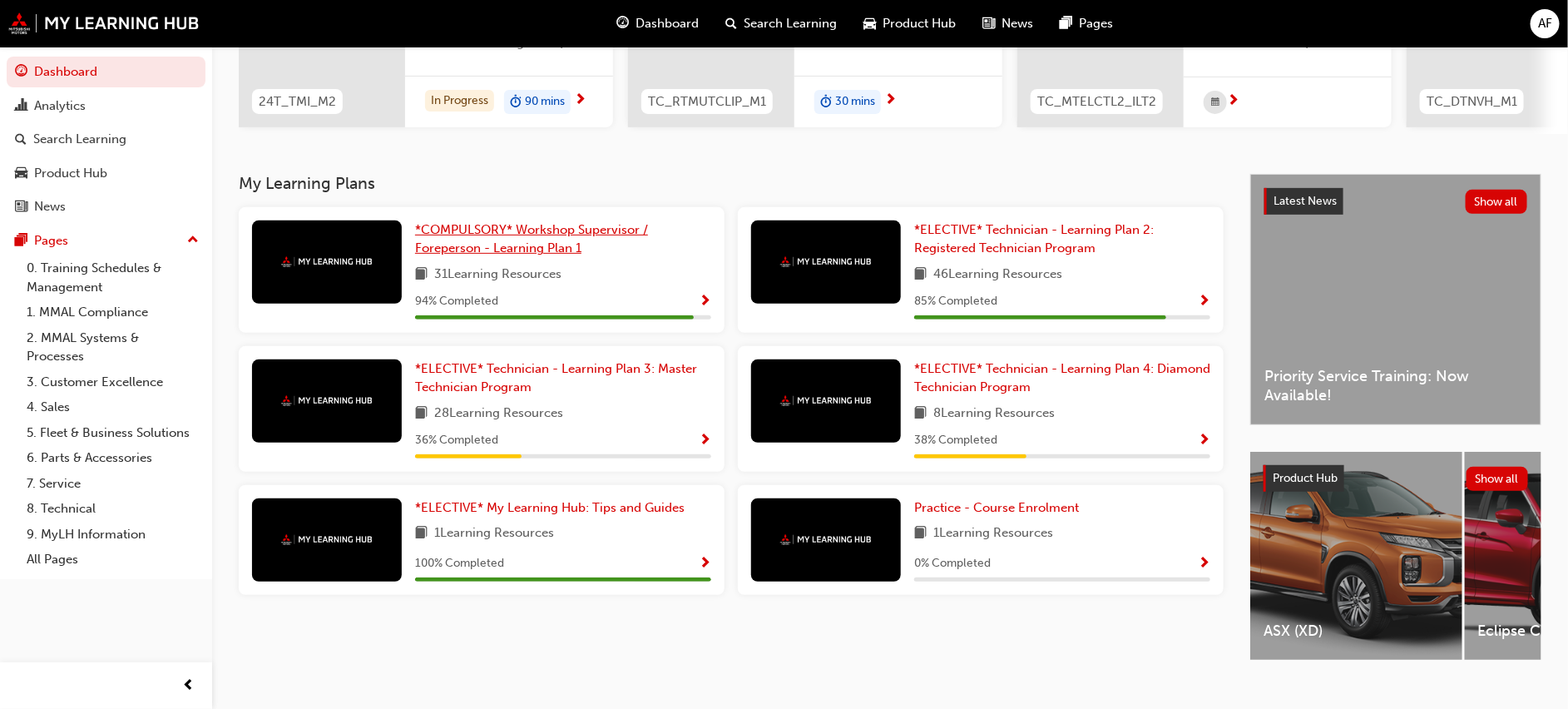 click on "*COMPULSORY* Workshop Supervisor / Foreperson - Learning Plan 1" at bounding box center [563, 239] 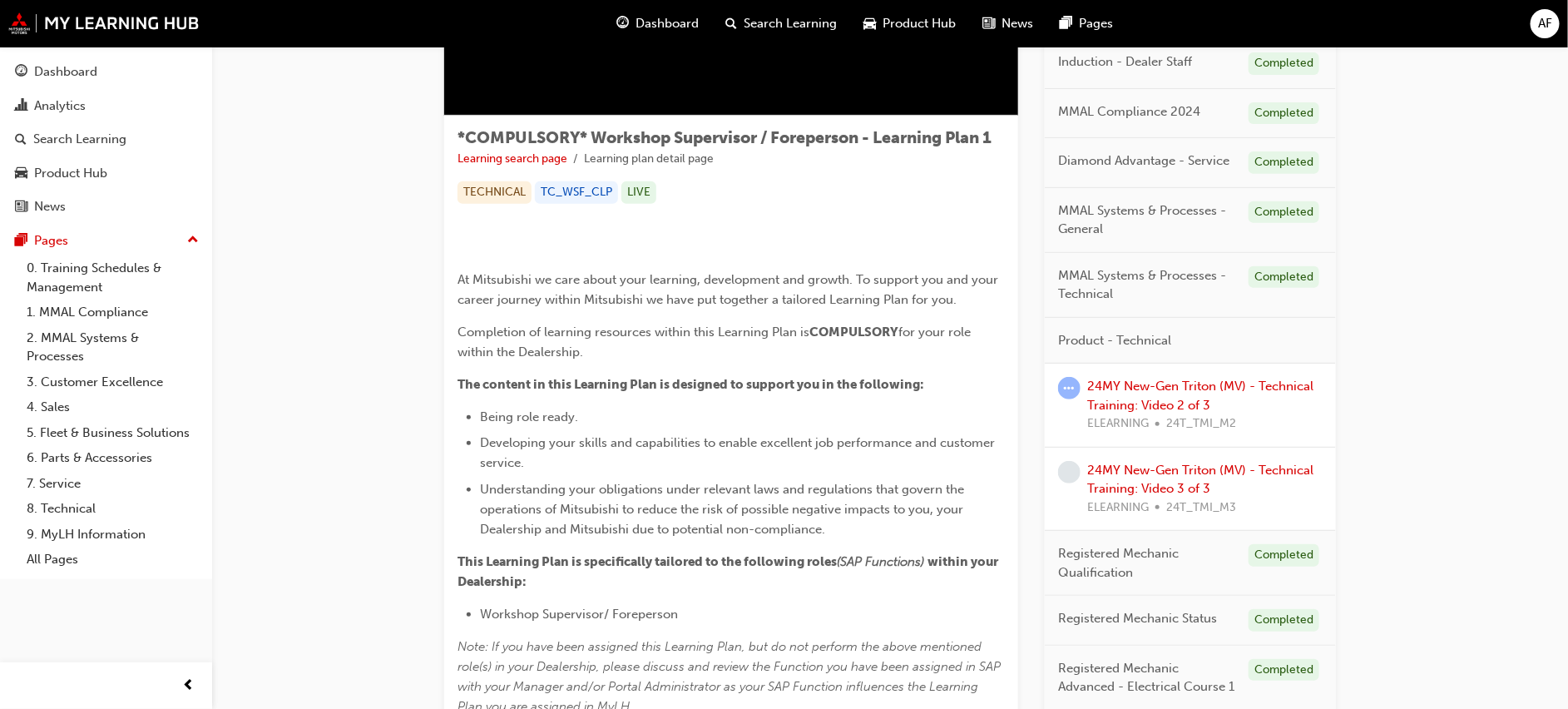 scroll, scrollTop: 250, scrollLeft: 0, axis: vertical 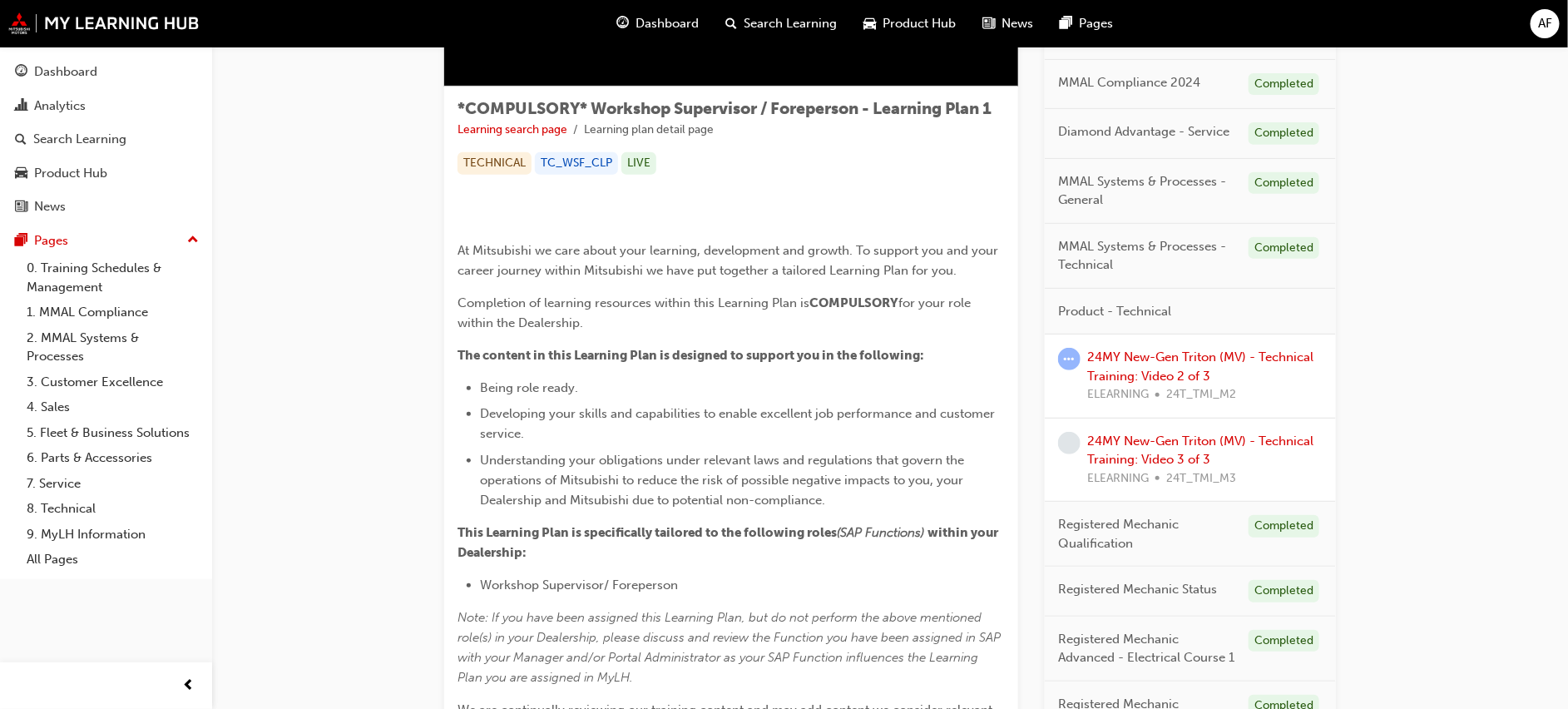 click at bounding box center (1090, -13) 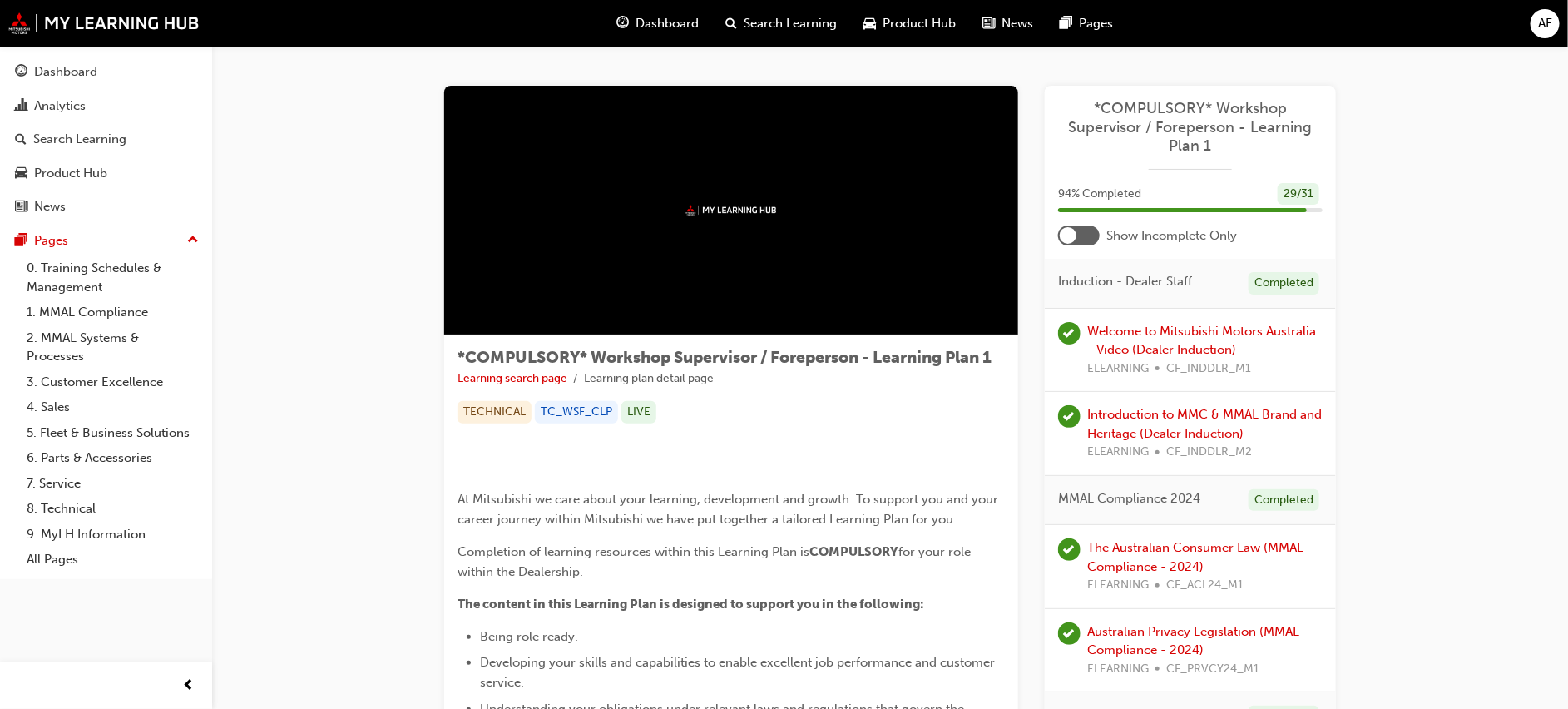 scroll, scrollTop: 0, scrollLeft: 0, axis: both 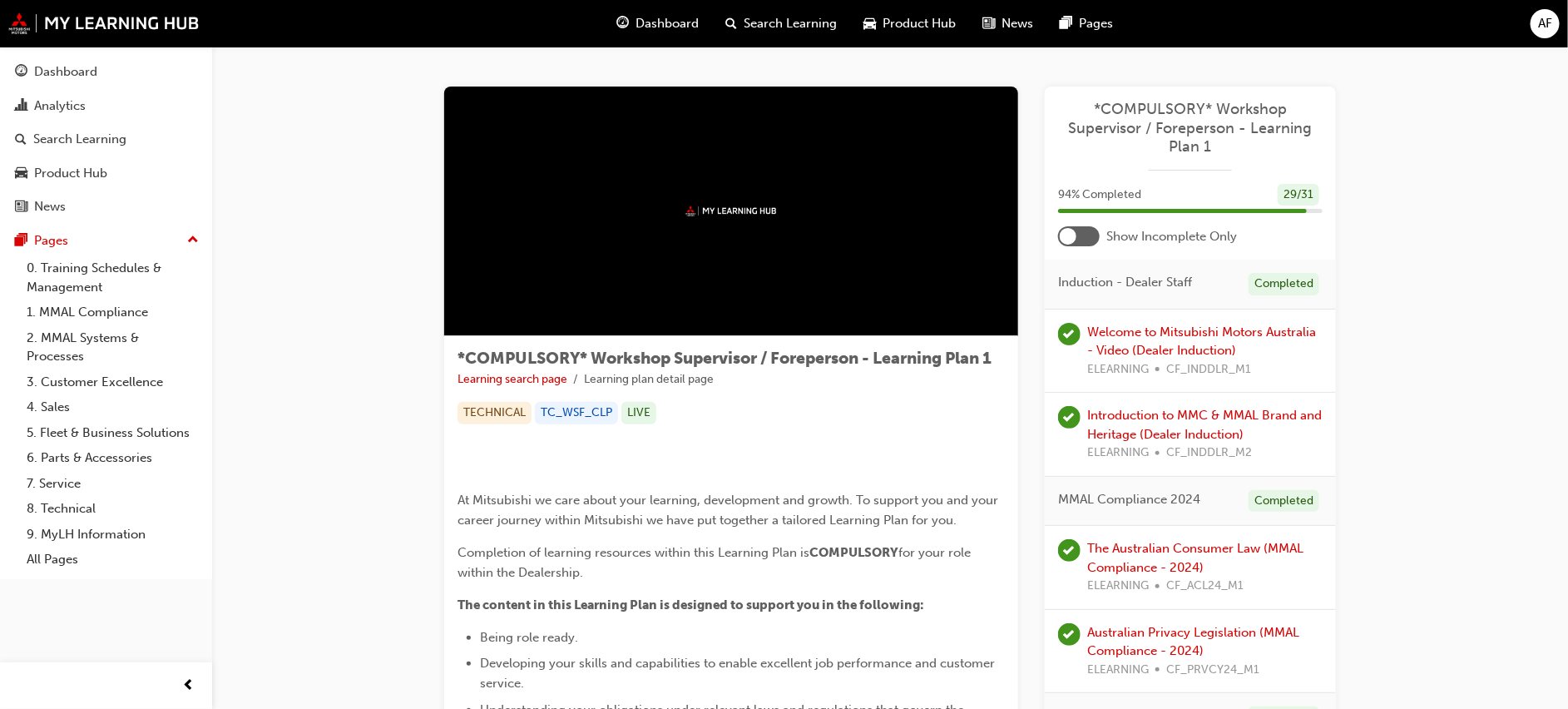 click at bounding box center (1079, 236) 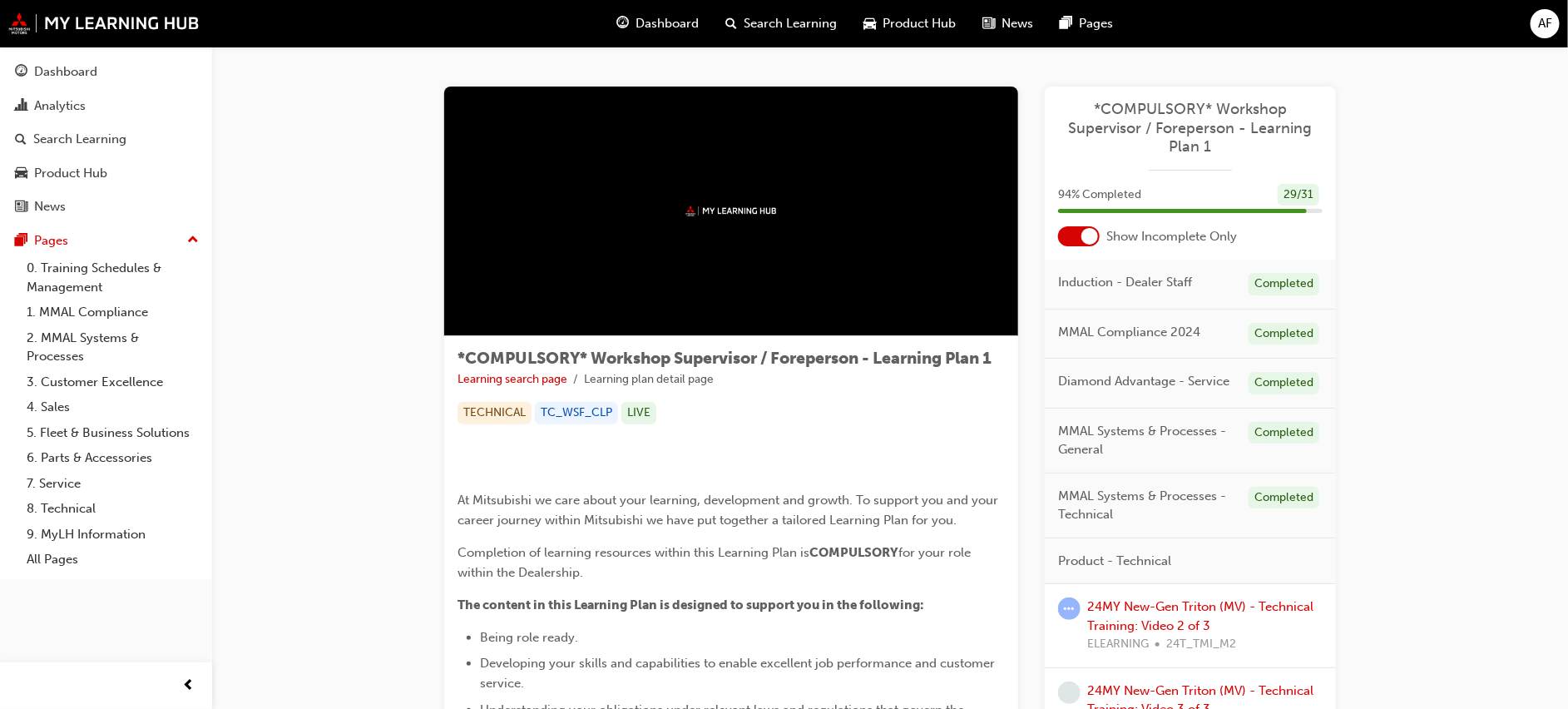 scroll, scrollTop: 125, scrollLeft: 0, axis: vertical 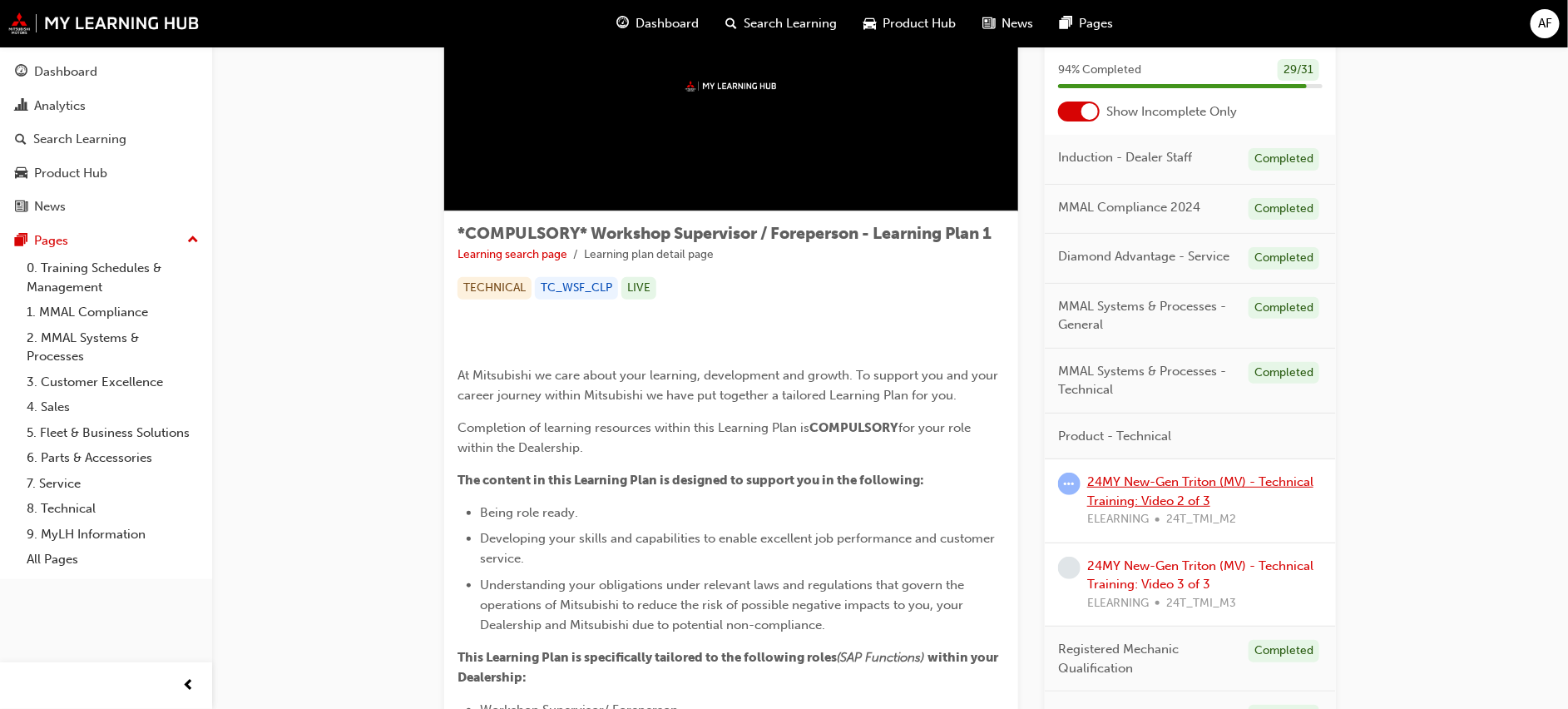 click on "24MY New-Gen Triton (MV) - Technical Training: Video 2 of 3" at bounding box center [1200, 491] 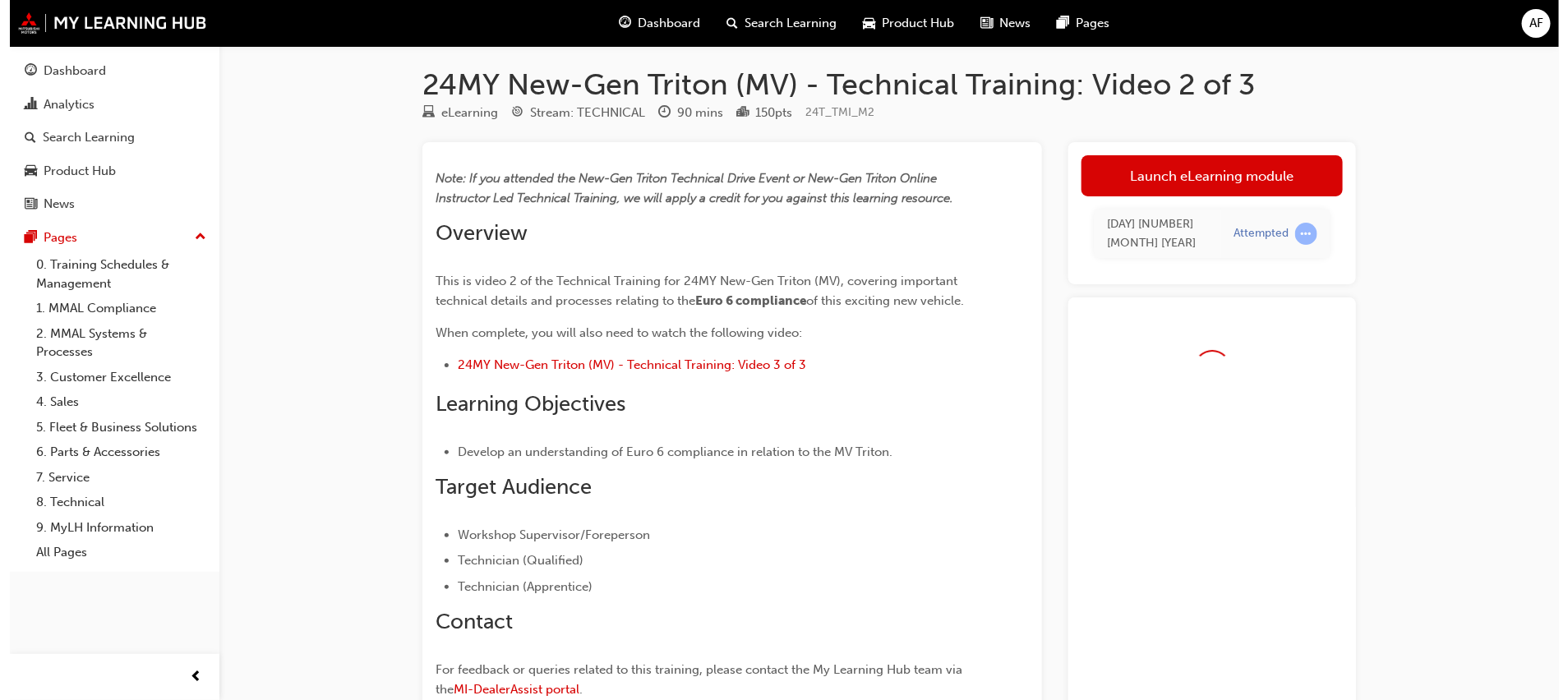 scroll, scrollTop: 0, scrollLeft: 0, axis: both 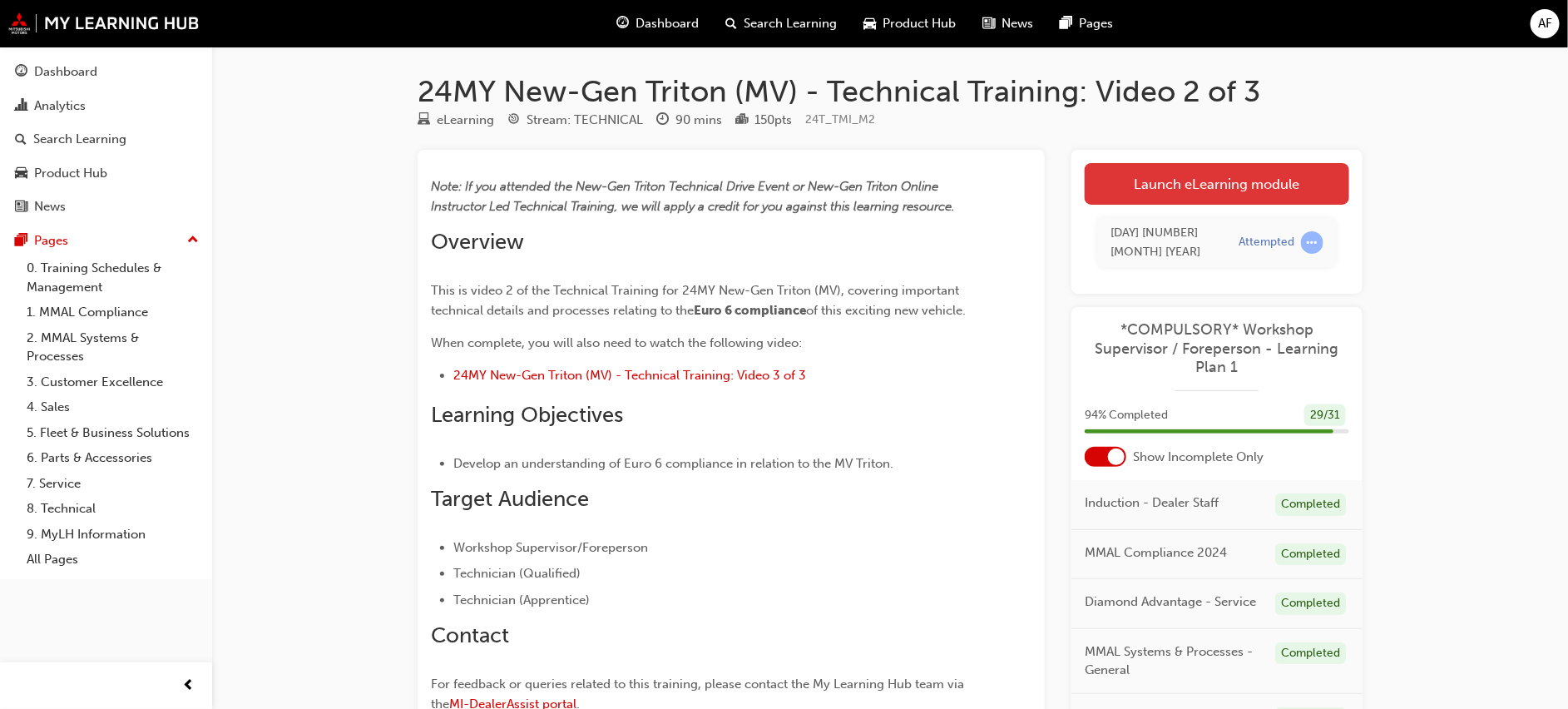 click on "Launch eLearning module" at bounding box center [1217, 184] 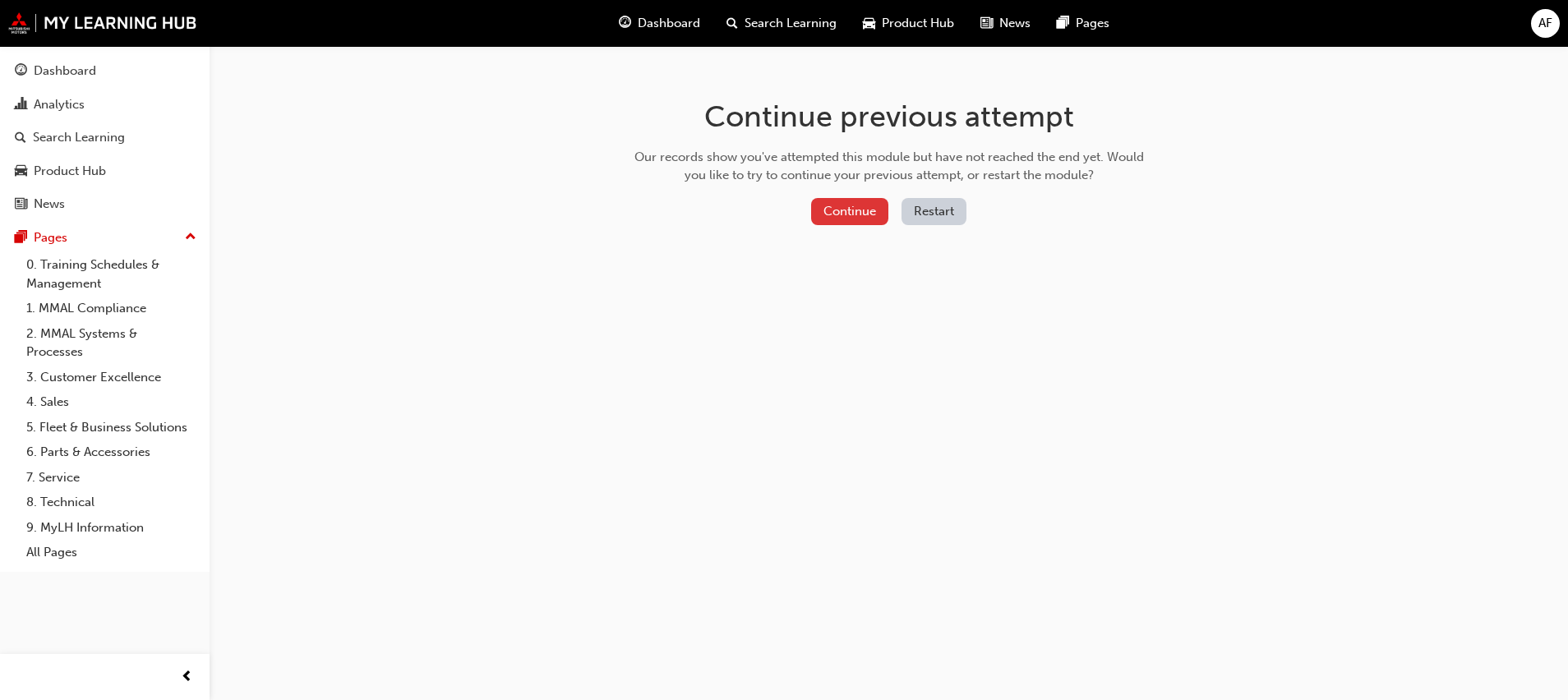 click on "Continue" at bounding box center (850, 211) 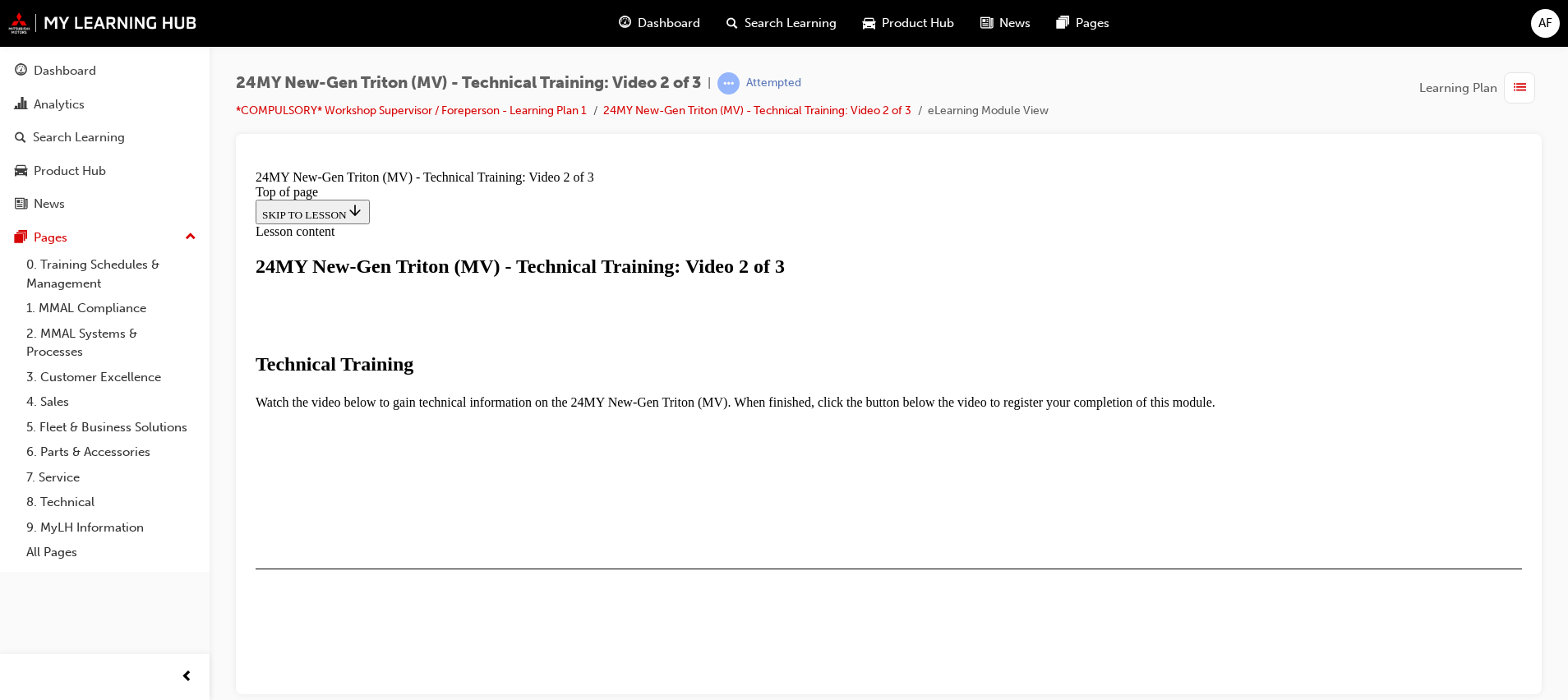 scroll, scrollTop: 0, scrollLeft: 0, axis: both 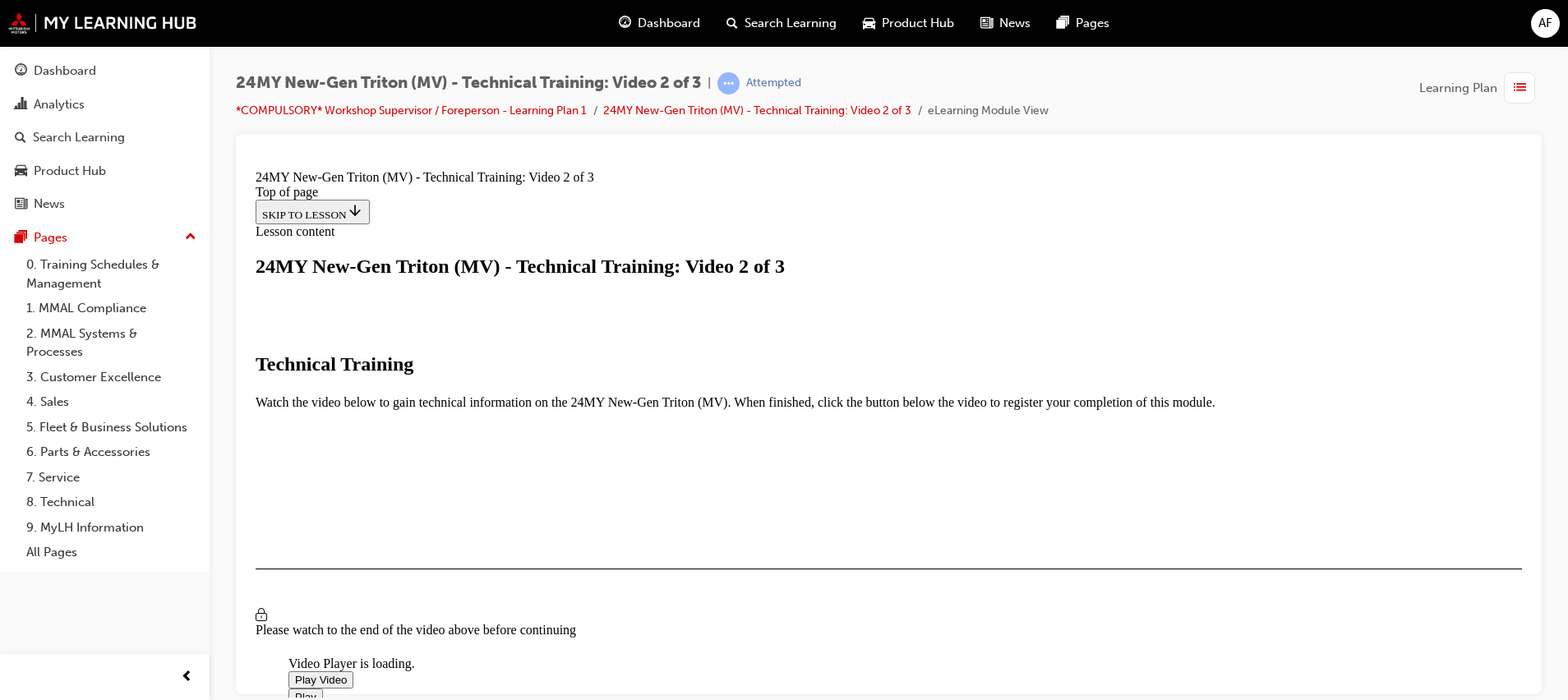 click at bounding box center [295, 679] 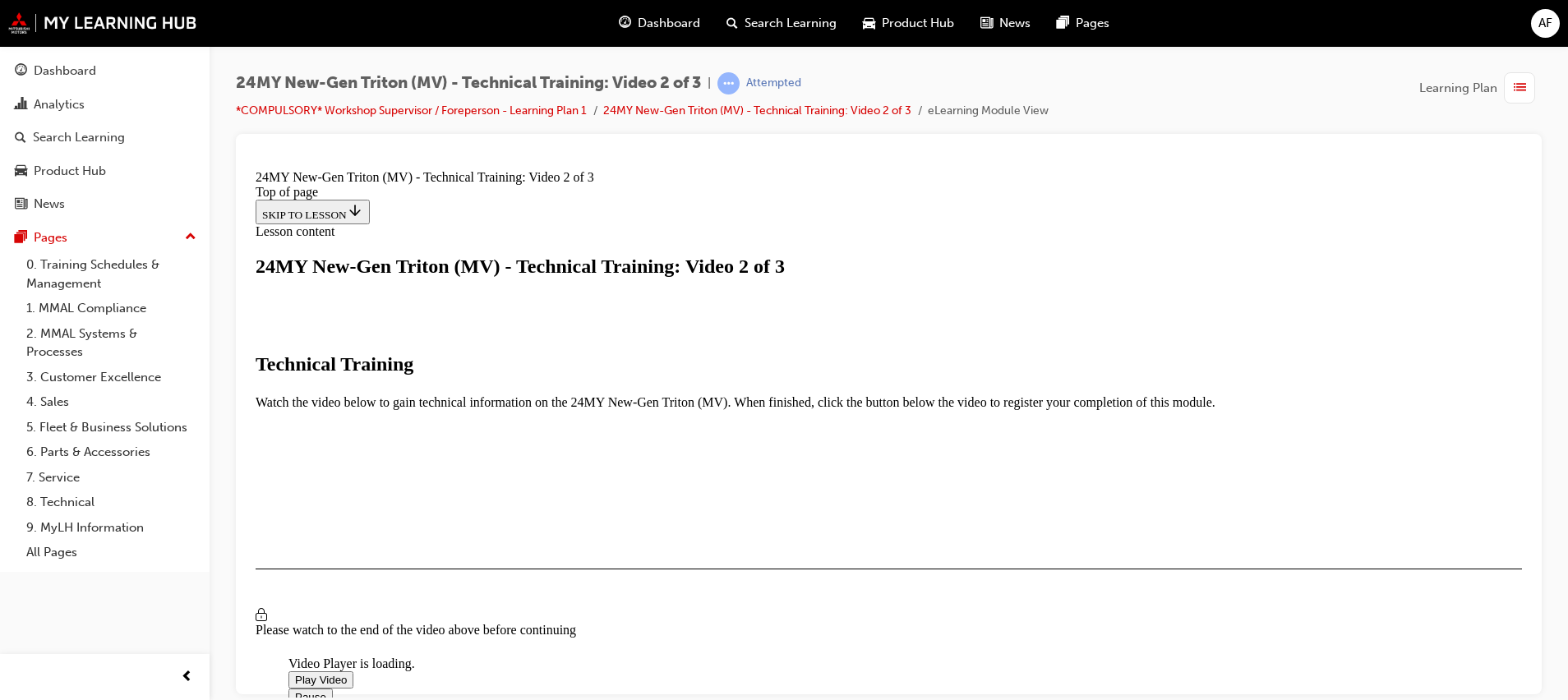 scroll, scrollTop: 0, scrollLeft: 0, axis: both 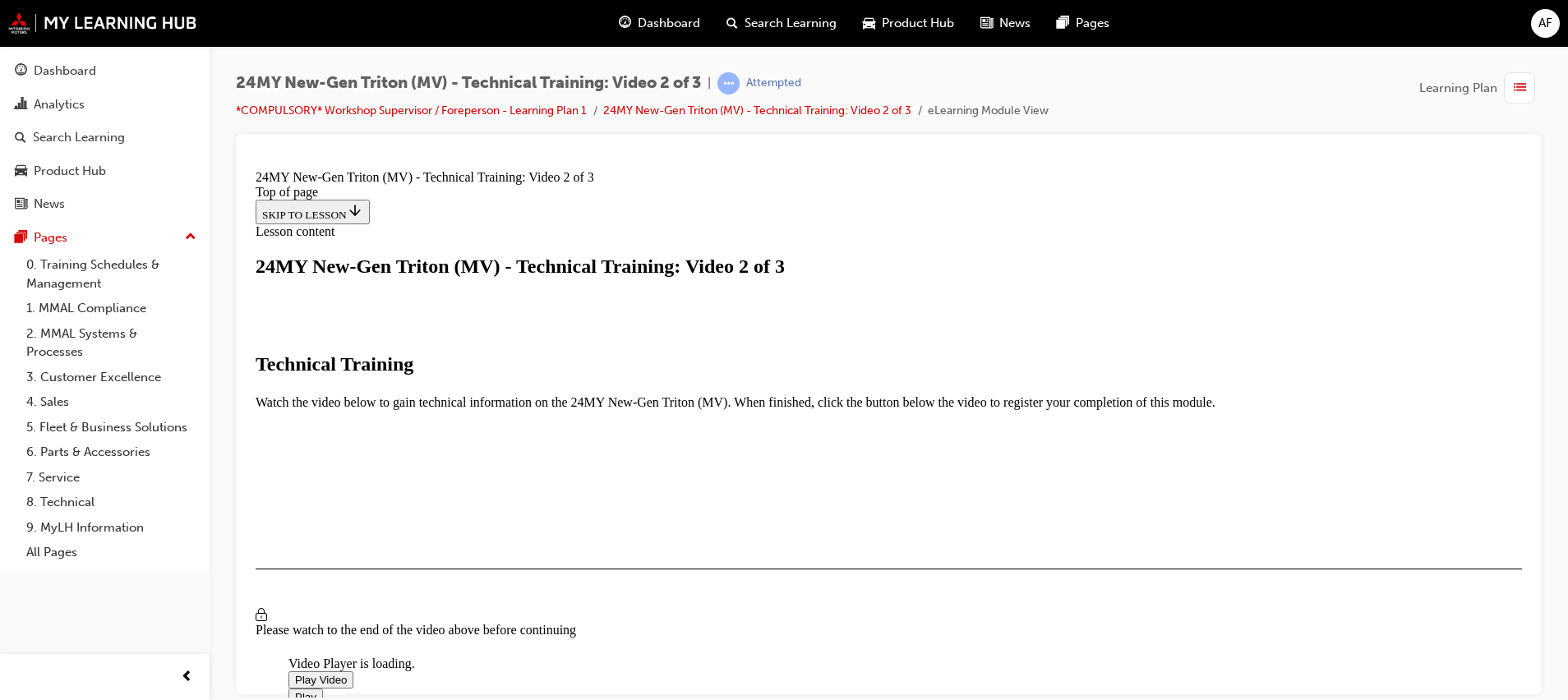 click at bounding box center [295, 679] 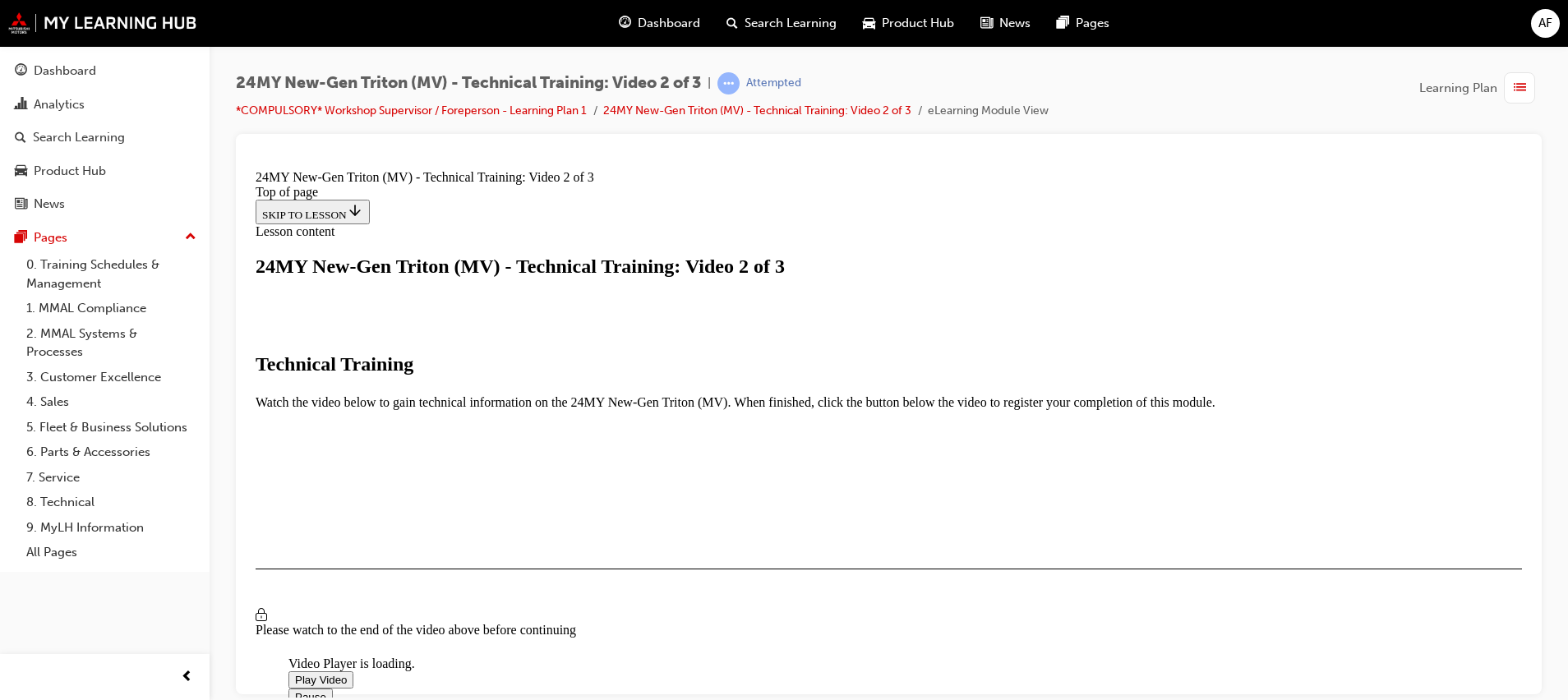 scroll, scrollTop: 219, scrollLeft: 0, axis: vertical 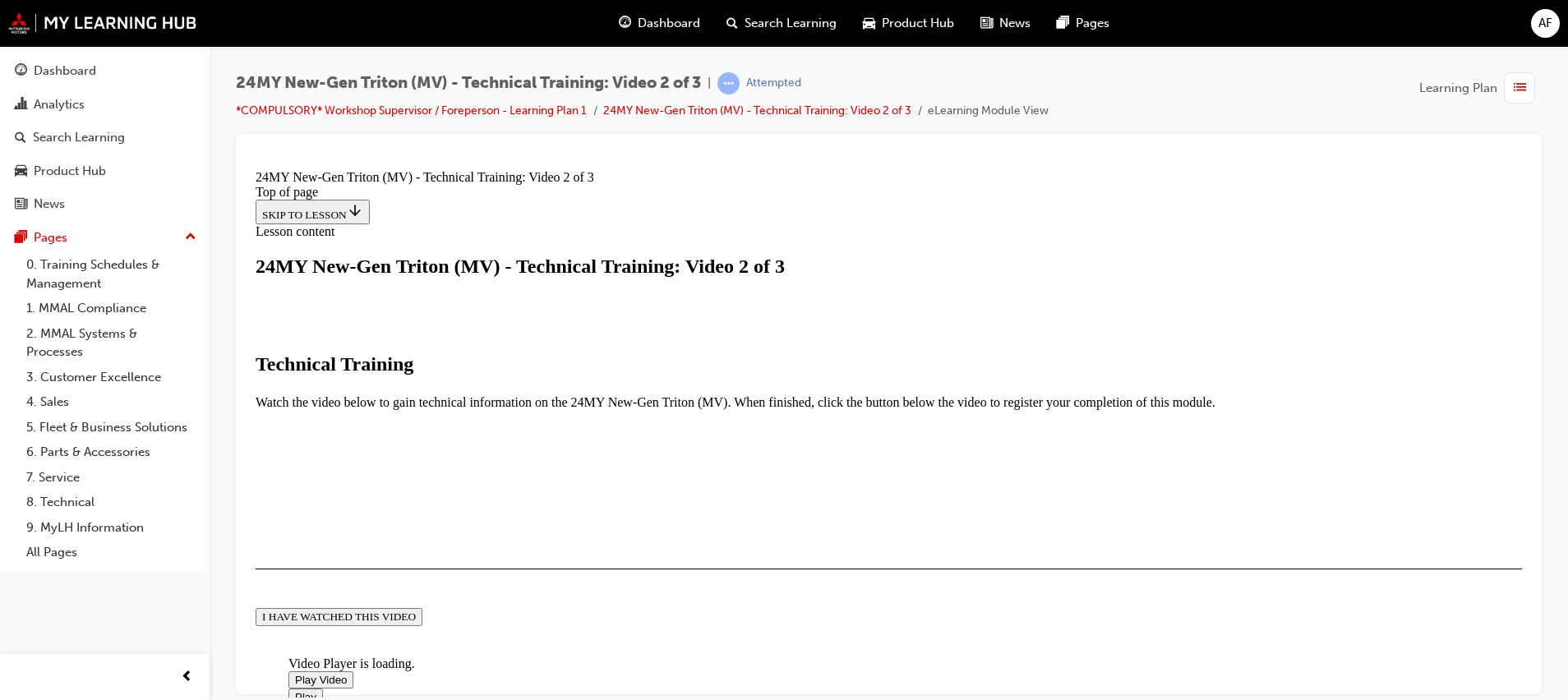 click on "I HAVE WATCHED THIS VIDEO" at bounding box center (339, 616) 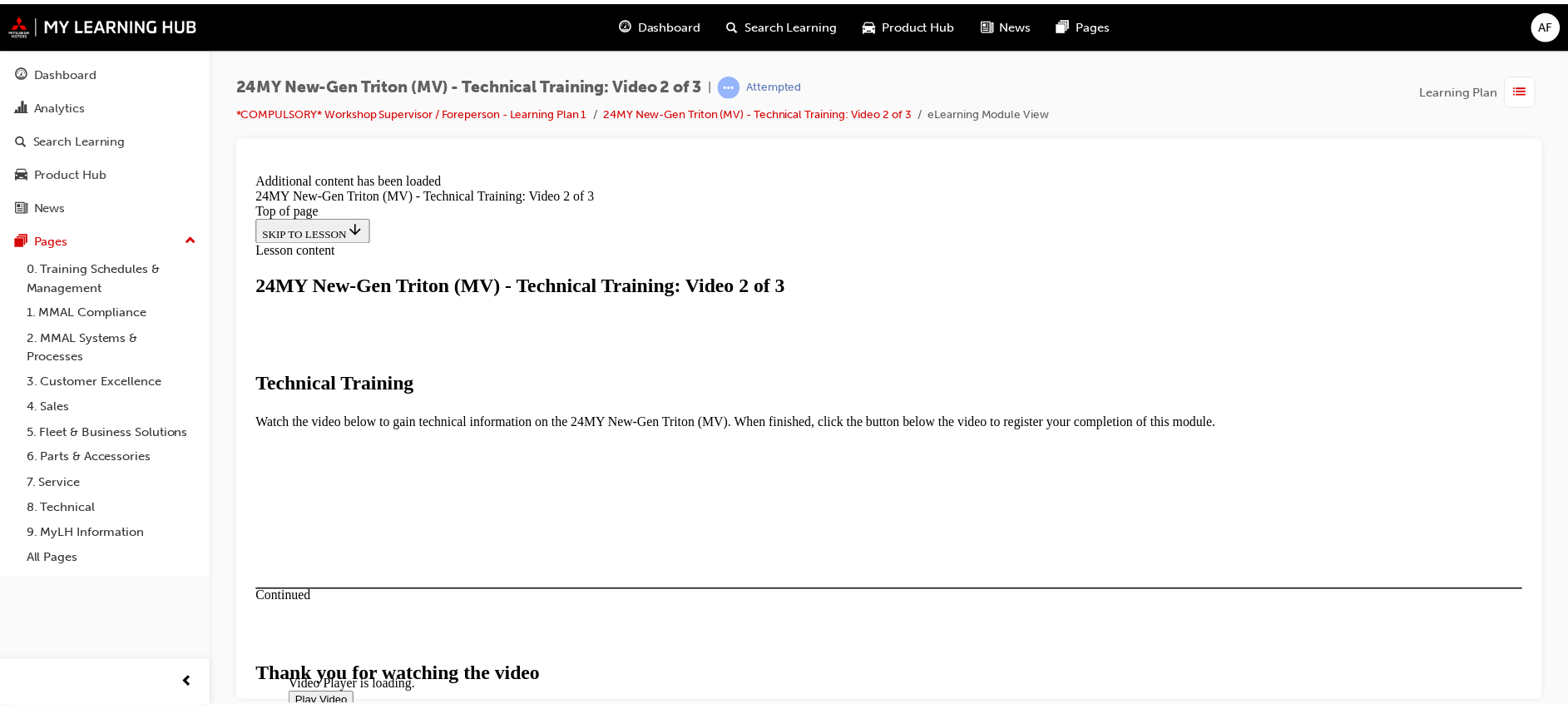 scroll, scrollTop: 605, scrollLeft: 0, axis: vertical 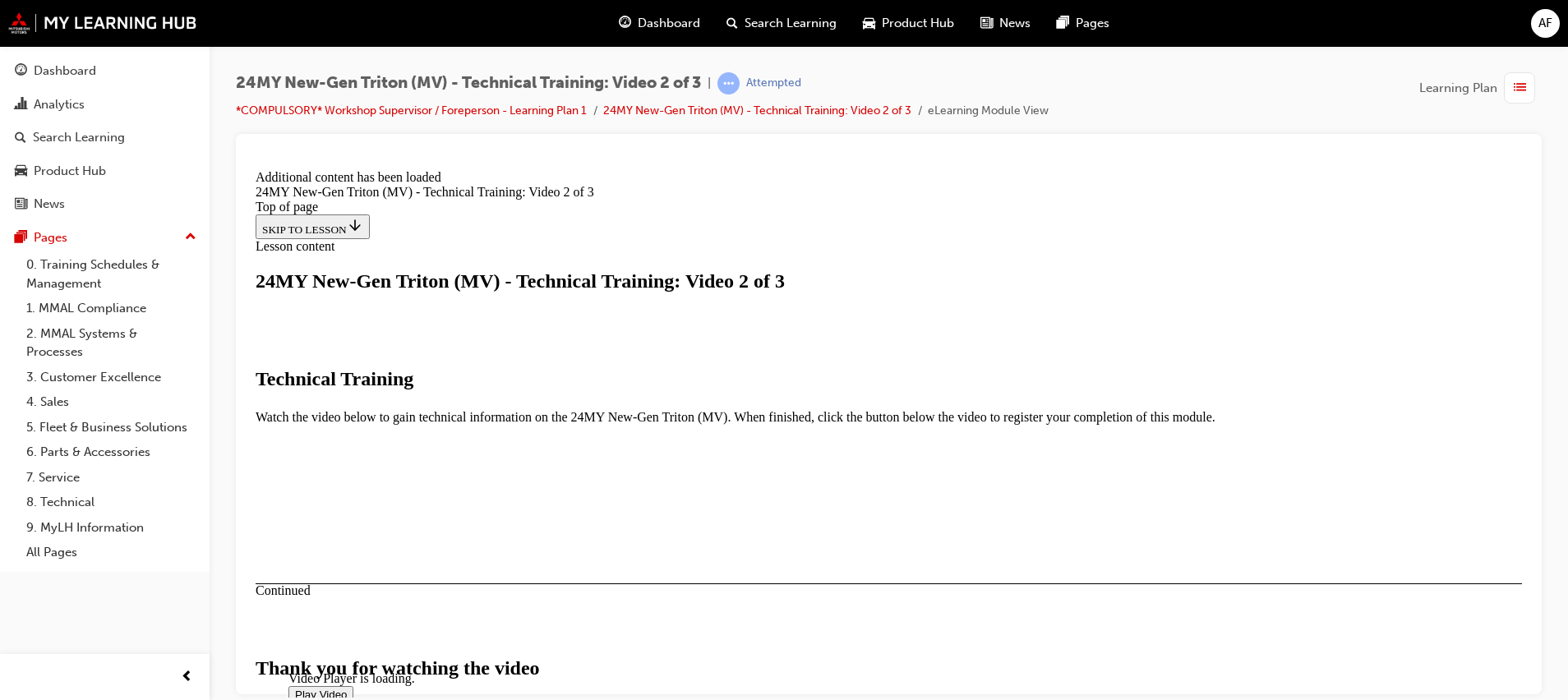 click on "CLOSE MODULE" at bounding box center (306, 813) 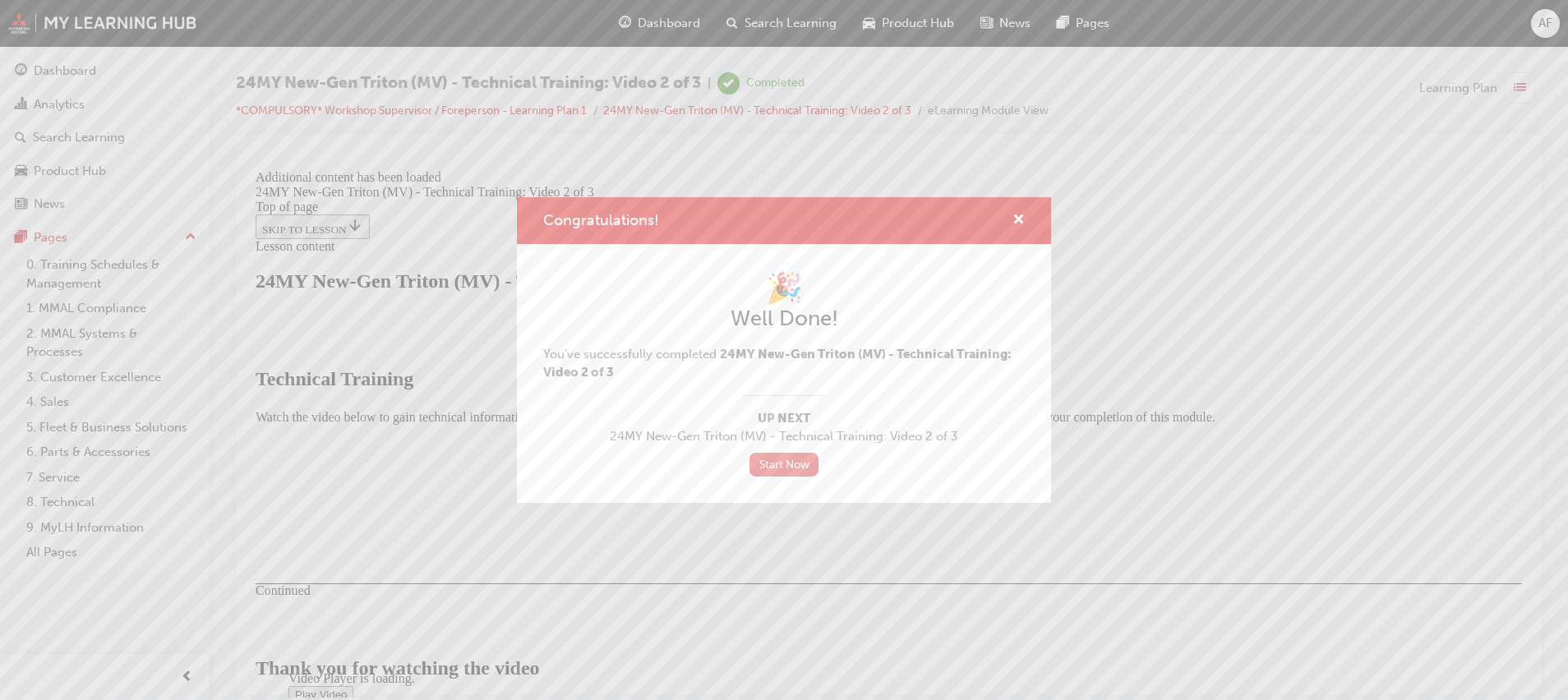 click on "Start Now" at bounding box center (784, 464) 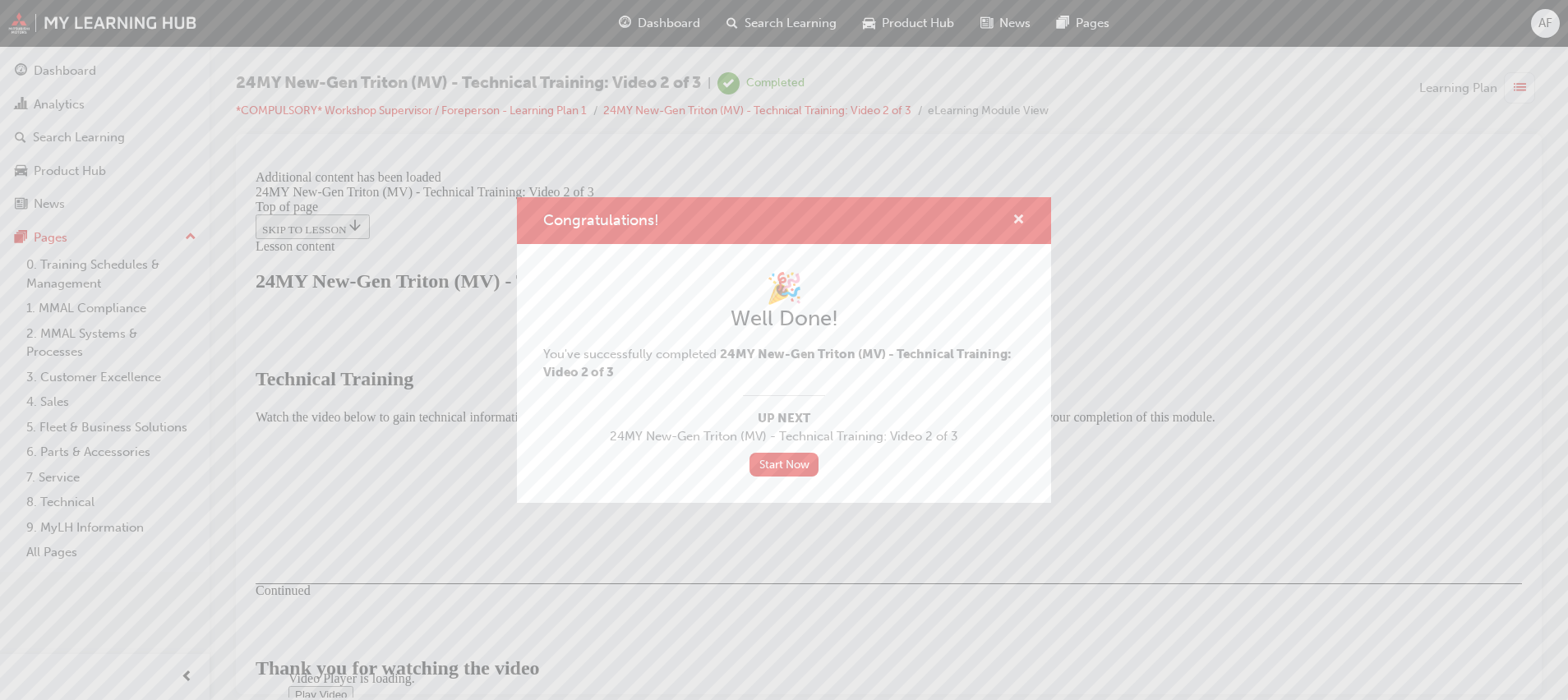 click at bounding box center (1018, 221) 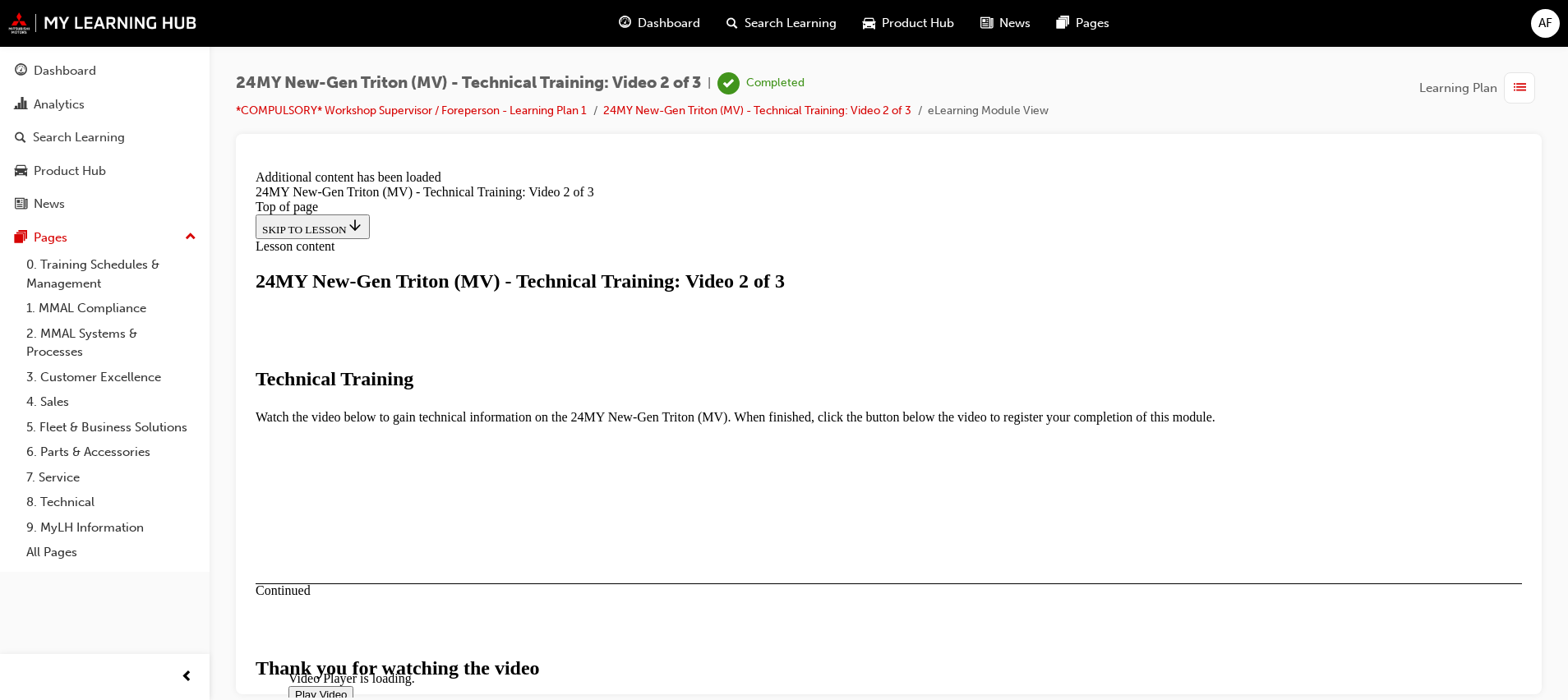 click on "Dashboard" at bounding box center [659, 23] 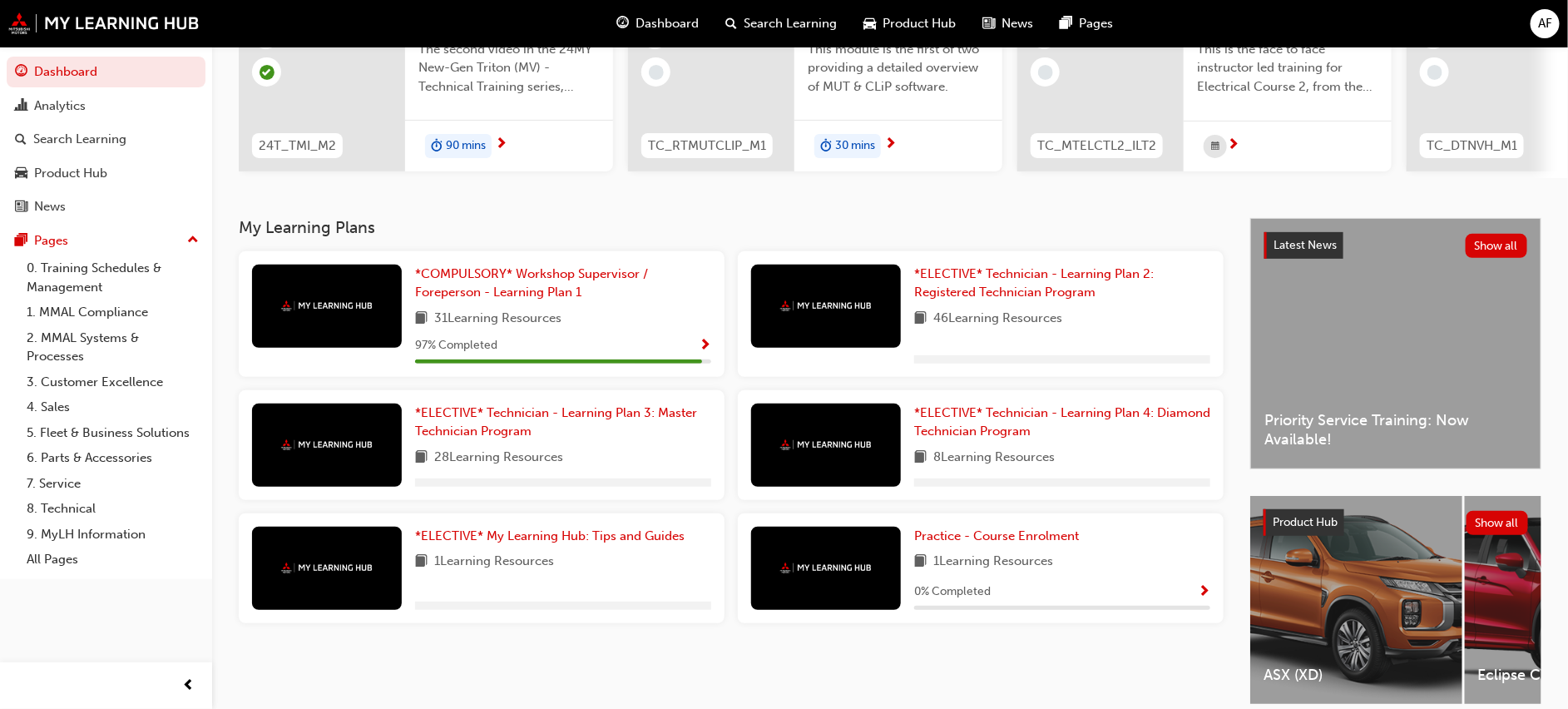 scroll, scrollTop: 250, scrollLeft: 0, axis: vertical 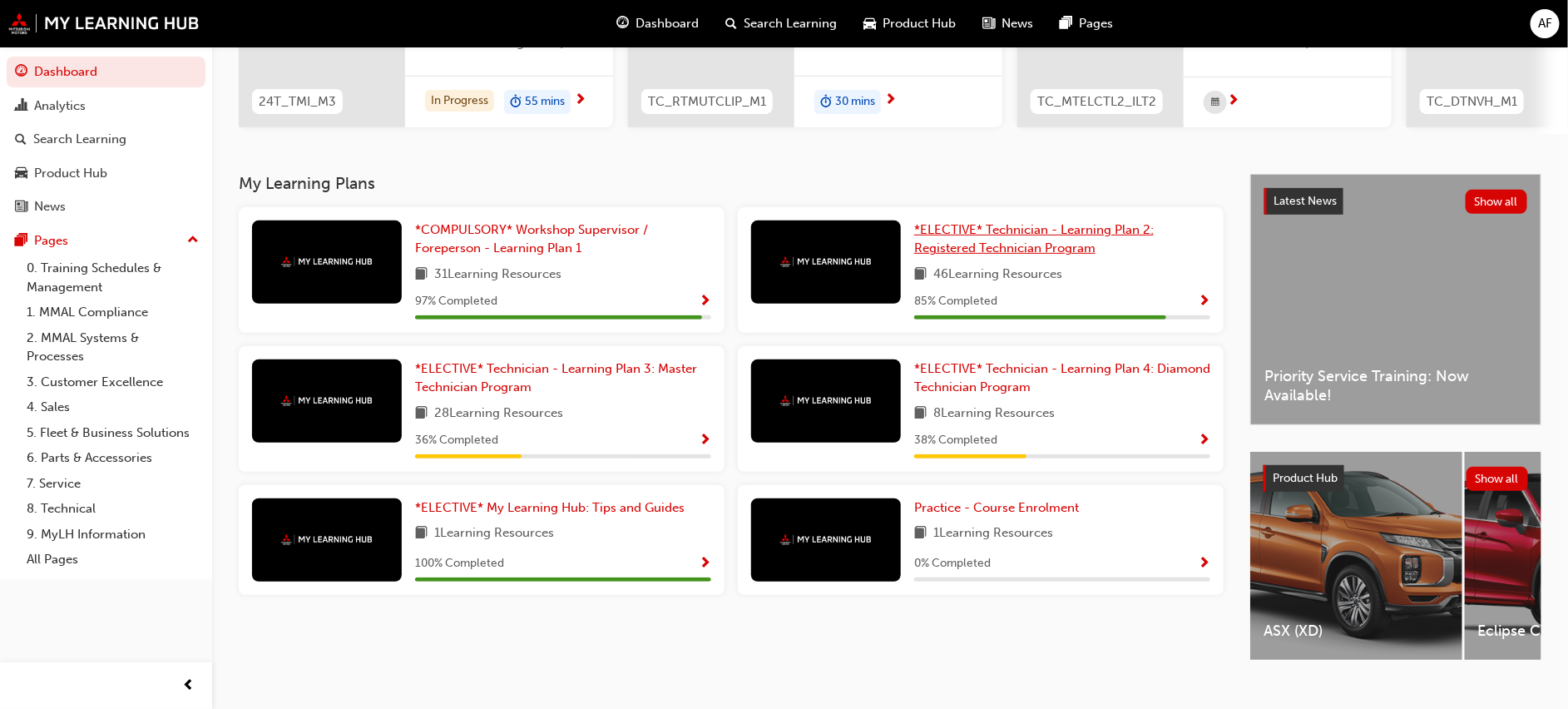click on "*ELECTIVE* Technician - Learning Plan 2: Registered Technician Program" at bounding box center [1034, 239] 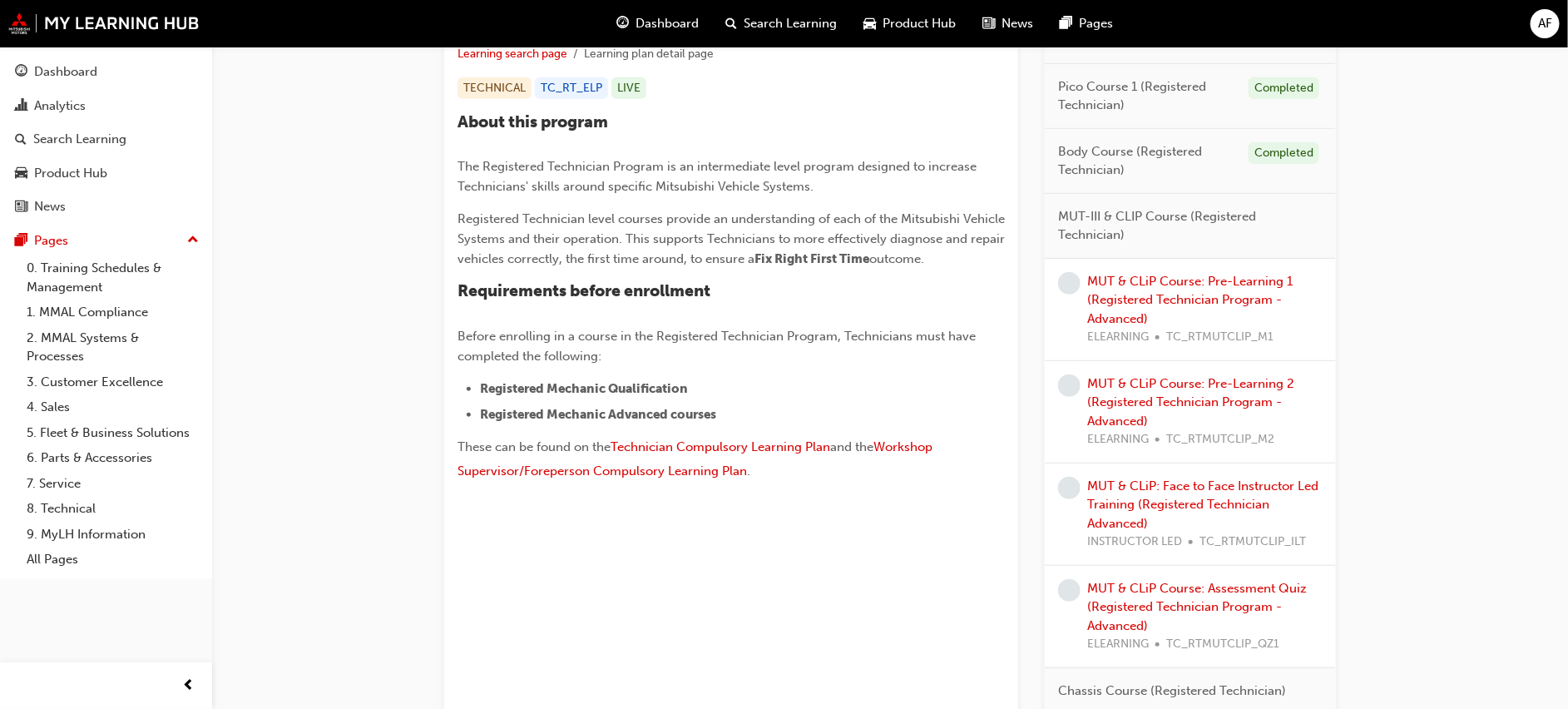 scroll, scrollTop: 374, scrollLeft: 0, axis: vertical 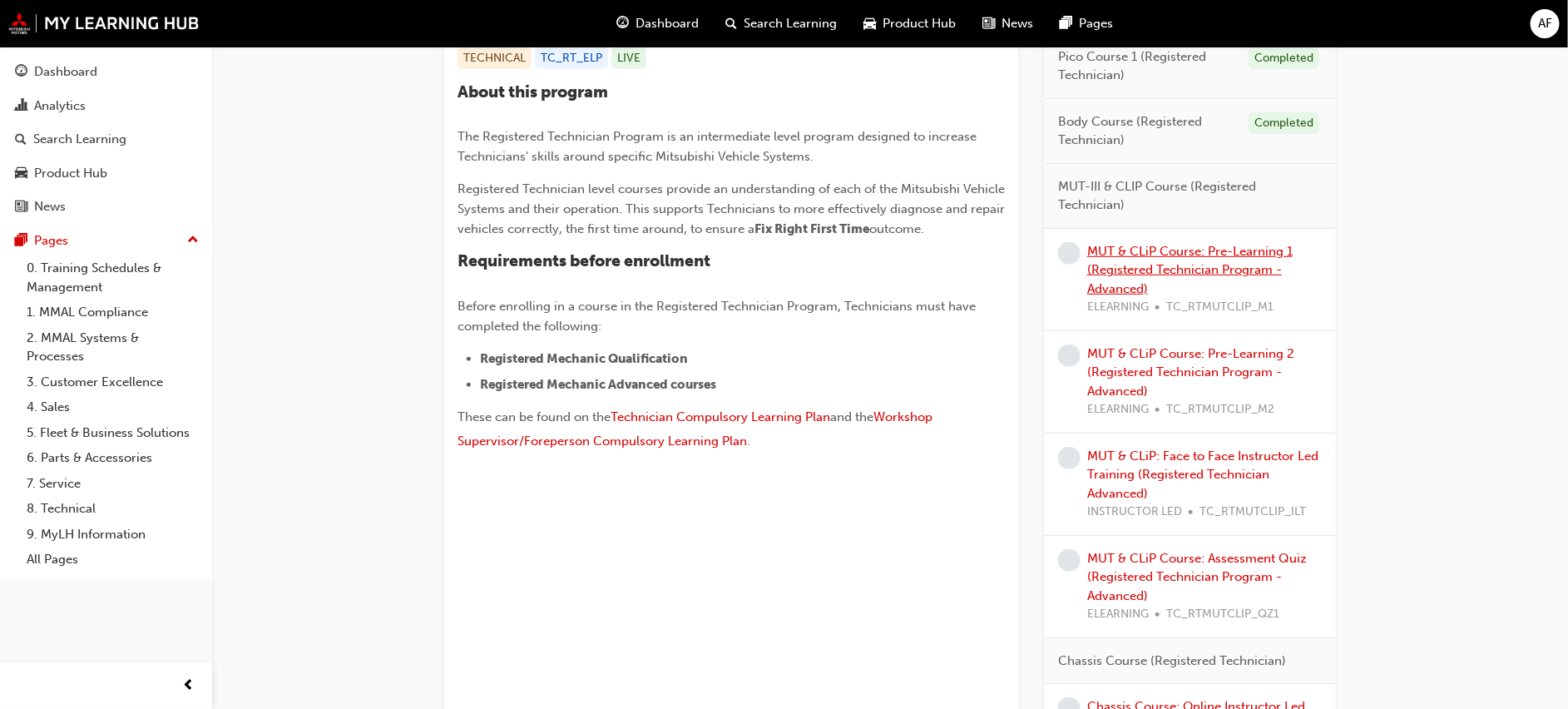 click on "MUT & CLiP Course: Pre-Learning 1 (Registered Technician Program - Advanced)" at bounding box center (1190, 270) 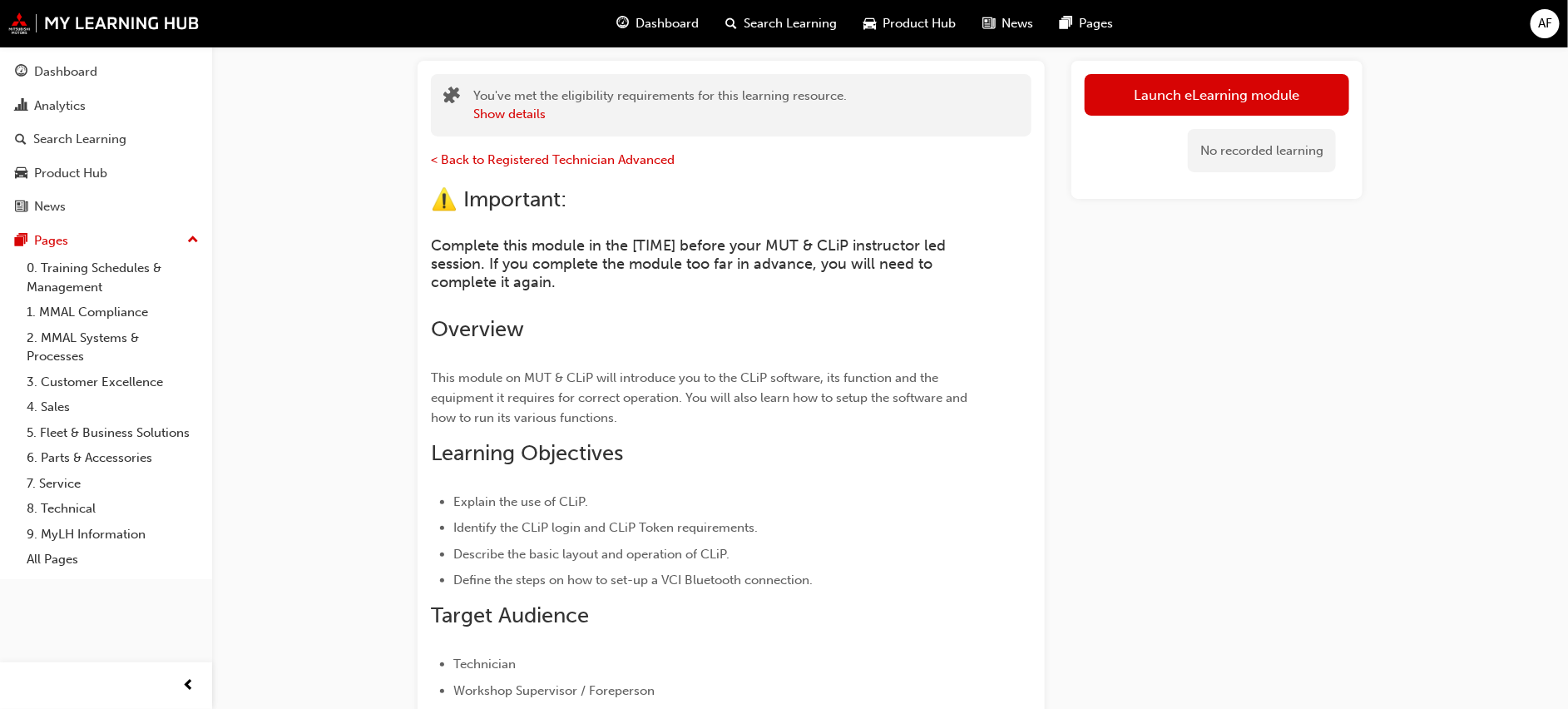 scroll, scrollTop: 125, scrollLeft: 0, axis: vertical 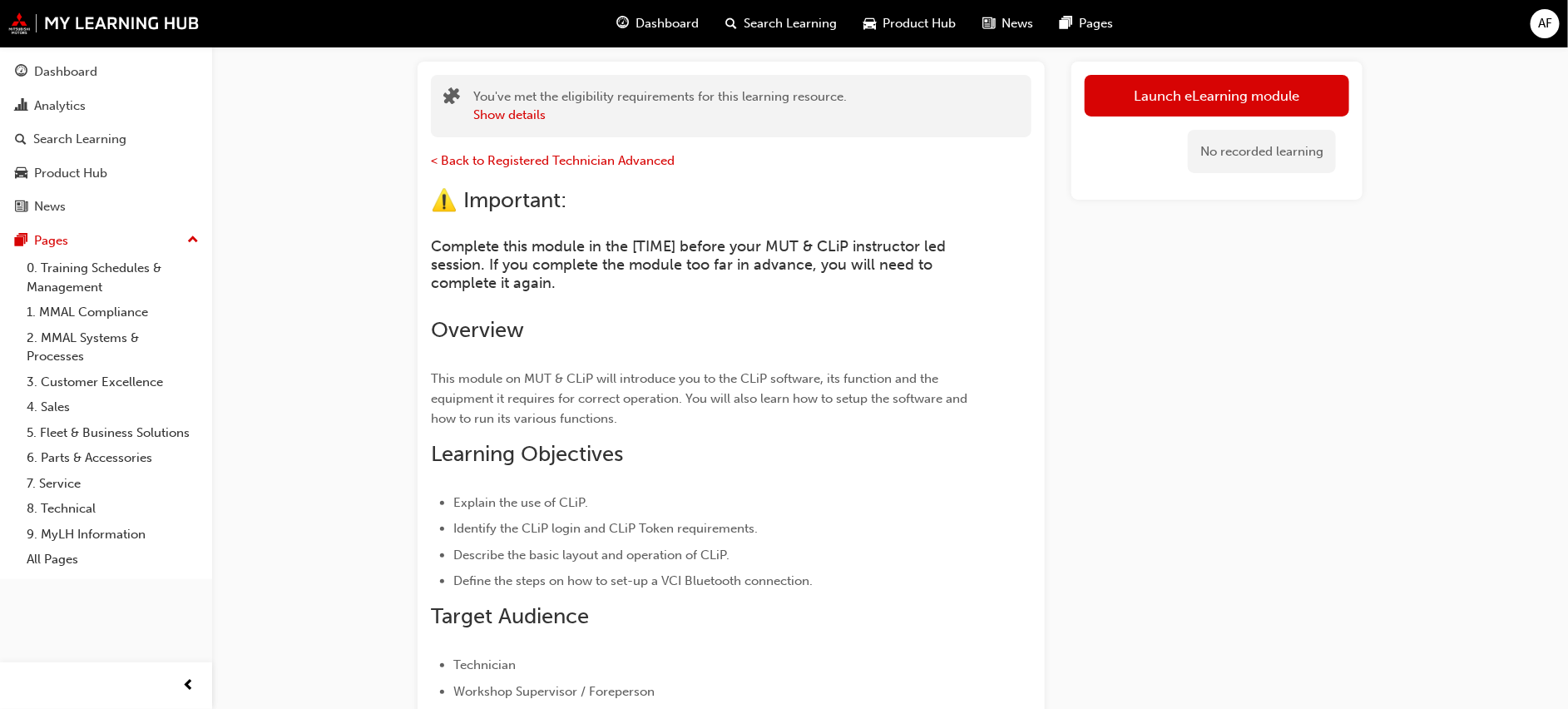 click on "Launch eLearning module" at bounding box center (1217, 96) 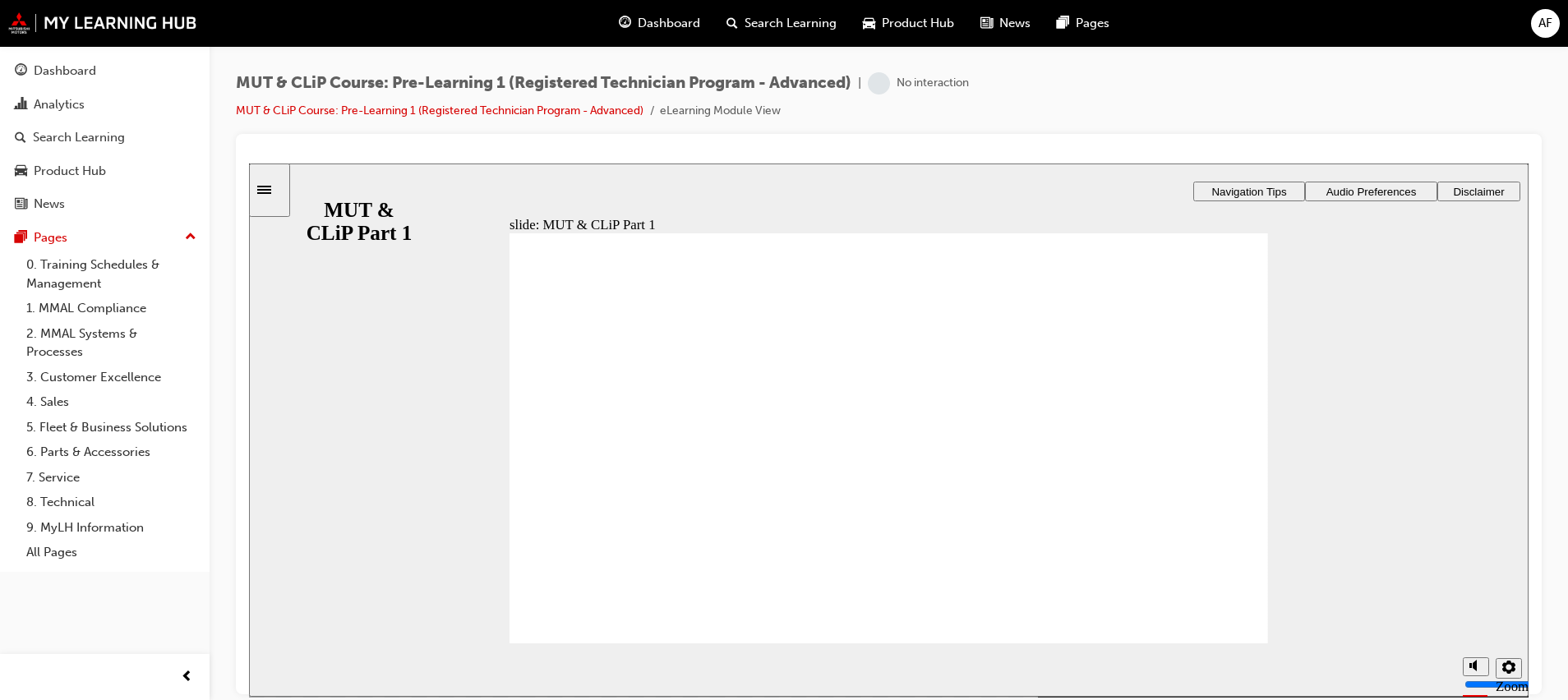 scroll, scrollTop: 0, scrollLeft: 0, axis: both 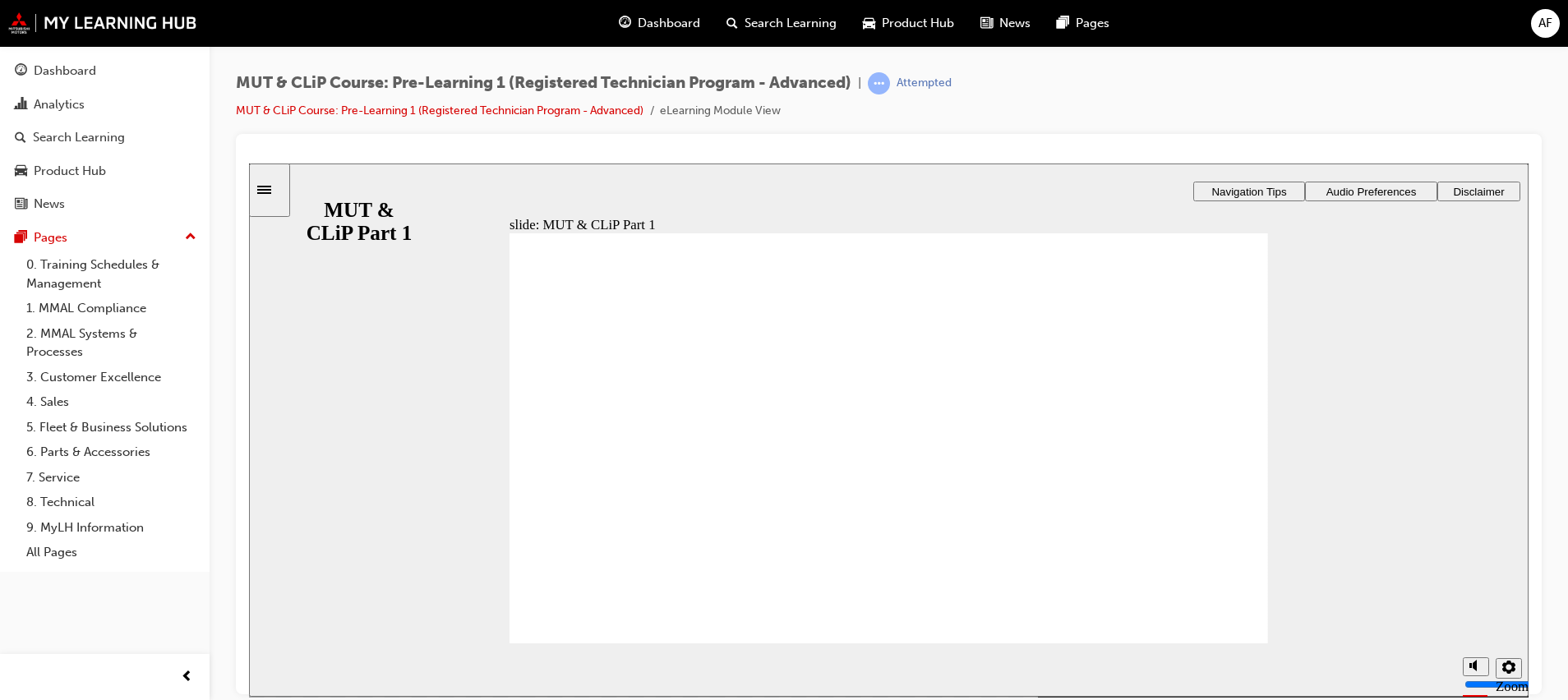 click 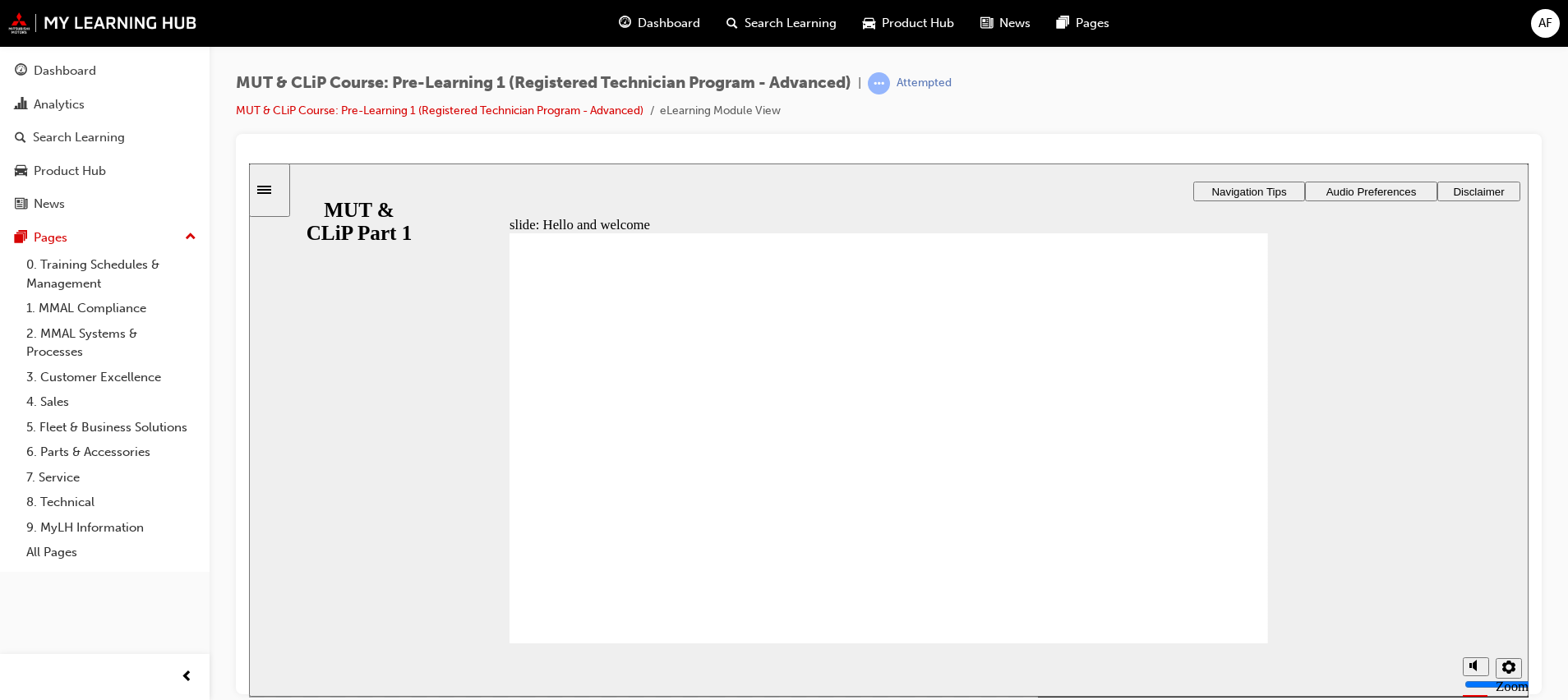 click 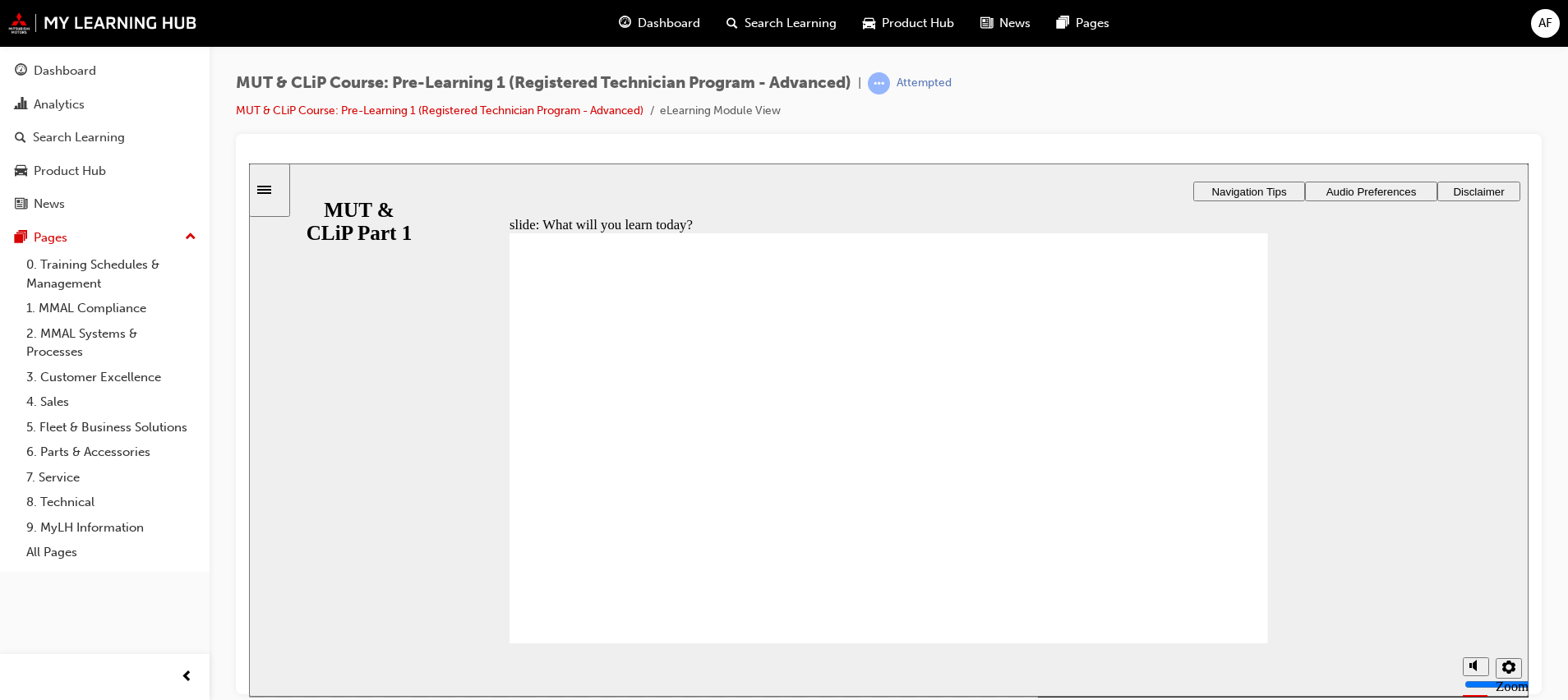 click 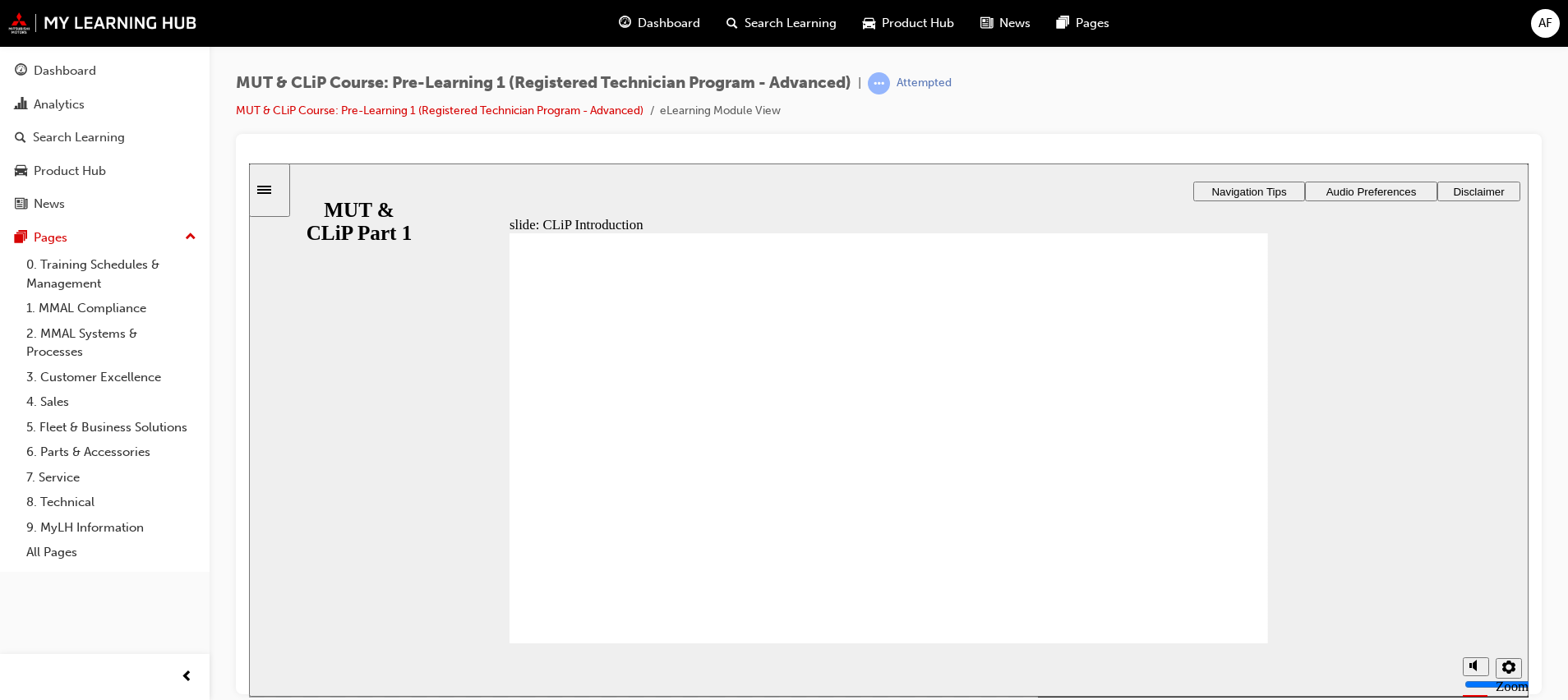 click 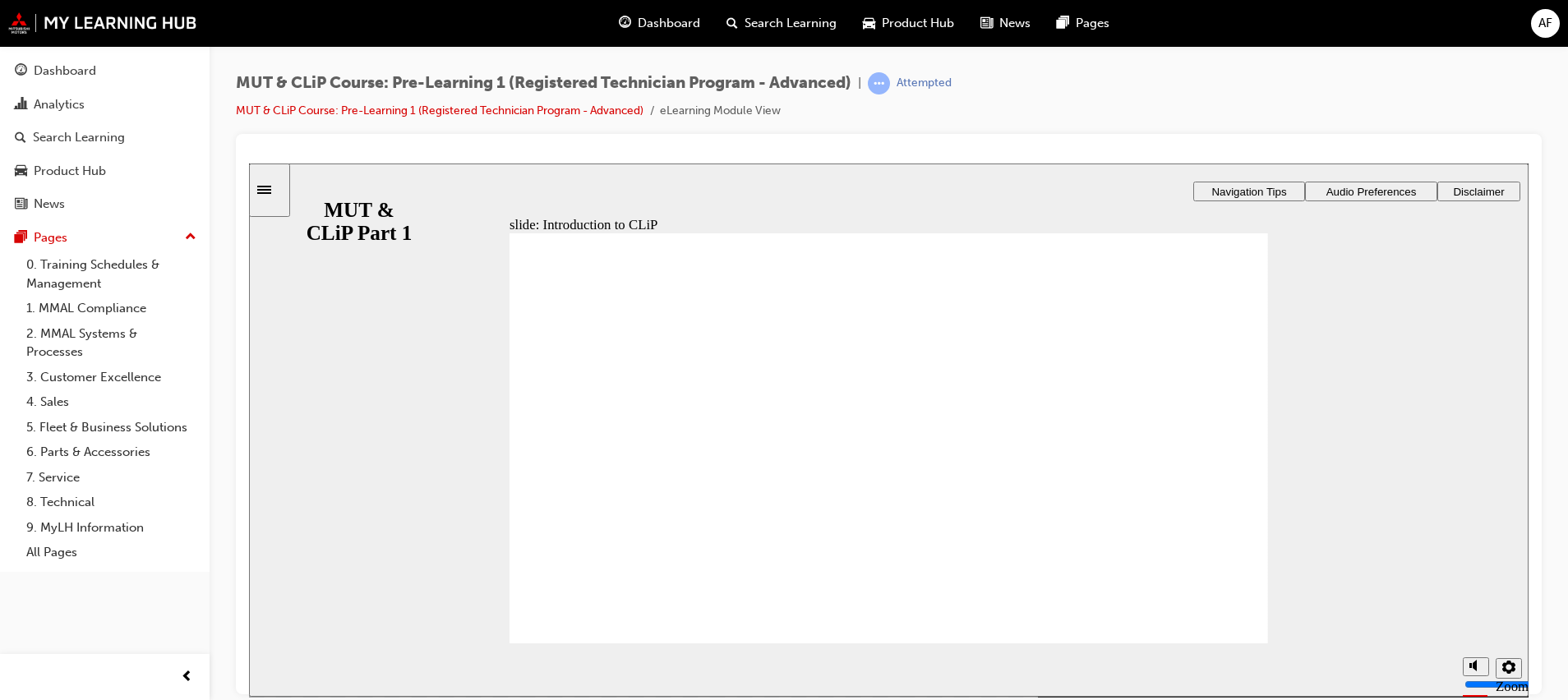 click on "slide: Introduction to CLiP
Rectangle 1 Rectangle 3 Introduction to  CLiP CLiP is a software package installed on the Getac laptop. It is used to communicate with the Express Van’s Engine Control Units (ECUs). The equipment required to begin are a Getac, CLiP Token and the Alliance Vehicle Communication Interface (VCI).  Click  Next  to continue. Round Same Side Corner 1 Round Same Side Corner 2 Back Back Rectangle 1 Oval 1 Back Rectangle 1 Round Same Side Corner 2 Next Next Rectangle 1 Next Rectangle 1 Oval 1 Group  1 Rectangle 1 Group  1 Rectangle 2 A Service Department that manages WIP well, contributes to high levels of Customer Satisfaction and the potential to impact sales positively. Note Group 3 Group  4 Rectangle 5 Rectangle 6 Always use the correct Automatic Transmission Fluid (ATF).   MITSUBISHI MOTORS GENUINE ATF-PA Important Group  5 Rectangle 7 Group  3 Rectangle 8 Tip Introduction to  CLiP Click  Next  to continue. Back Back Back Next Next Next Note Interface (VCI).    2" at bounding box center (888, 429) 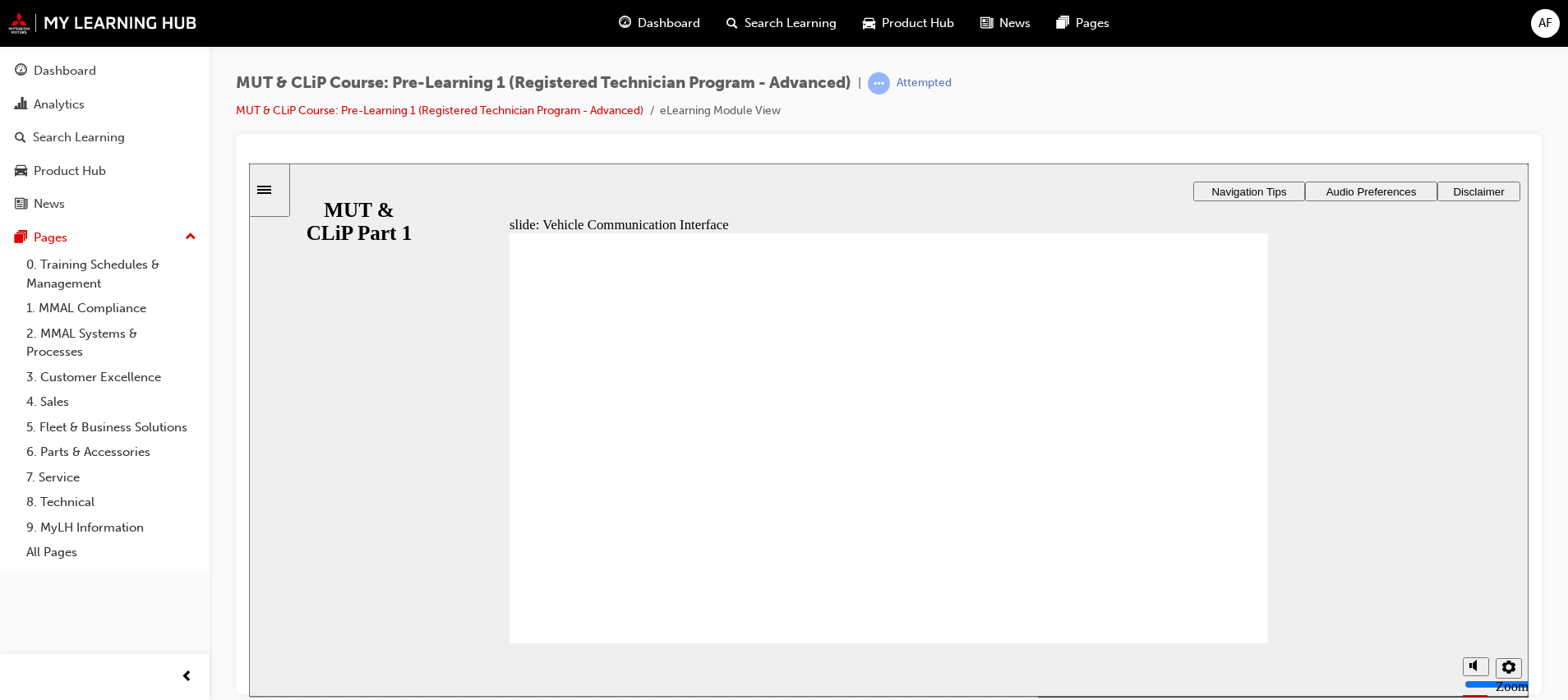 click 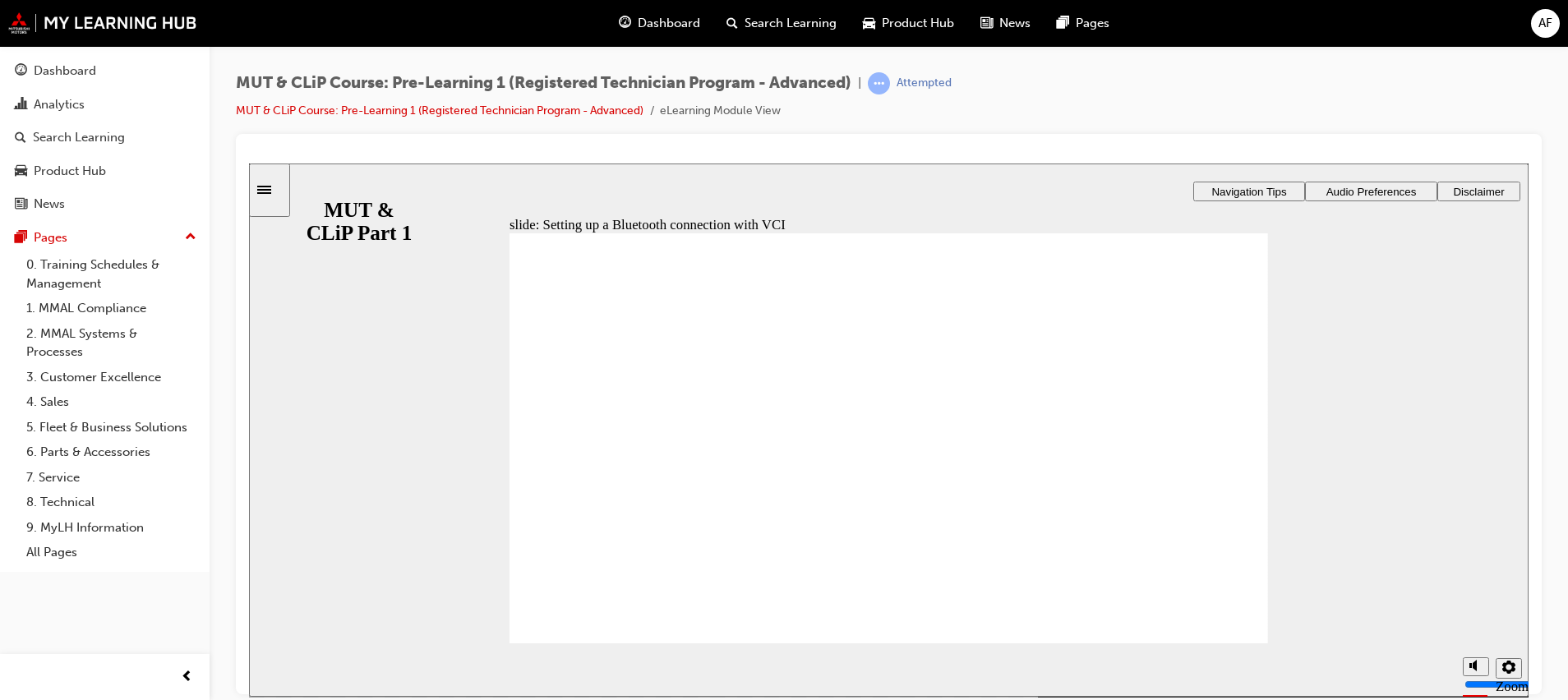 click 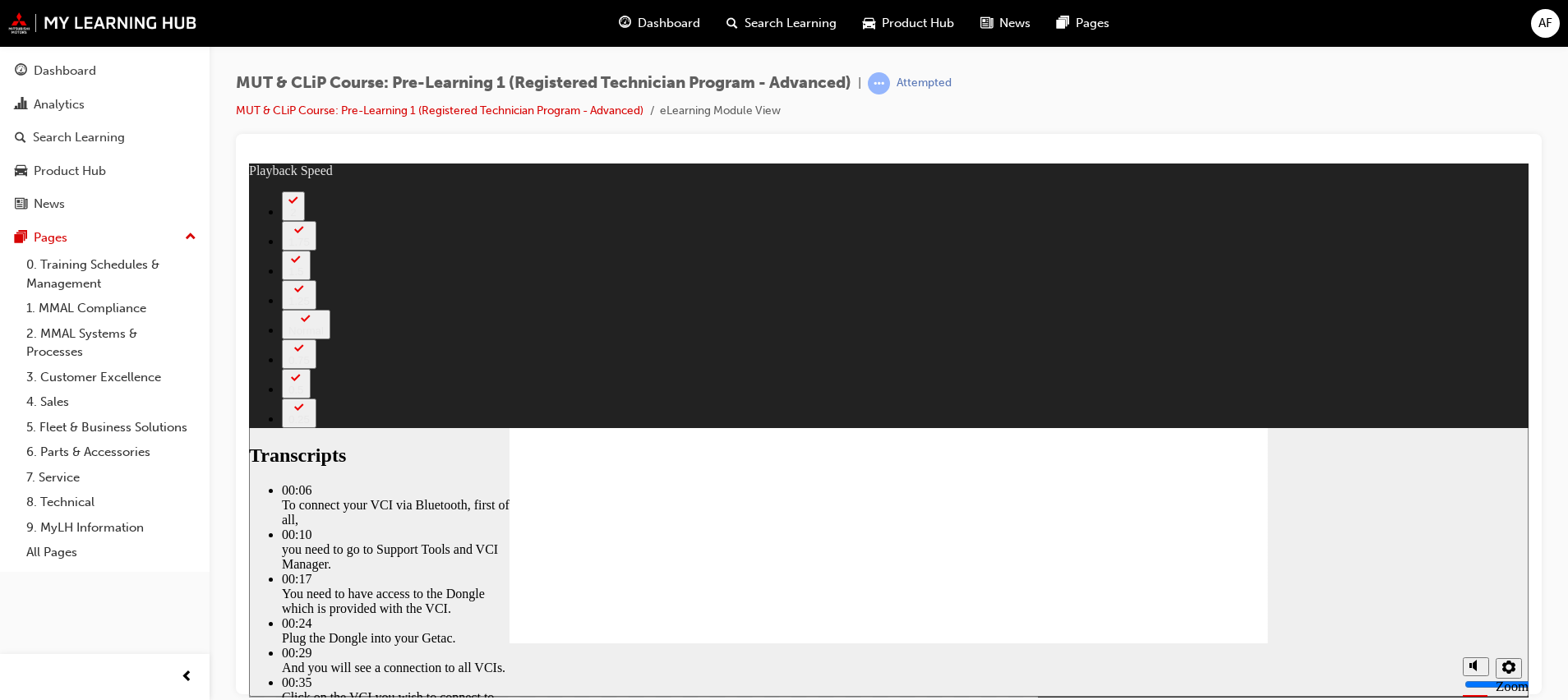 type on "13" 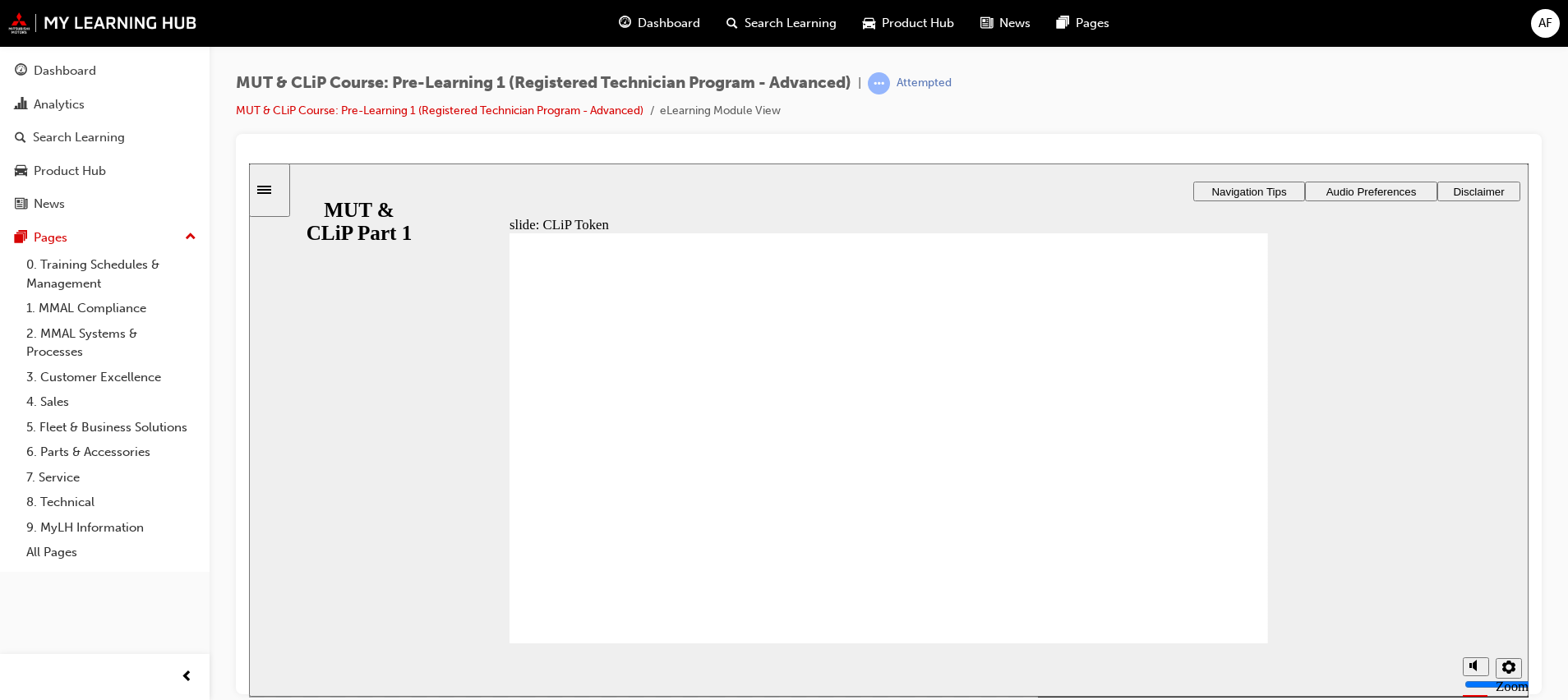 click 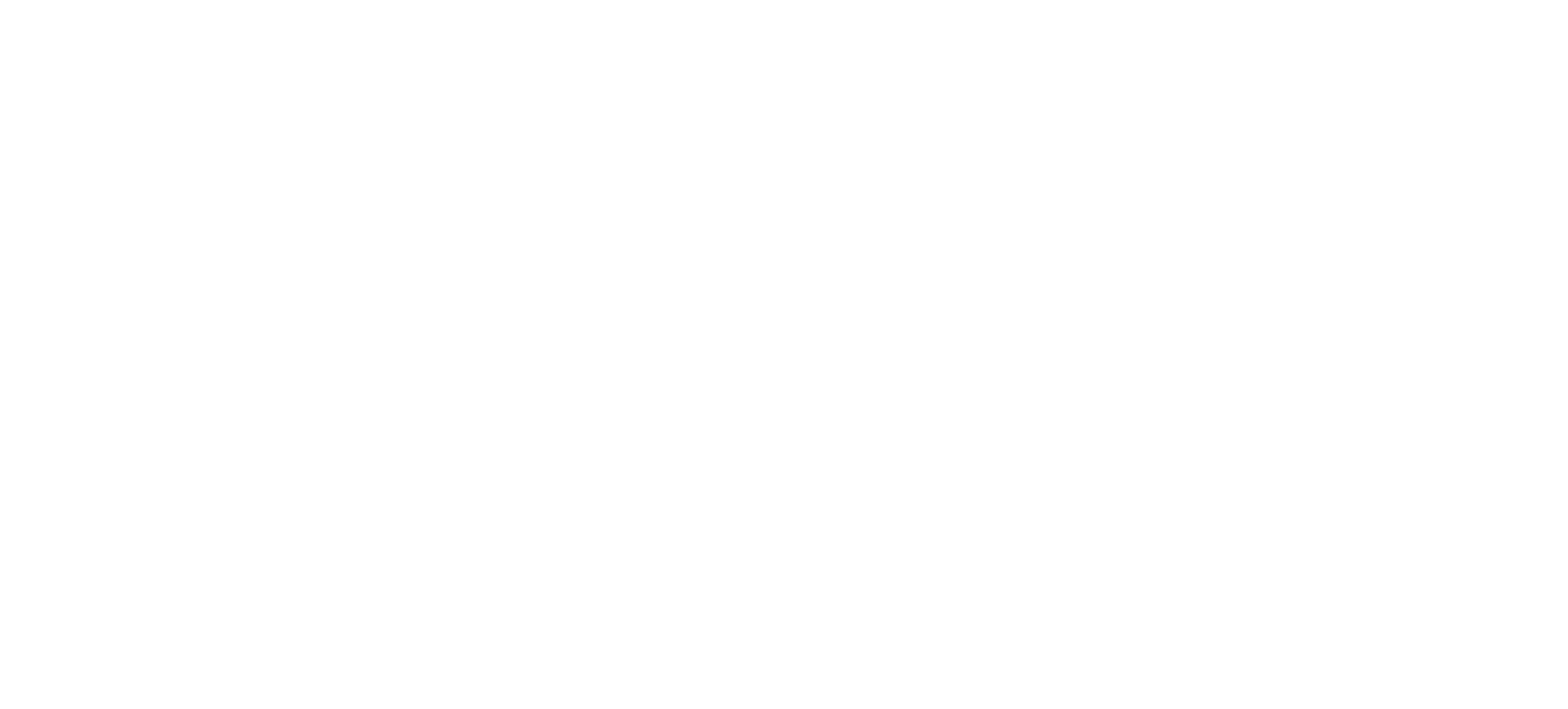 scroll, scrollTop: 0, scrollLeft: 0, axis: both 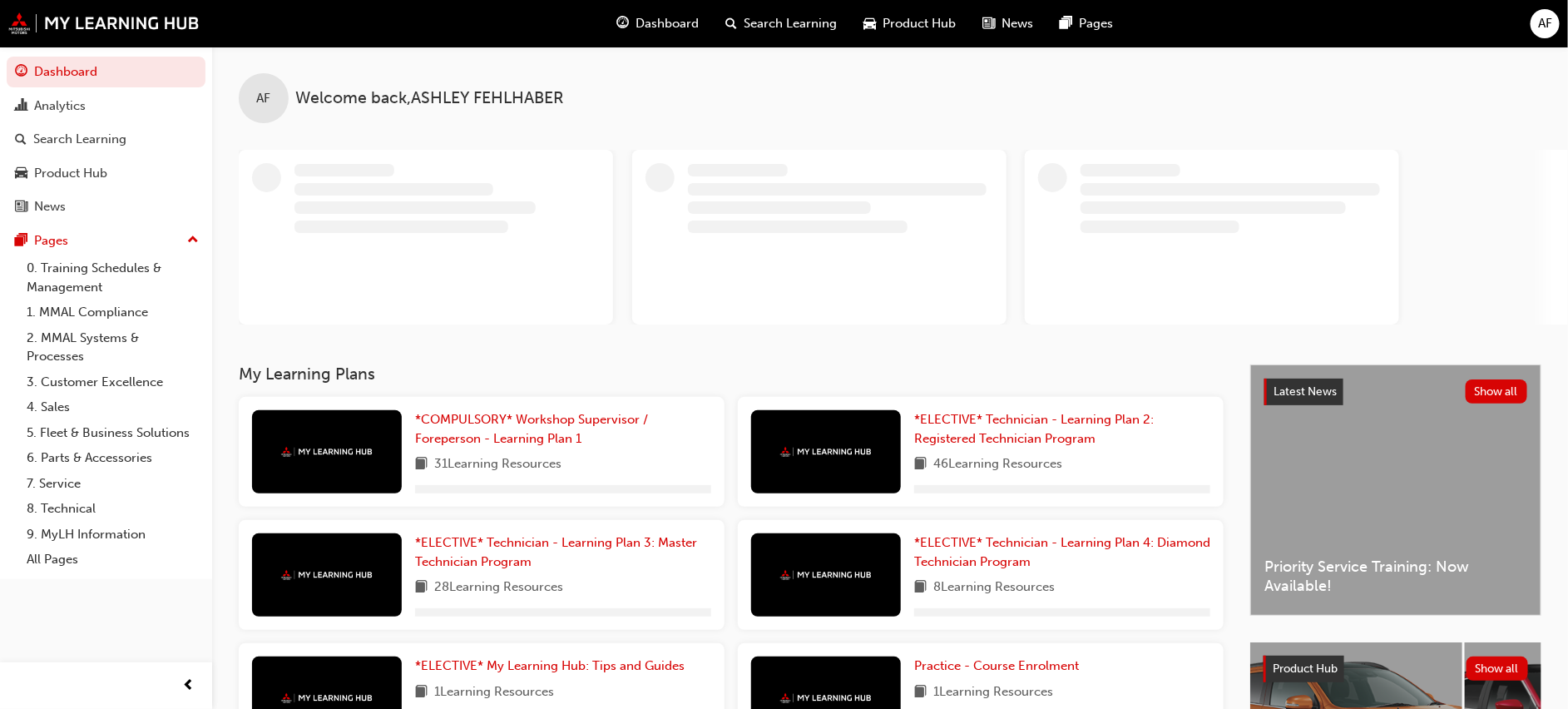 click on "Dashboard" at bounding box center (668, 23) 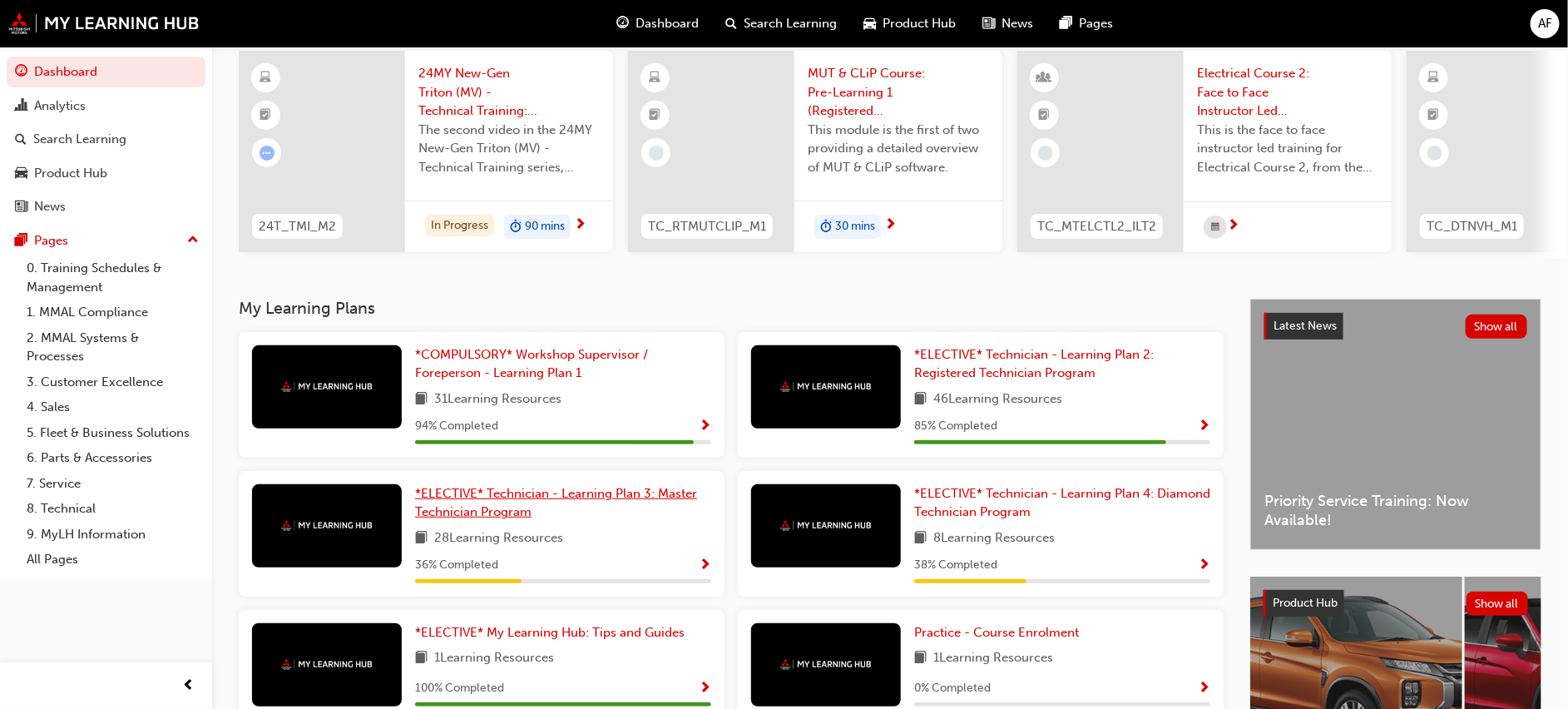 scroll, scrollTop: 250, scrollLeft: 0, axis: vertical 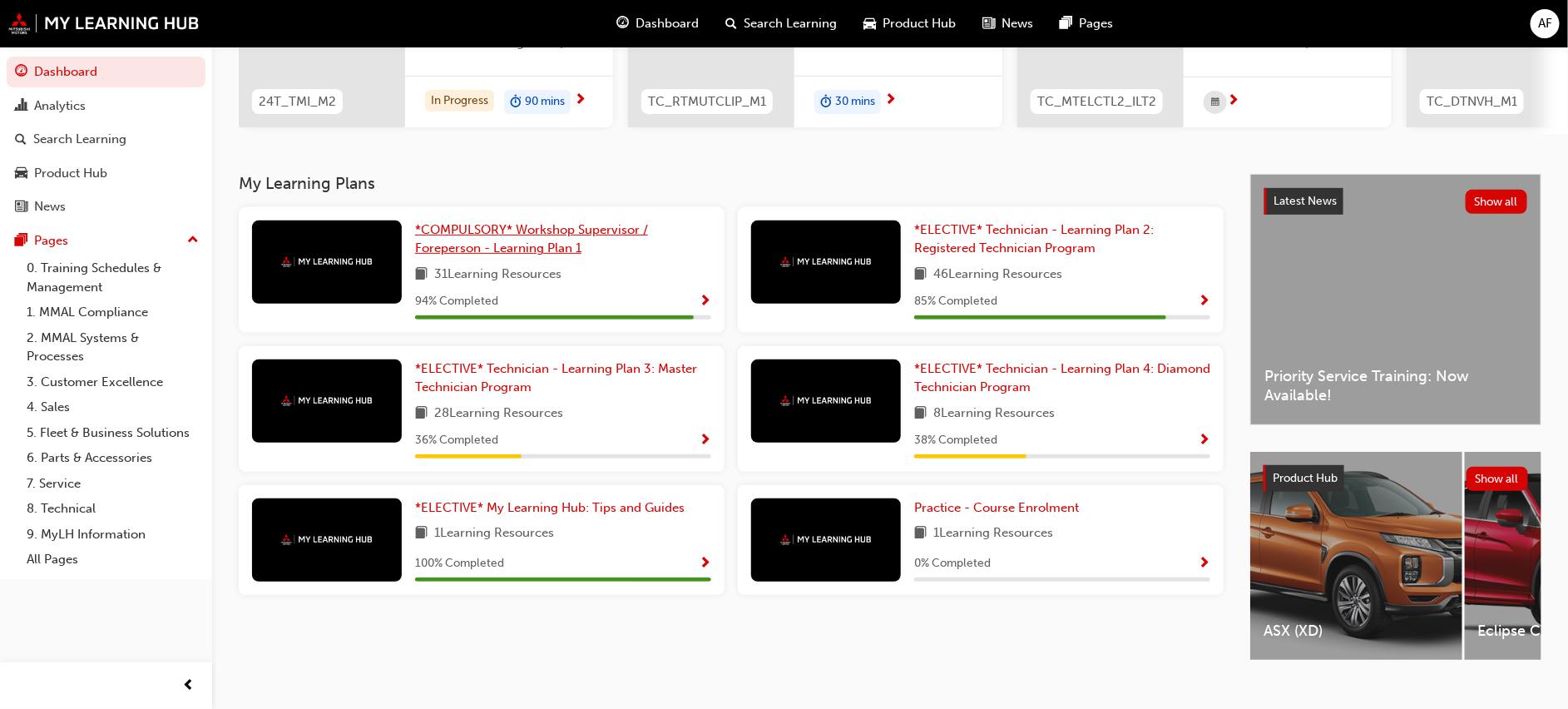 click on "*COMPULSORY* Workshop Supervisor / Foreperson - Learning Plan 1" at bounding box center [563, 239] 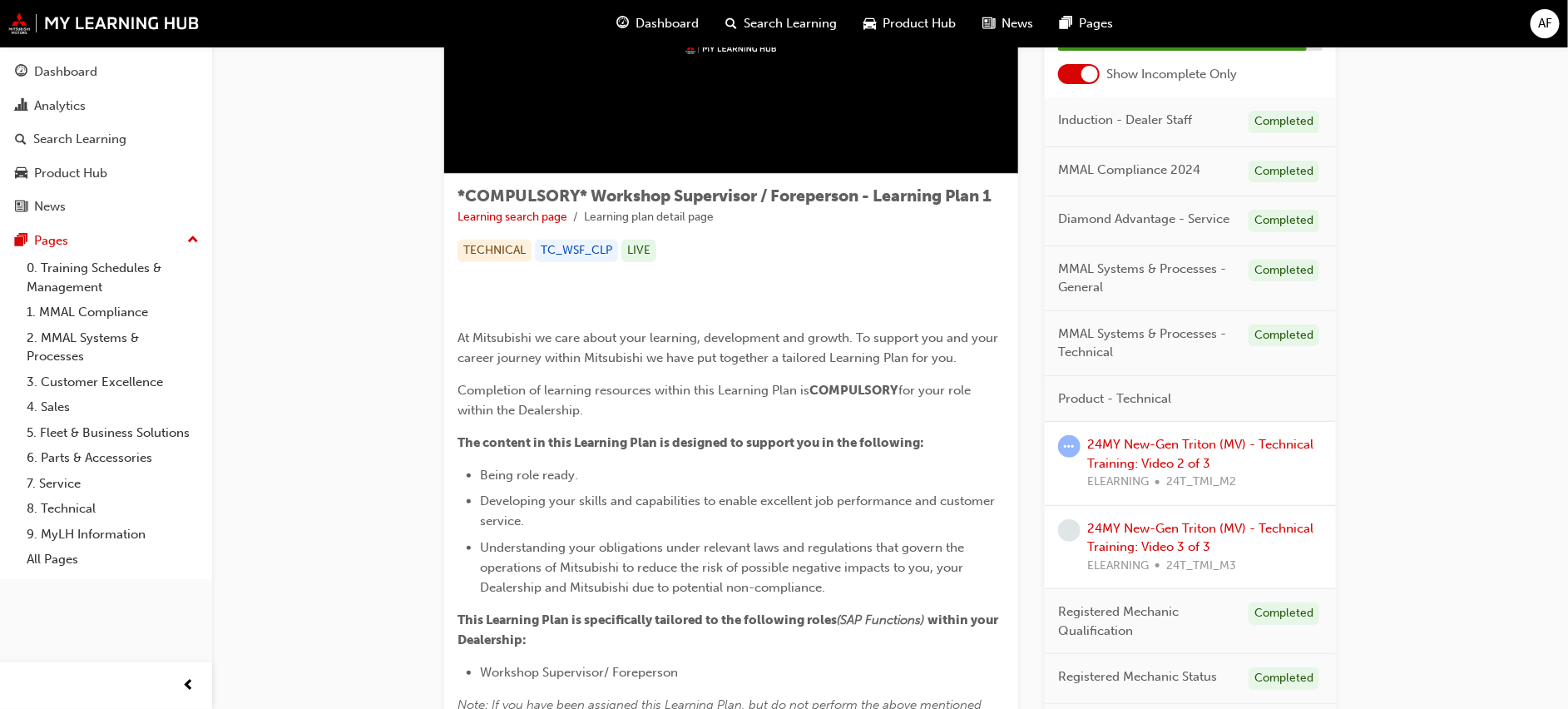 scroll, scrollTop: 400, scrollLeft: 0, axis: vertical 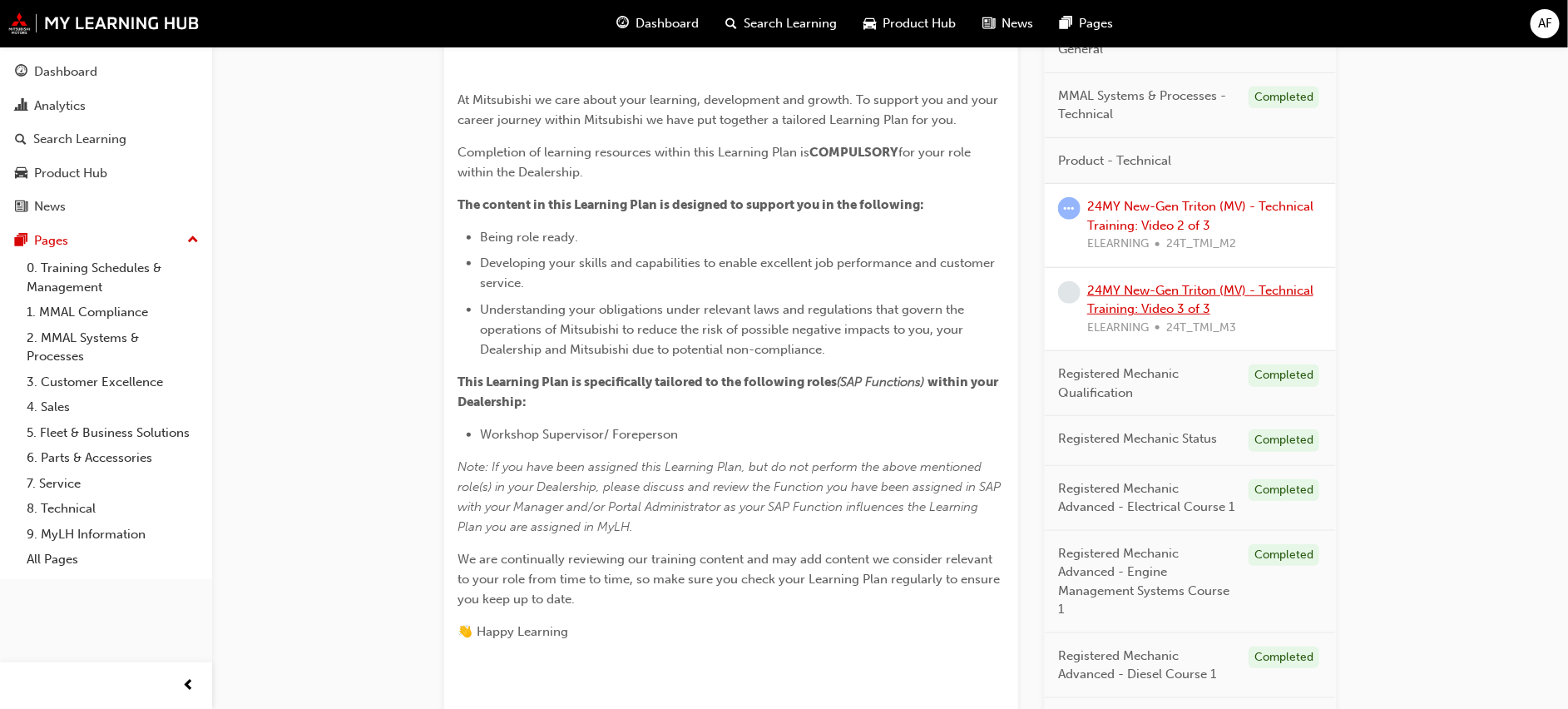 click on "24MY New-Gen Triton (MV) - Technical Training: Video 3 of 3" at bounding box center [1200, 300] 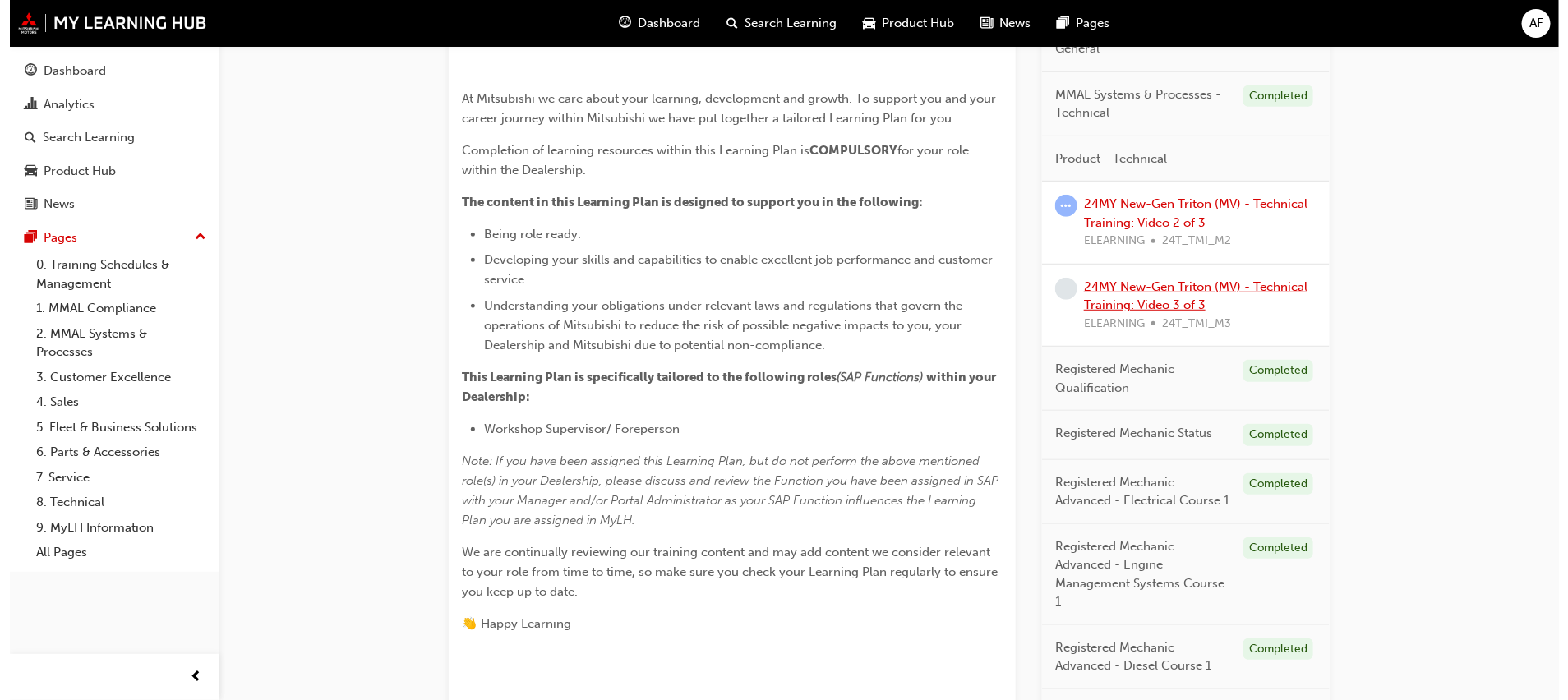 scroll, scrollTop: 0, scrollLeft: 0, axis: both 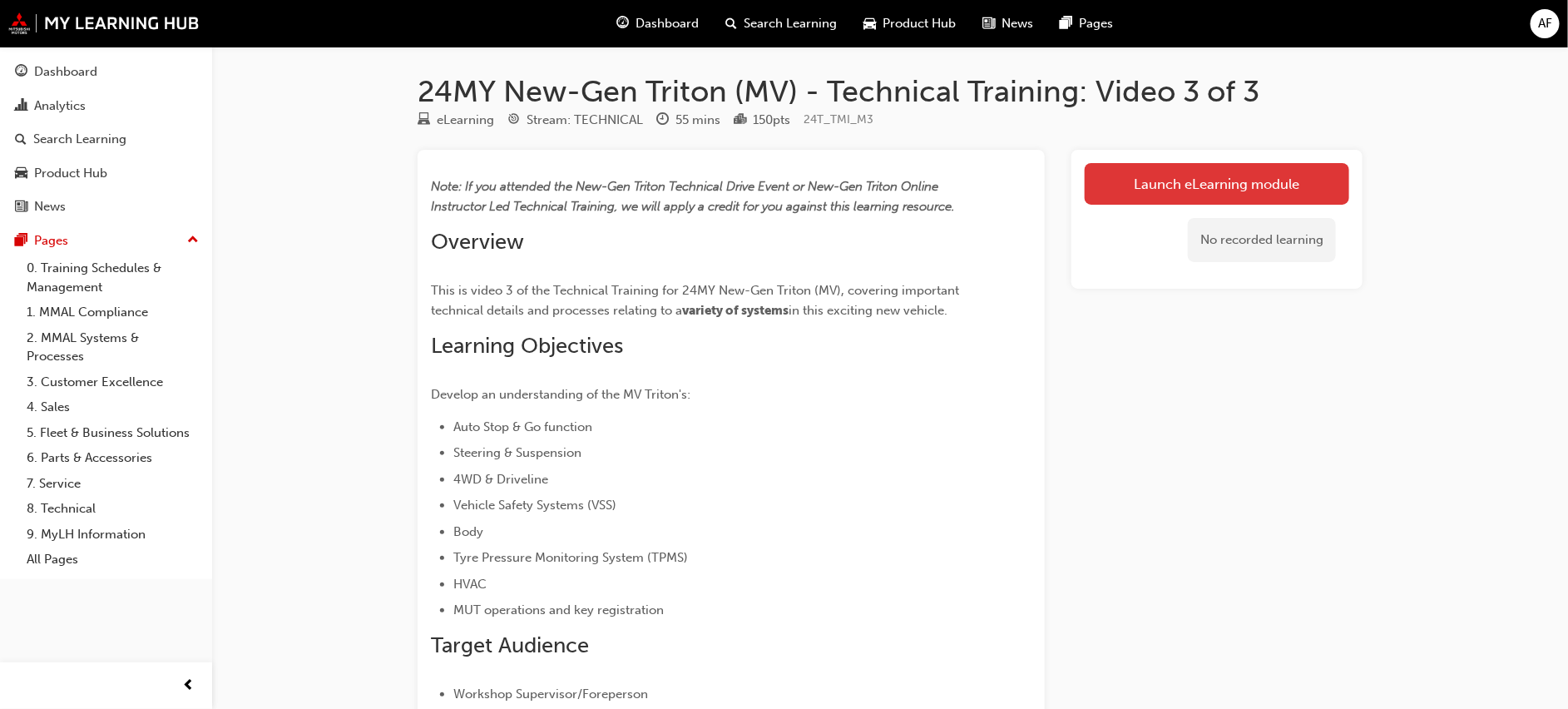 click on "Launch eLearning module" at bounding box center [1217, 184] 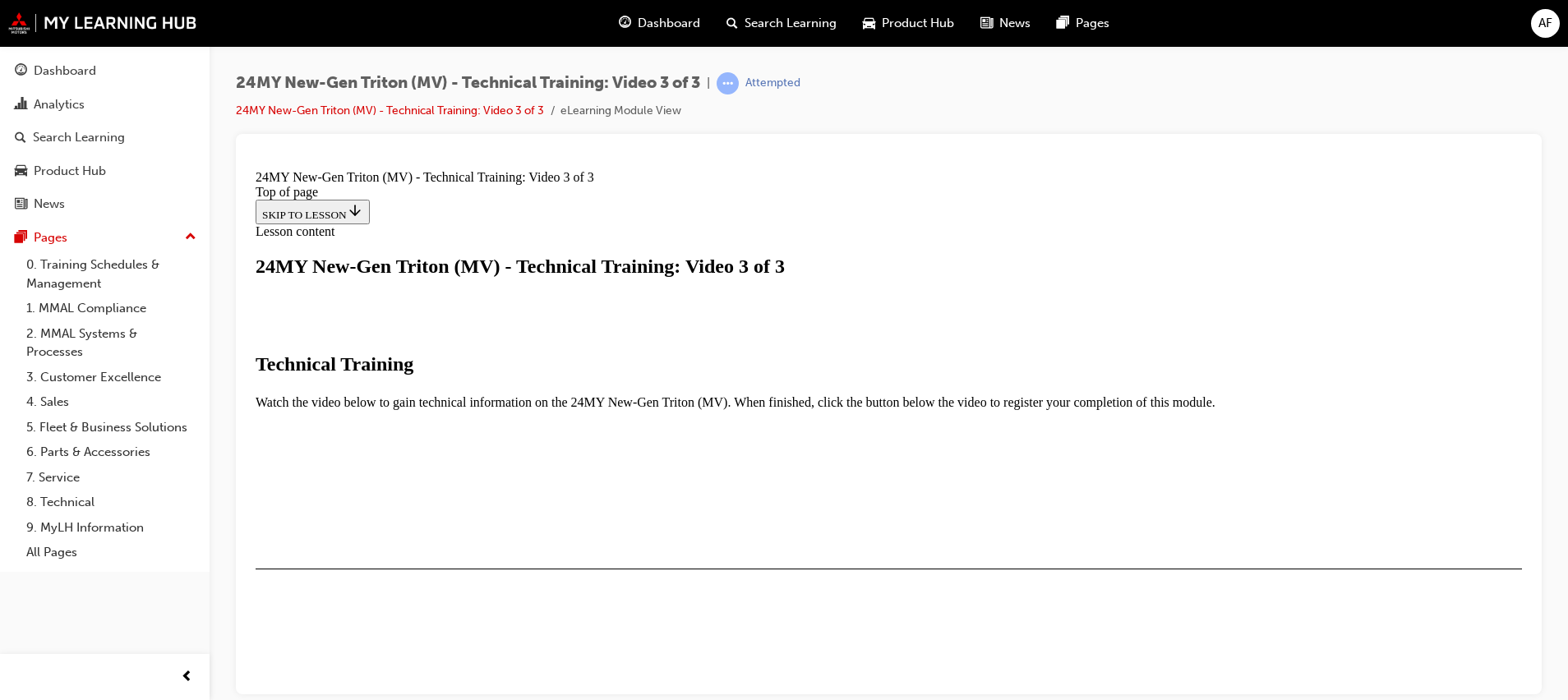 scroll, scrollTop: 0, scrollLeft: 0, axis: both 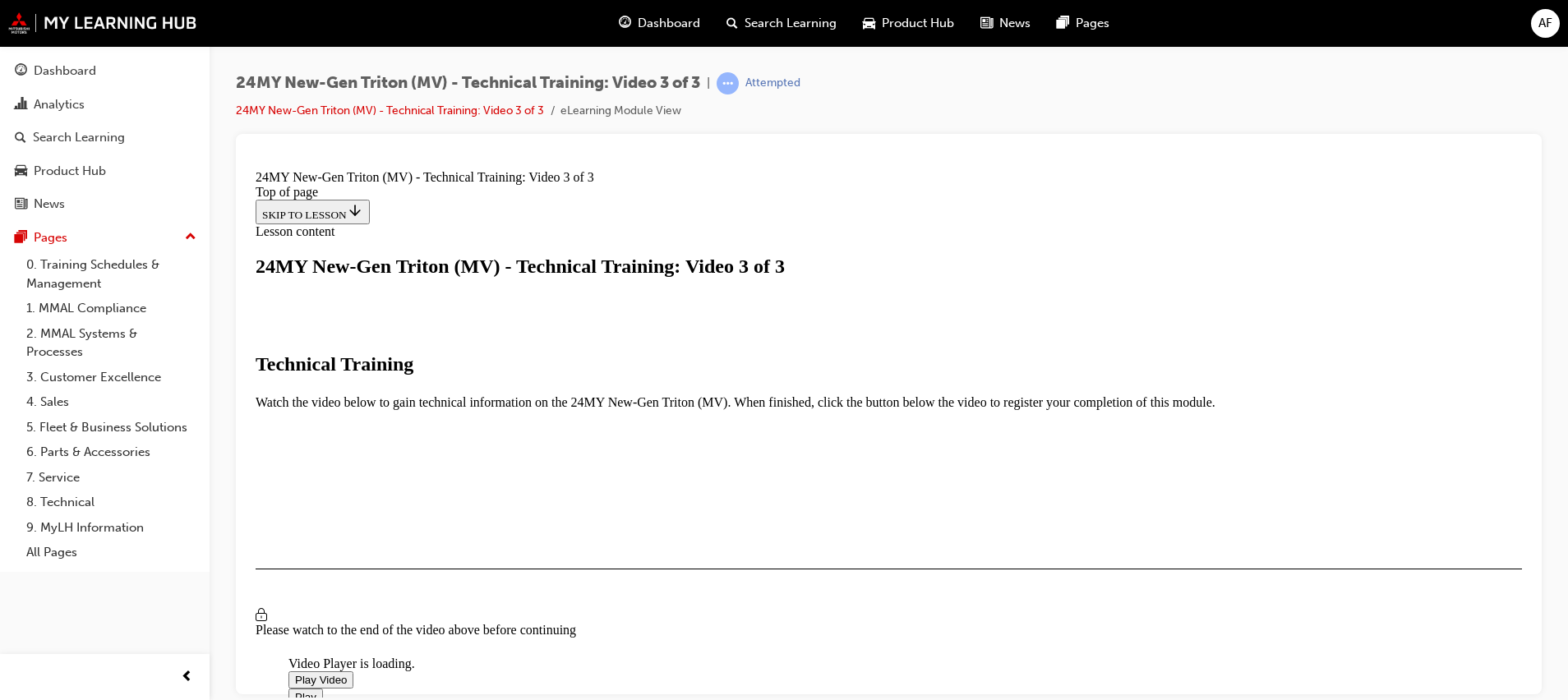 click at bounding box center (295, 679) 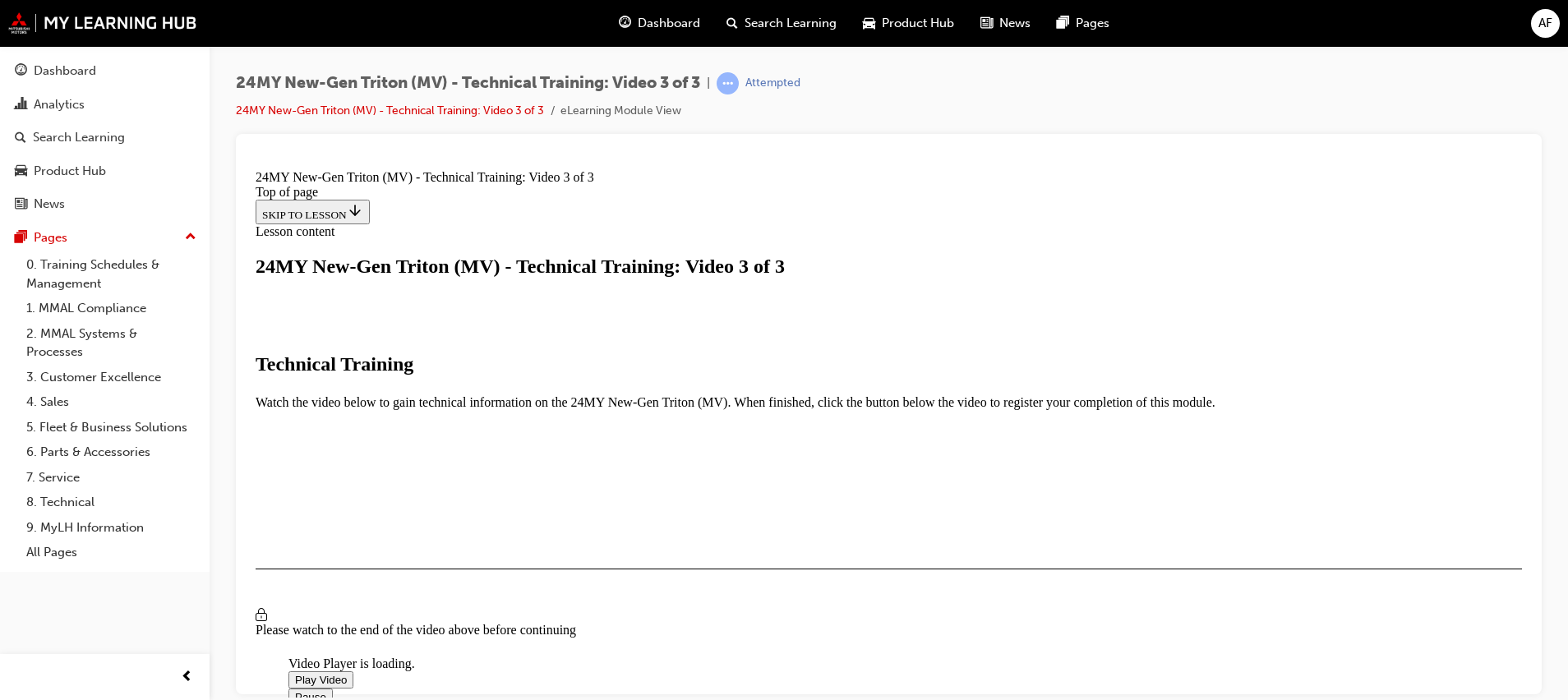 scroll, scrollTop: 246, scrollLeft: 0, axis: vertical 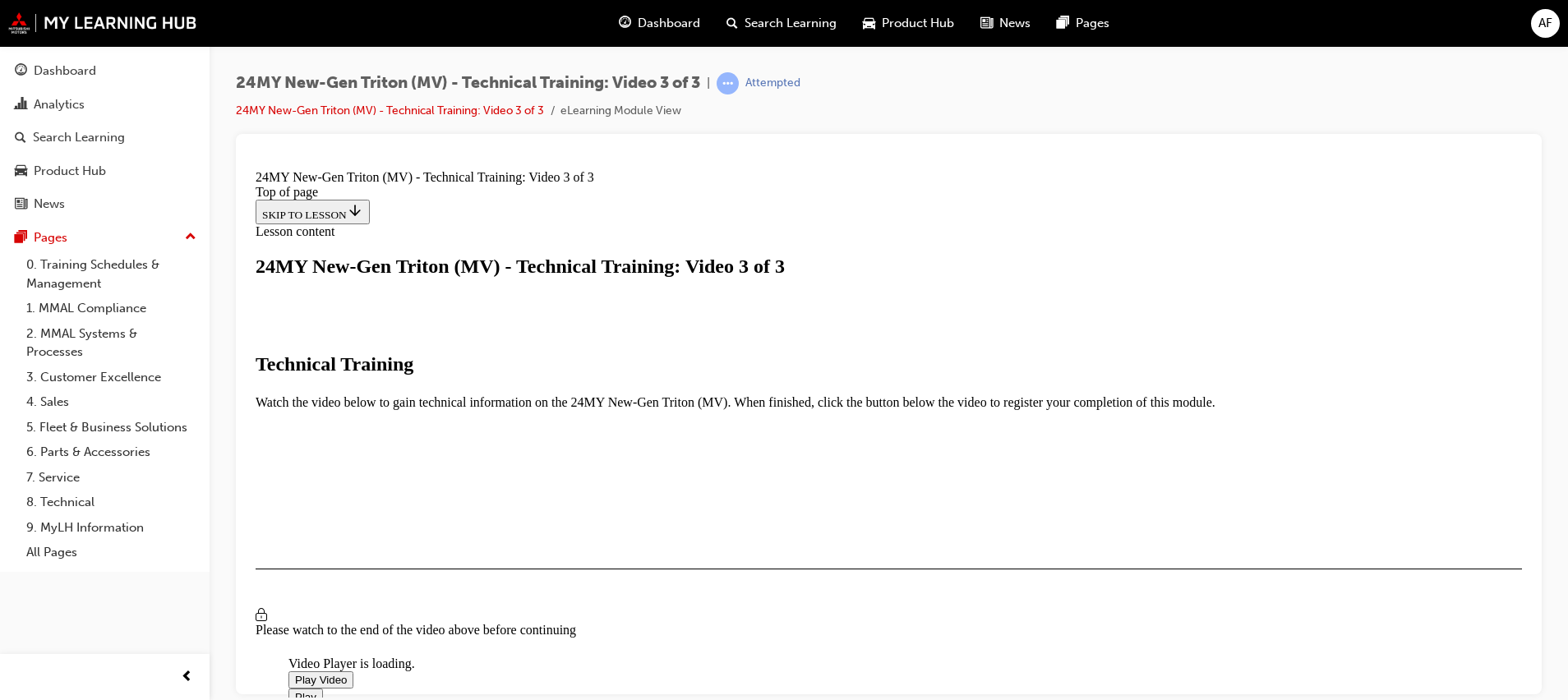 click on "2x" at bounding box center [328, 801] 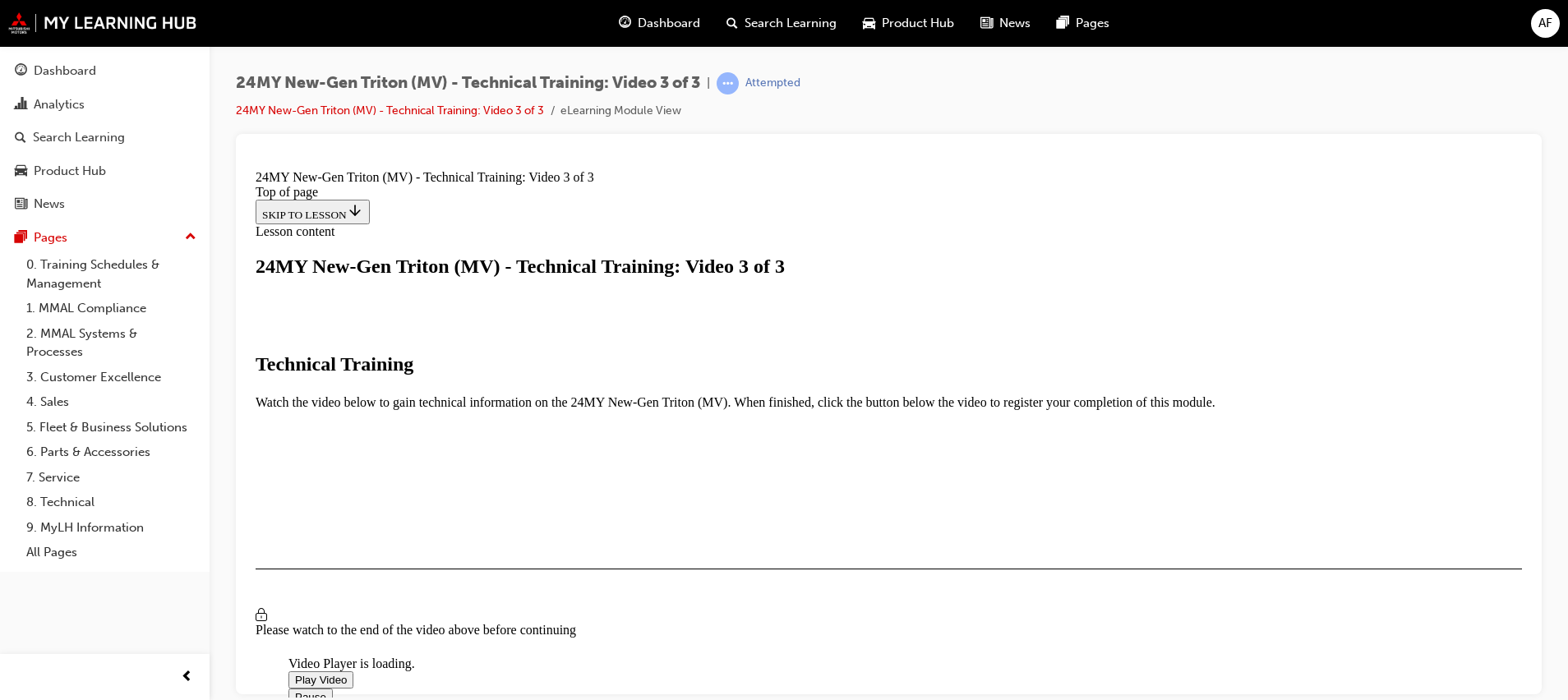 click on "Mute 0%" at bounding box center [1078, 1032] 